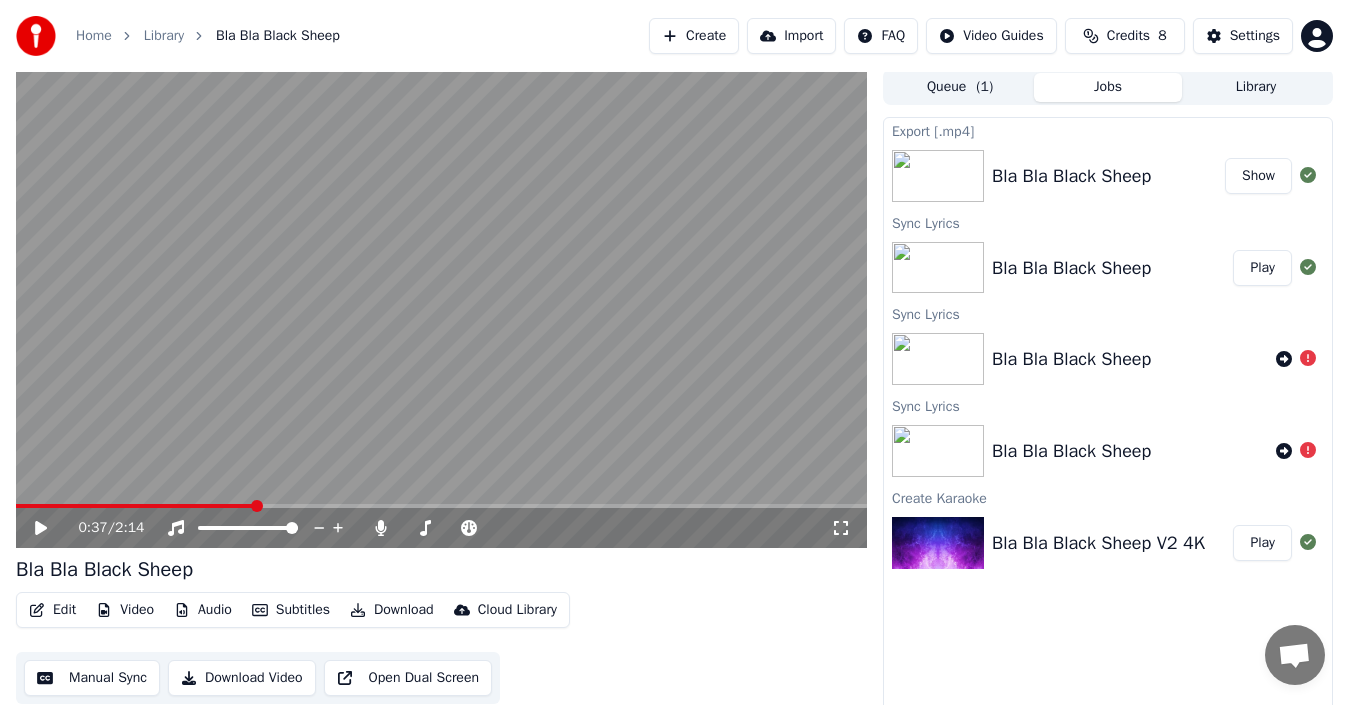 scroll, scrollTop: 0, scrollLeft: 0, axis: both 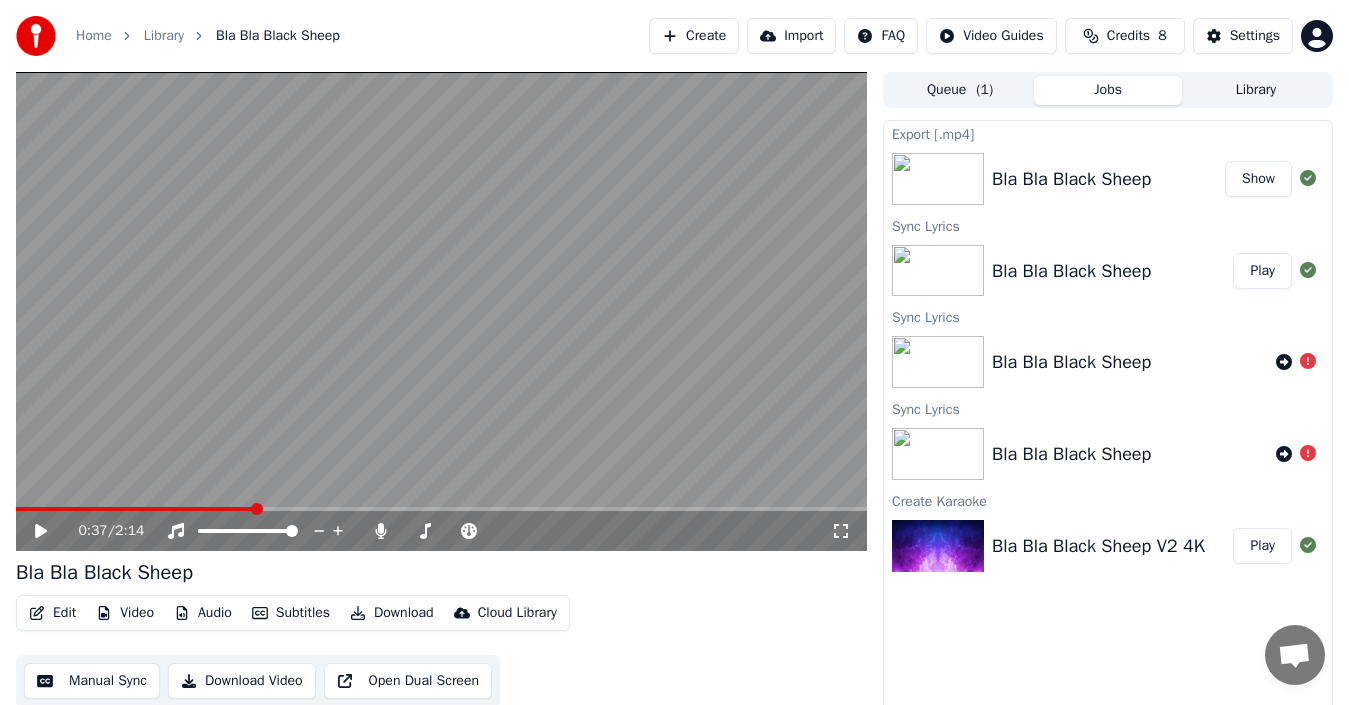 click on "Show" at bounding box center [1258, 179] 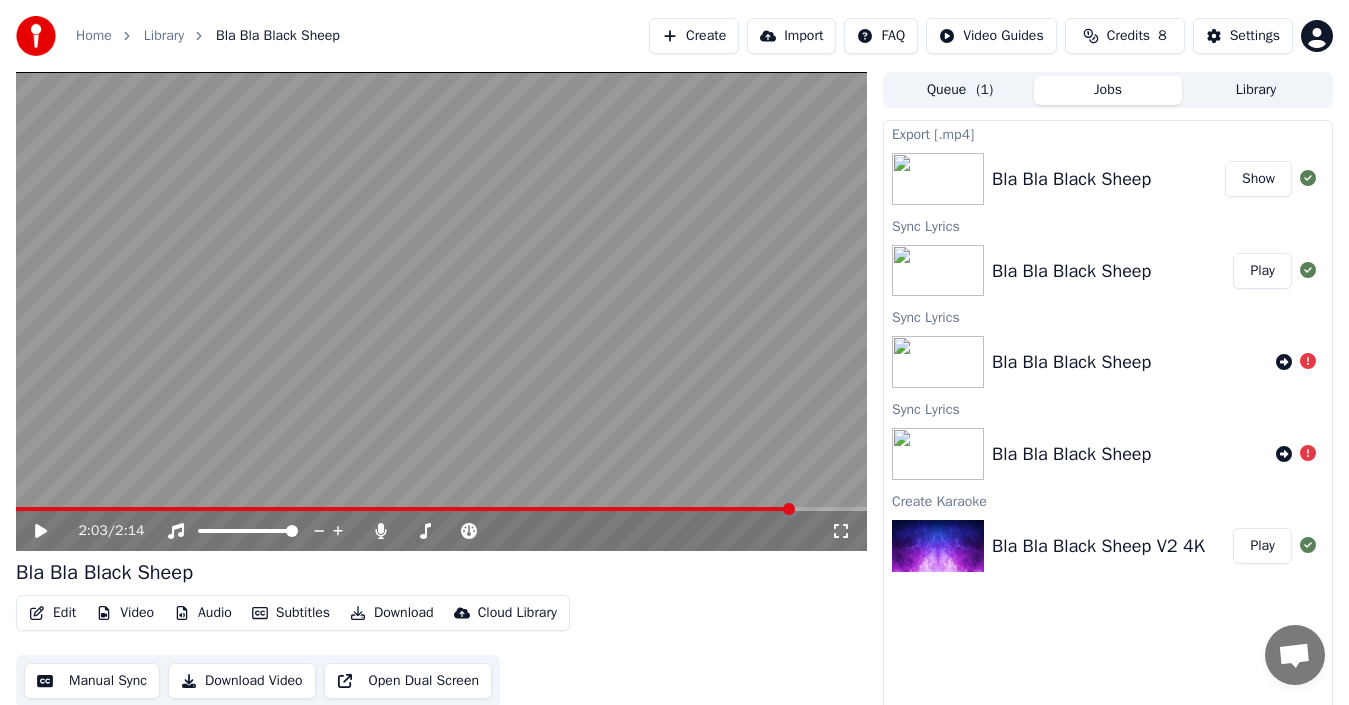 click at bounding box center (789, 509) 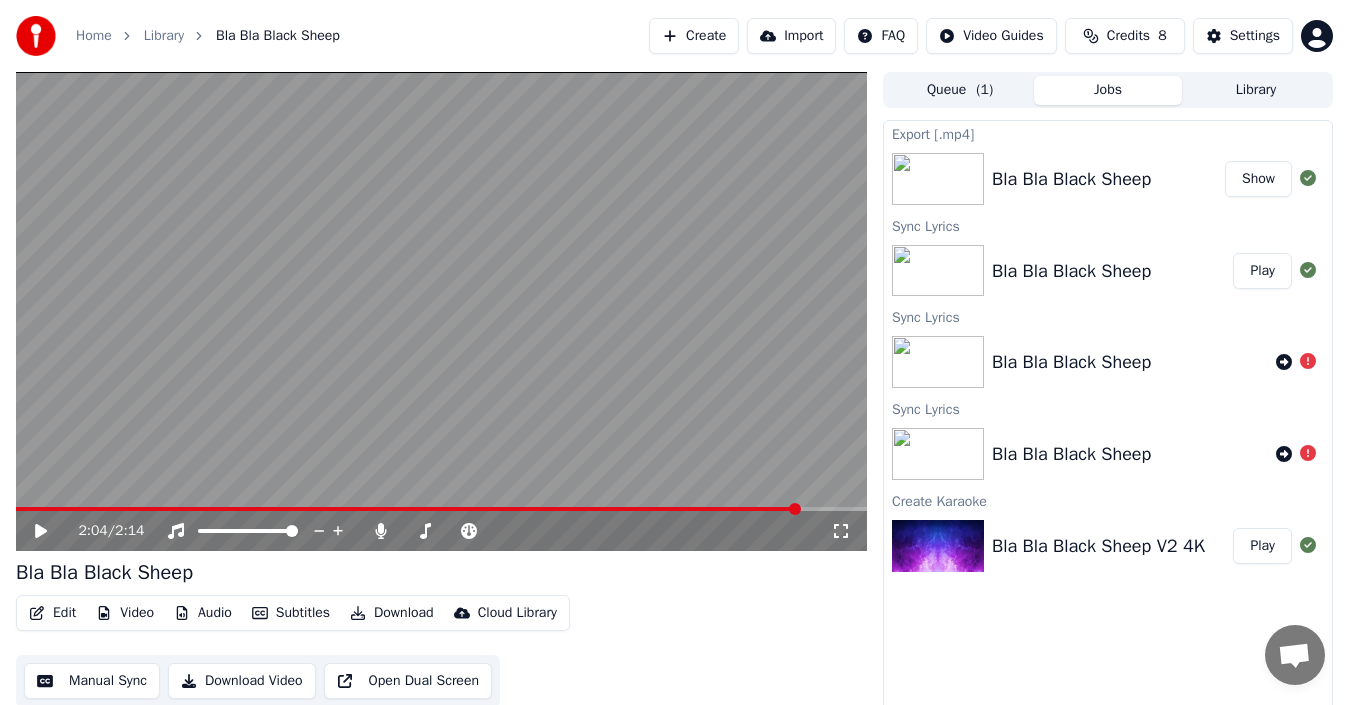 click 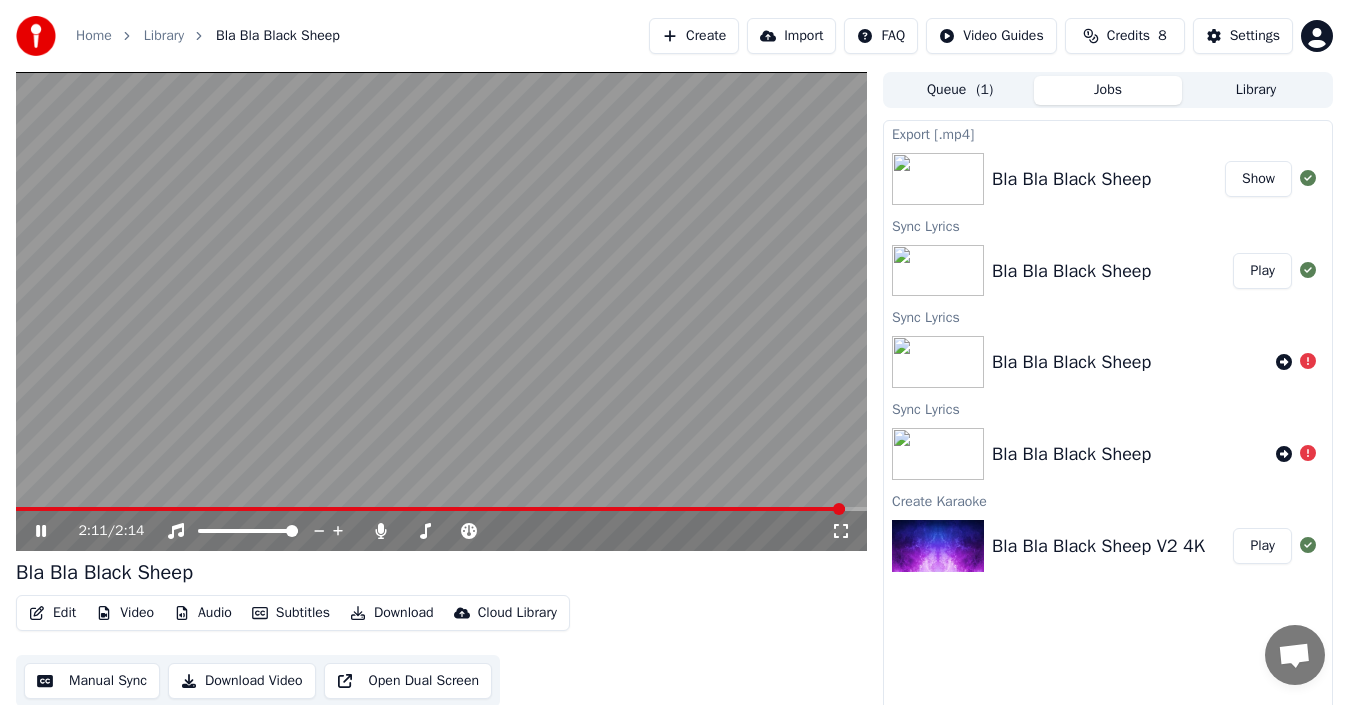 click at bounding box center (430, 509) 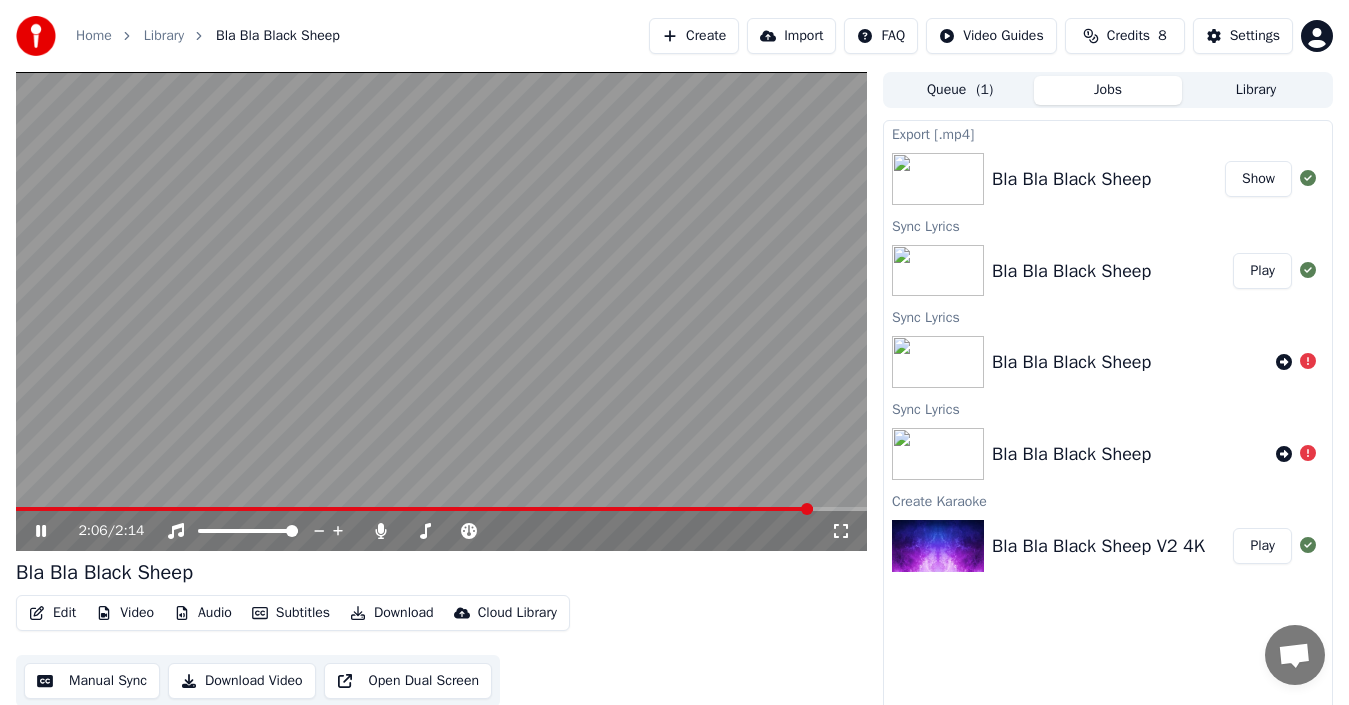 click on "2:06  /  2:14" at bounding box center [441, 531] 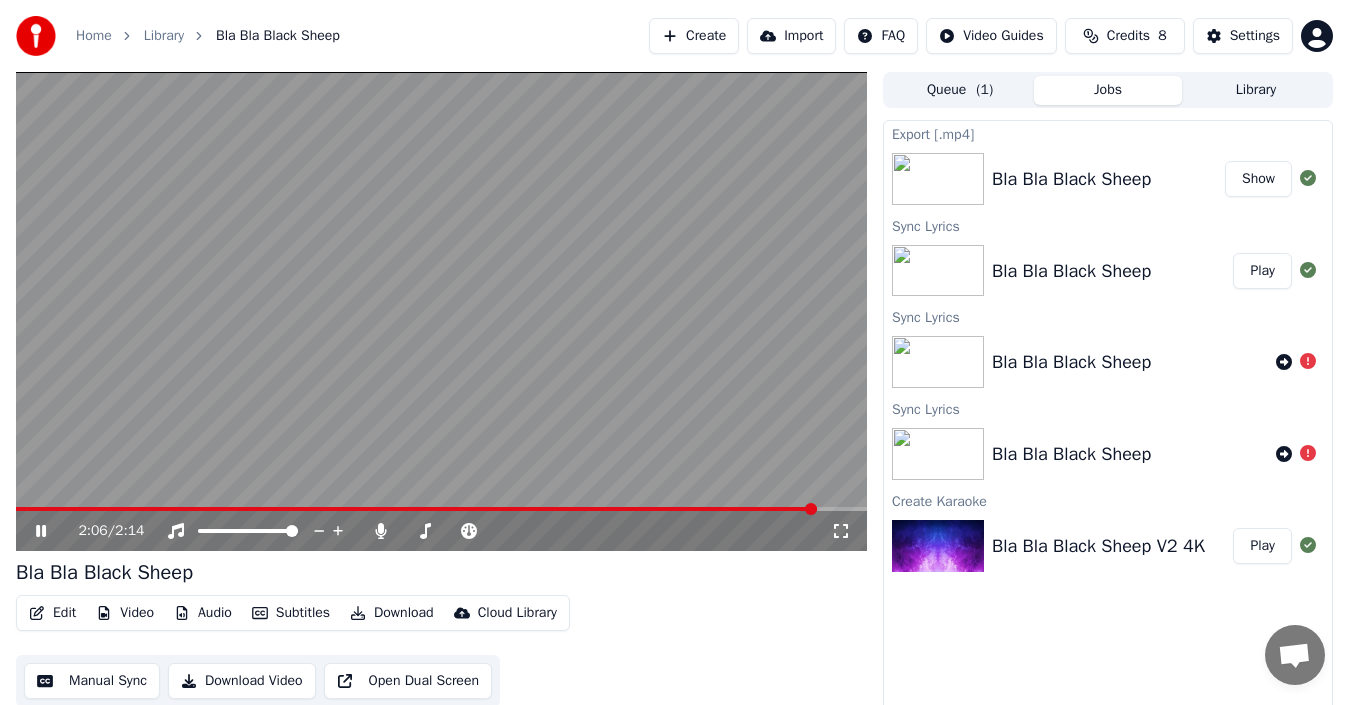 click on "2:06  /  2:14" at bounding box center (441, 531) 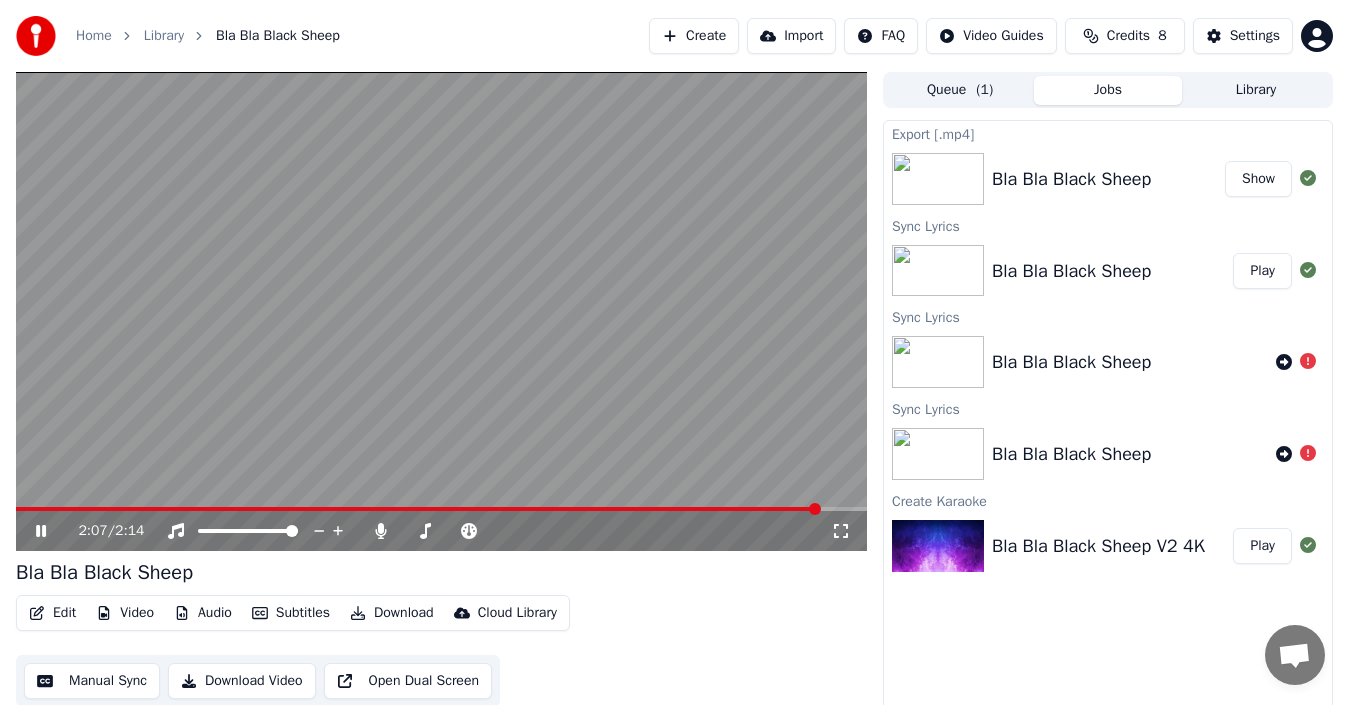 click 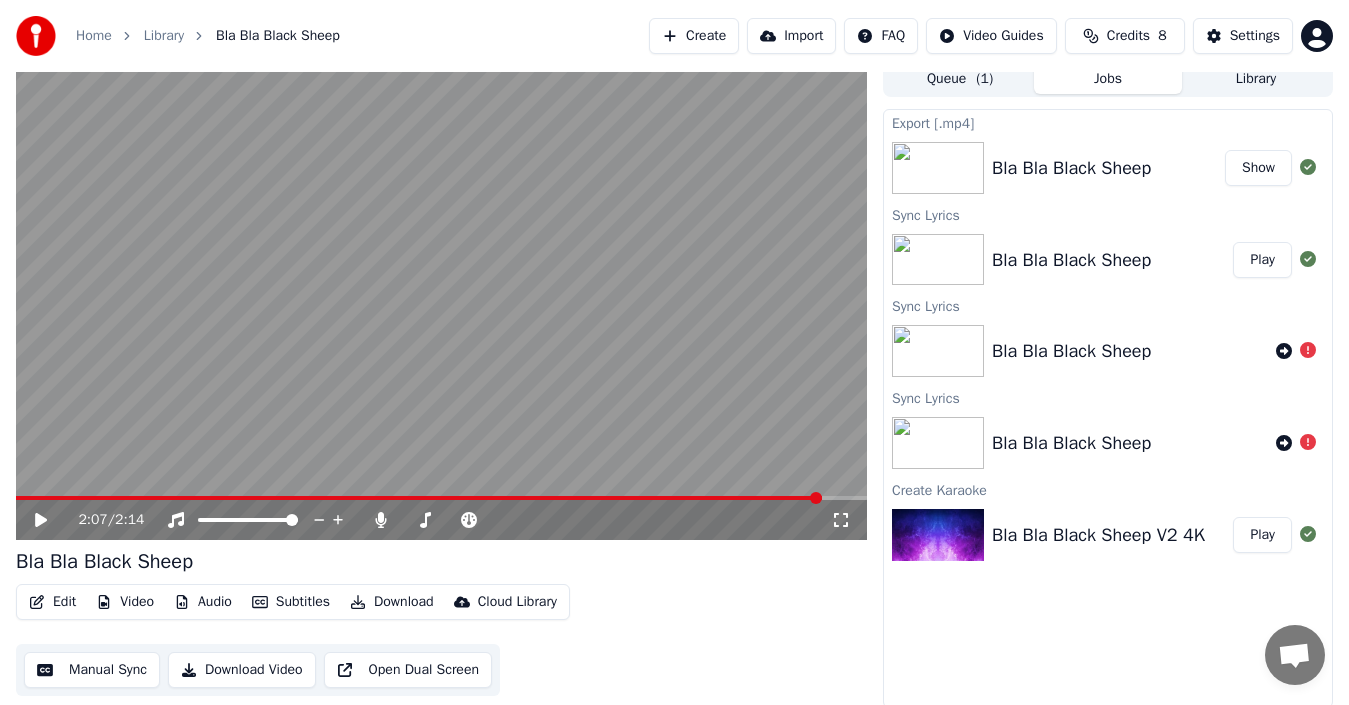 scroll, scrollTop: 14, scrollLeft: 0, axis: vertical 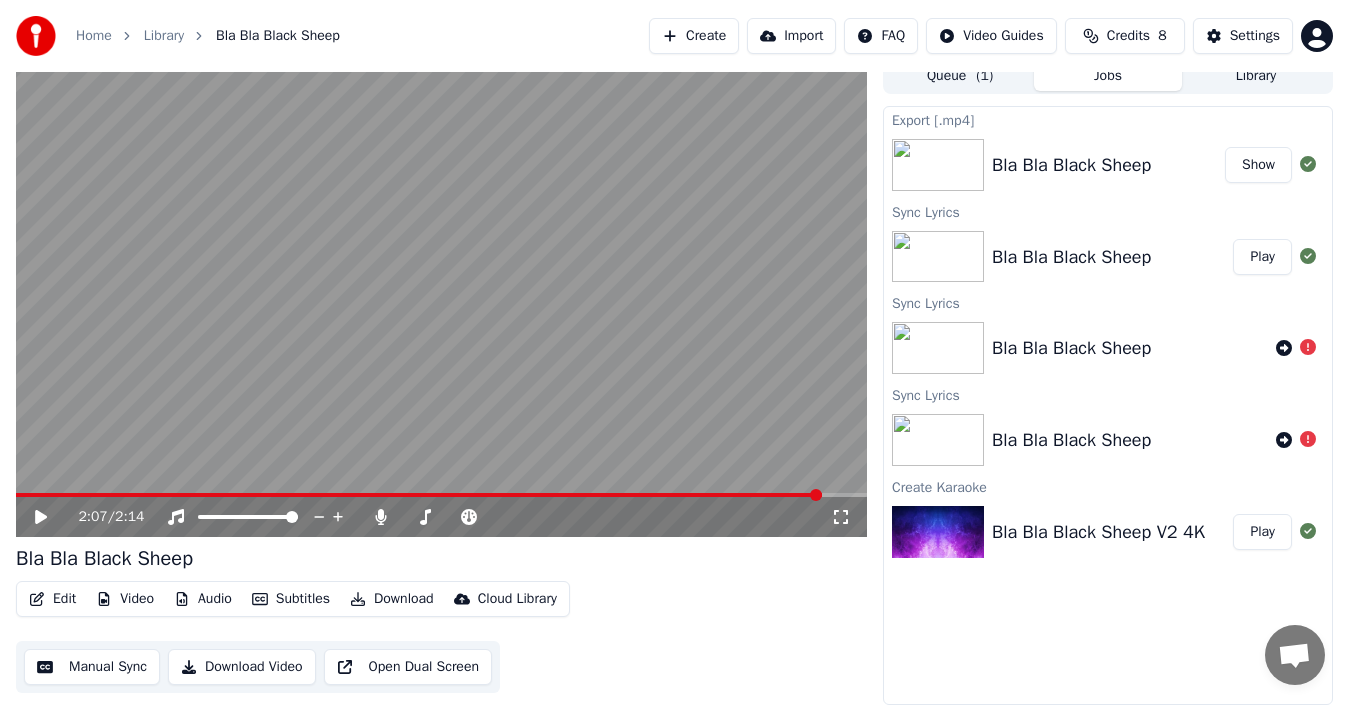 click on "Play" at bounding box center (1262, 532) 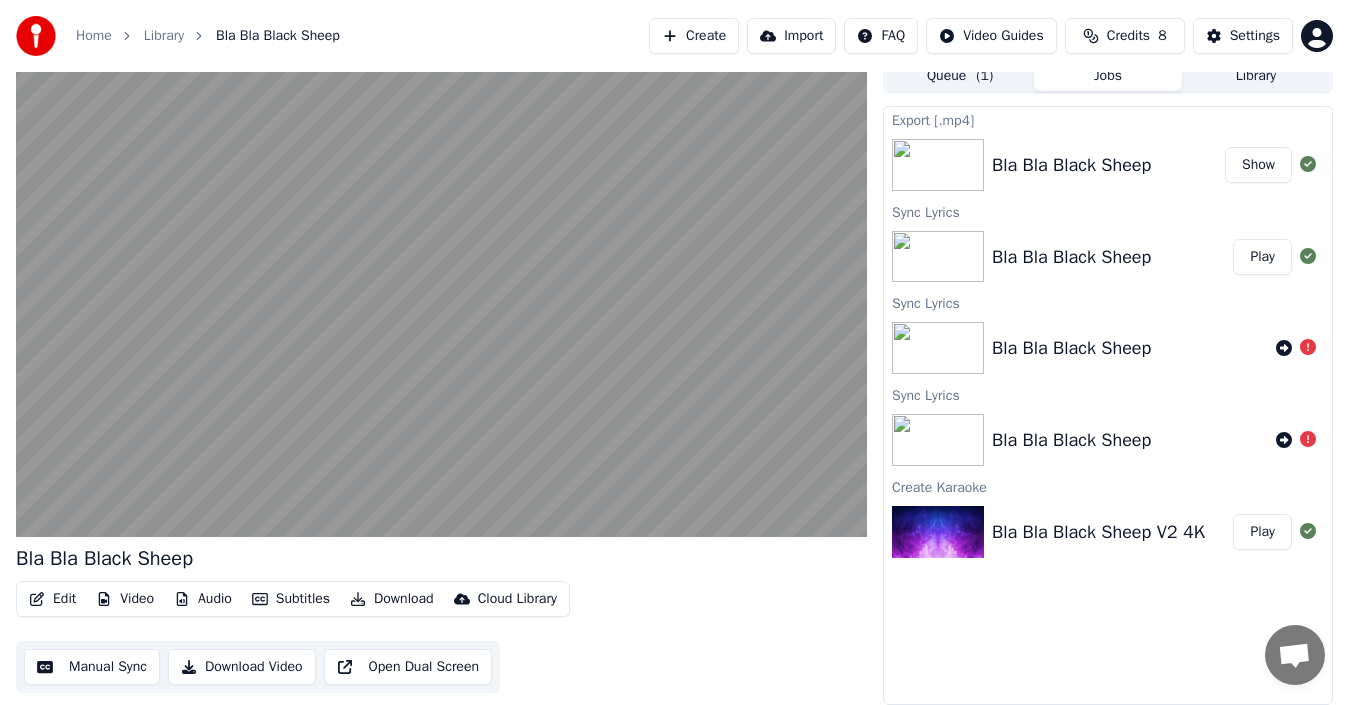 click on "Play" at bounding box center [1262, 532] 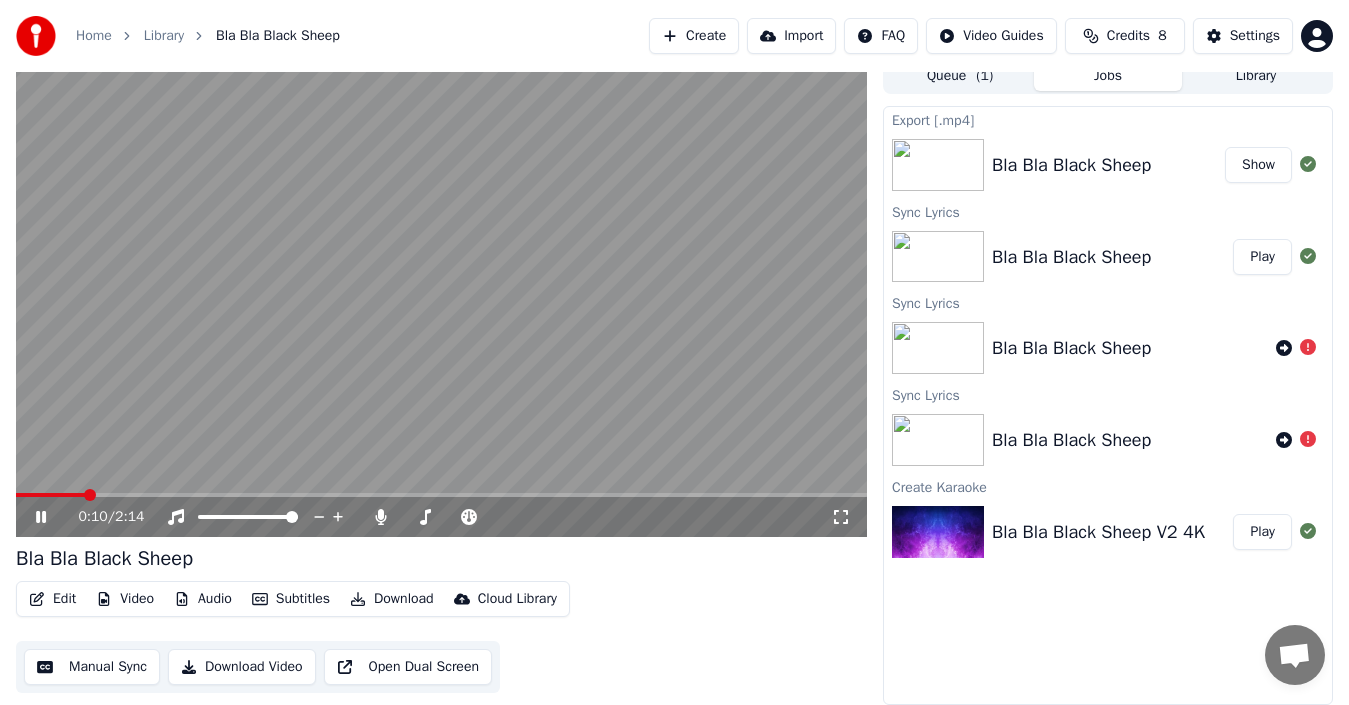 click at bounding box center [441, 495] 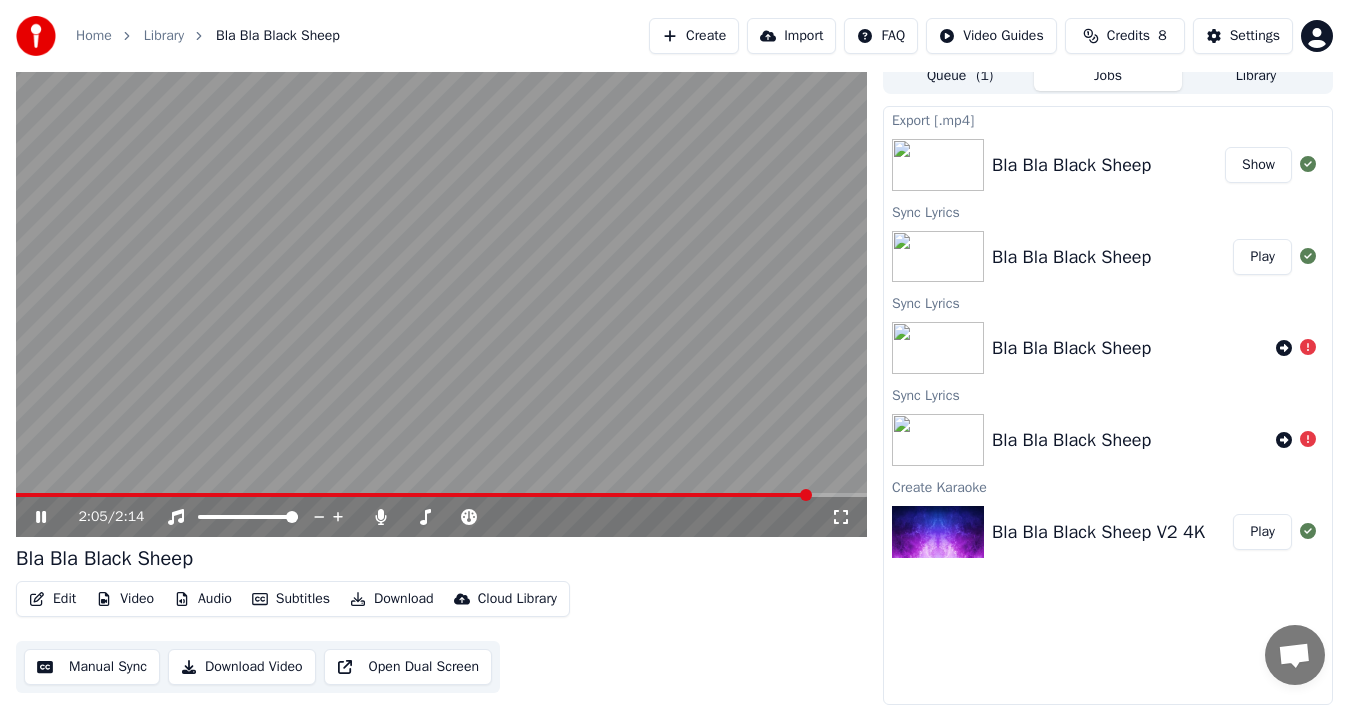 click at bounding box center [441, 297] 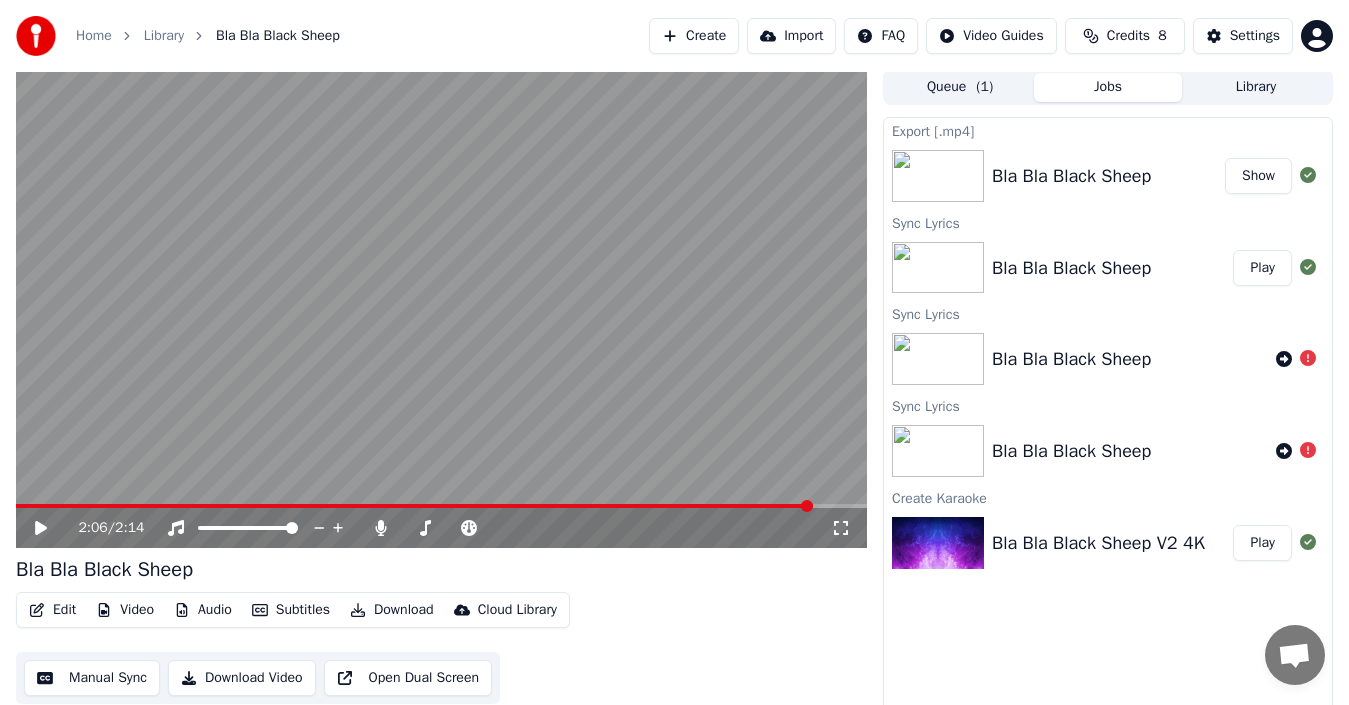 scroll, scrollTop: 0, scrollLeft: 0, axis: both 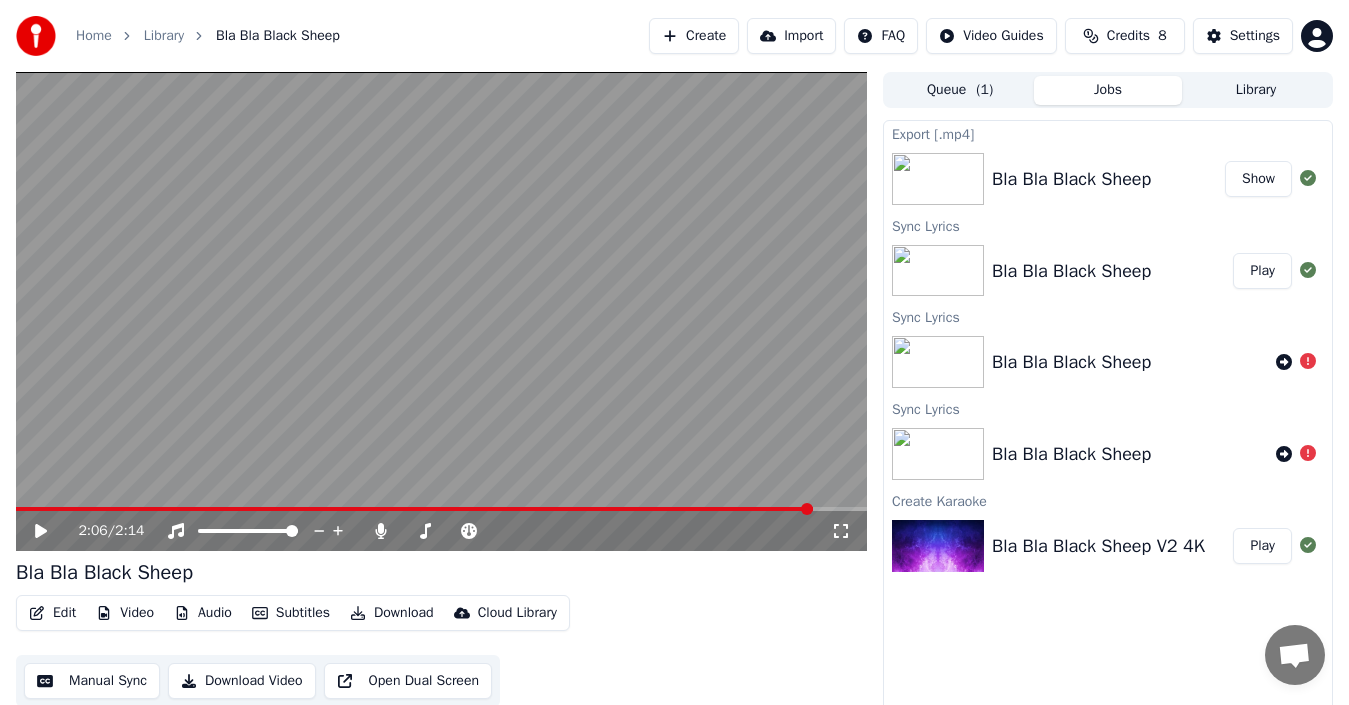 click on "Play" at bounding box center [1262, 271] 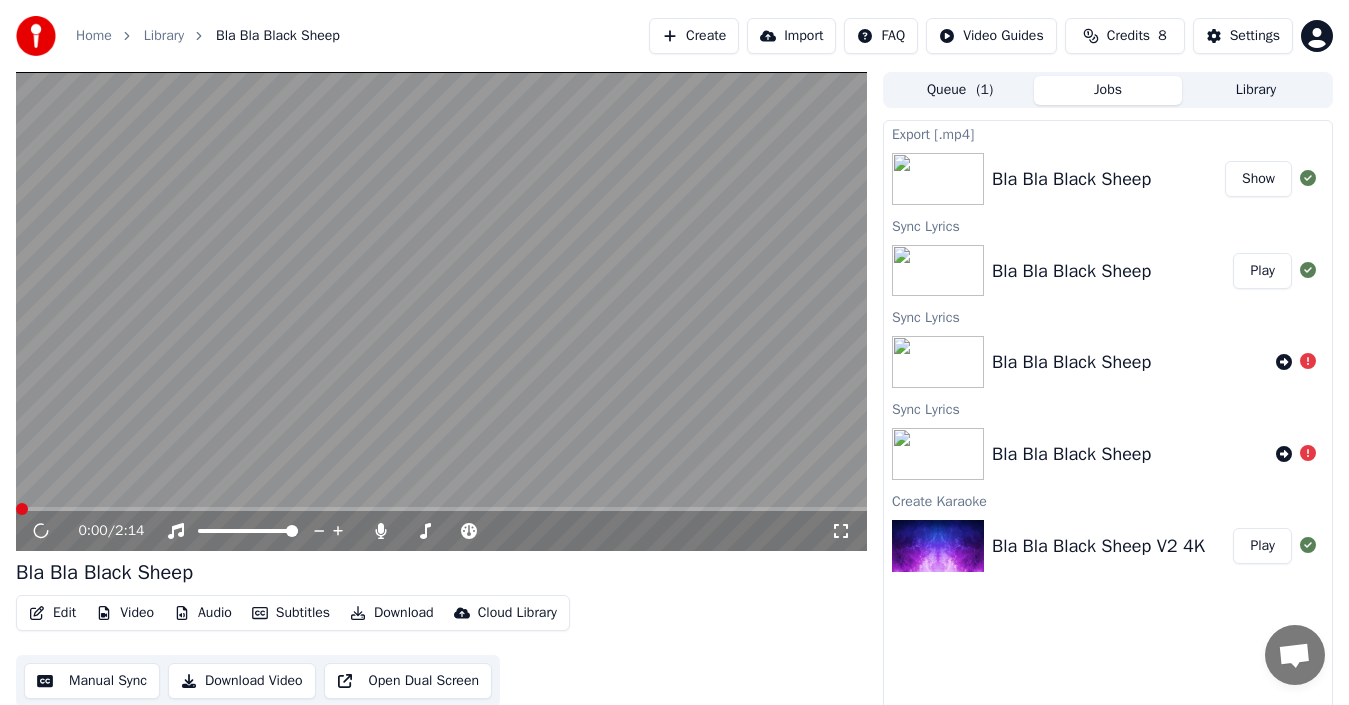 click on "Queue ( 1 )" at bounding box center (960, 90) 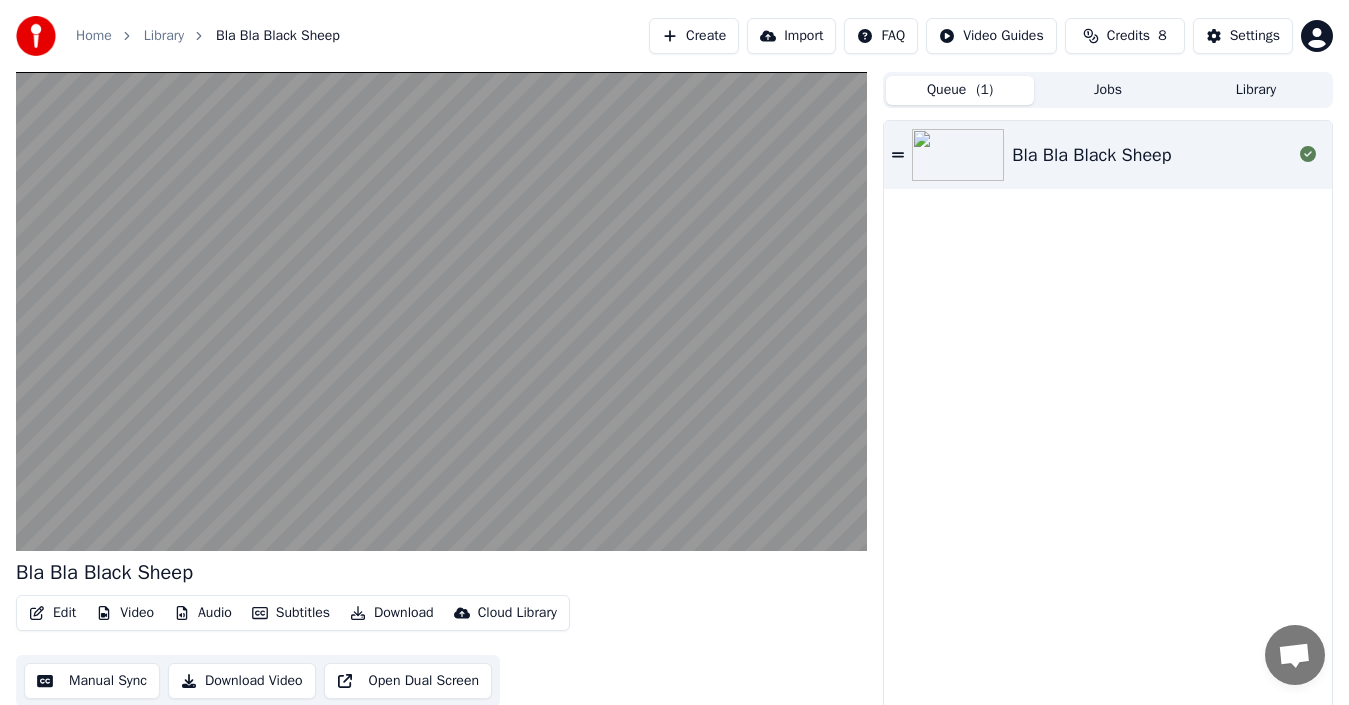 click on "Jobs" at bounding box center [1108, 90] 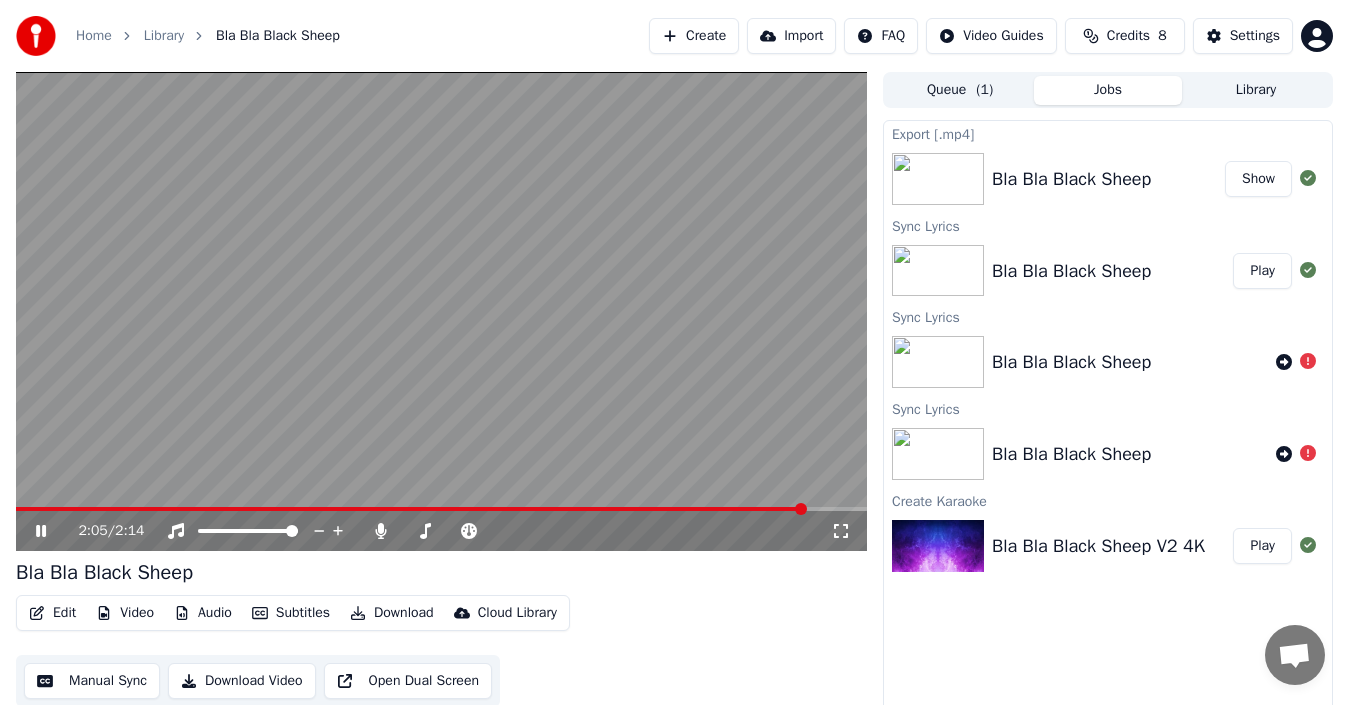 click at bounding box center (441, 509) 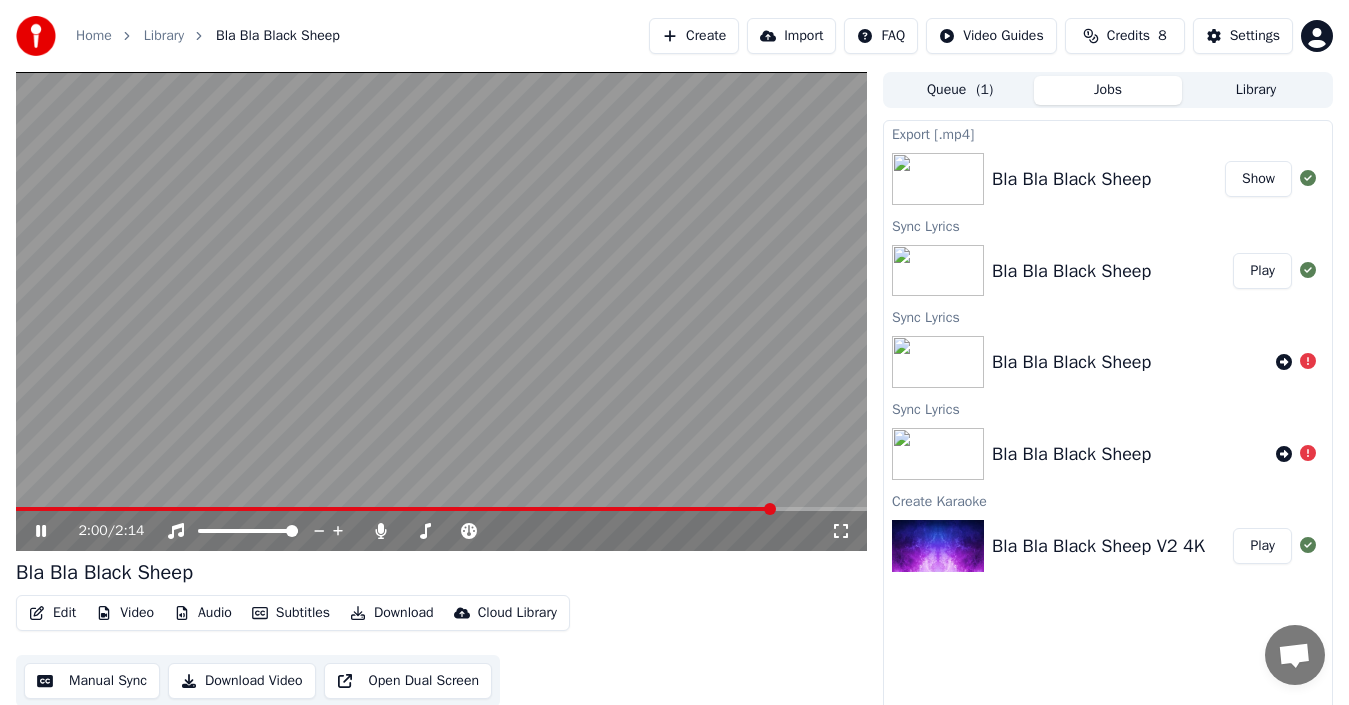 click at bounding box center (395, 509) 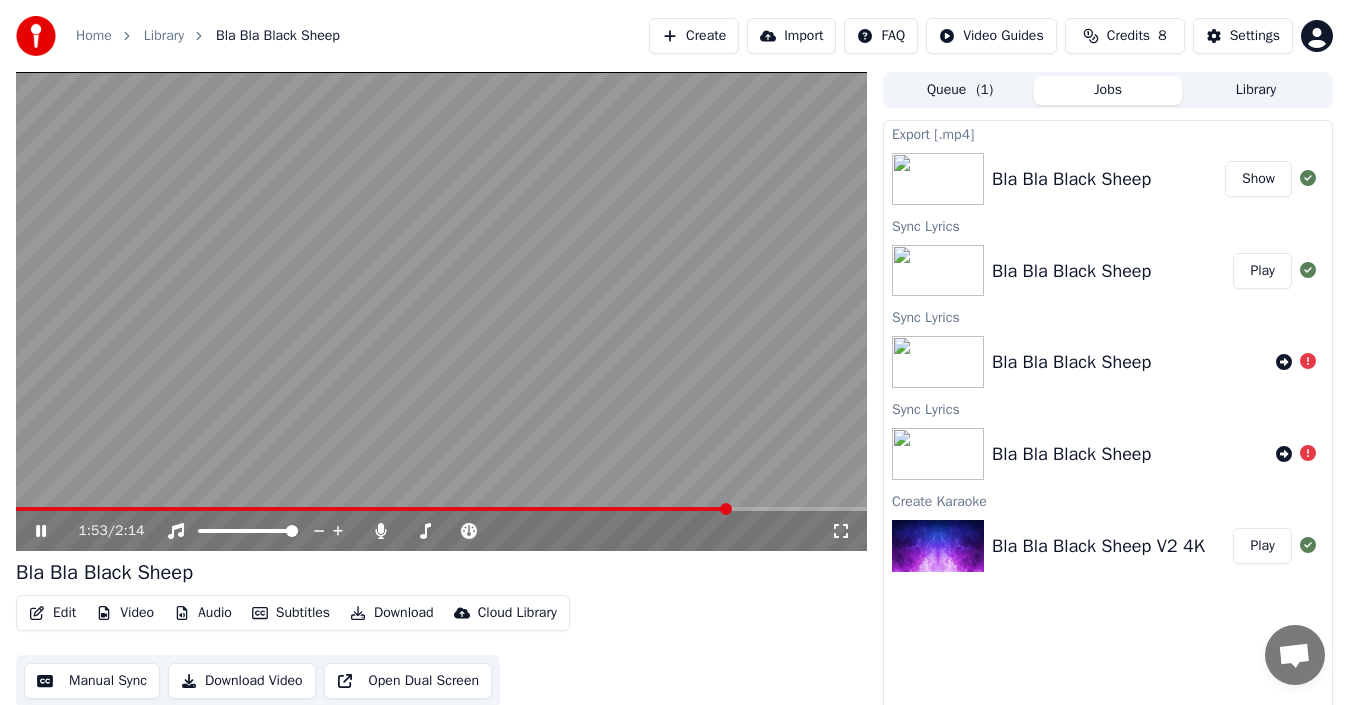 click at bounding box center [373, 509] 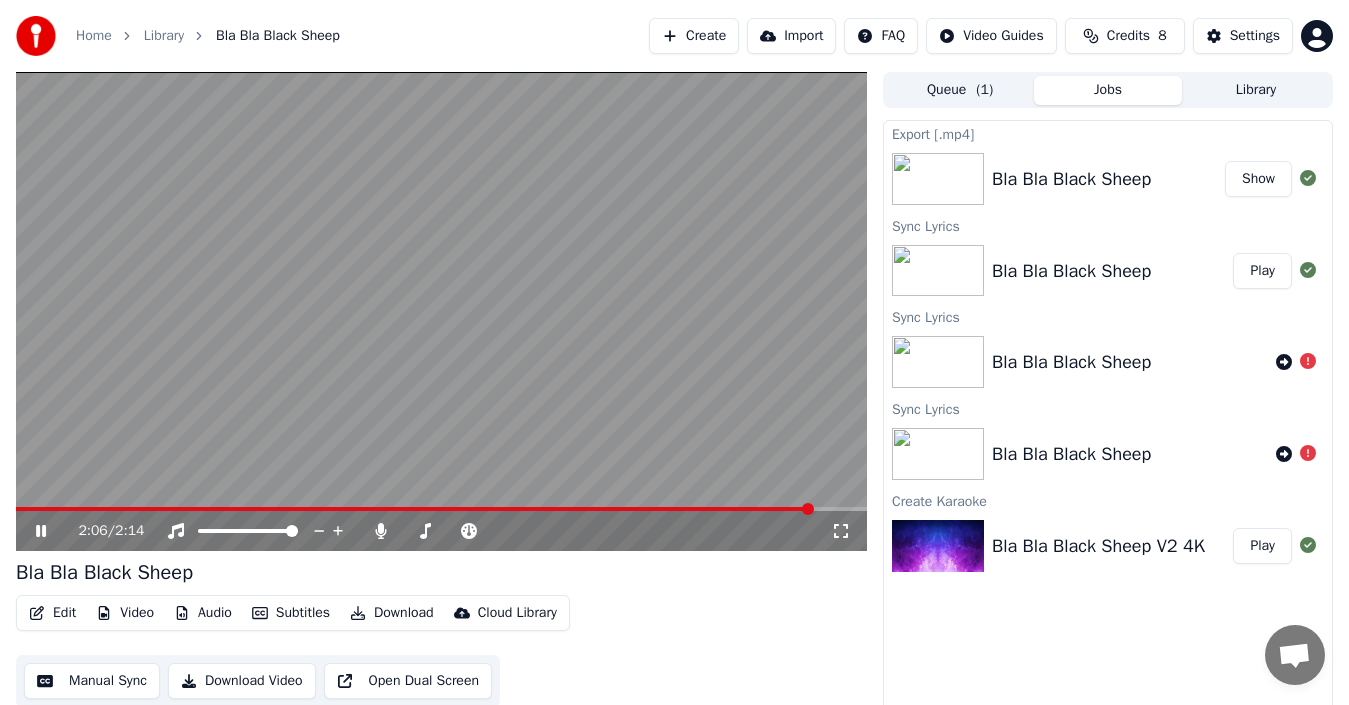 click at bounding box center [441, 311] 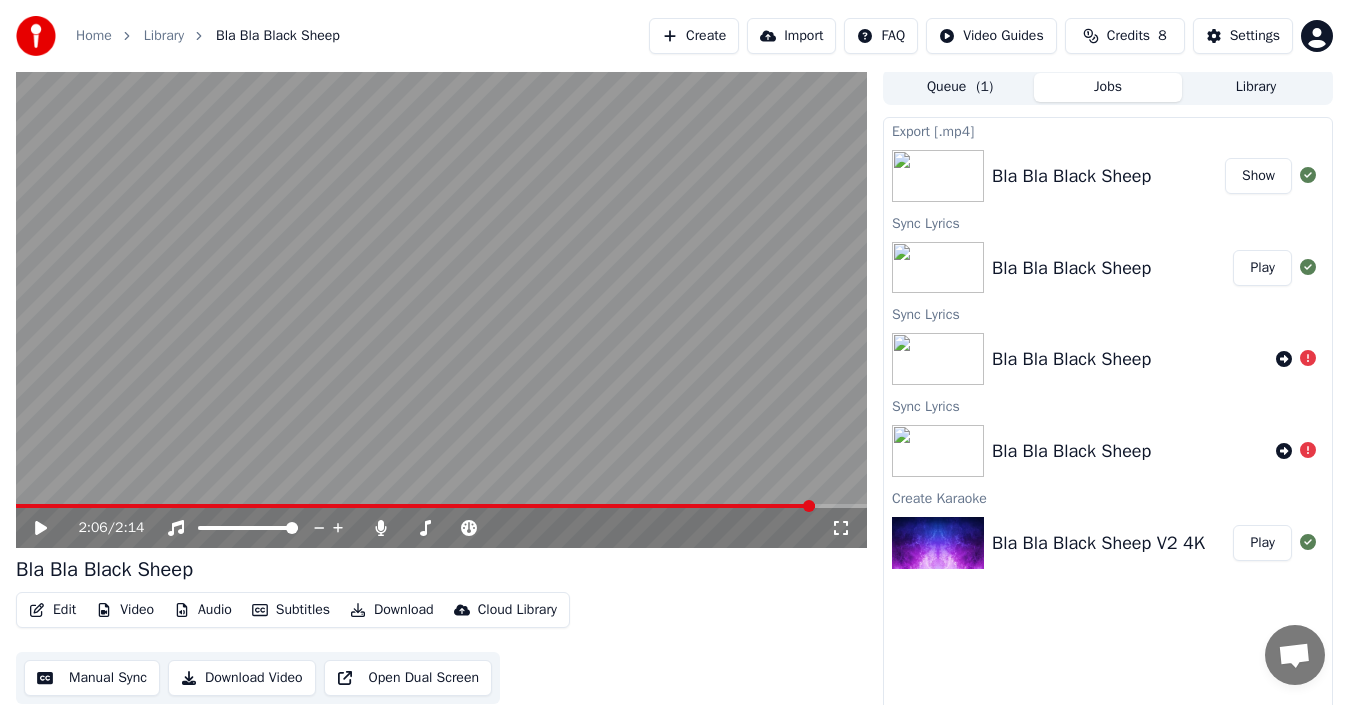 scroll, scrollTop: 0, scrollLeft: 0, axis: both 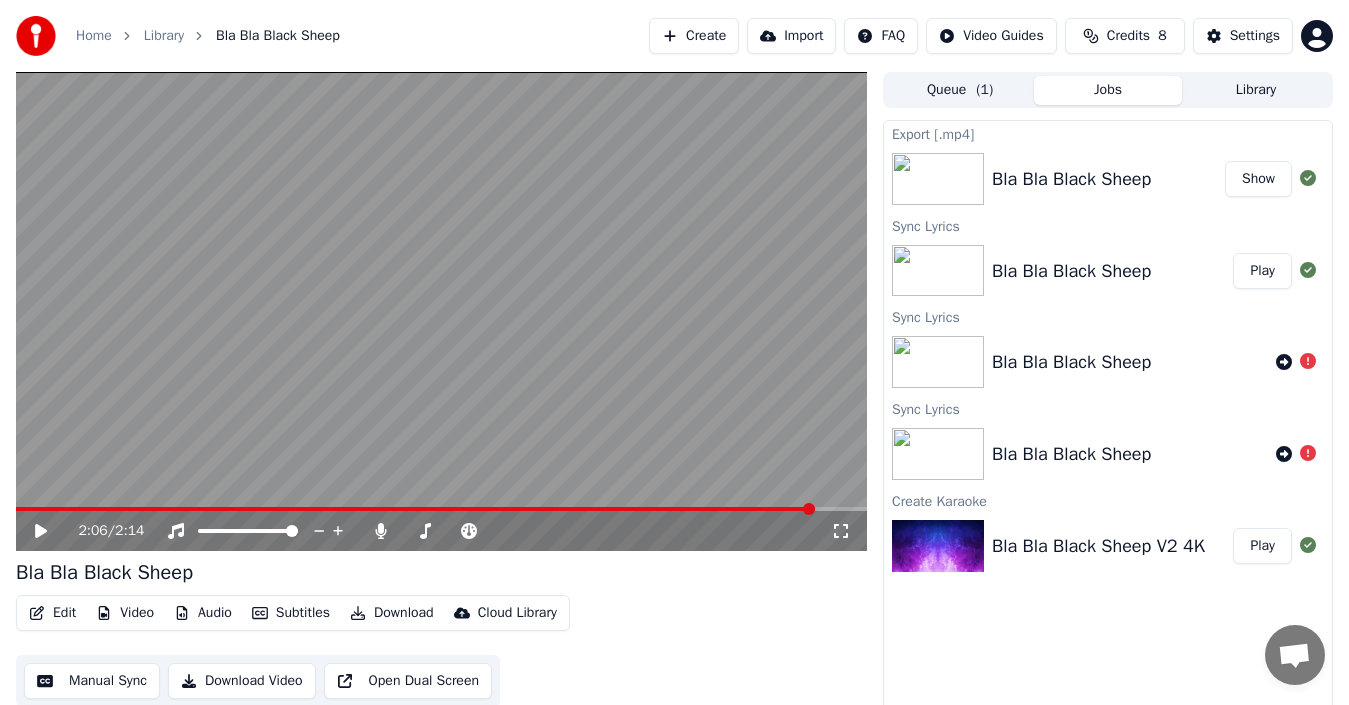 click on "Create" at bounding box center (694, 36) 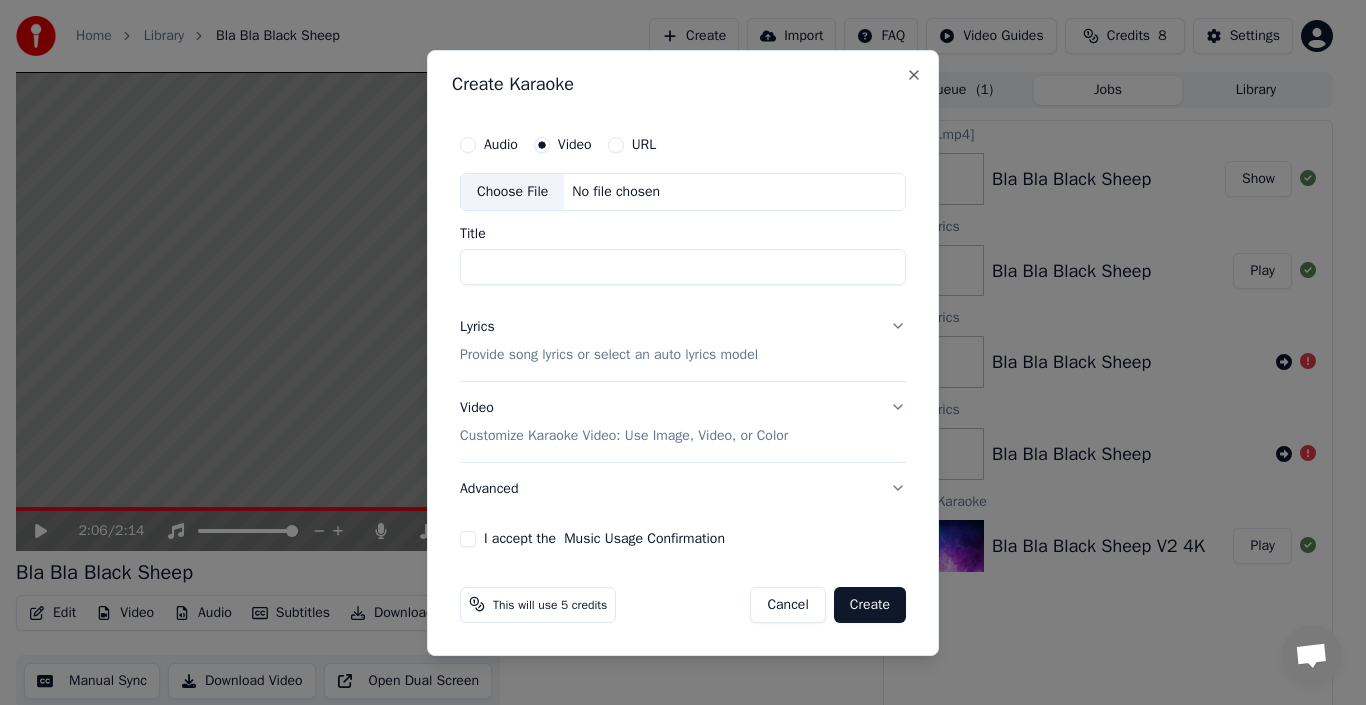 click on "Create Karaoke Audio Video URL Choose File No file chosen Title Lyrics Provide song lyrics or select an auto lyrics model Video Customize Karaoke Video: Use Image, Video, or Color Advanced I accept the   Music Usage Confirmation This will use 5 credits Cancel Create Close" at bounding box center [683, 353] 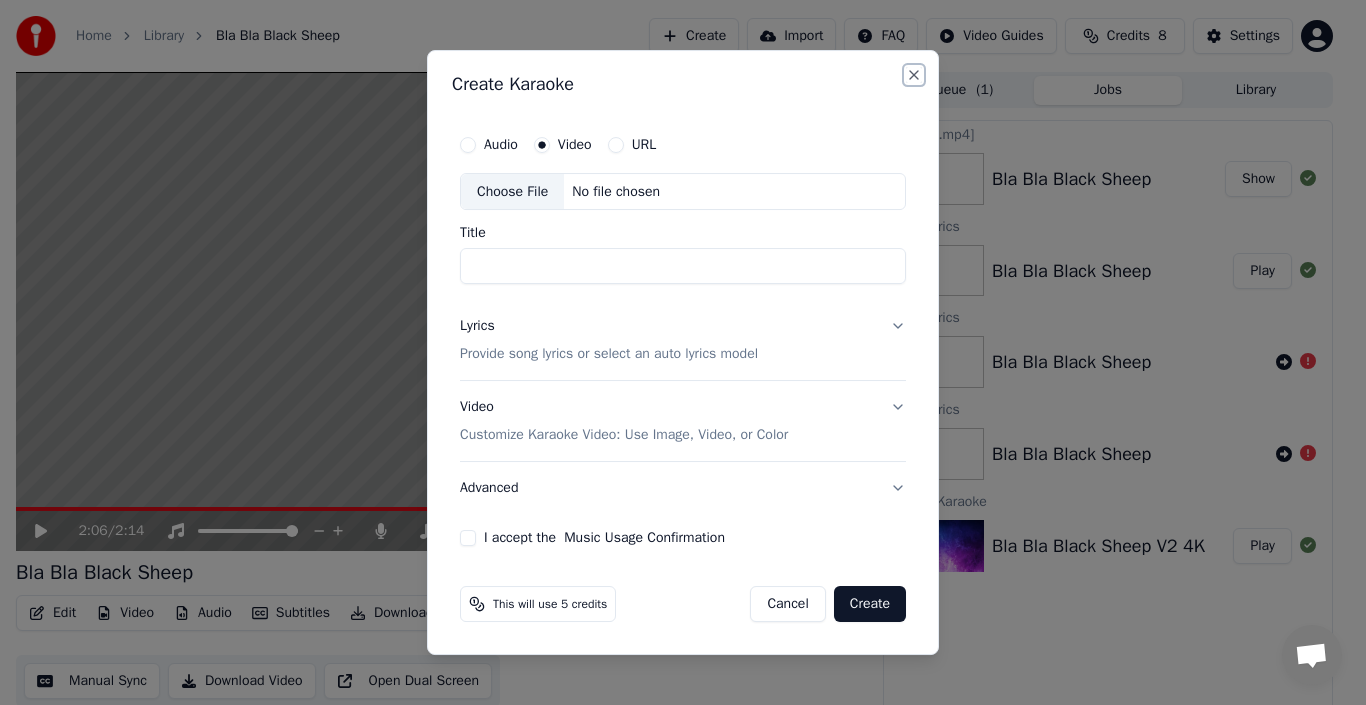 click on "Close" at bounding box center (914, 75) 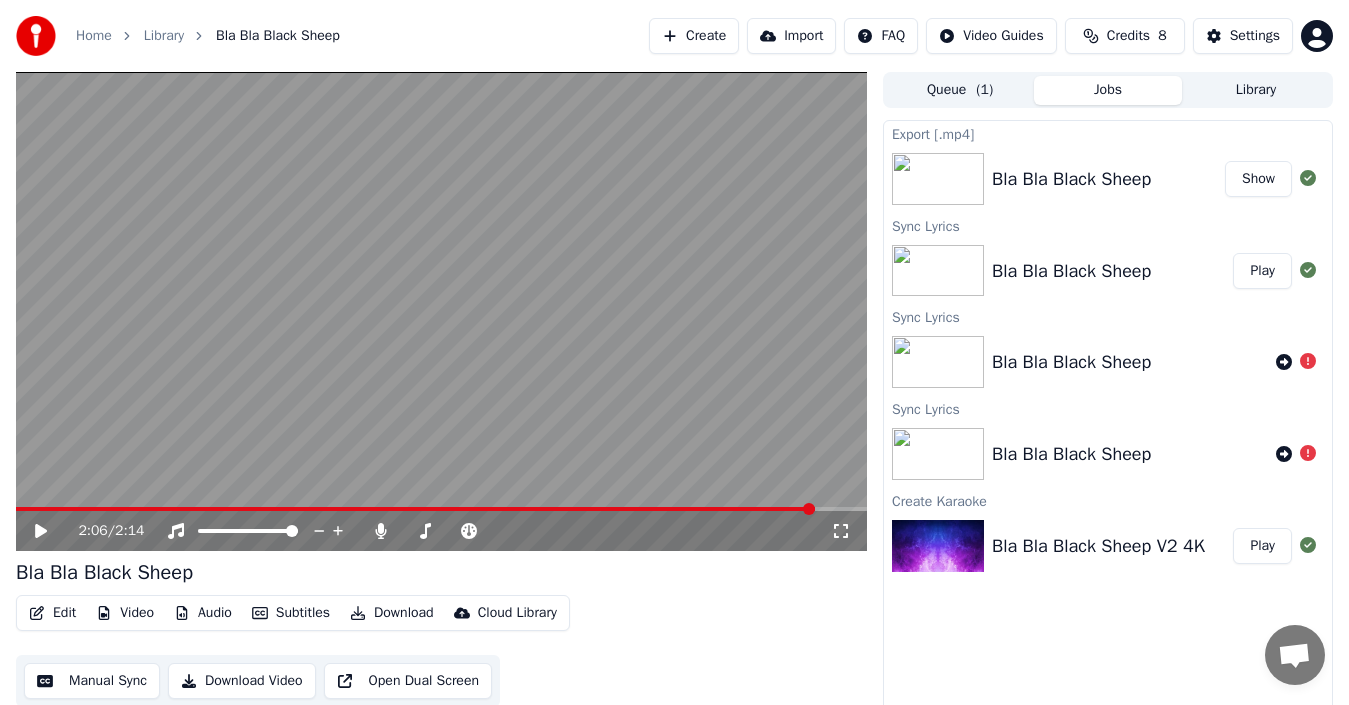 click on "( 1 )" at bounding box center [984, 90] 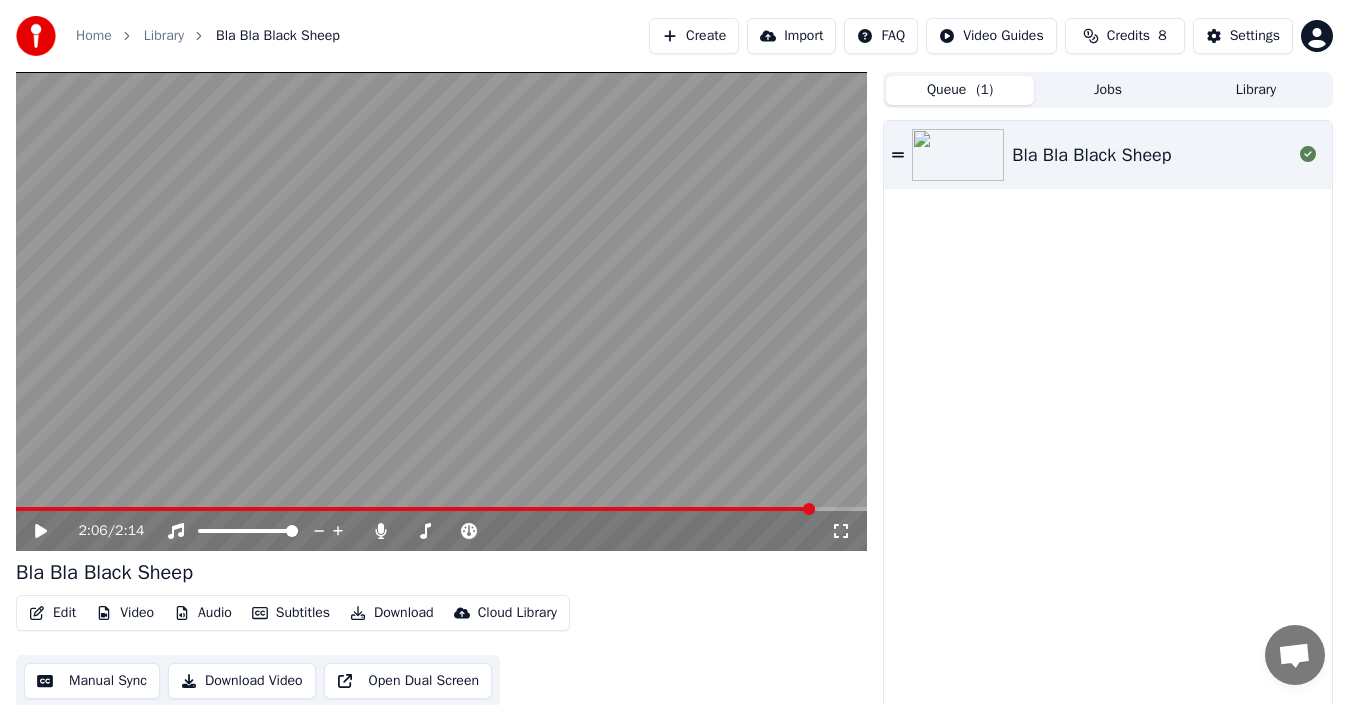 scroll, scrollTop: 14, scrollLeft: 0, axis: vertical 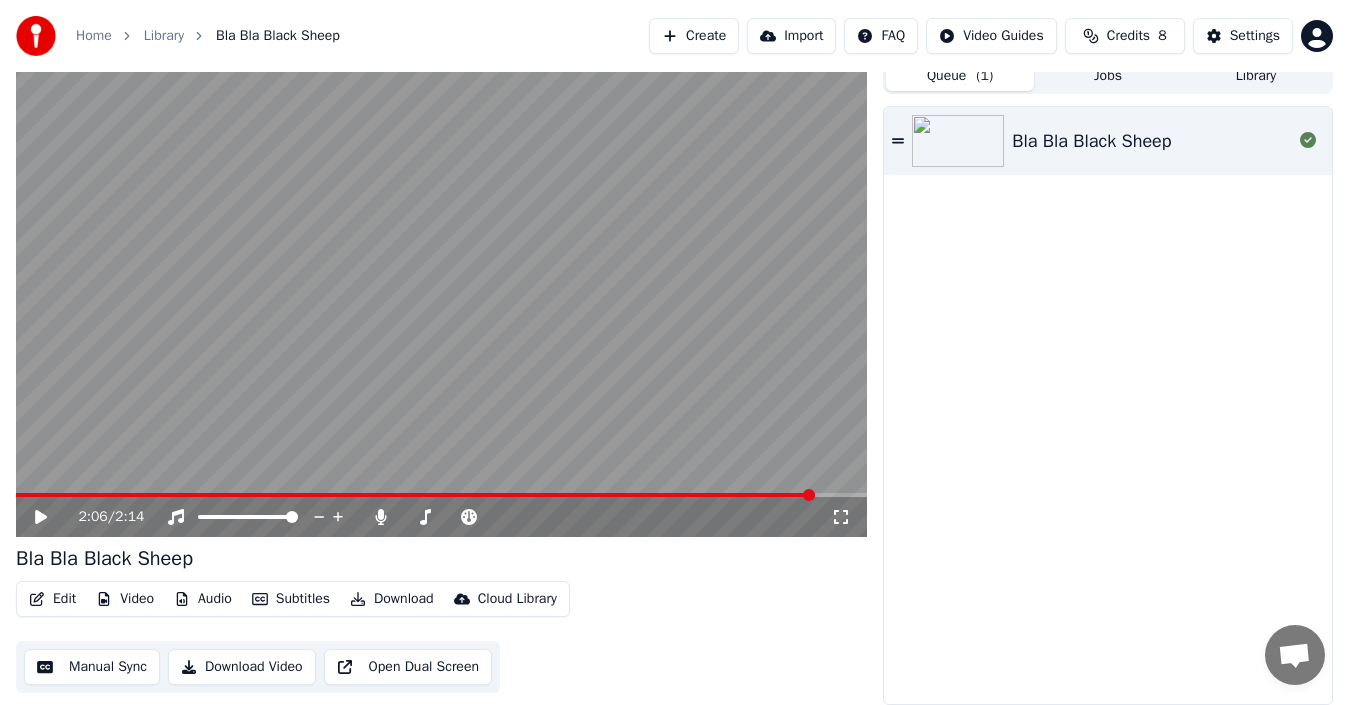 click on "Manual Sync" at bounding box center (92, 667) 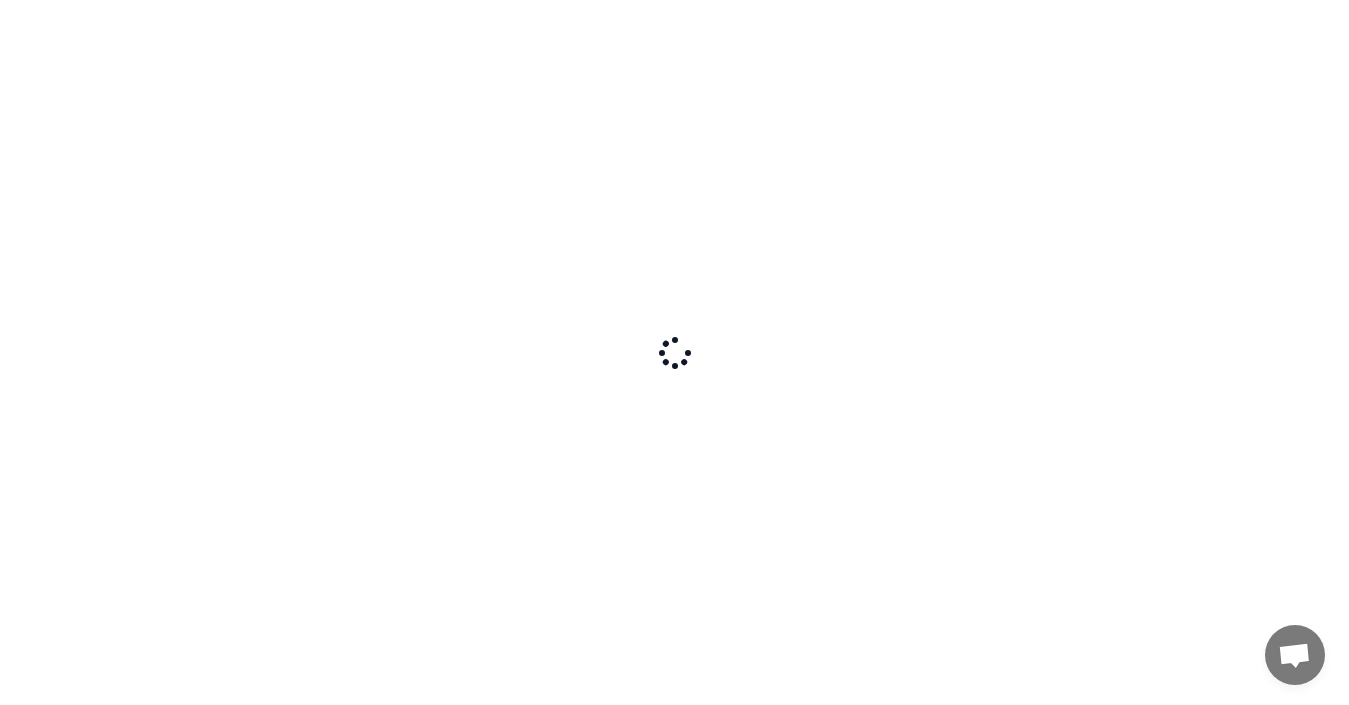 scroll, scrollTop: 0, scrollLeft: 0, axis: both 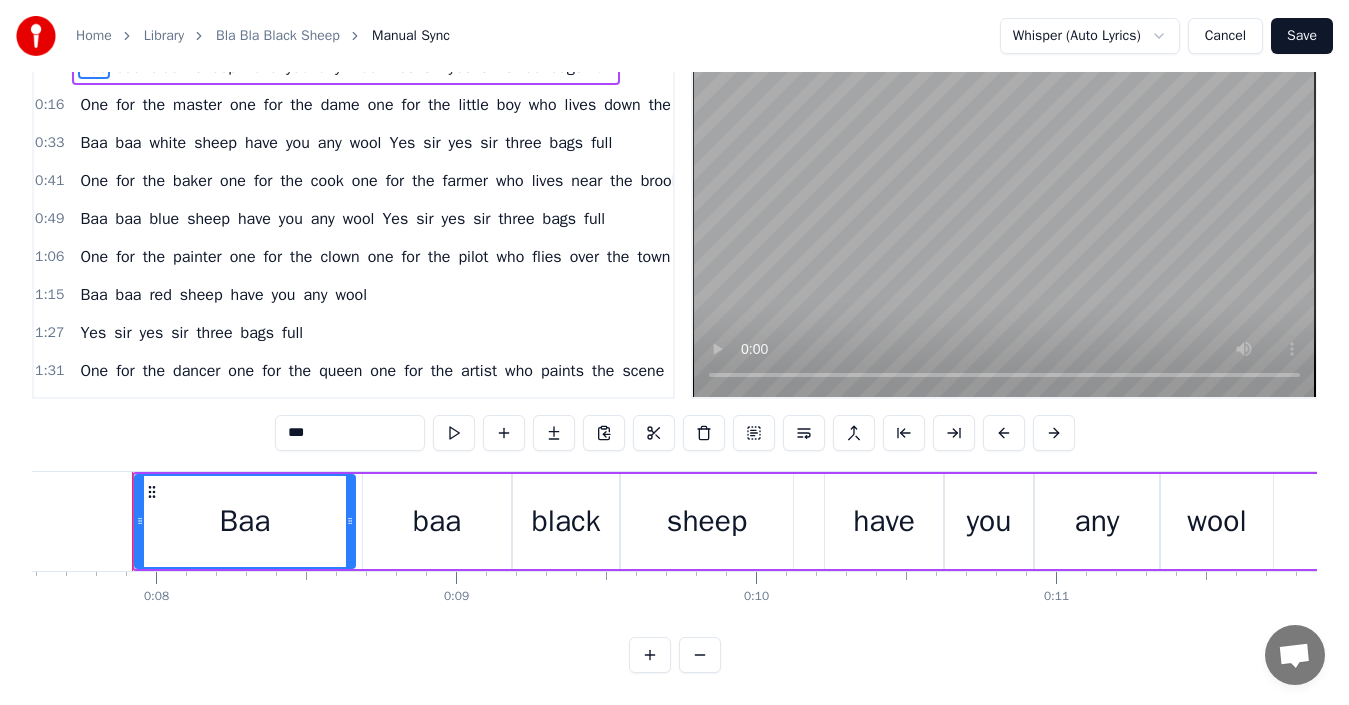drag, startPoint x: 367, startPoint y: 362, endPoint x: 405, endPoint y: 363, distance: 38.013157 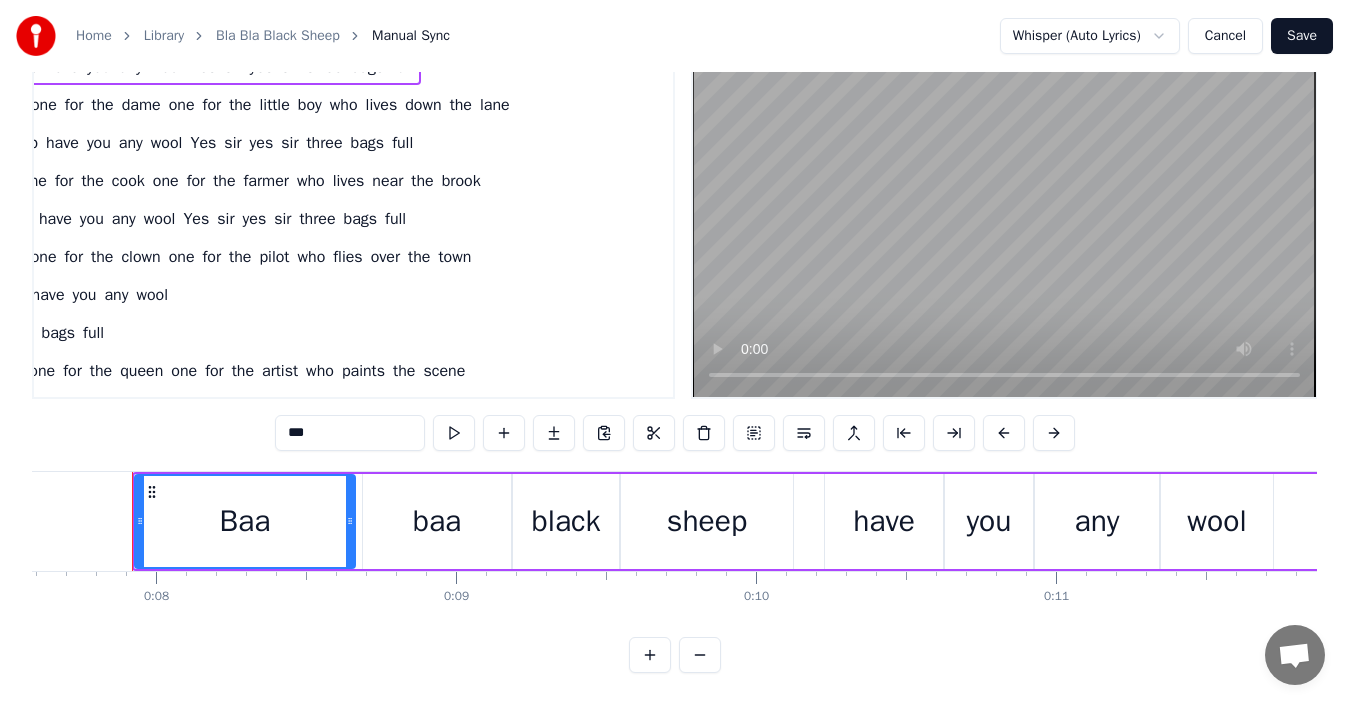 scroll, scrollTop: 0, scrollLeft: 220, axis: horizontal 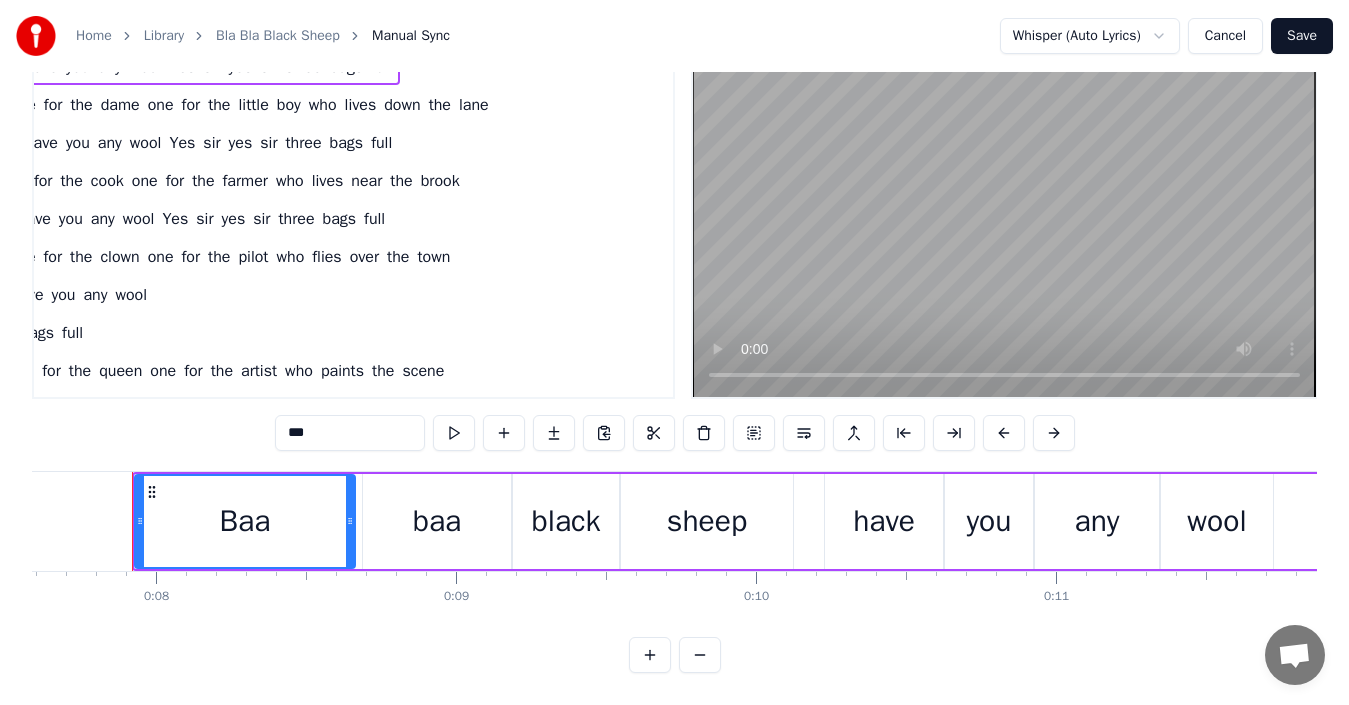 click on "0:07 Baa baa black sheep have you any wool Yes sir yes sir three bags full 0:16 One for the master one for the dame one for the little boy who lives down the lane 0:33 Baa baa white sheep have you any wool Yes sir yes sir three bags full 0:41 One for the baker one for the cook one for the farmer who lives near the brook 0:49 Baa baa blue sheep have you any wool Yes sir yes sir three bags full 1:06 One for the painter one for the clown one for the pilot who flies over the town 1:15 Baa baa red sheep have you any wool 1:27 Yes sir yes sir three bags full 1:31 One for the dancer one for the queen one for the artist who paints the scene 1:48 Baa baa pink sheep have you any wool Yes sir yes sir three bags full 1:56 One for the fairy one for the knight one for the dragon who sleeps at night 2:05 Baa baa pink sheep have you any wool Yes sir yes sir three bags full 2:06 One for dinner one for the master one for the king one for the protector one for the bra concealed with sling 2:06 Baa baa white sheep have you any" at bounding box center [353, 222] 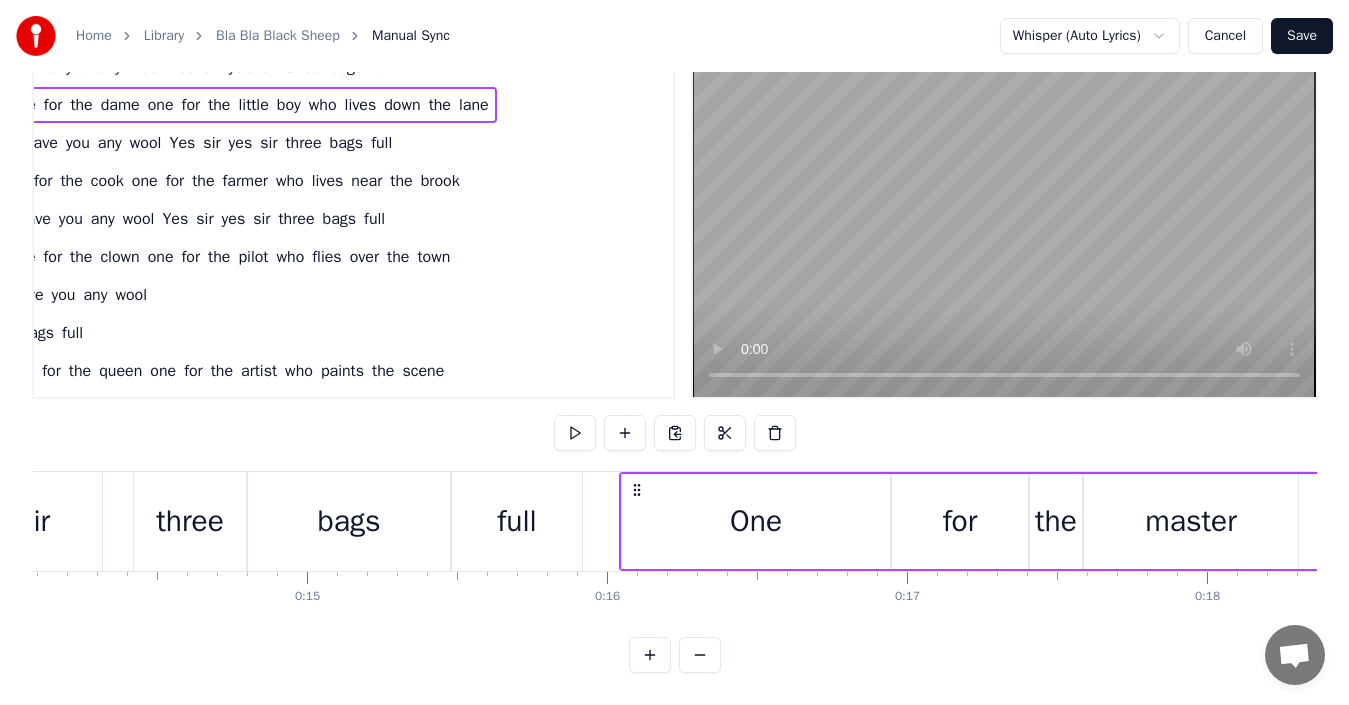scroll, scrollTop: 0, scrollLeft: 4612, axis: horizontal 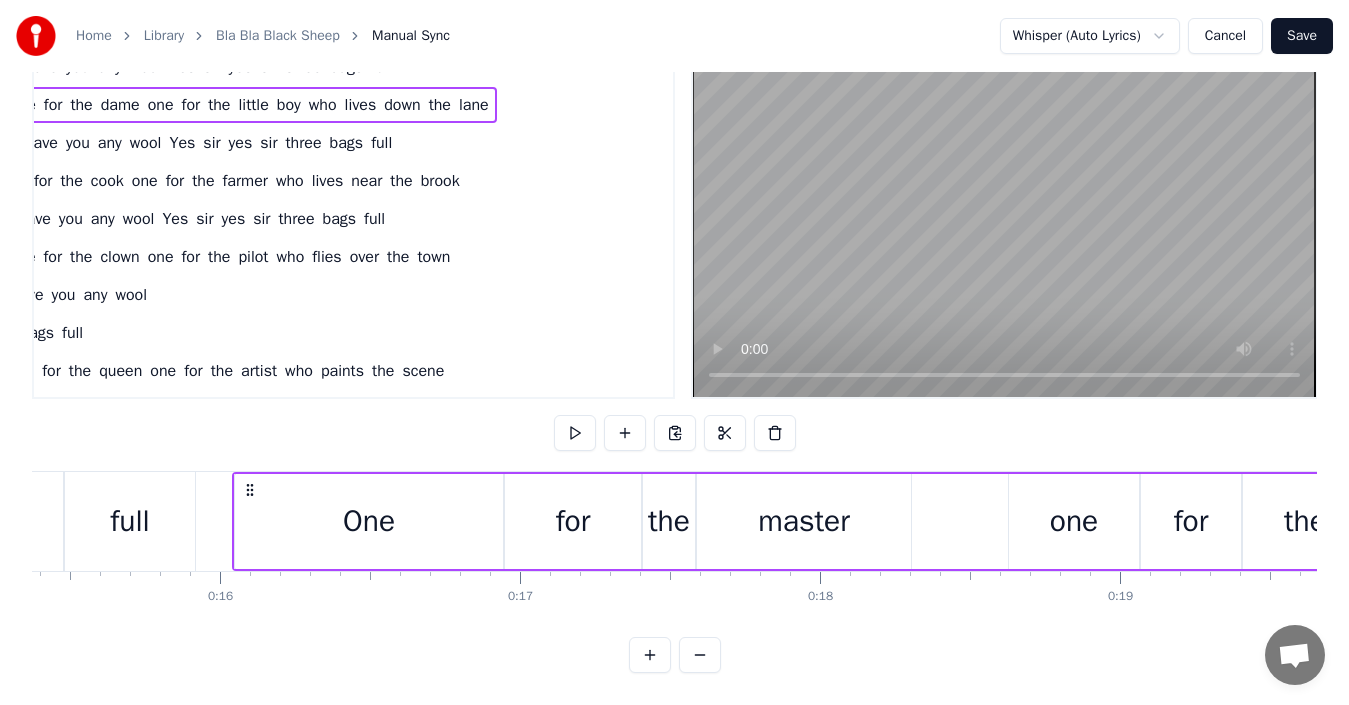 click on "lane" at bounding box center [474, 105] 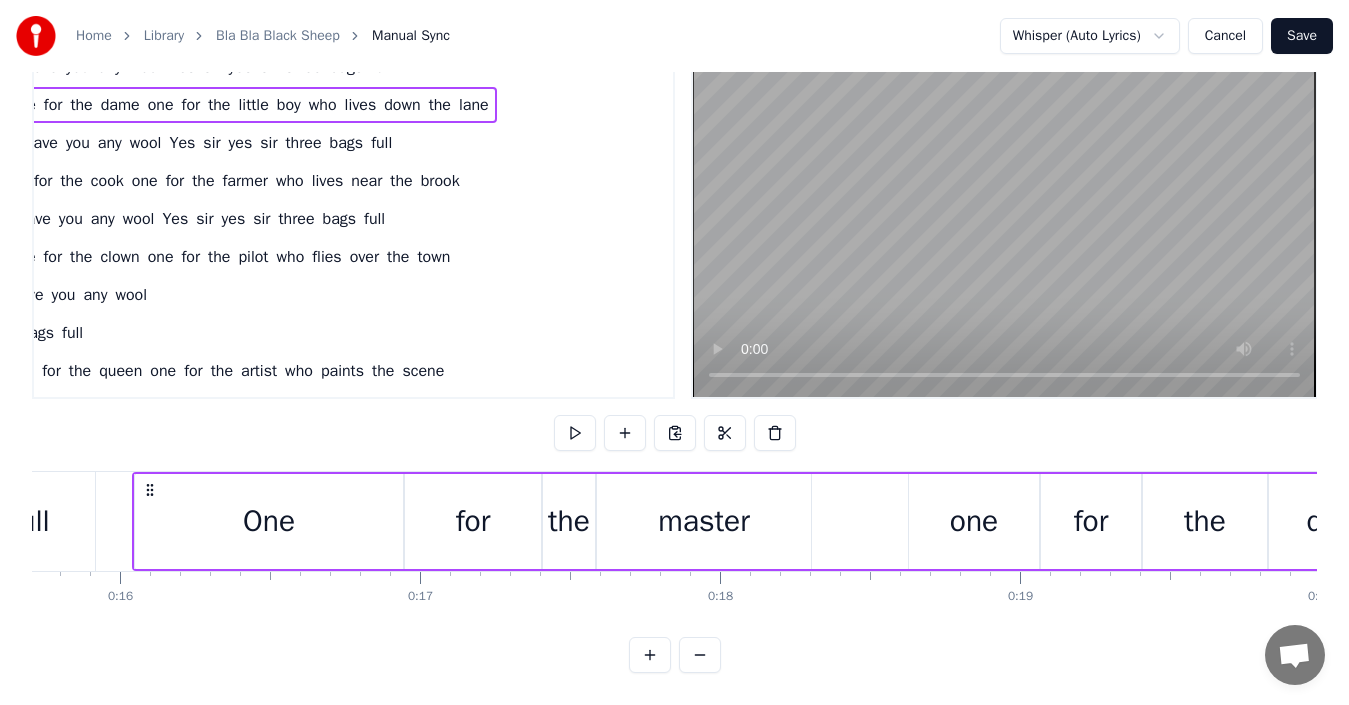 scroll, scrollTop: 5, scrollLeft: 0, axis: vertical 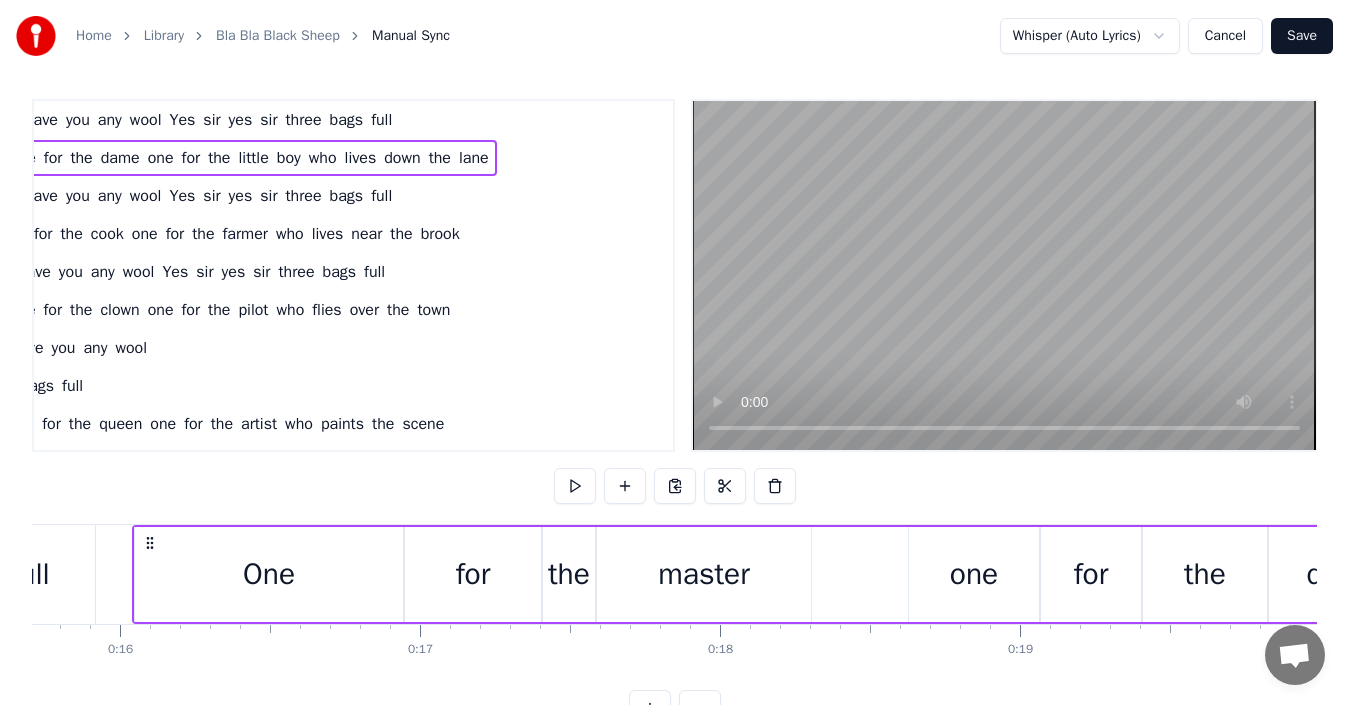 click on "Home Library Bla Bla Black Sheep Manual Sync Whisper (Auto Lyrics) Cancel Save 0:07 Baa baa black sheep have you any wool Yes sir yes sir three bags full 0:16 One for the [PERSON] one for the [PERSON] one for the little [PERSON] who lives down the lane 0:33 Baa baa white sheep have you any wool Yes sir yes sir three bags full 0:41 One for the [PERSON] one for the [PERSON] one for the [PERSON] who lives near the brook 0:49 Baa baa blue sheep have you any wool Yes sir yes sir three bags full 1:06 One for the [PERSON] one for the [PERSON] one for the [PERSON] who flies over the town 1:15 Baa baa red sheep have you any wool 1:27 Yes sir yes sir three bags full 1:31 One for the [PERSON] one for the [PERSON] one for the [PERSON] who paints the scene 1:48 Baa baa pink sheep have you any wool Yes sir yes sir three bags full 1:56 One for the [PERSON] one for the [PERSON] one for the [PERSON] who sleeps at night 2:05 Baa baa pink sheep have you any wool Yes sir yes sir three bags full 2:06 One for dinner one for the [PERSON] one for the [PERSON] one for the one for" at bounding box center [674, 360] 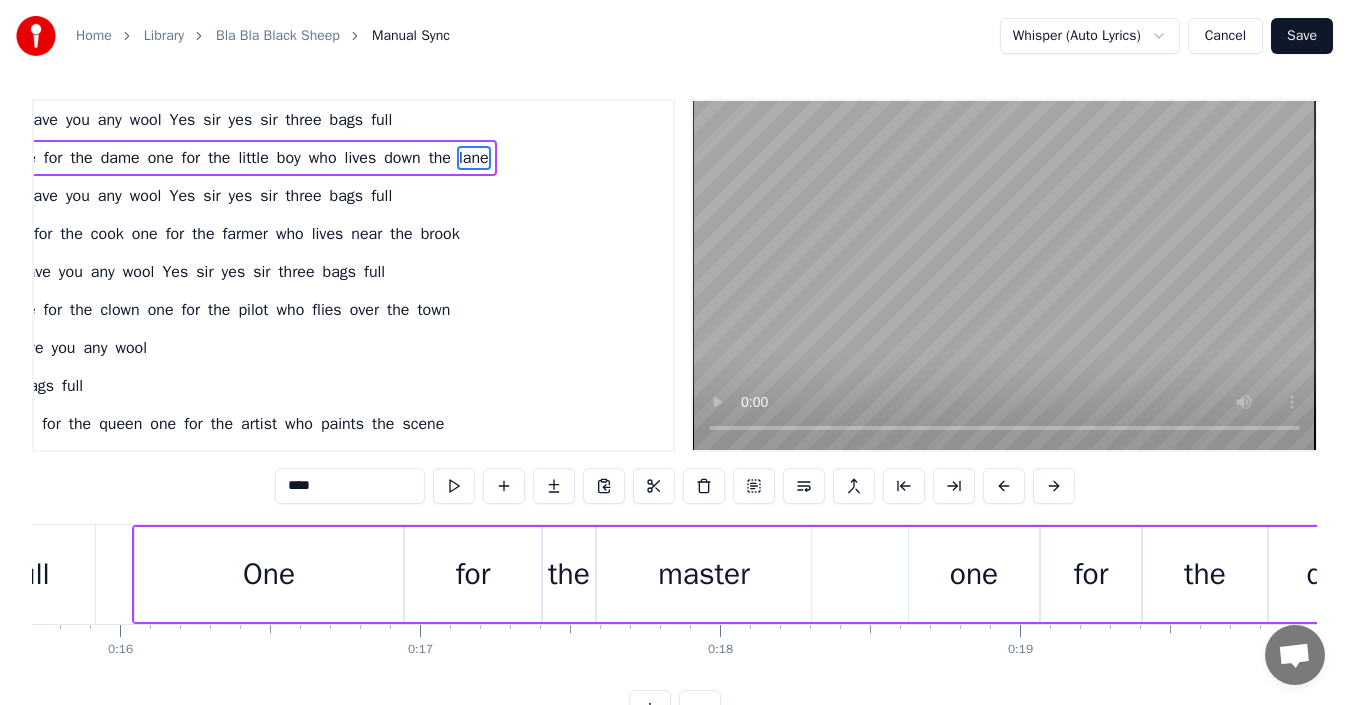 scroll, scrollTop: 0, scrollLeft: 0, axis: both 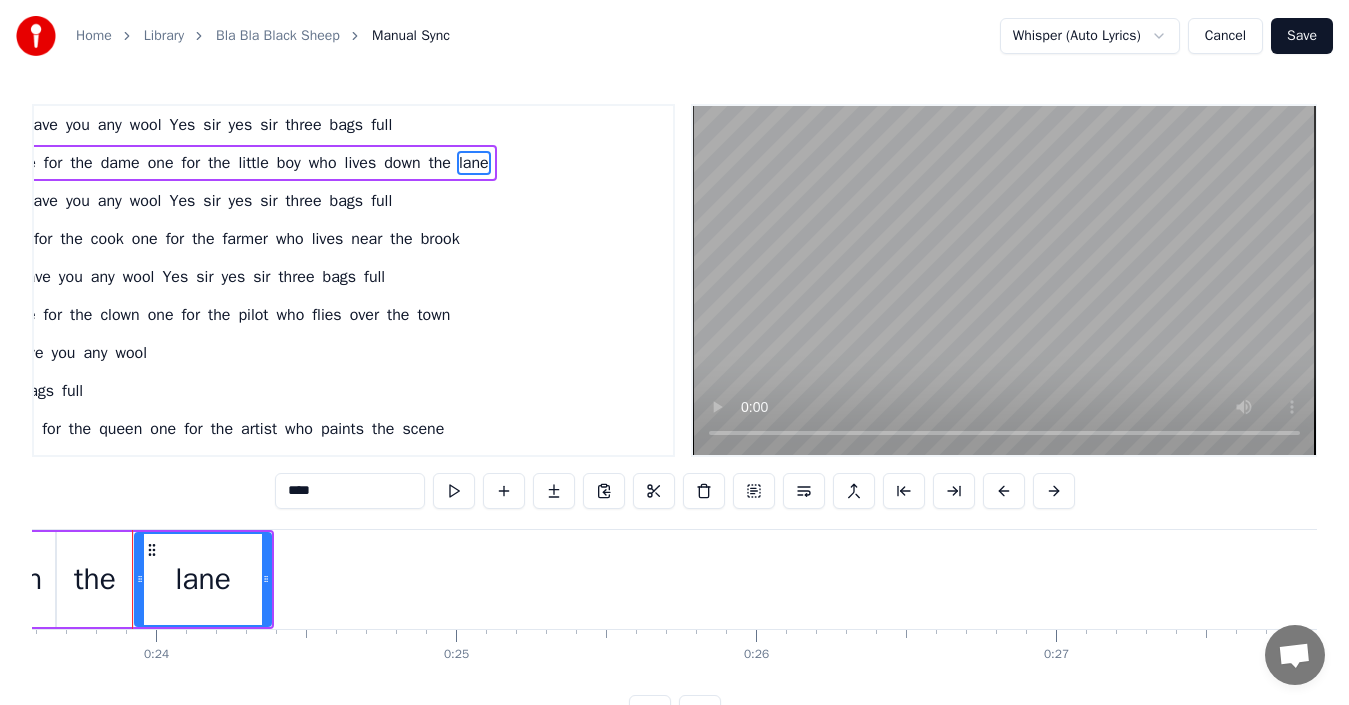 click on "lane" at bounding box center [203, 579] 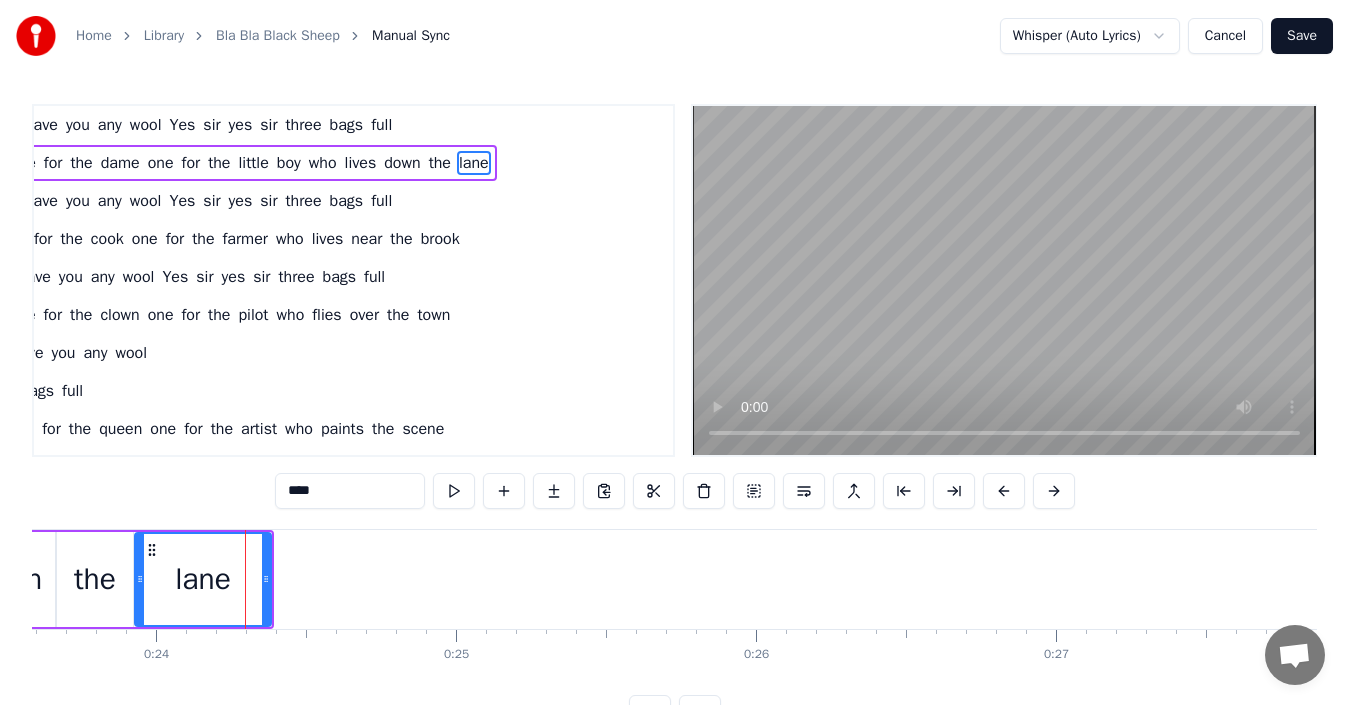 scroll, scrollTop: 276, scrollLeft: 220, axis: both 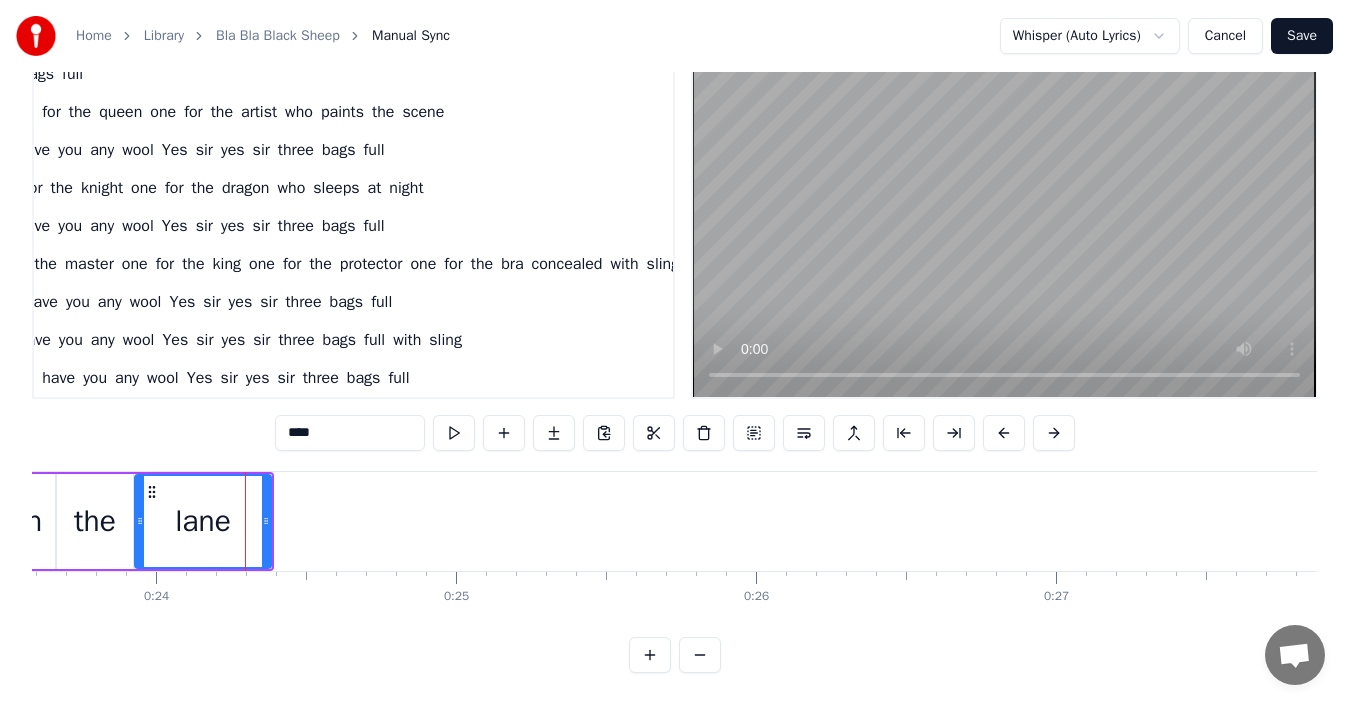 drag, startPoint x: 410, startPoint y: 380, endPoint x: 219, endPoint y: 380, distance: 191 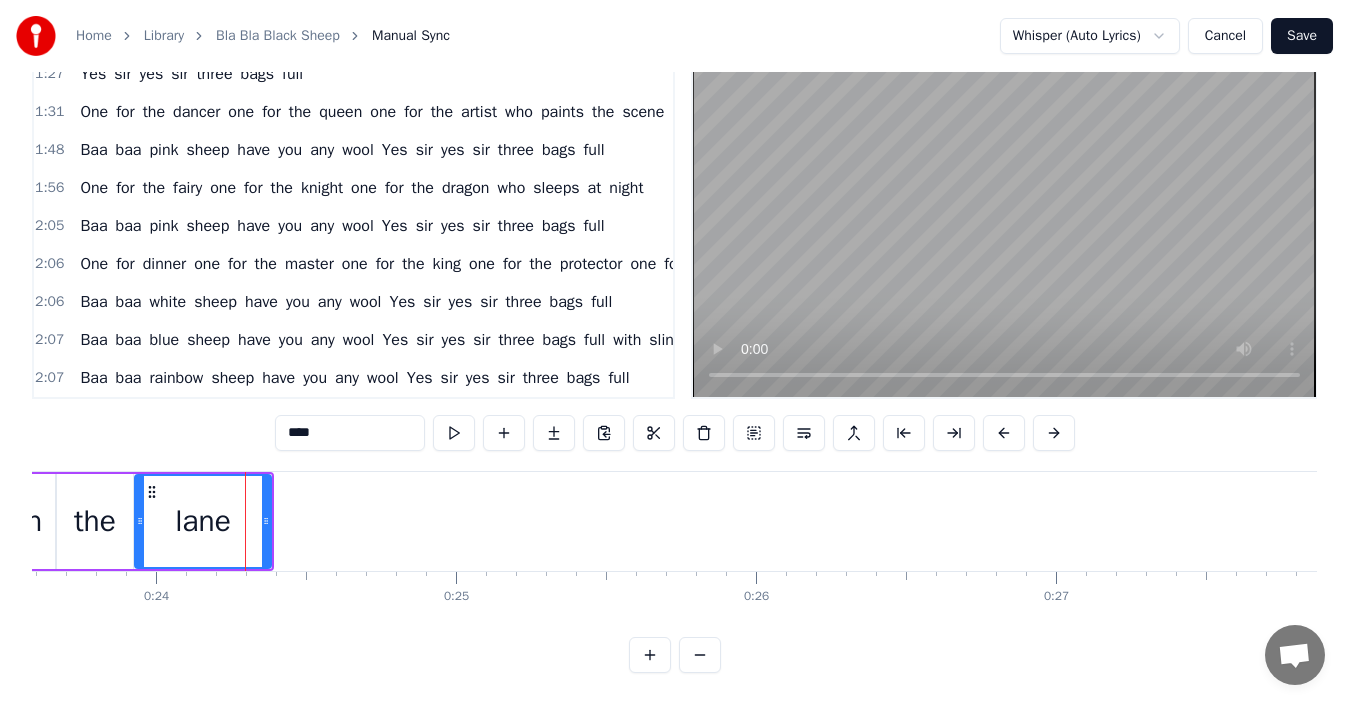 click on "rainbow" at bounding box center (176, 378) 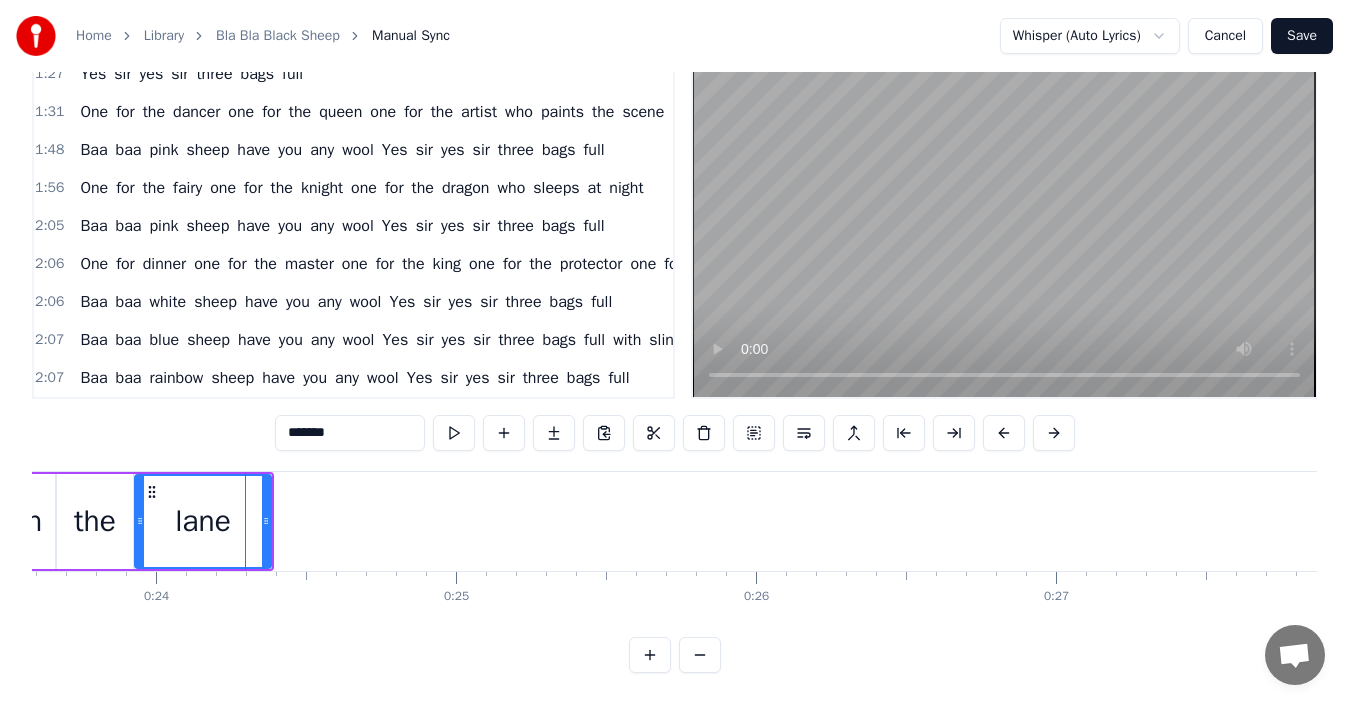 scroll, scrollTop: 66, scrollLeft: 0, axis: vertical 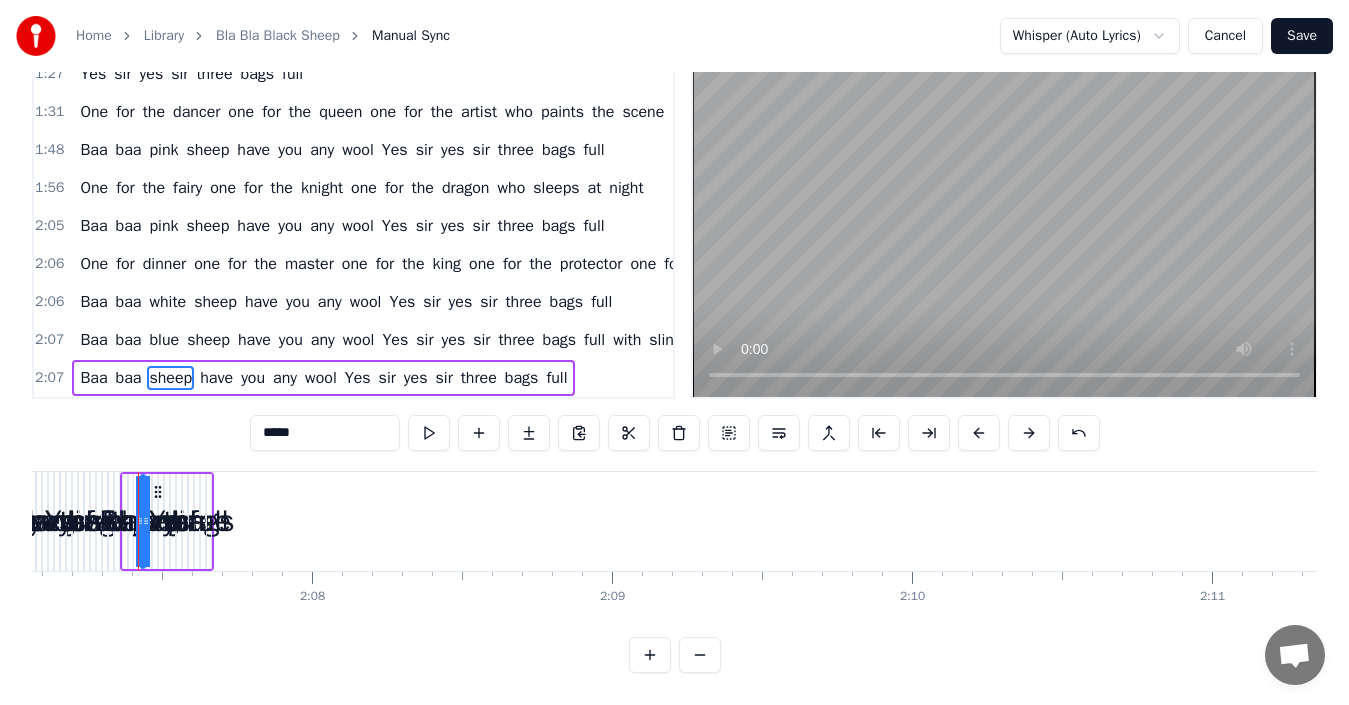click 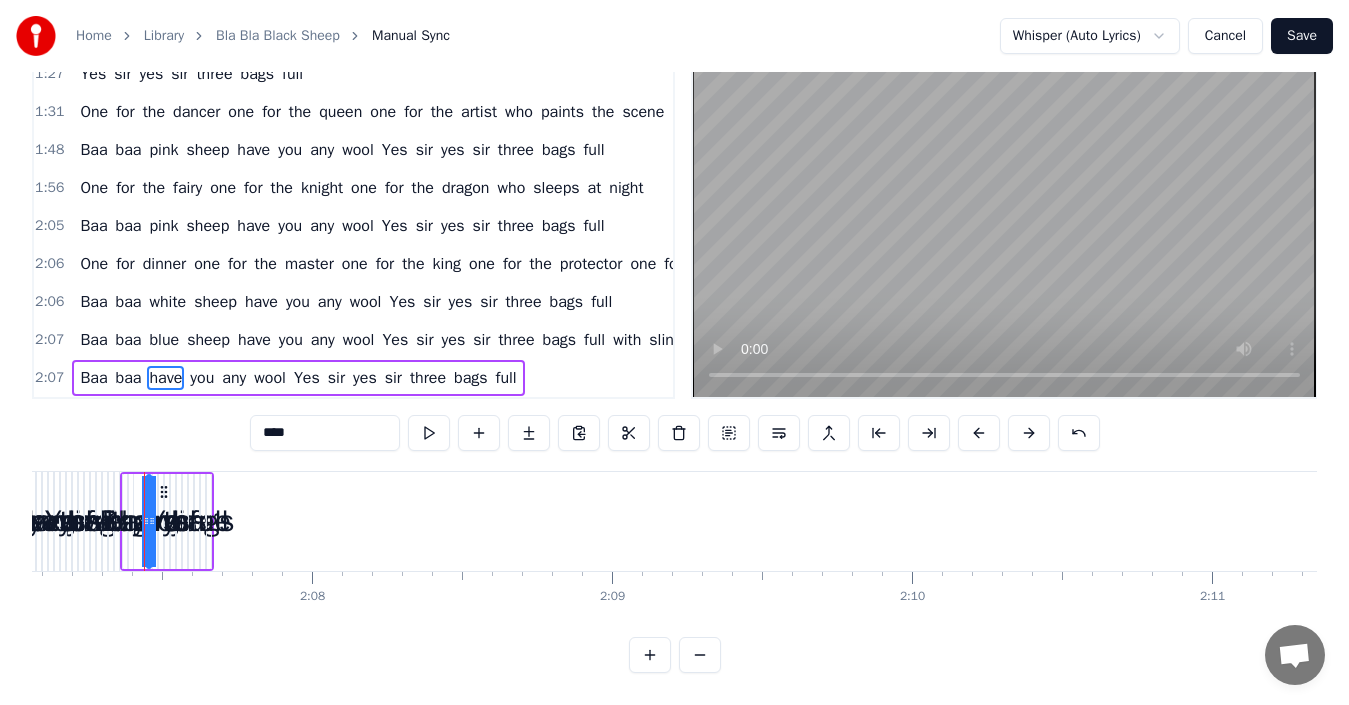 click 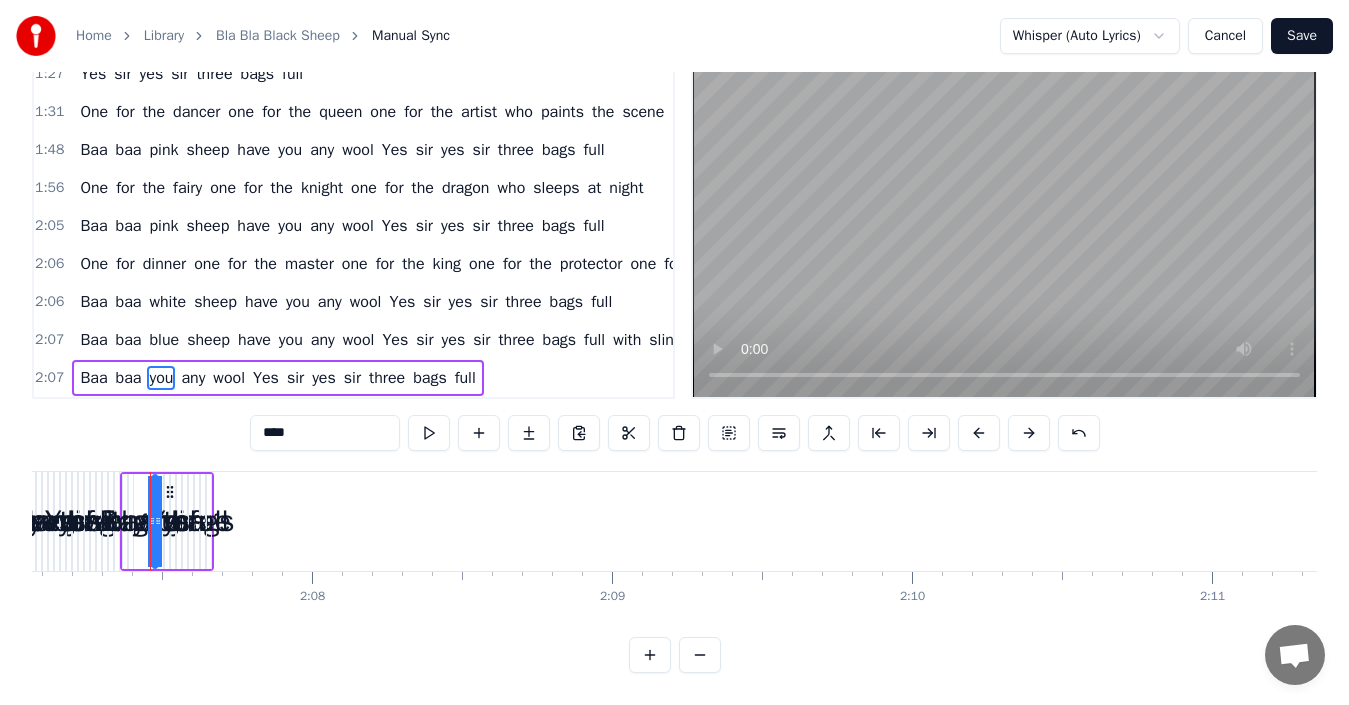 type on "***" 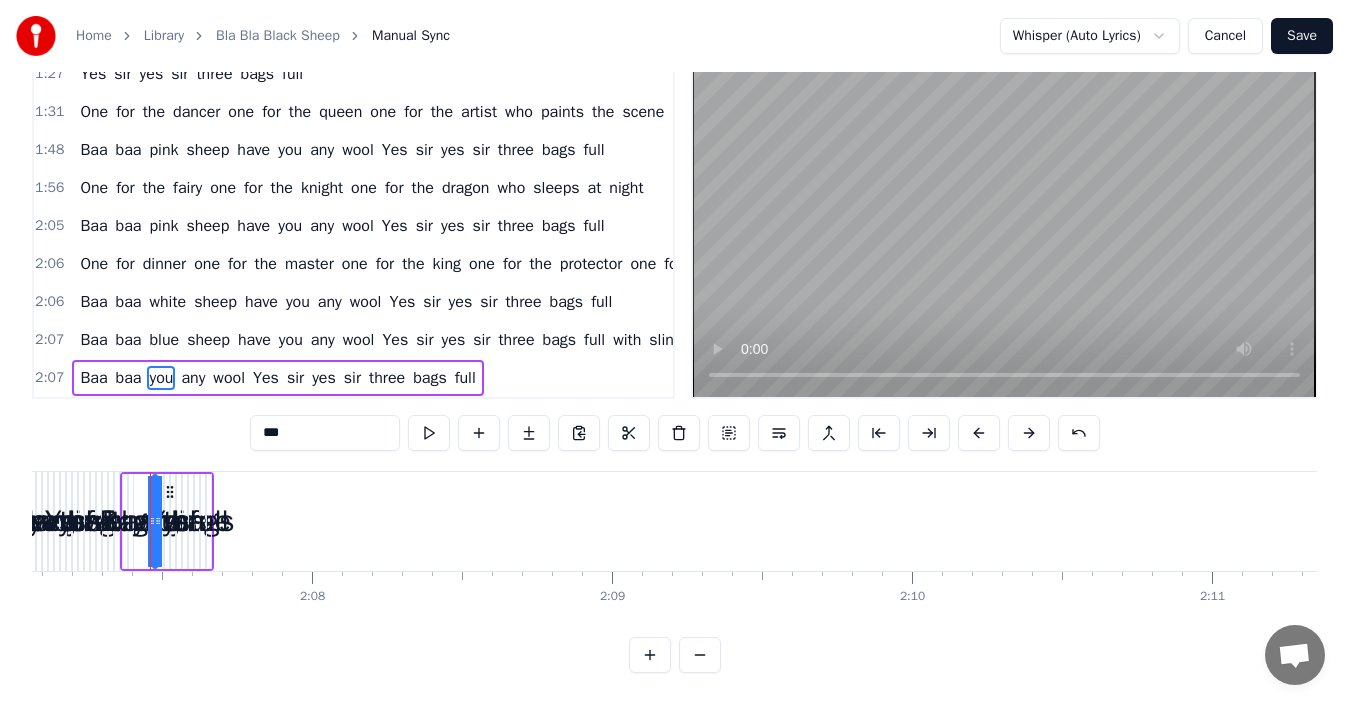 click on "2:07 Baa baa you any wool Yes sir yes sir three bags full" at bounding box center [353, 378] 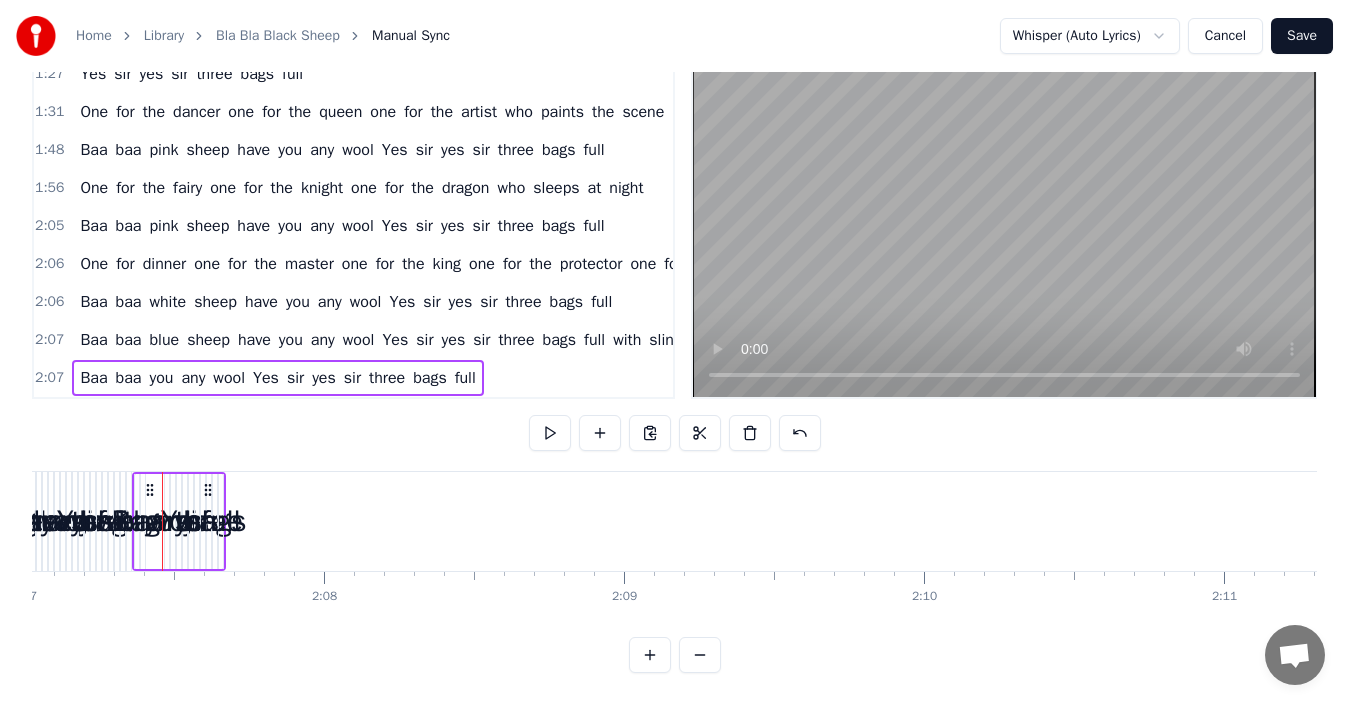 click 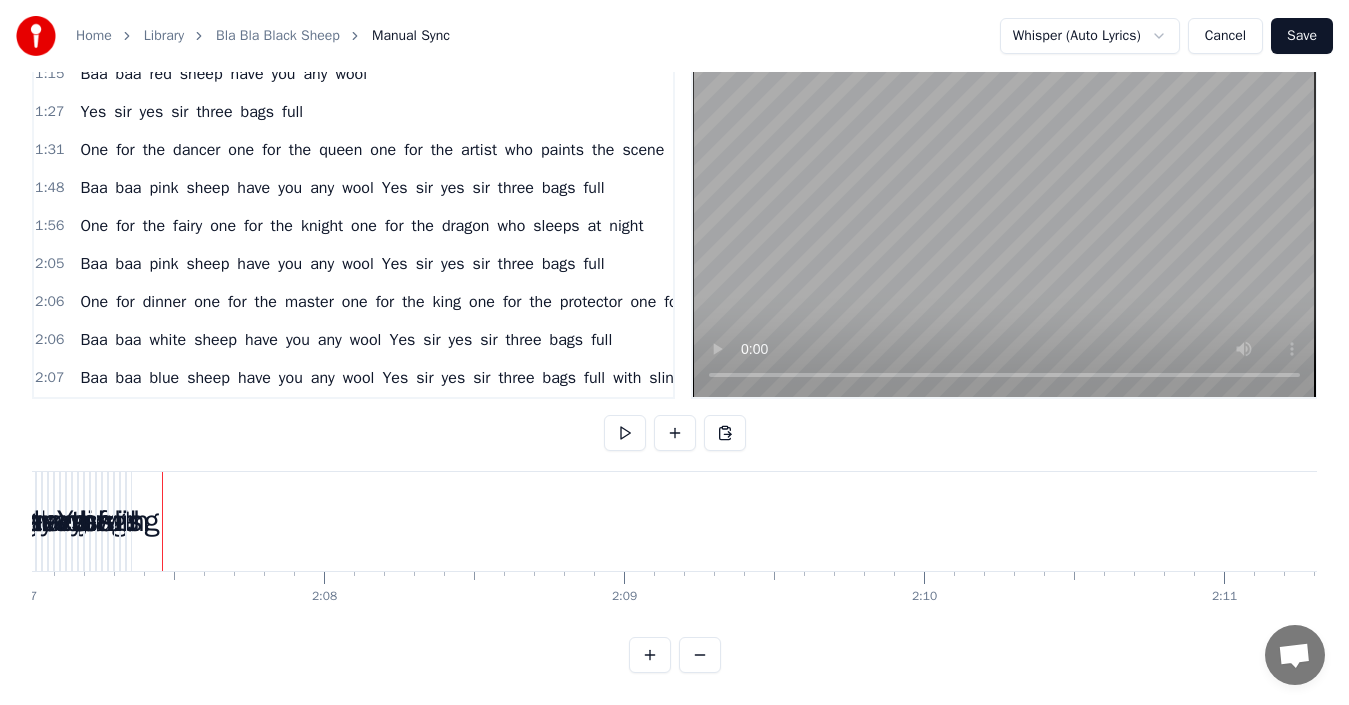 click on "sheep" at bounding box center [208, 378] 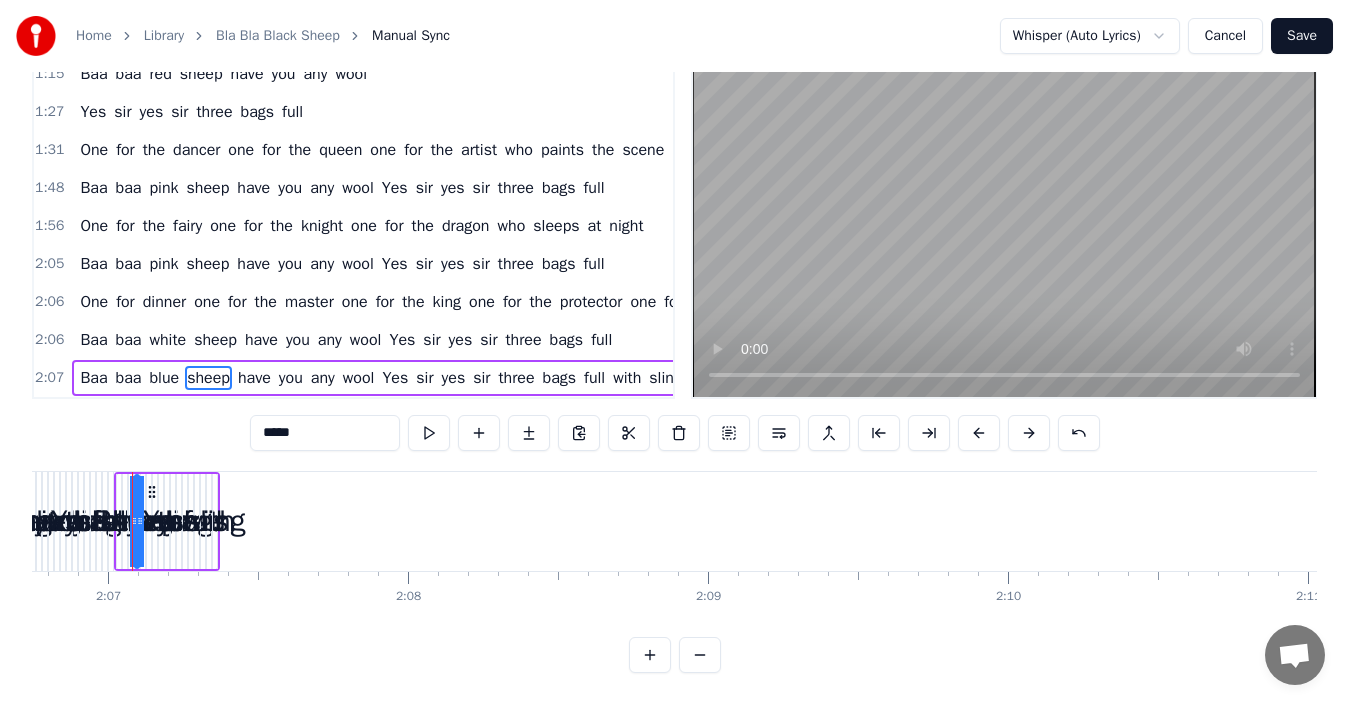 click 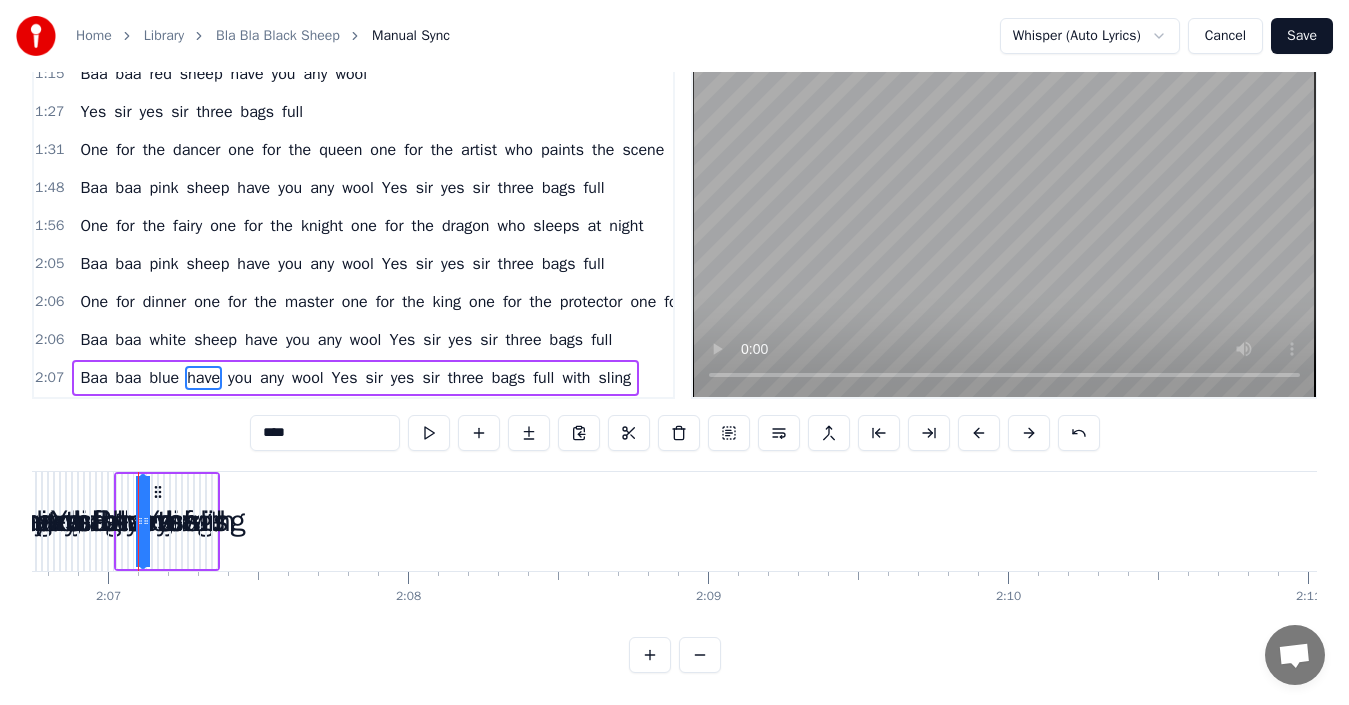 click 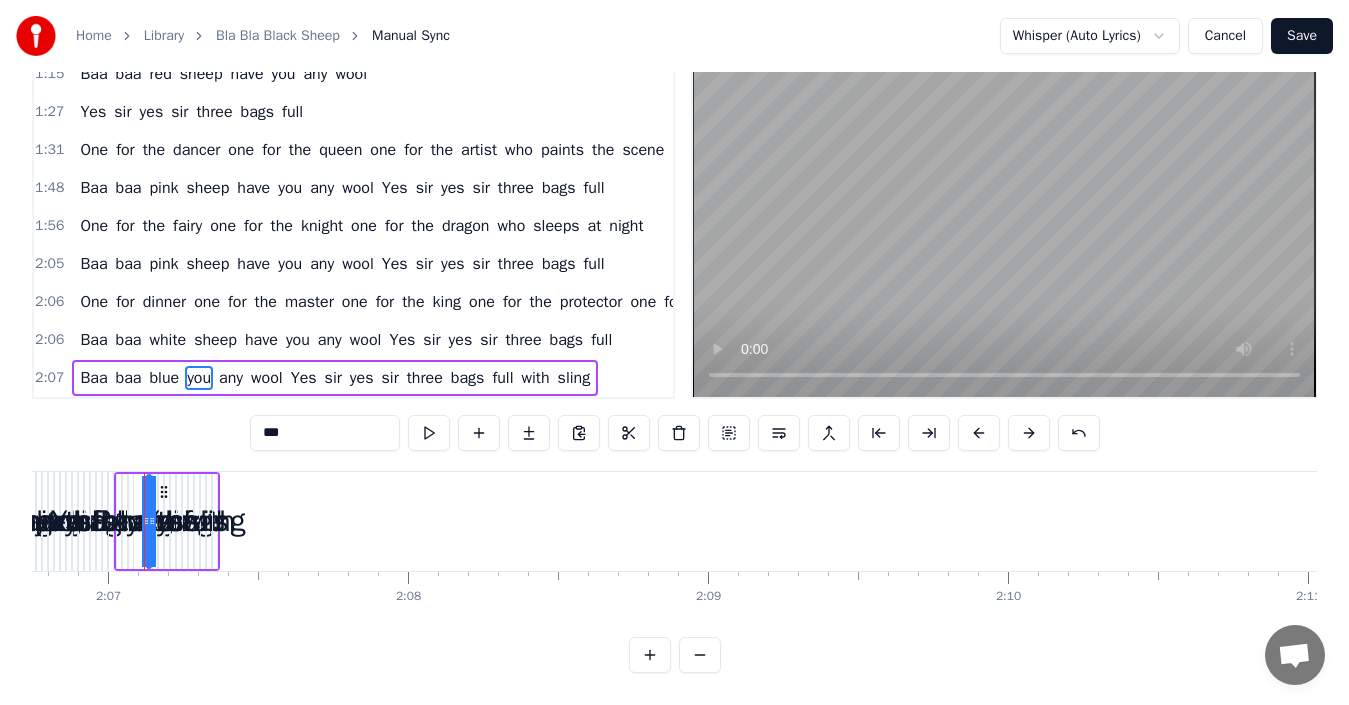 click at bounding box center [152, 521] 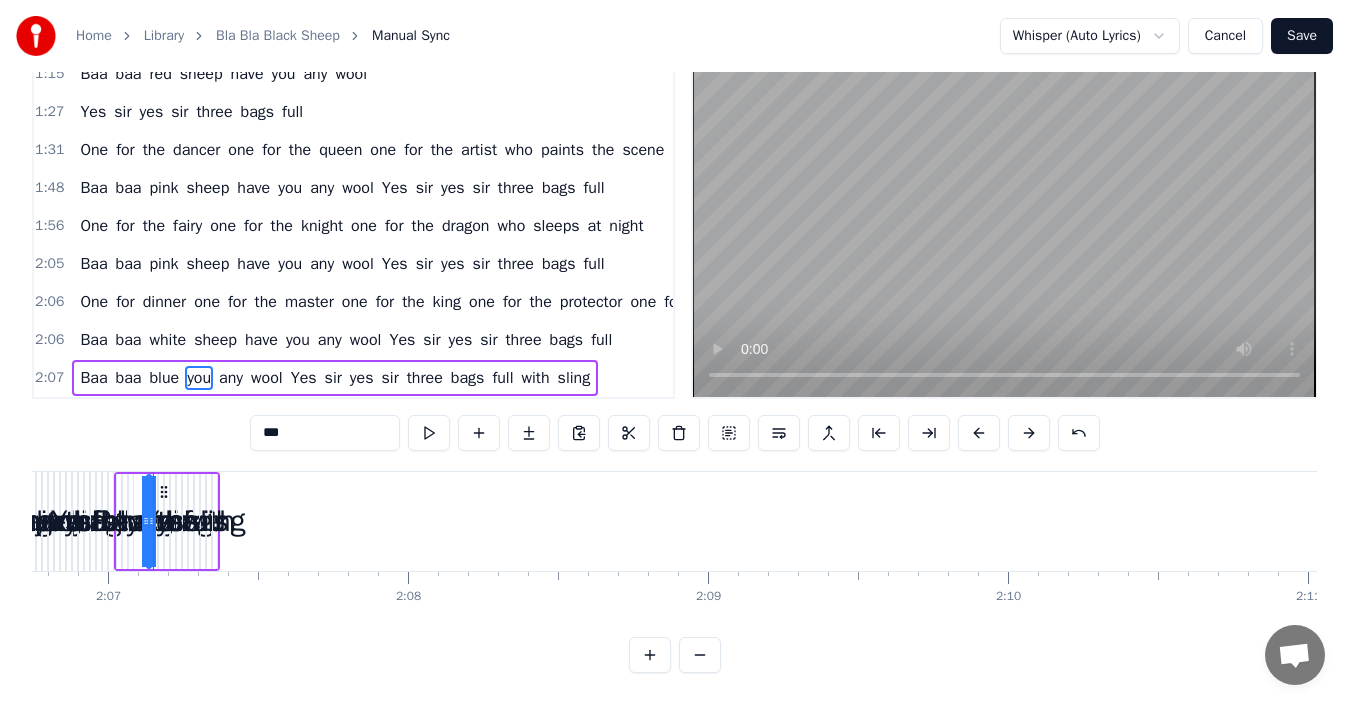 click 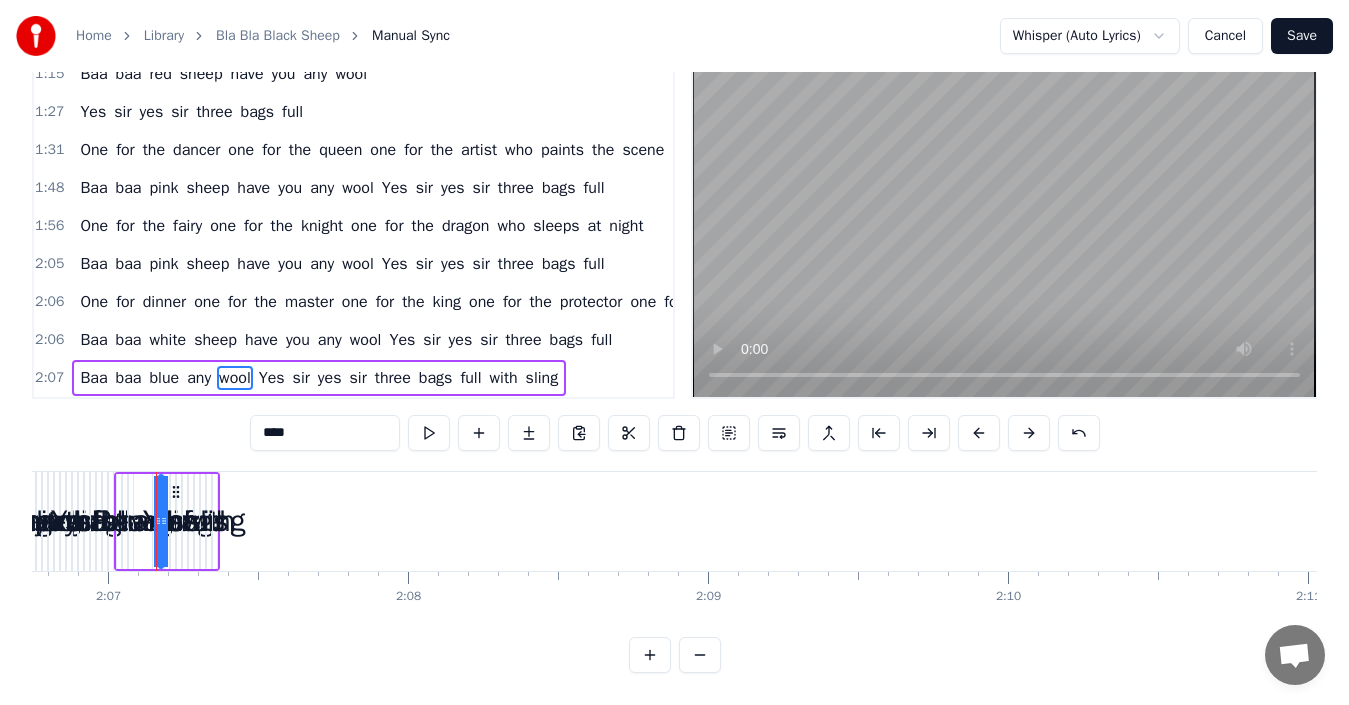 click 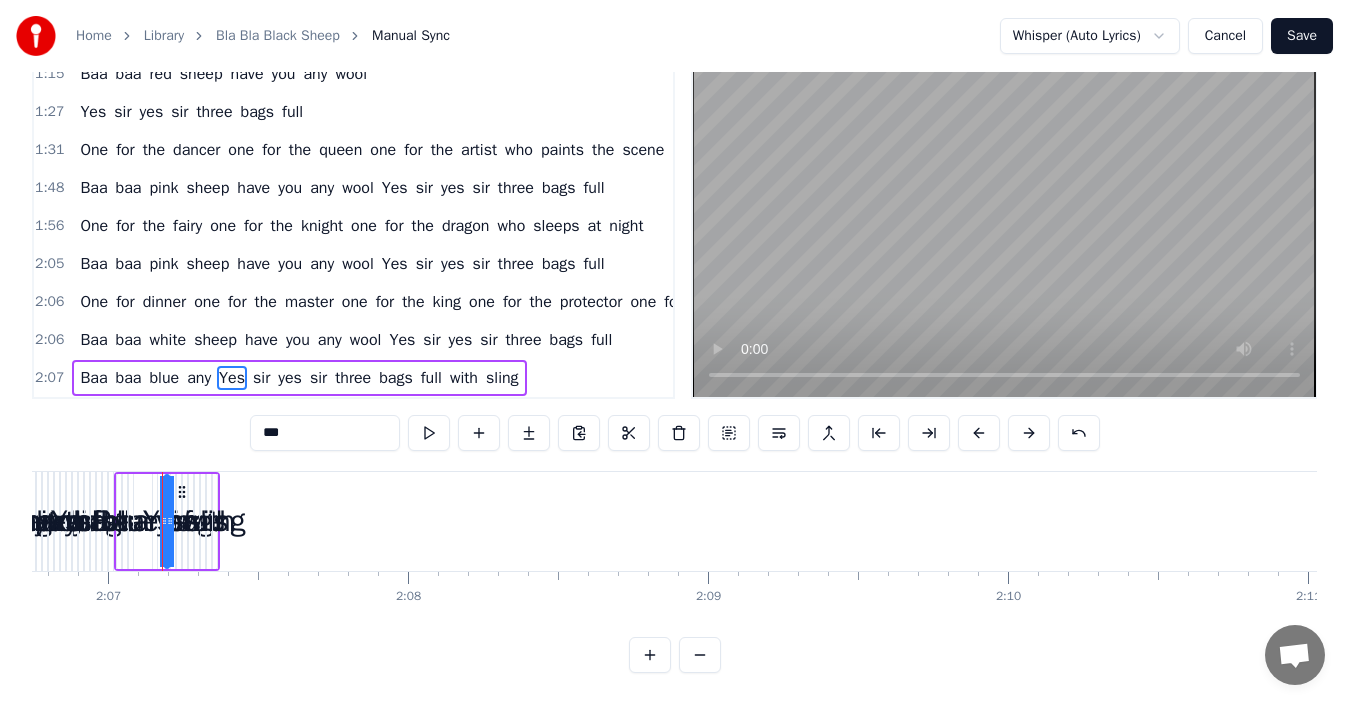 click at bounding box center [164, 521] 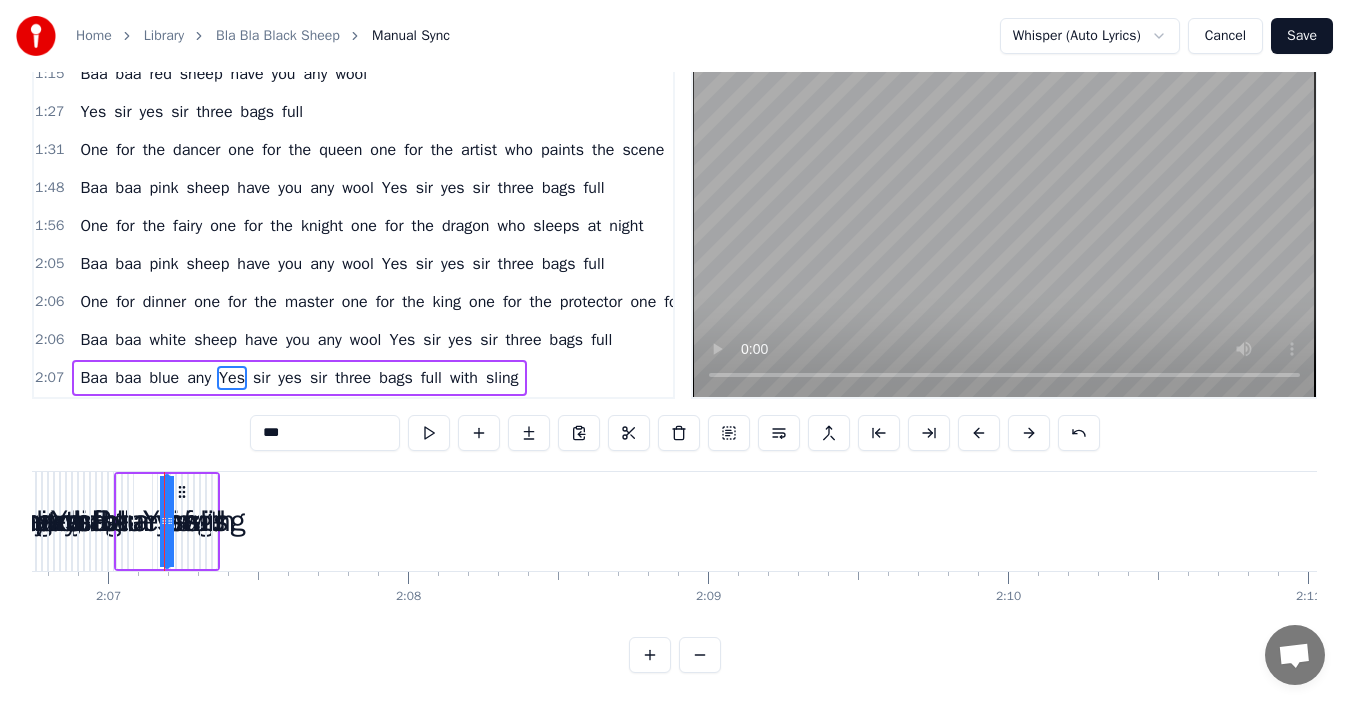 type on "***" 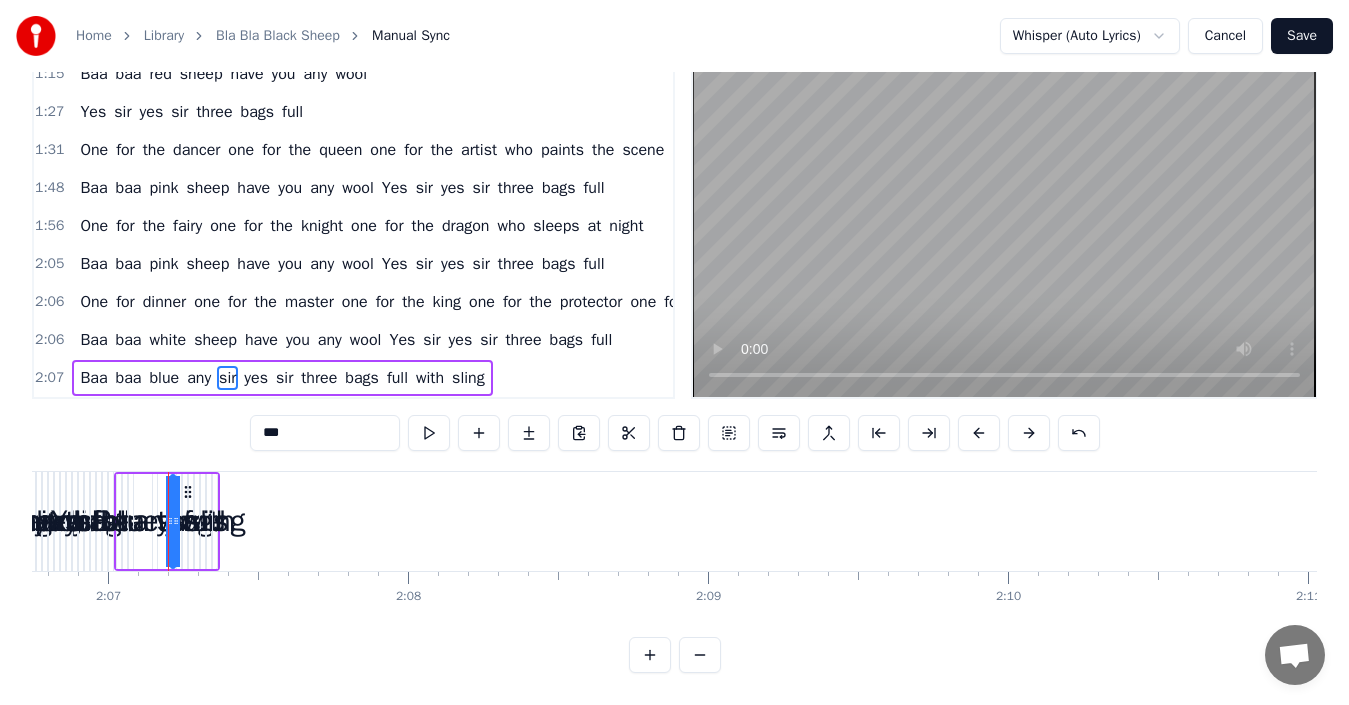 drag, startPoint x: 136, startPoint y: 484, endPoint x: 206, endPoint y: 486, distance: 70.028564 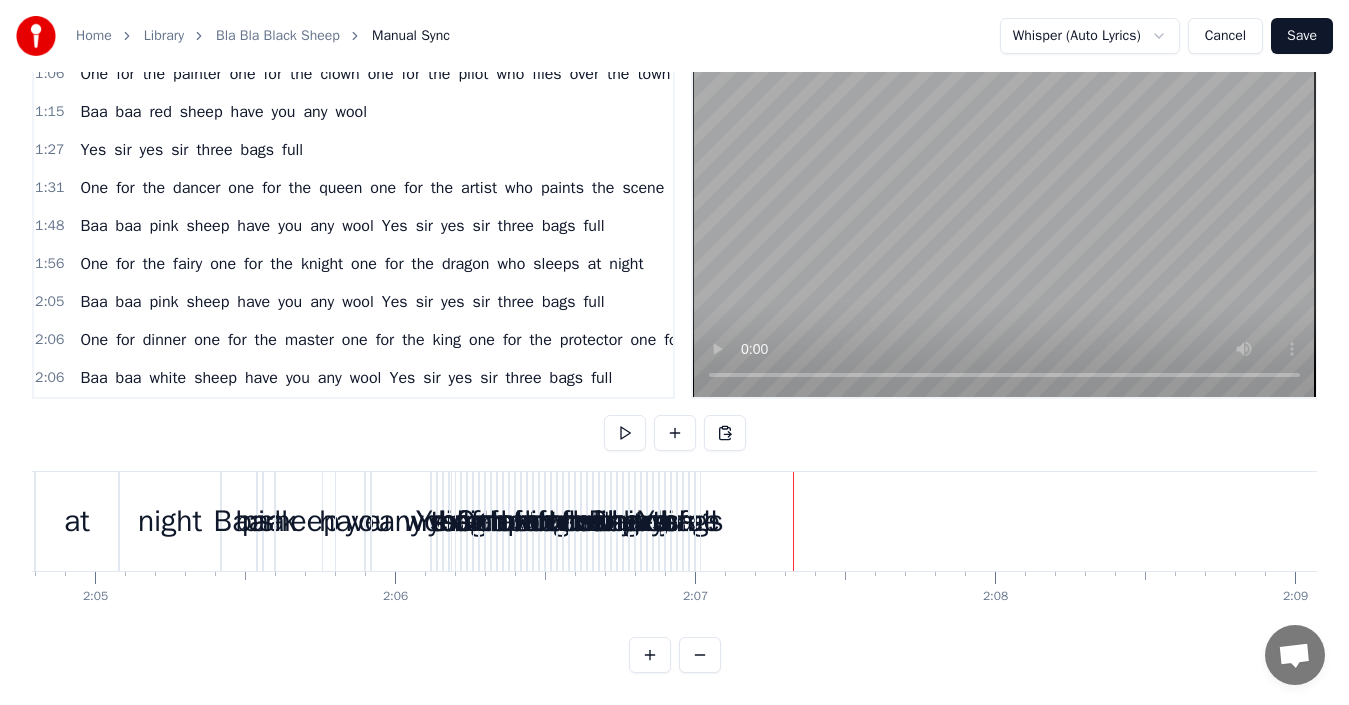 scroll, scrollTop: 0, scrollLeft: 37424, axis: horizontal 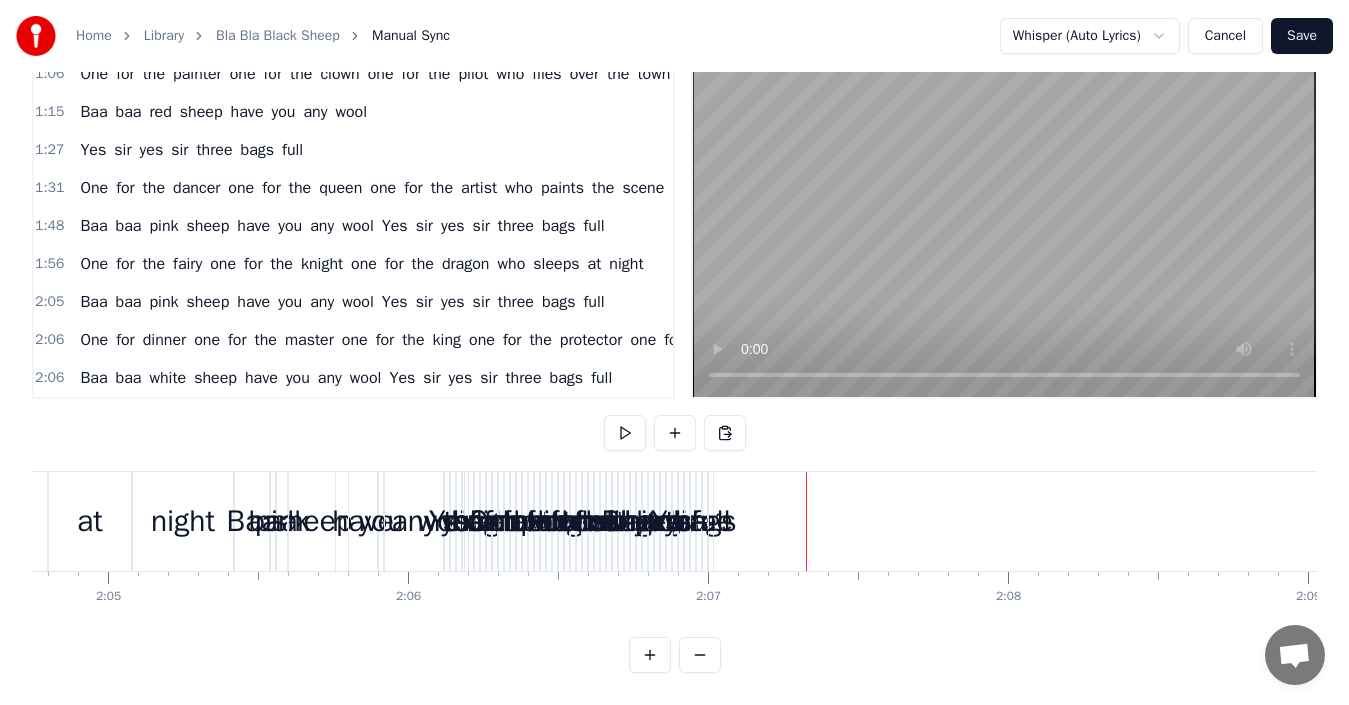 drag, startPoint x: 242, startPoint y: 488, endPoint x: 611, endPoint y: 491, distance: 369.0122 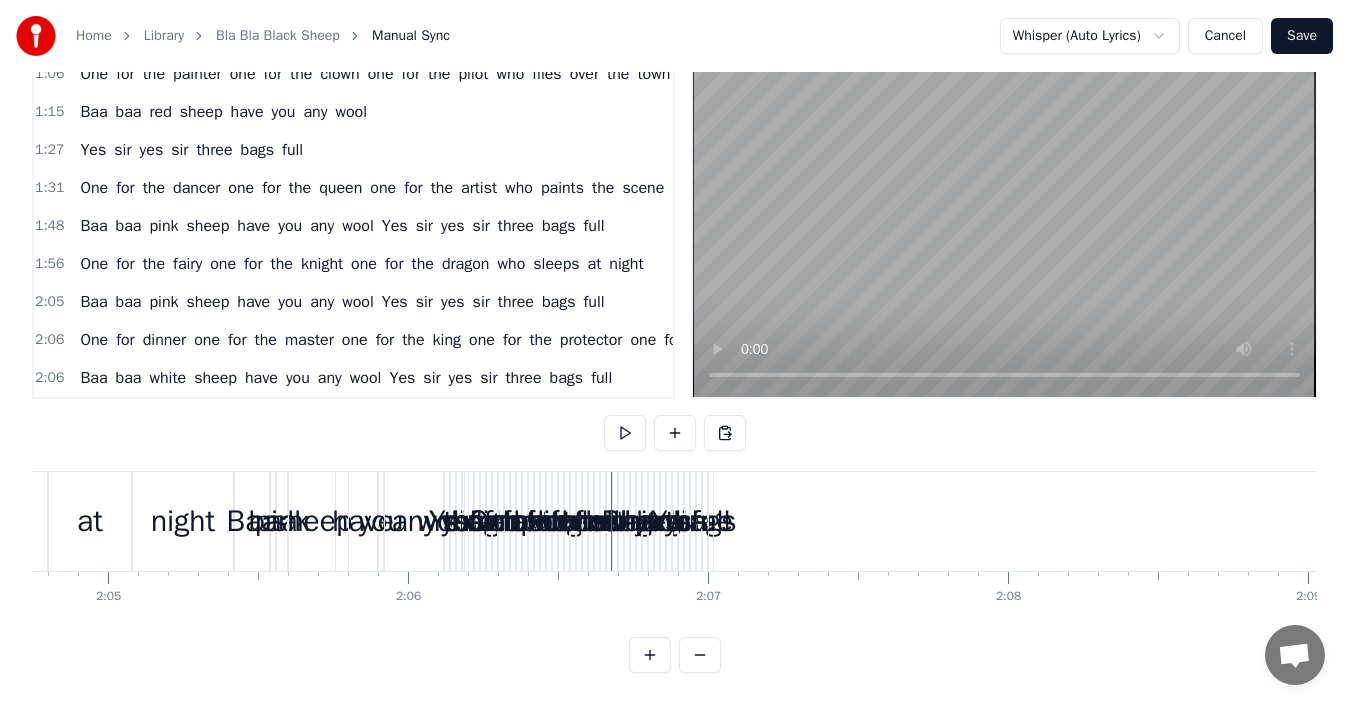 drag, startPoint x: 714, startPoint y: 492, endPoint x: 412, endPoint y: 492, distance: 302 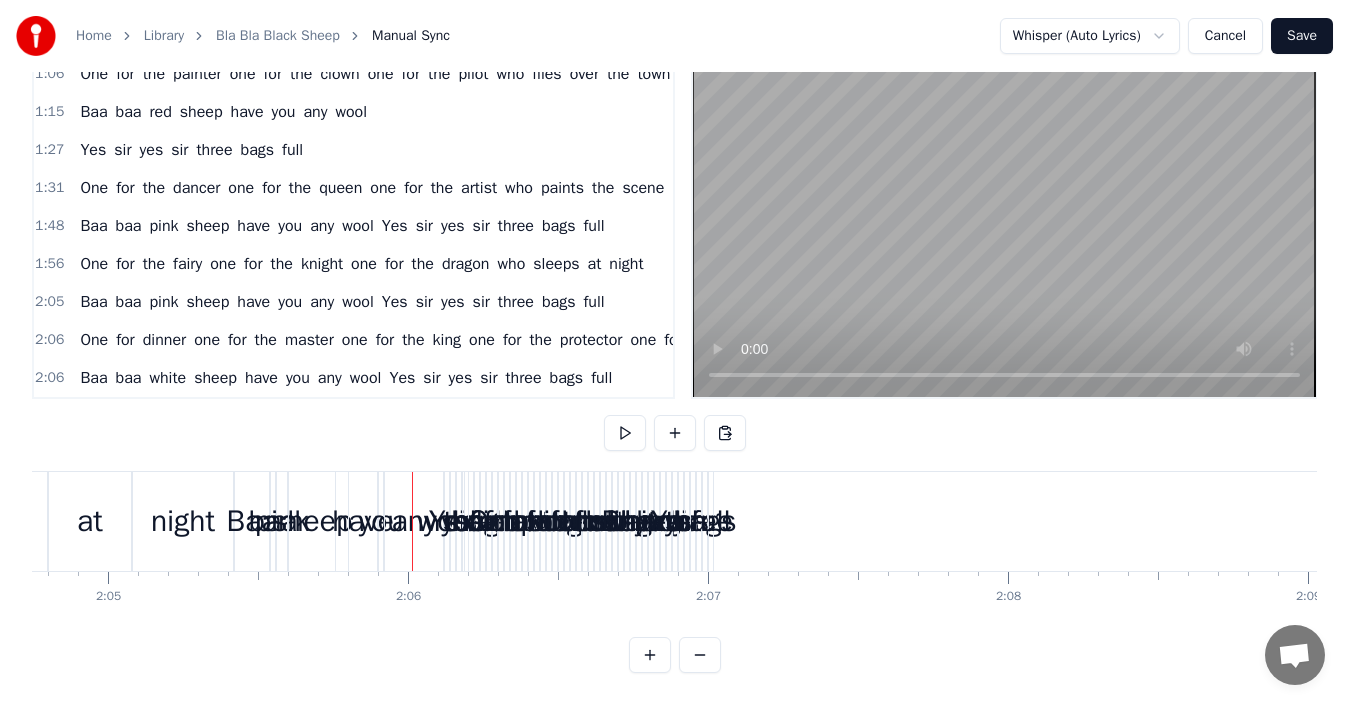 drag, startPoint x: 372, startPoint y: 454, endPoint x: 666, endPoint y: 514, distance: 300.06 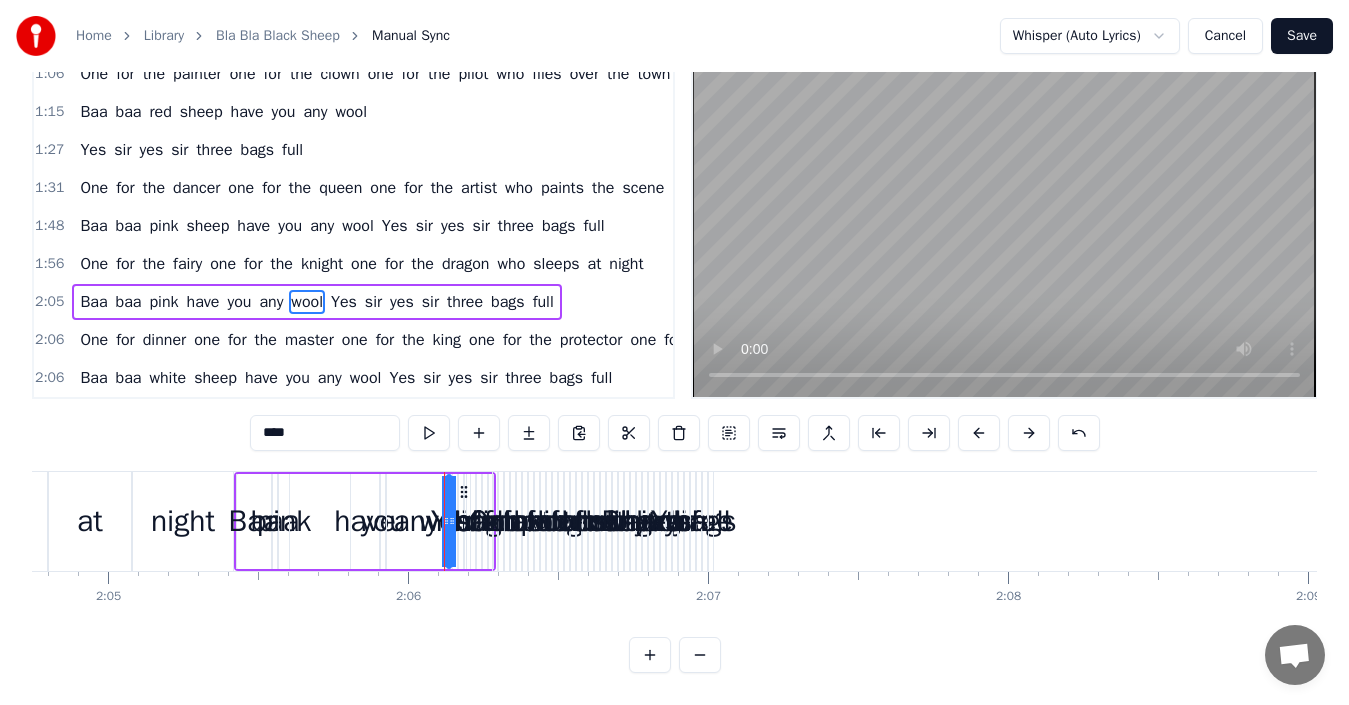 scroll, scrollTop: 0, scrollLeft: 0, axis: both 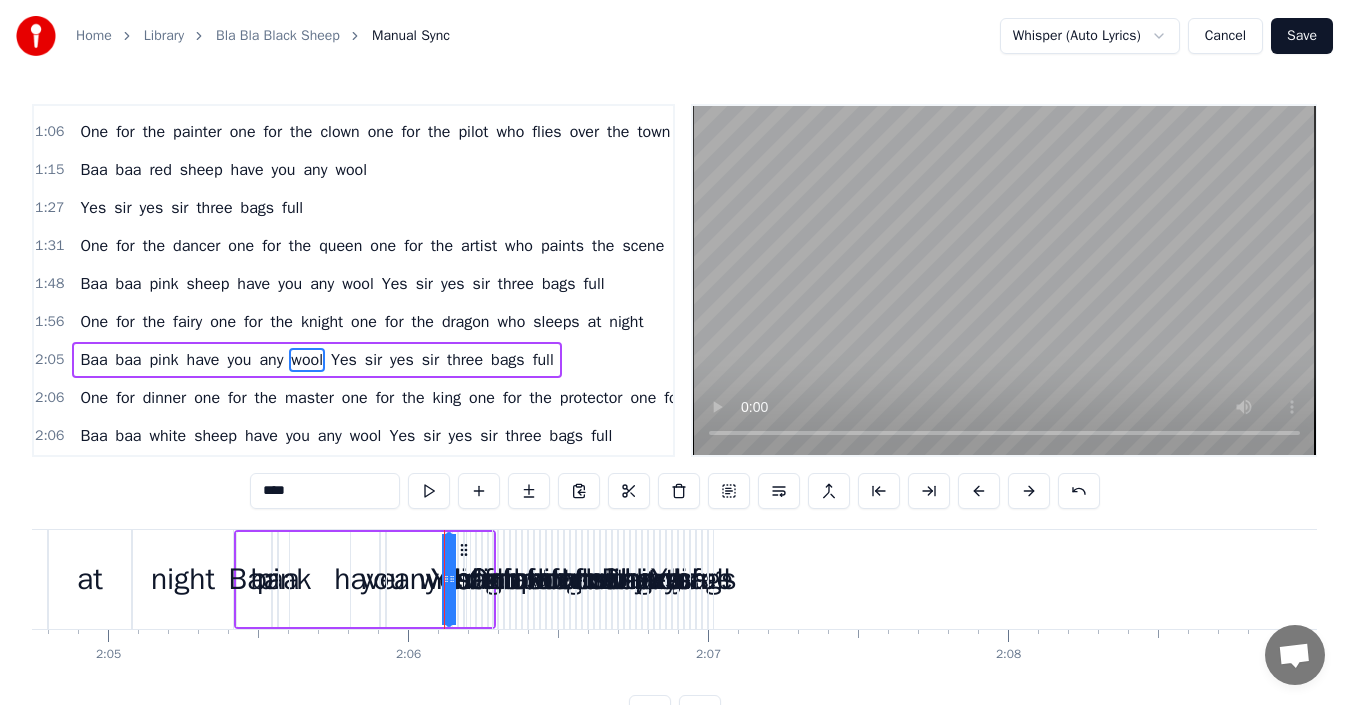 click on "Baa" at bounding box center [254, 579] 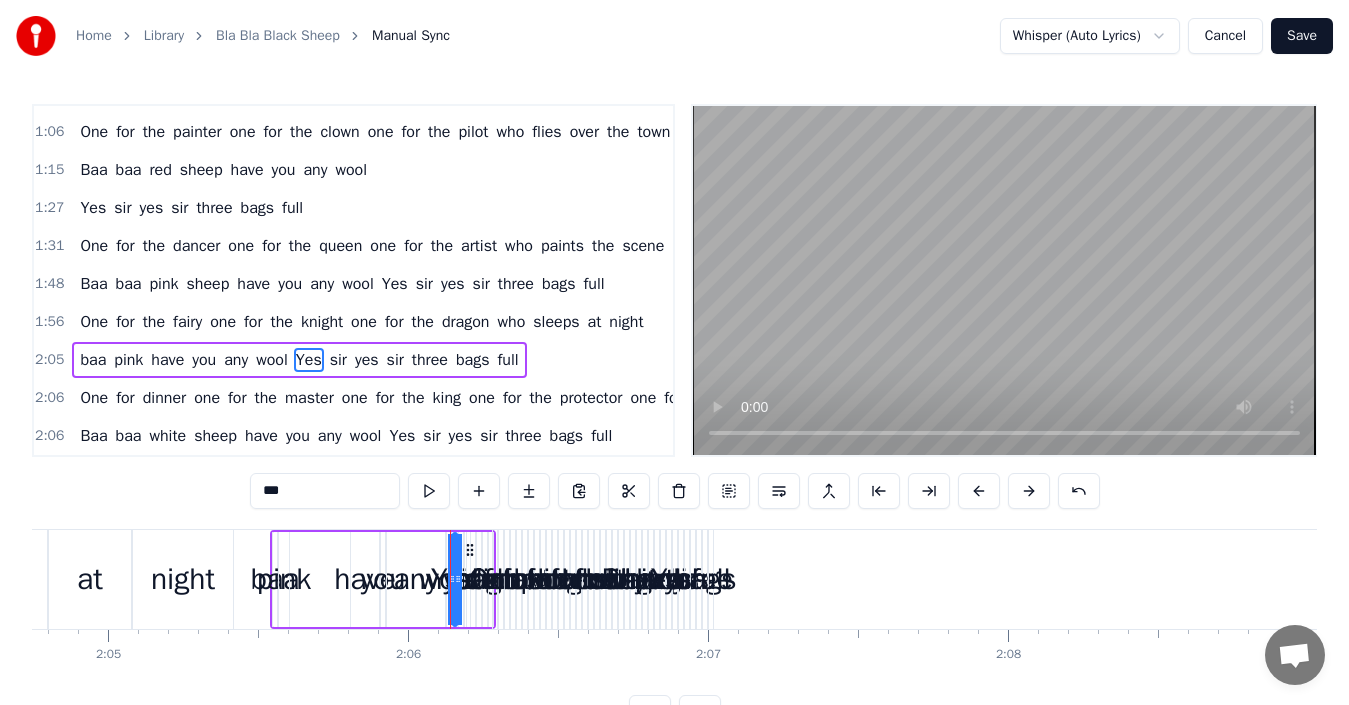 type on "***" 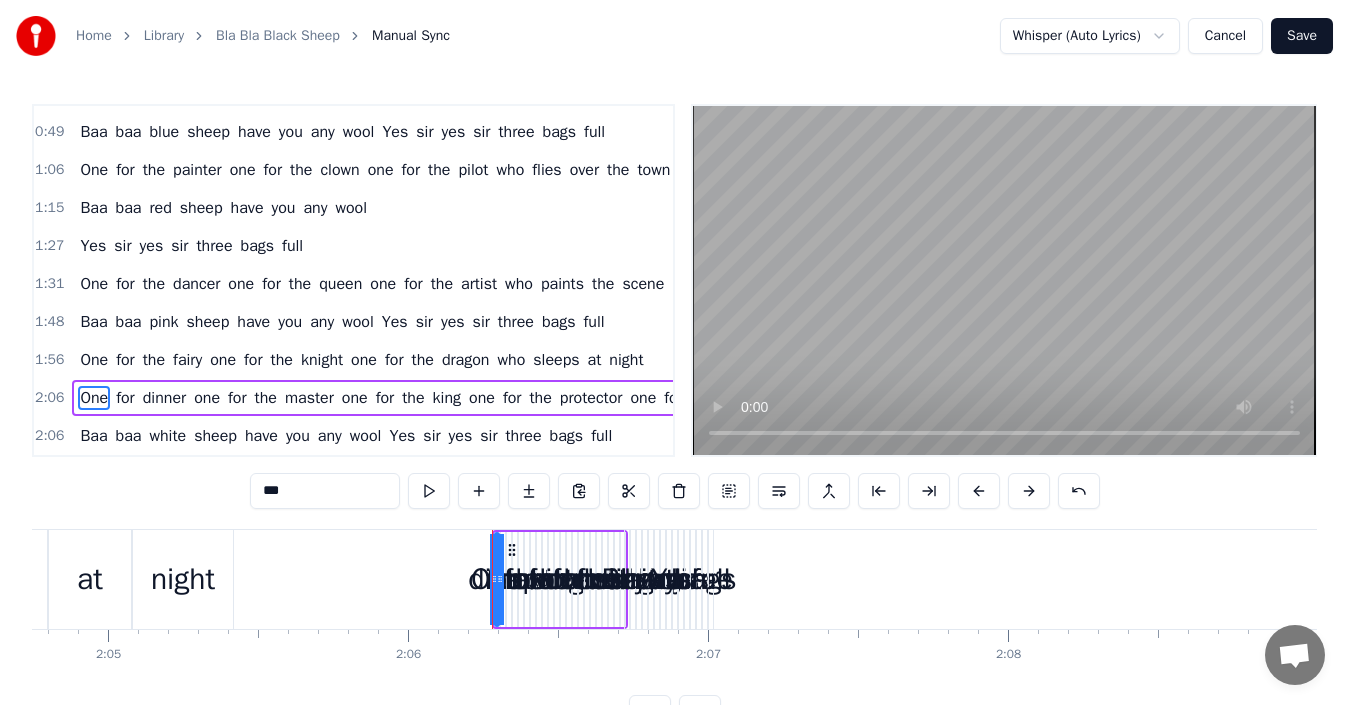 scroll, scrollTop: 28, scrollLeft: 0, axis: vertical 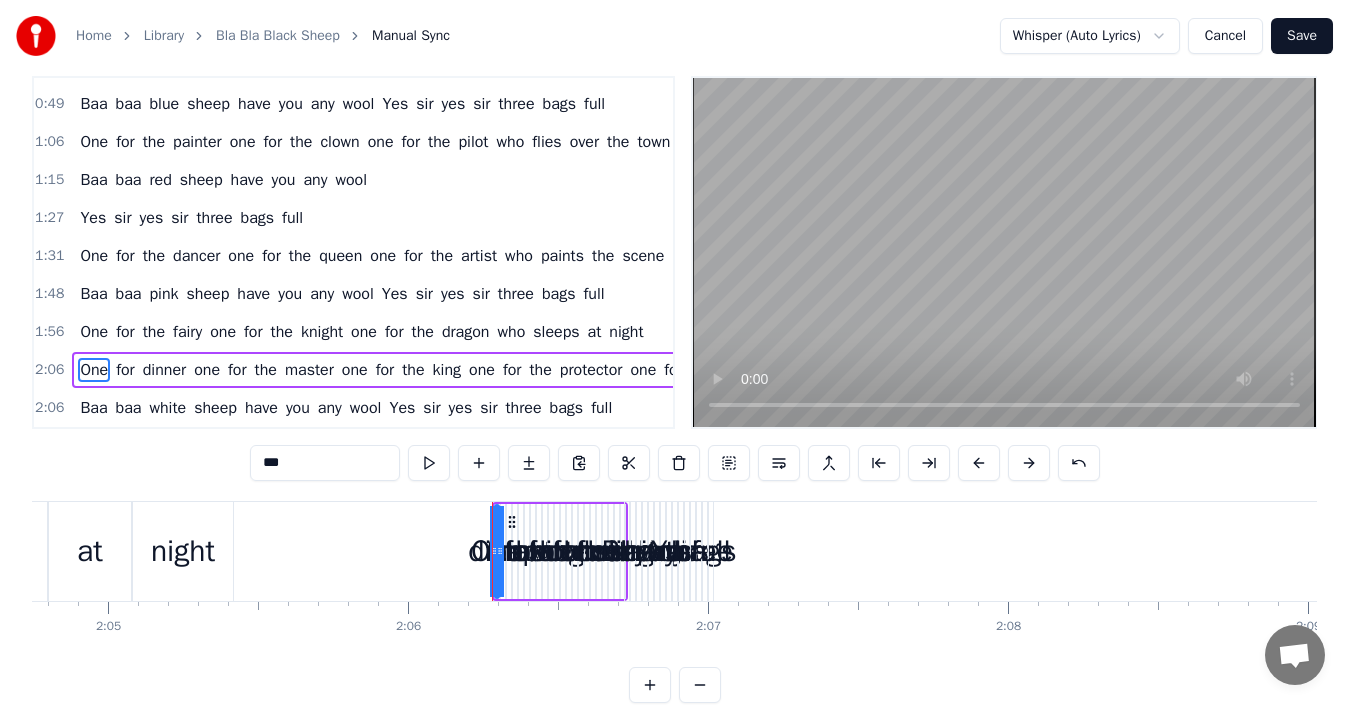 click on "One" at bounding box center [497, 551] 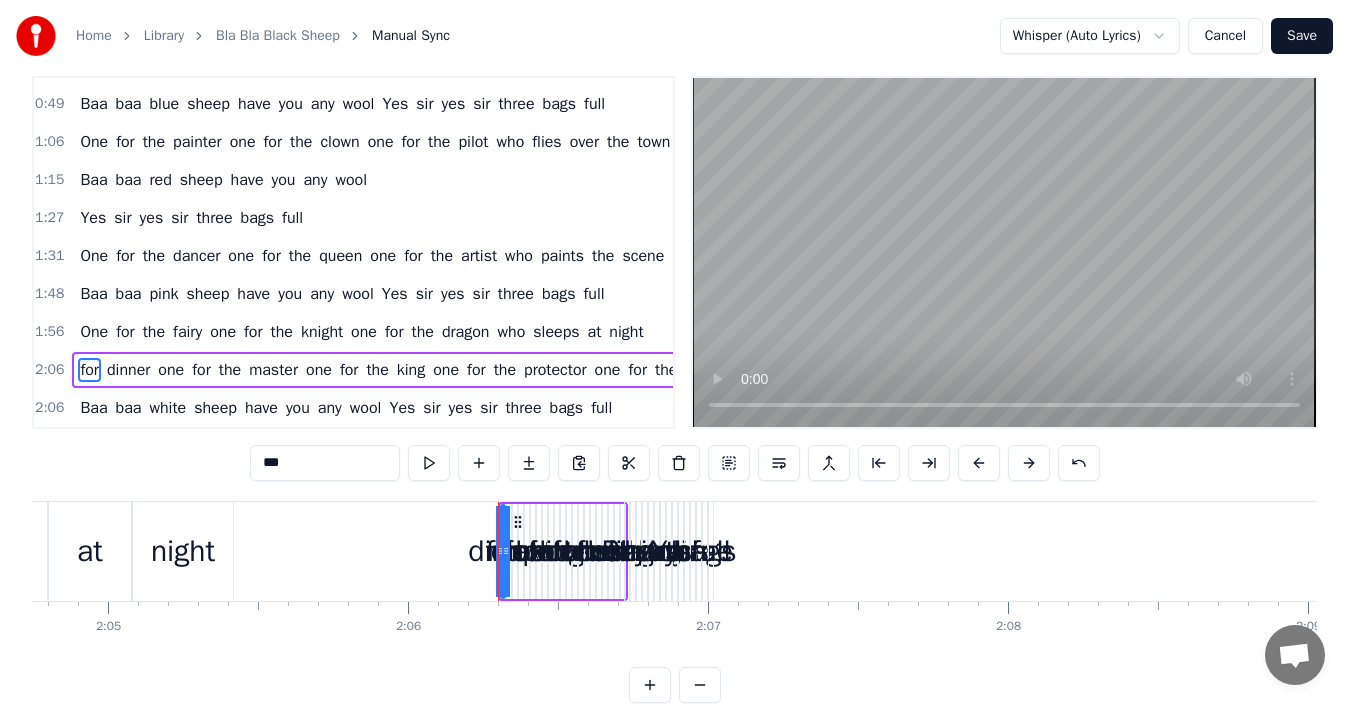 click 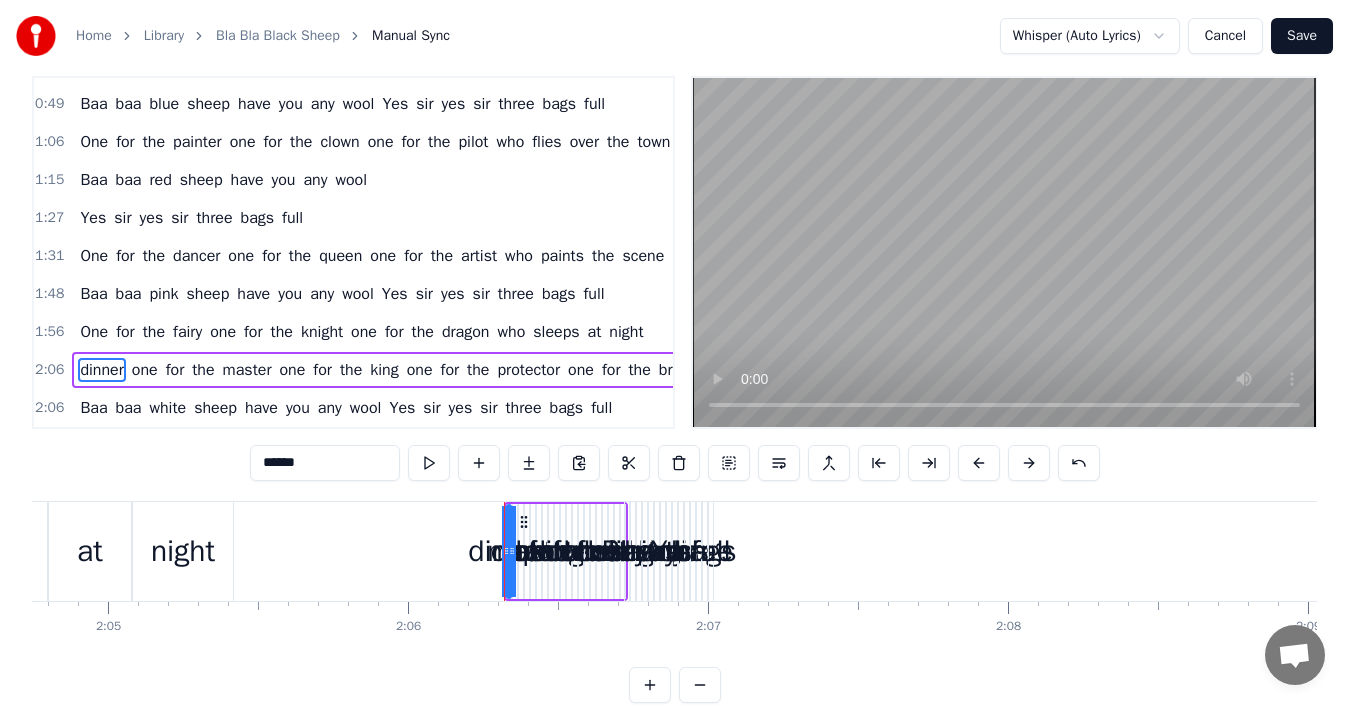 click 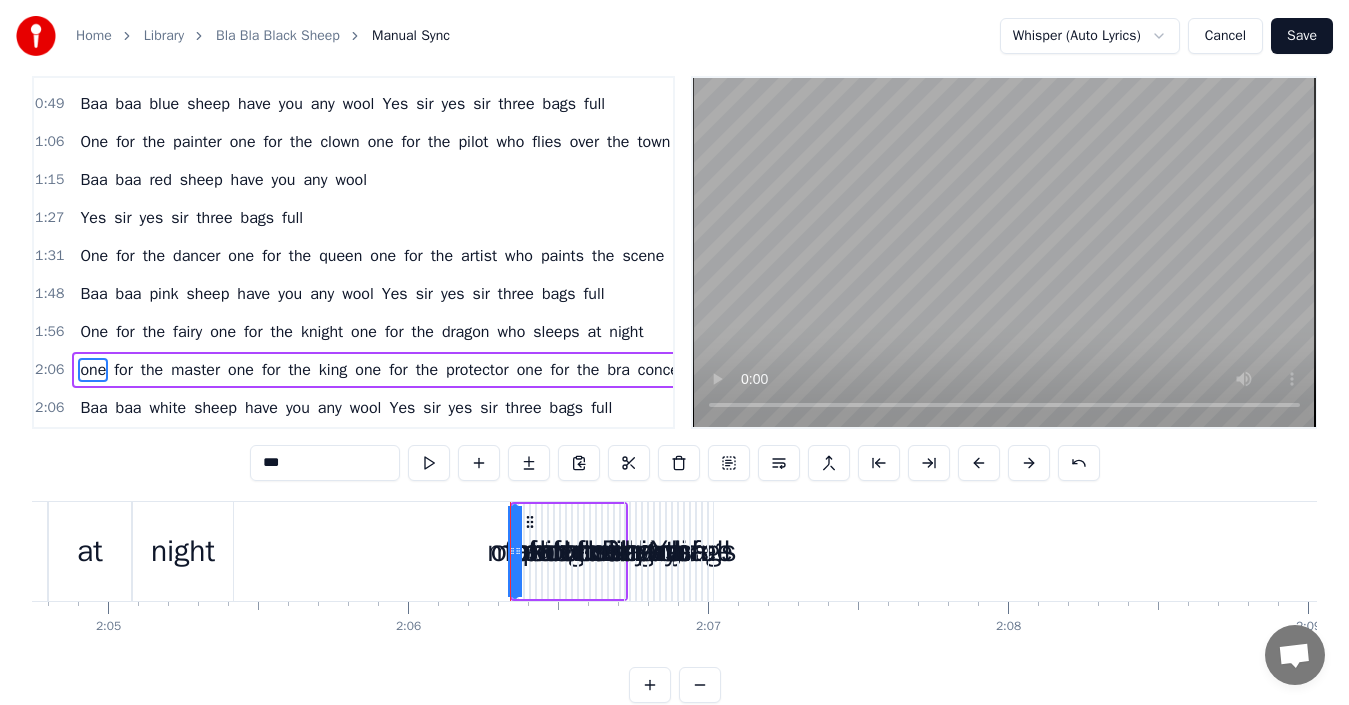 click 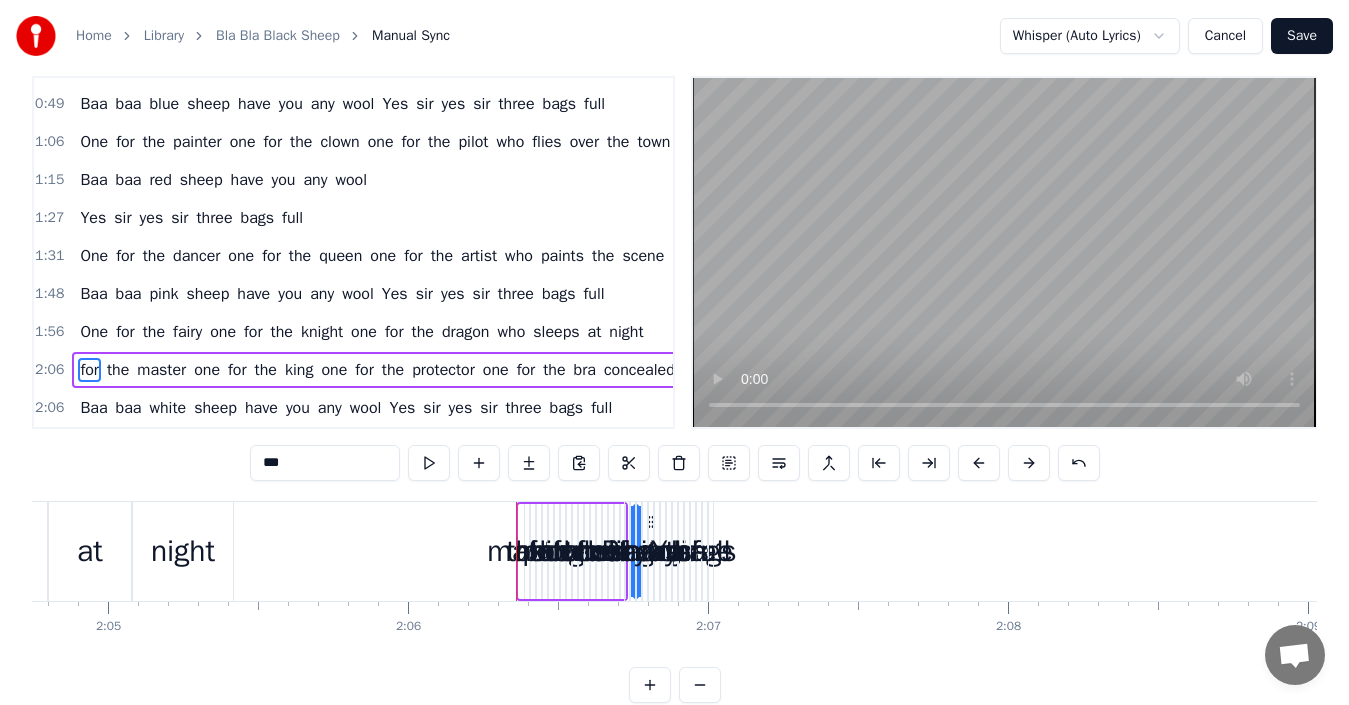 drag, startPoint x: 540, startPoint y: 519, endPoint x: 656, endPoint y: 550, distance: 120.070816 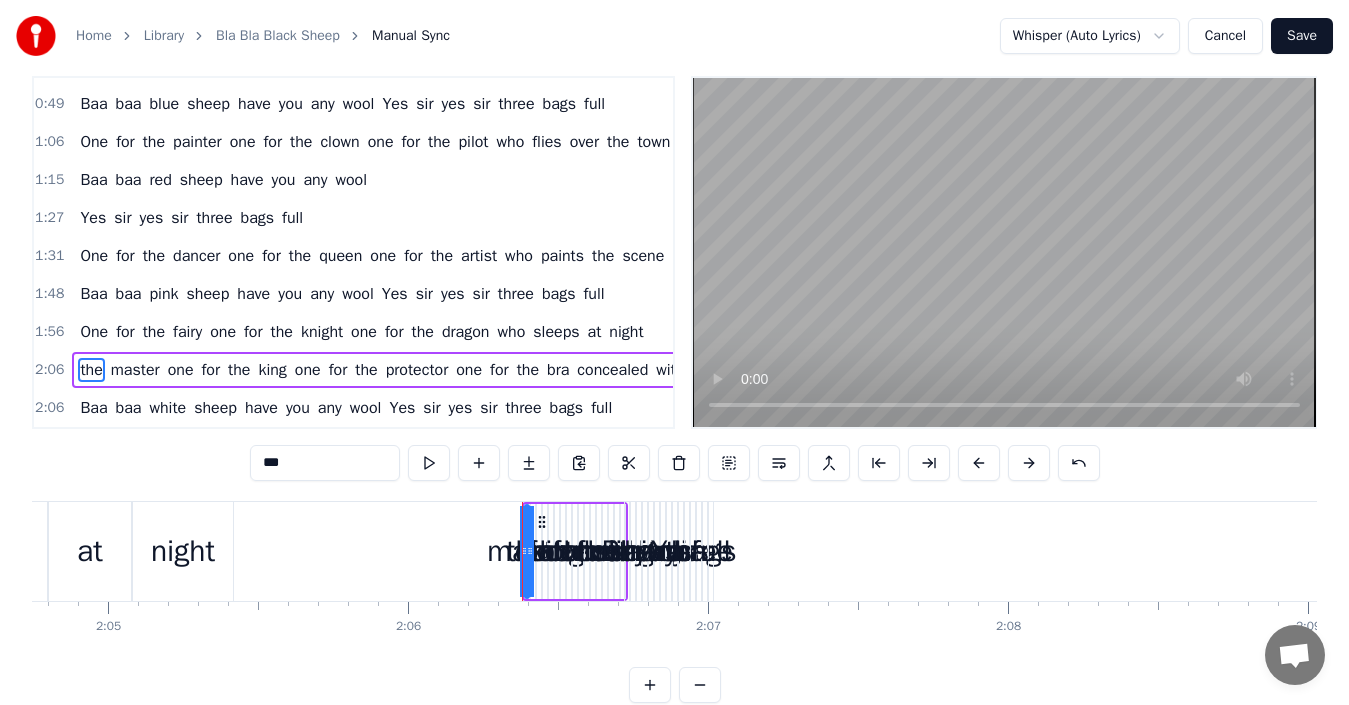 type on "***" 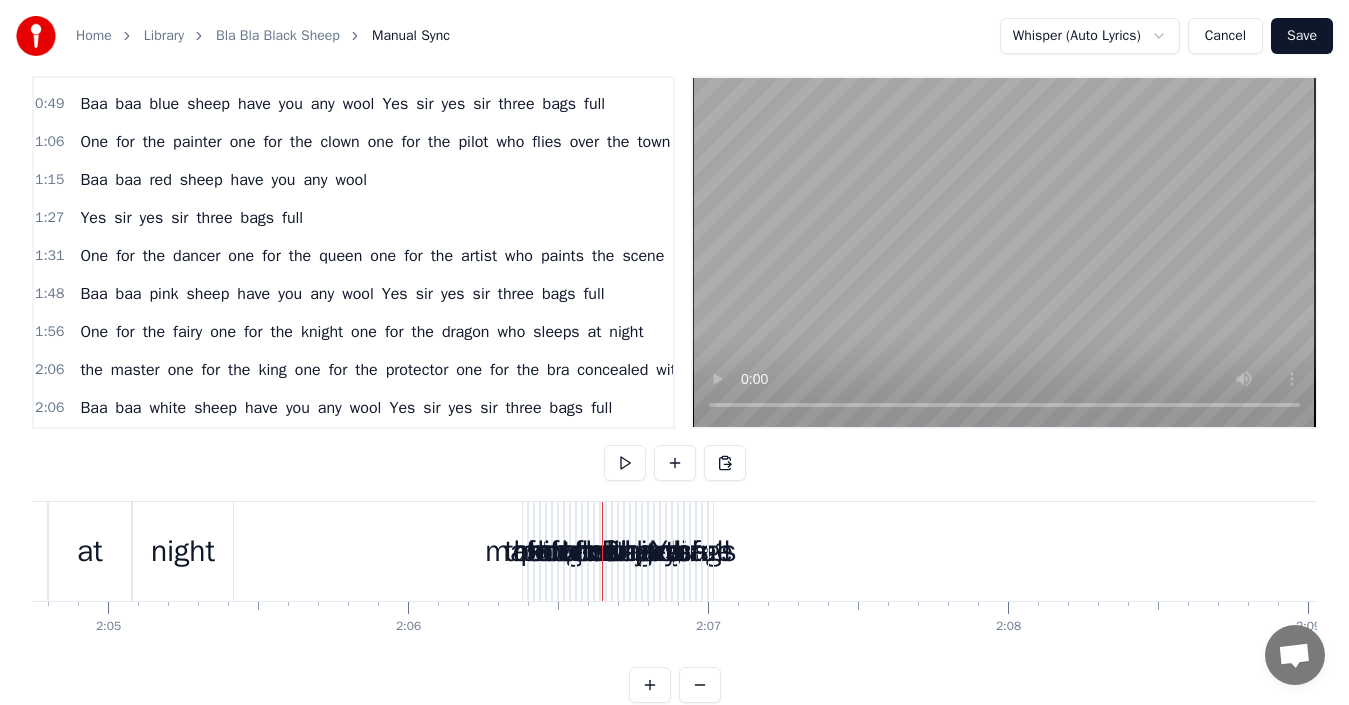 click on "Baa baa black sheep have you any wool Yes sir yes sir three bags full One for the [PERSON] one for the [PERSON] one for the little [PERSON] who lives down the lane Baa baa white sheep have you any wool Yes sir yes sir three bags full One for the [PERSON] one for the [PERSON] one for the [PERSON] who lives near the brook Baa baa blue sheep have you any wool Yes sir yes sir three bags full One for the [PERSON] one for the [PERSON] one for the [PERSON] who flies over the town Baa baa red sheep have you any wool Yes sir yes sir three bags full One for the [PERSON] one for the [PERSON] one for the [PERSON] who paints the scene Baa baa pink sheep have you any wool Yes sir yes sir three bags full One for the [PERSON] one for the [PERSON] one for the [PERSON] who sleeps at night the [PERSON] one for the [PERSON] one for the [PERSON] one for the [PERSON] concealed with sling Baa baa white sheep have you any wool Yes sir yes sir three bags full Draggable item [UUID] was dropped over droppable area [UUID] 0" at bounding box center (674, 576) 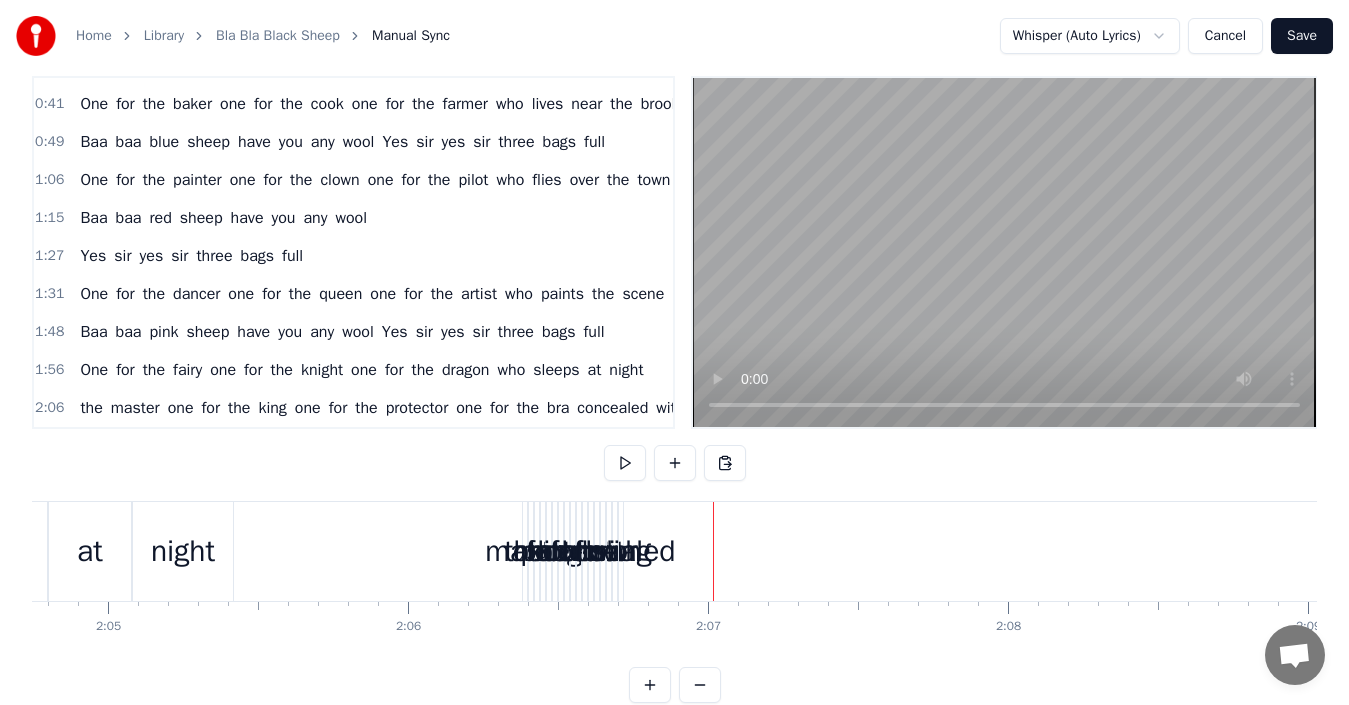 scroll, scrollTop: 124, scrollLeft: 0, axis: vertical 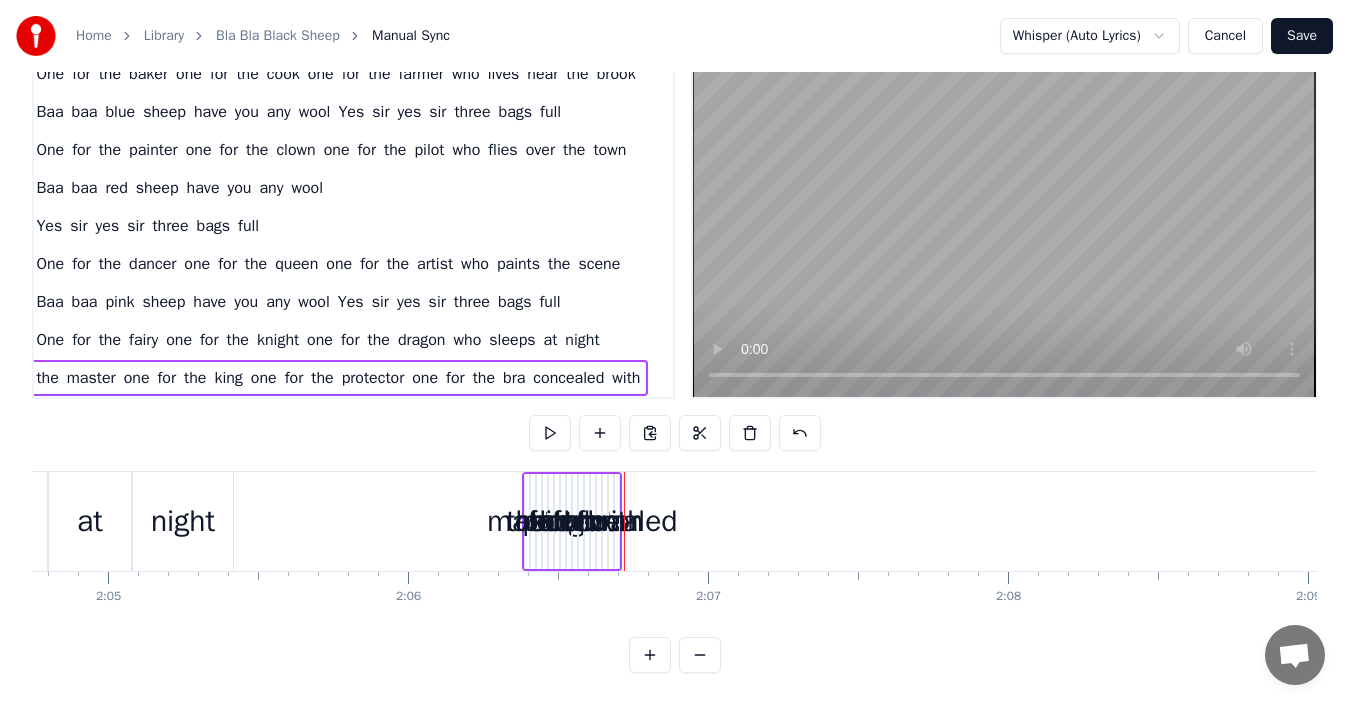 click on "the" at bounding box center [599, 521] 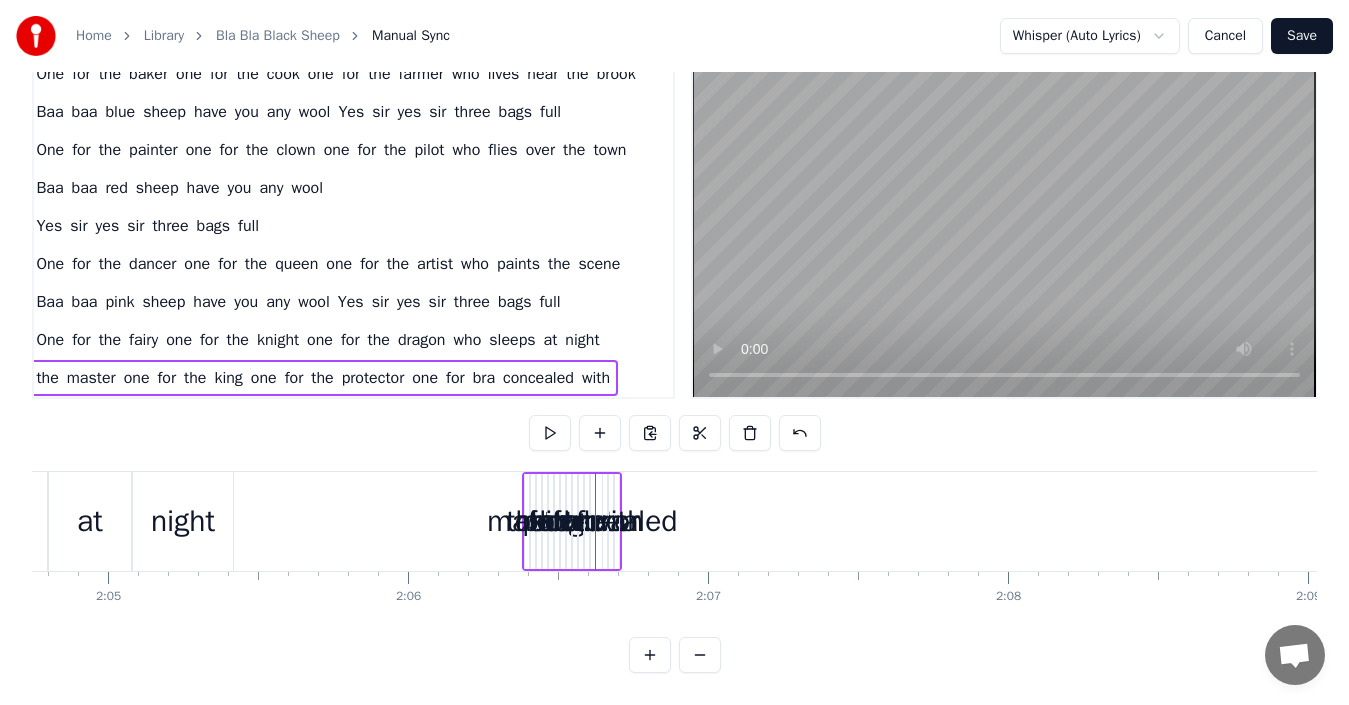 click on "with" at bounding box center [617, 521] 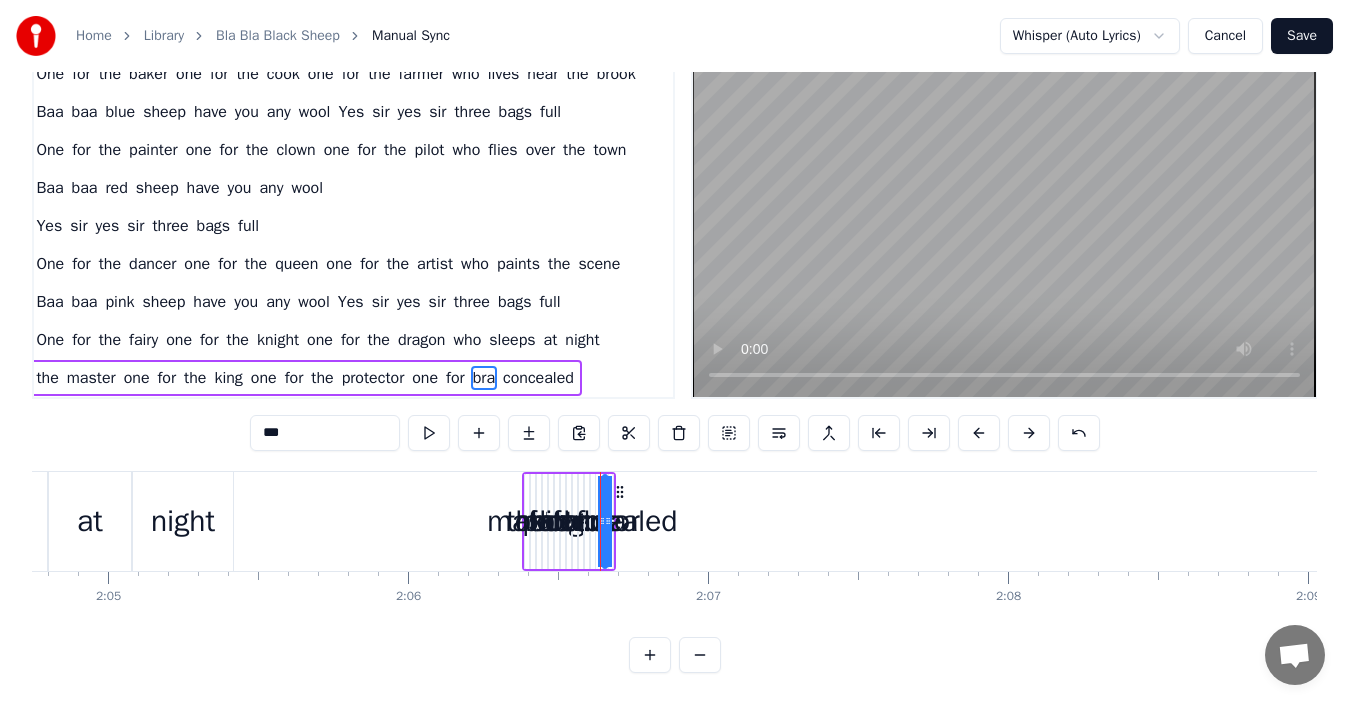 click on "concealed" at bounding box center [611, 521] 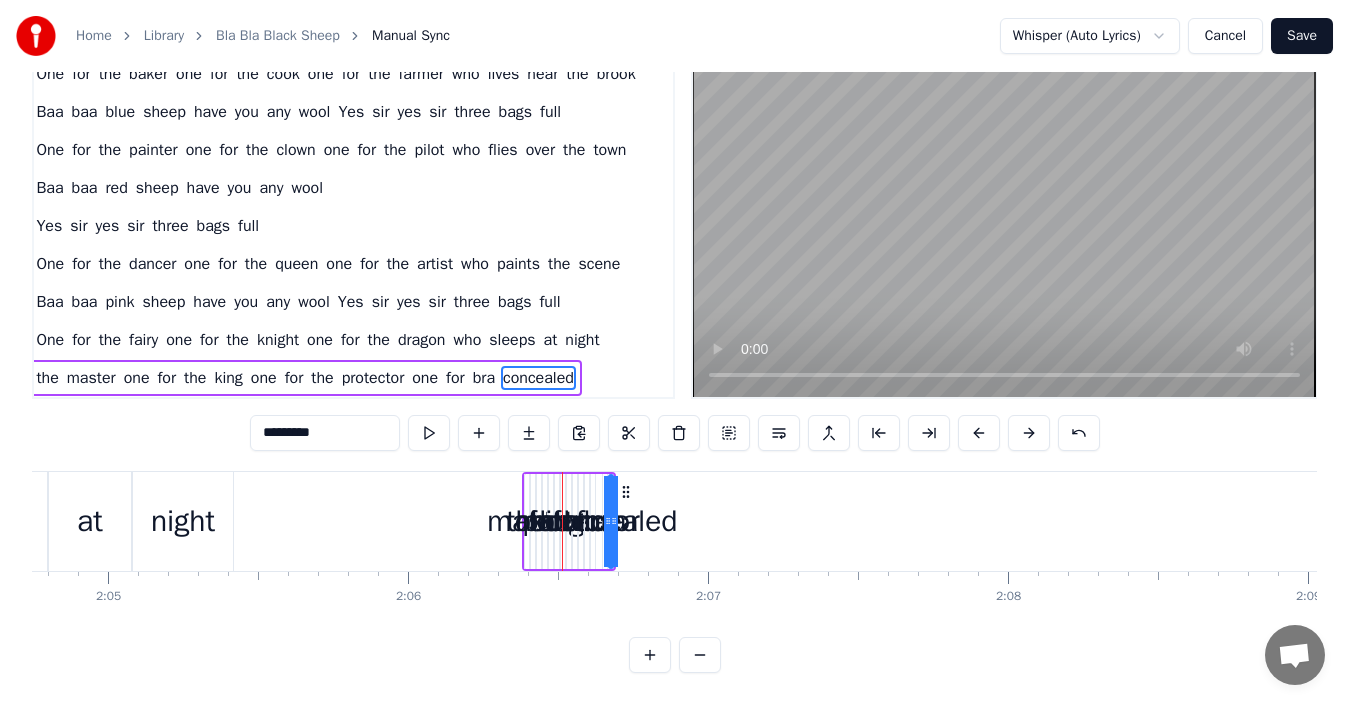 type on "***" 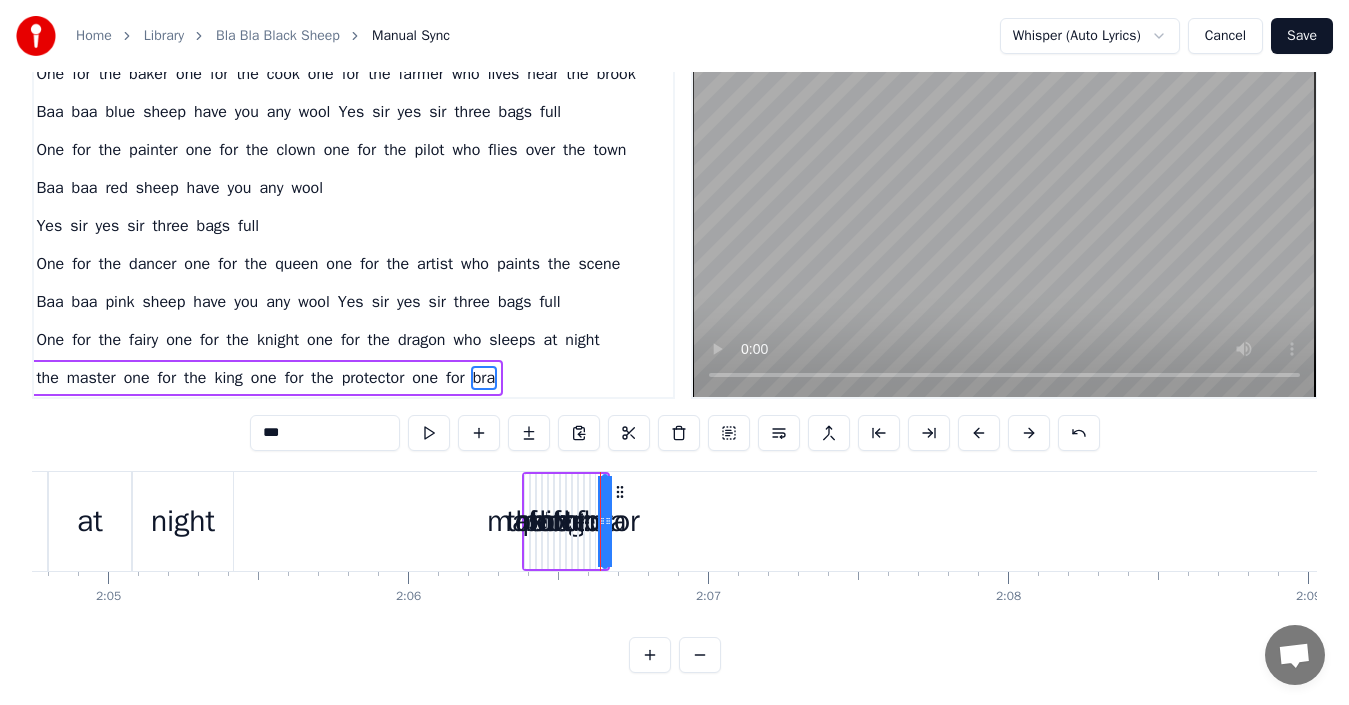 click 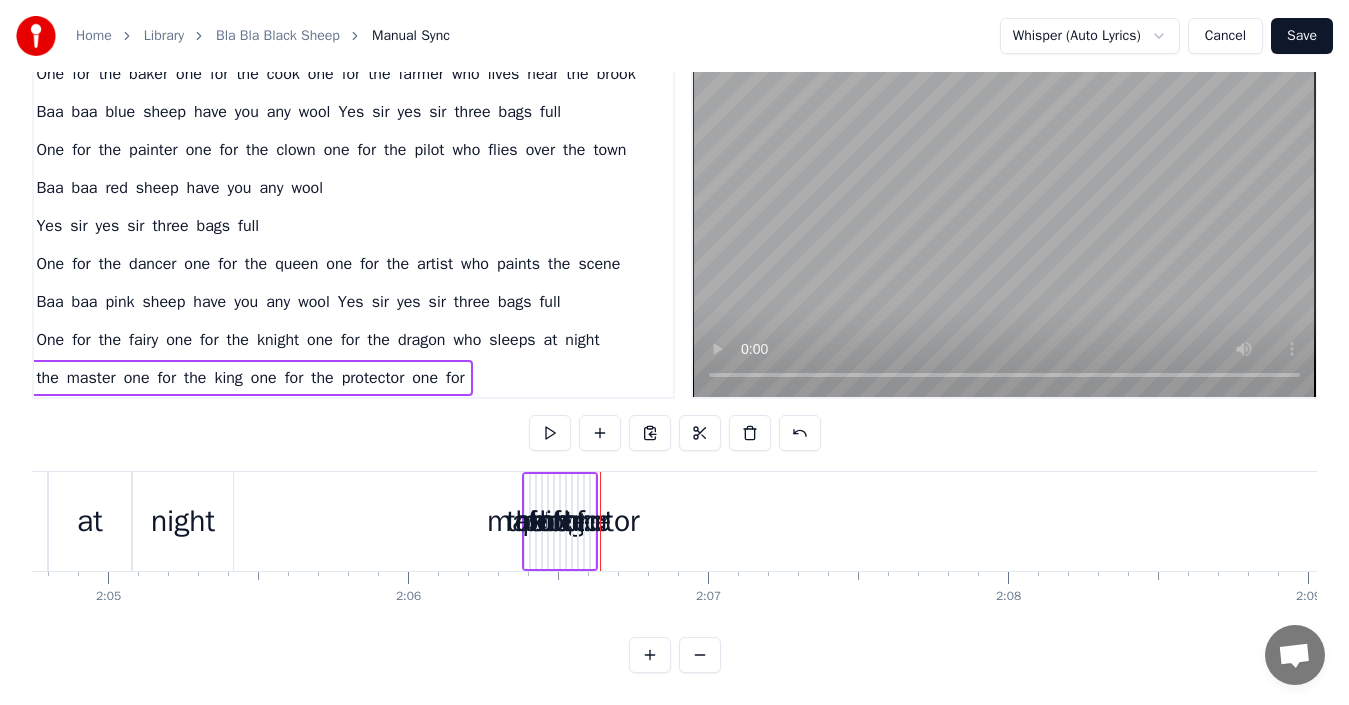 click on "protector" at bounding box center [581, 521] 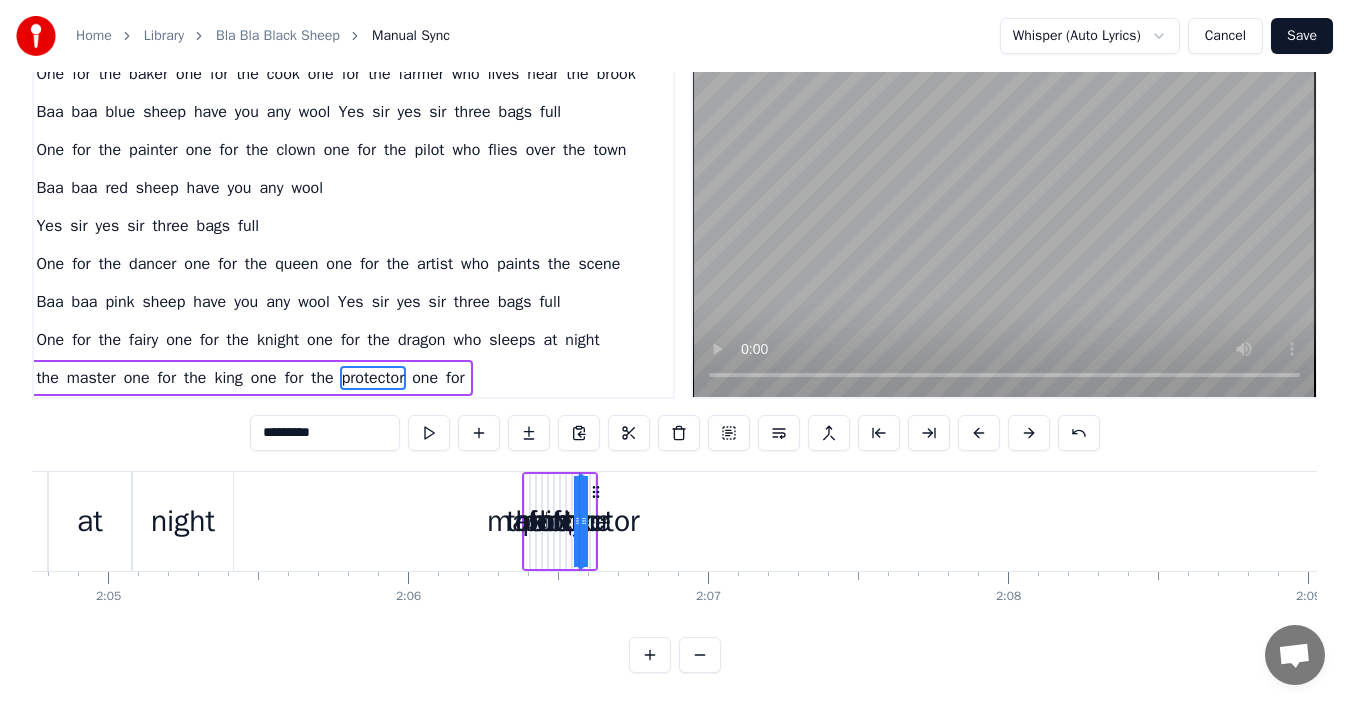 click 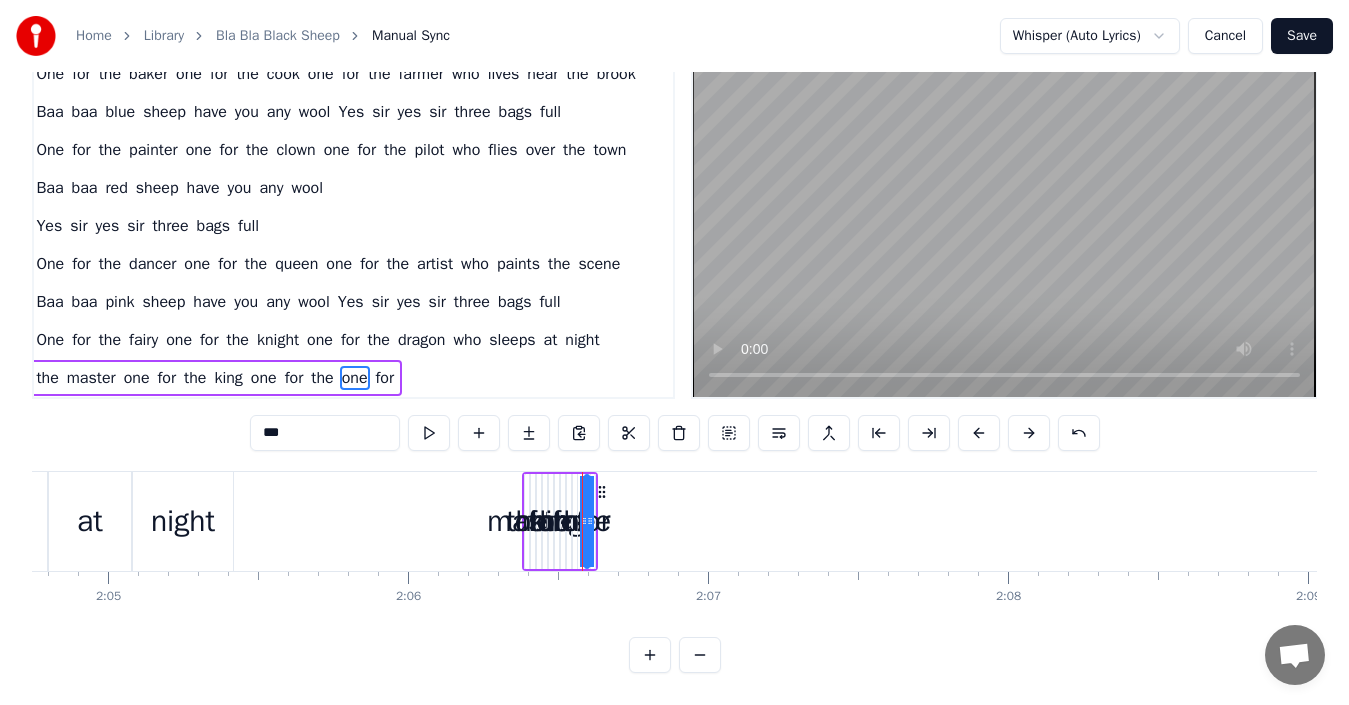 click 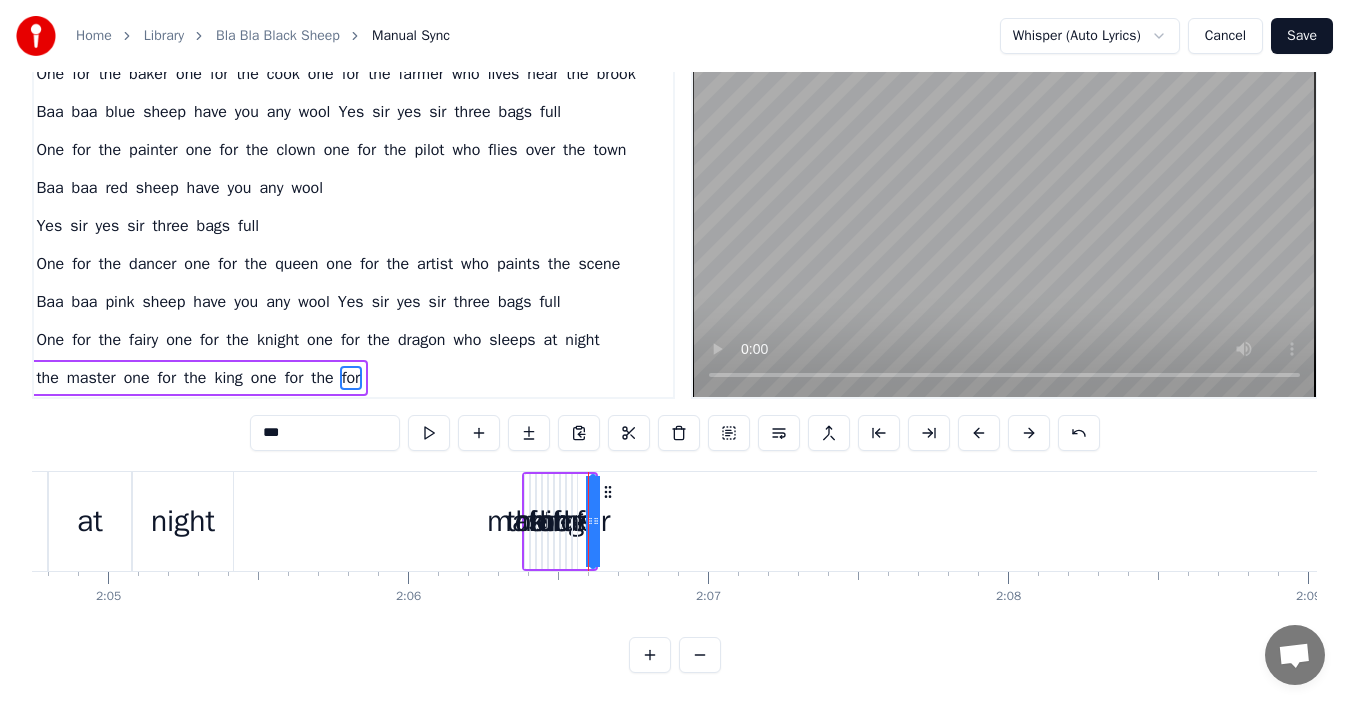 click on "Baa baa black sheep have you any wool Yes sir yes sir three bags full One for the master one for the dame one for the little boy who lives down the lane Baa baa white sheep have you any wool Yes sir yes sir three bags full One for the baker one for the cook one for the farmer who lives near the brook Baa baa blue sheep have you any wool Yes sir yes sir three bags full One for the painter one for the clown one for the pilot who flies over the town Baa baa red sheep have you any wool Yes sir yes sir three bags full One for the dancer one for the queen one for the artist who paints the scene Baa baa pink sheep have you any wool Yes sir yes sir three bags full One for the fairy one for the knight one for the dragon who sleeps at night the master one for the king one for the for" at bounding box center (-17197, 521) 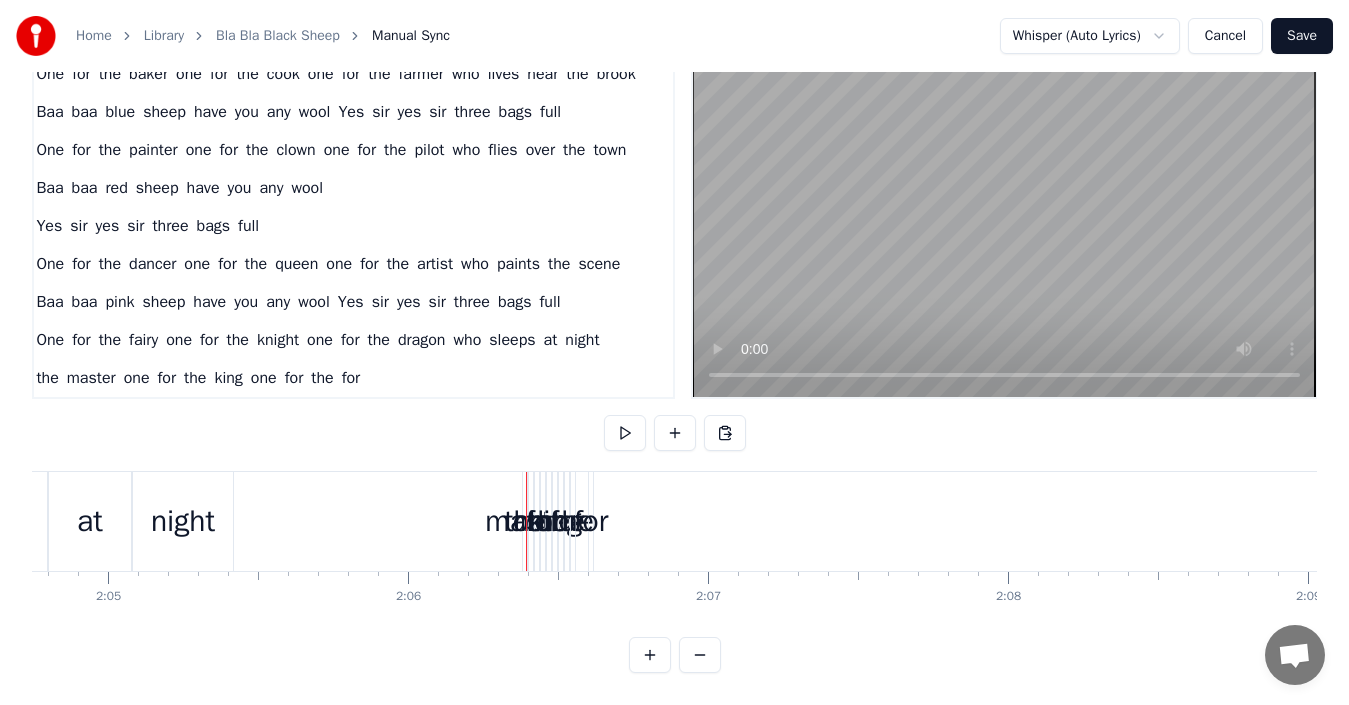 click on "master" at bounding box center (531, 521) 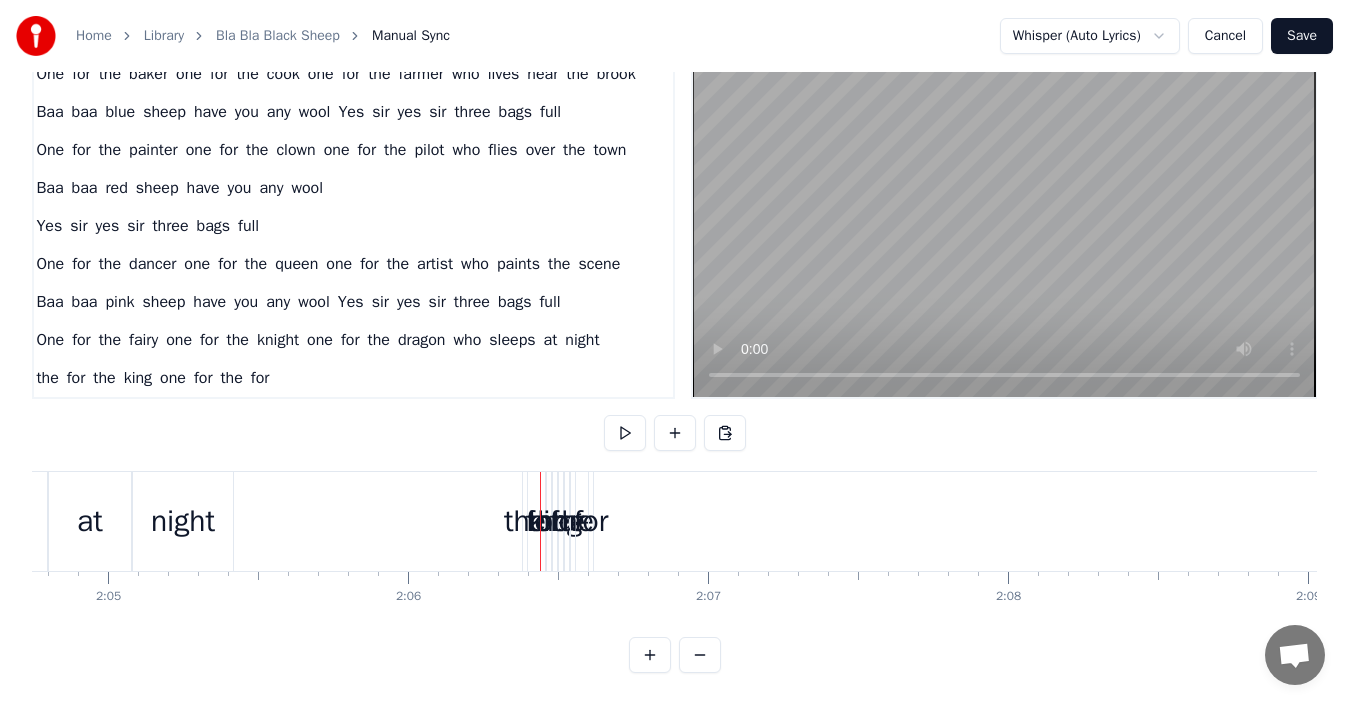click on "one" at bounding box center [561, 521] 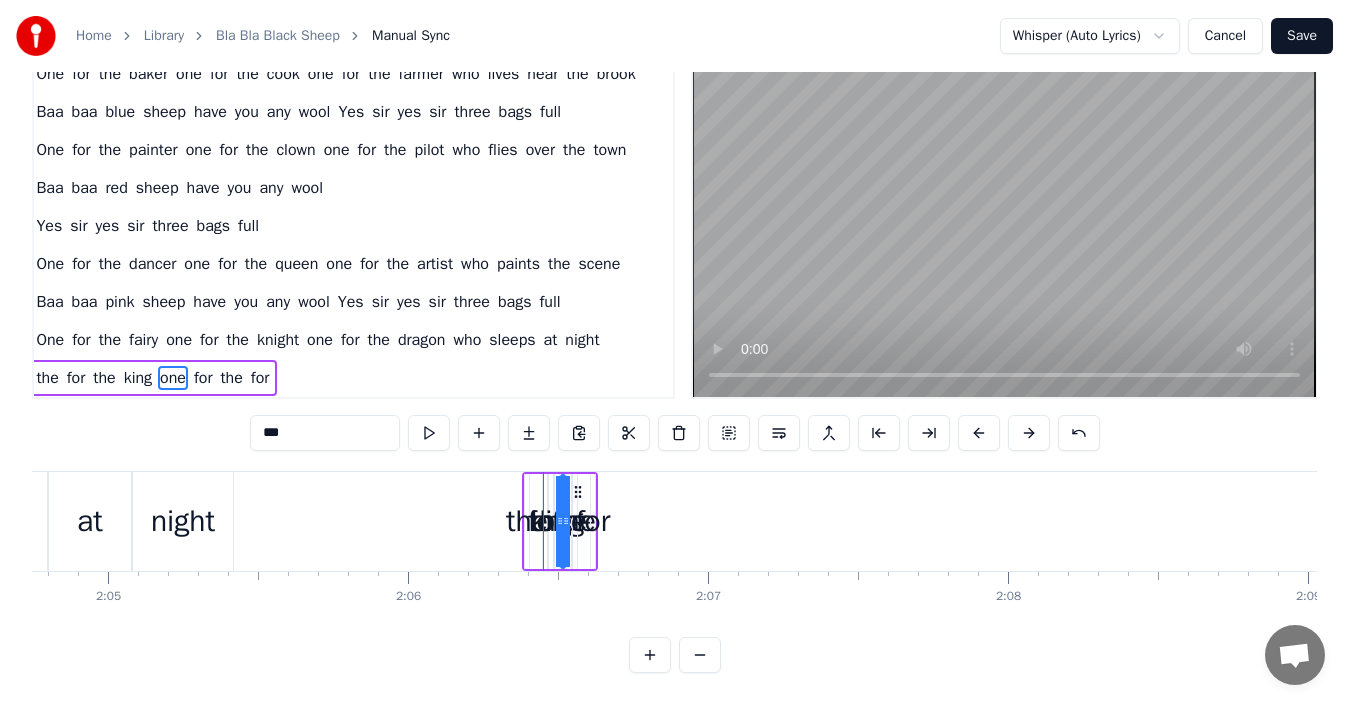 click on "Baa baa black sheep have you any wool Yes sir yes sir three bags full One for the master one for the dame one for the little boy who lives down the lane Baa baa white sheep have you any wool Yes sir yes sir three bags full One for the baker one for the cook one for the farmer who lives near the brook Baa baa blue sheep have you any wool Yes sir yes sir three bags full One for the painter one for the clown one for the pilot who flies over the town Baa baa red sheep have you any wool Yes sir yes sir three bags full One for the dancer one for the queen one for the artist who paints the scene Baa baa pink sheep have you any wool Yes sir yes sir three bags full One for the fairy one for the knight one for the dragon who sleeps at night the for the king one for the for" at bounding box center (-17197, 521) 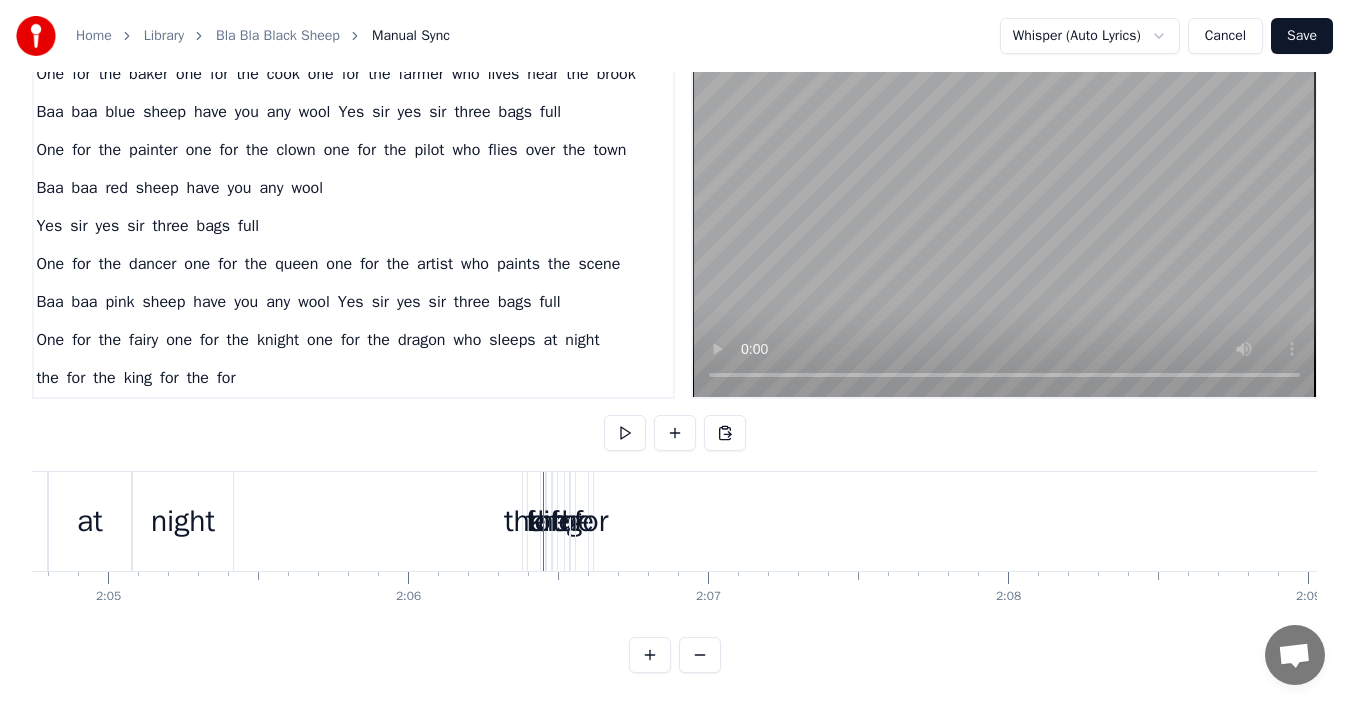 click on "king" at bounding box center (554, 521) 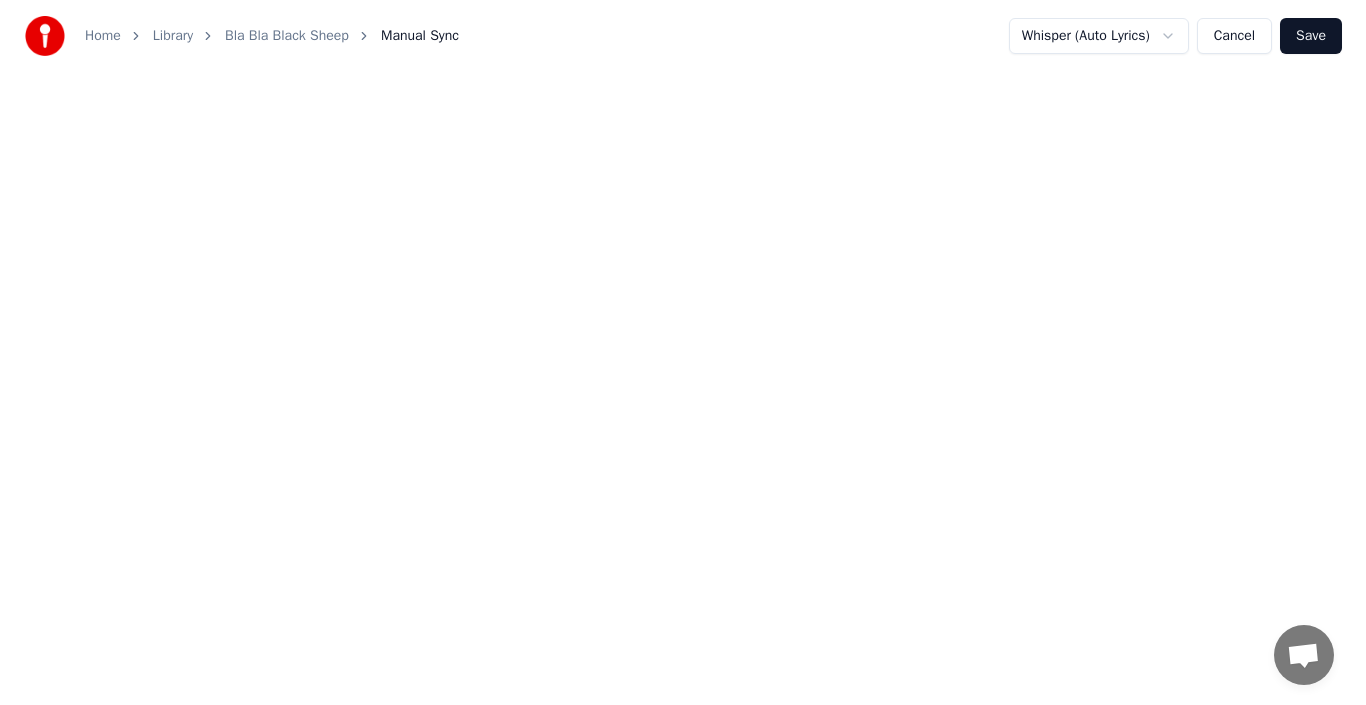 scroll, scrollTop: 0, scrollLeft: 0, axis: both 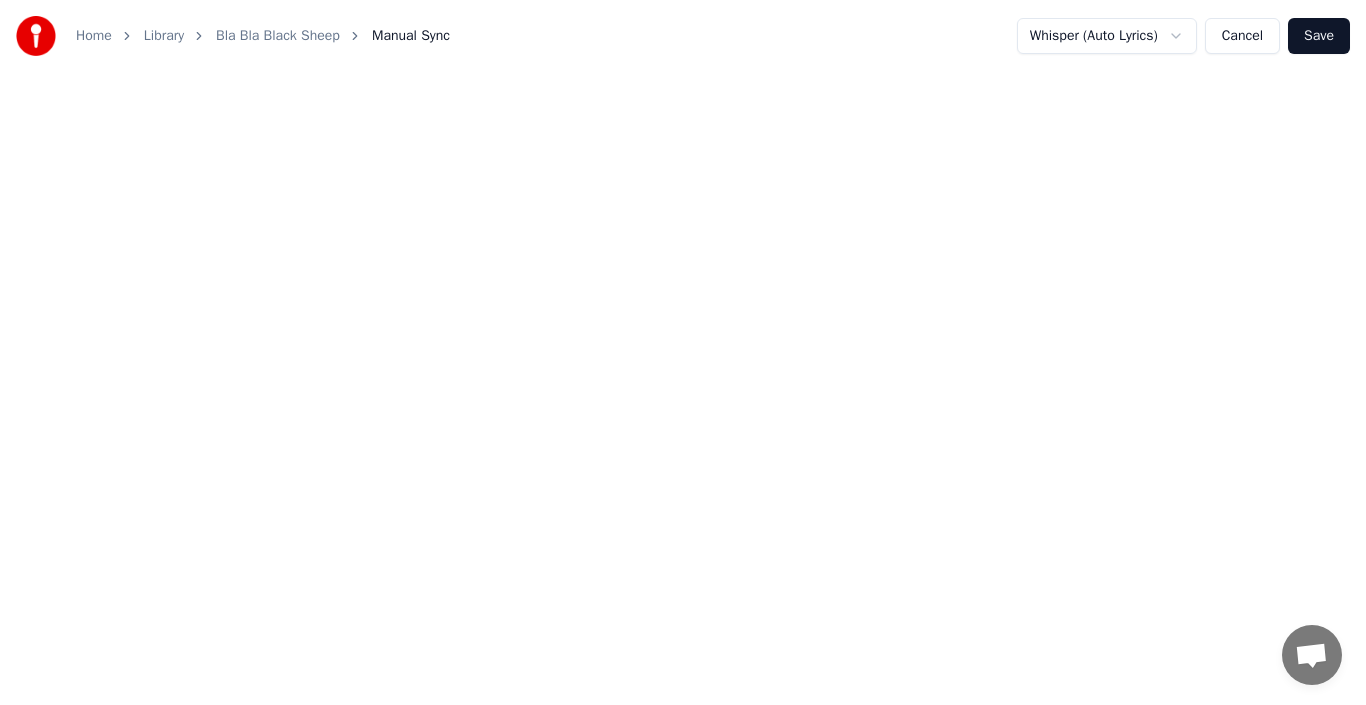 click on "Home Library Bla Bla Black Sheep Manual Sync Whisper (Auto Lyrics) Cancel Save" at bounding box center [683, 68] 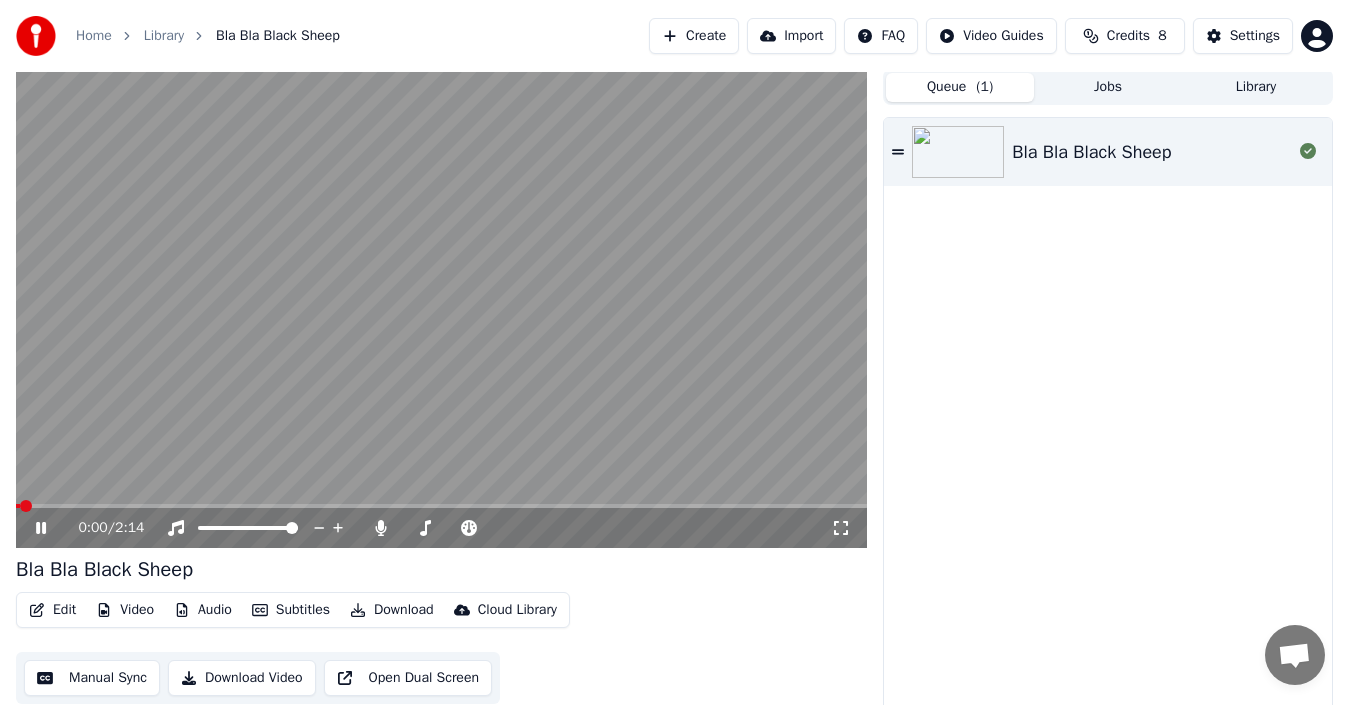 scroll, scrollTop: 0, scrollLeft: 0, axis: both 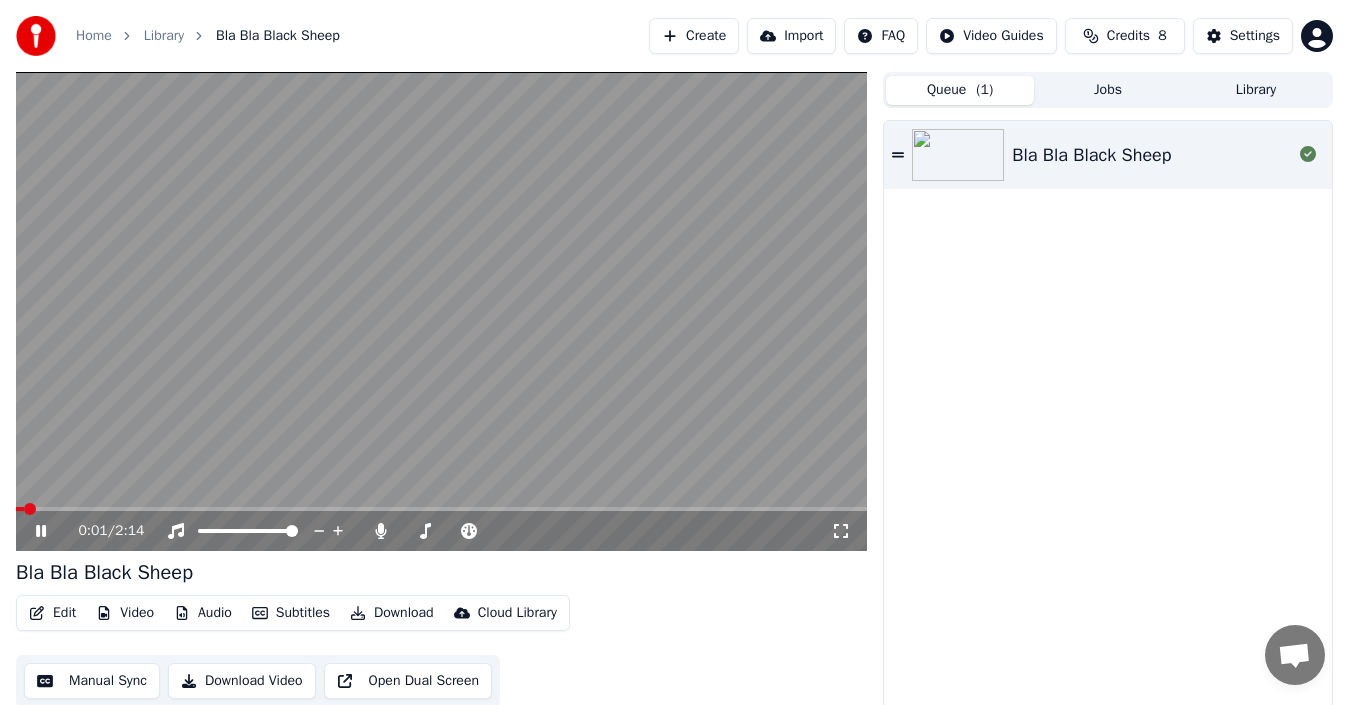click on "Jobs" at bounding box center [1108, 90] 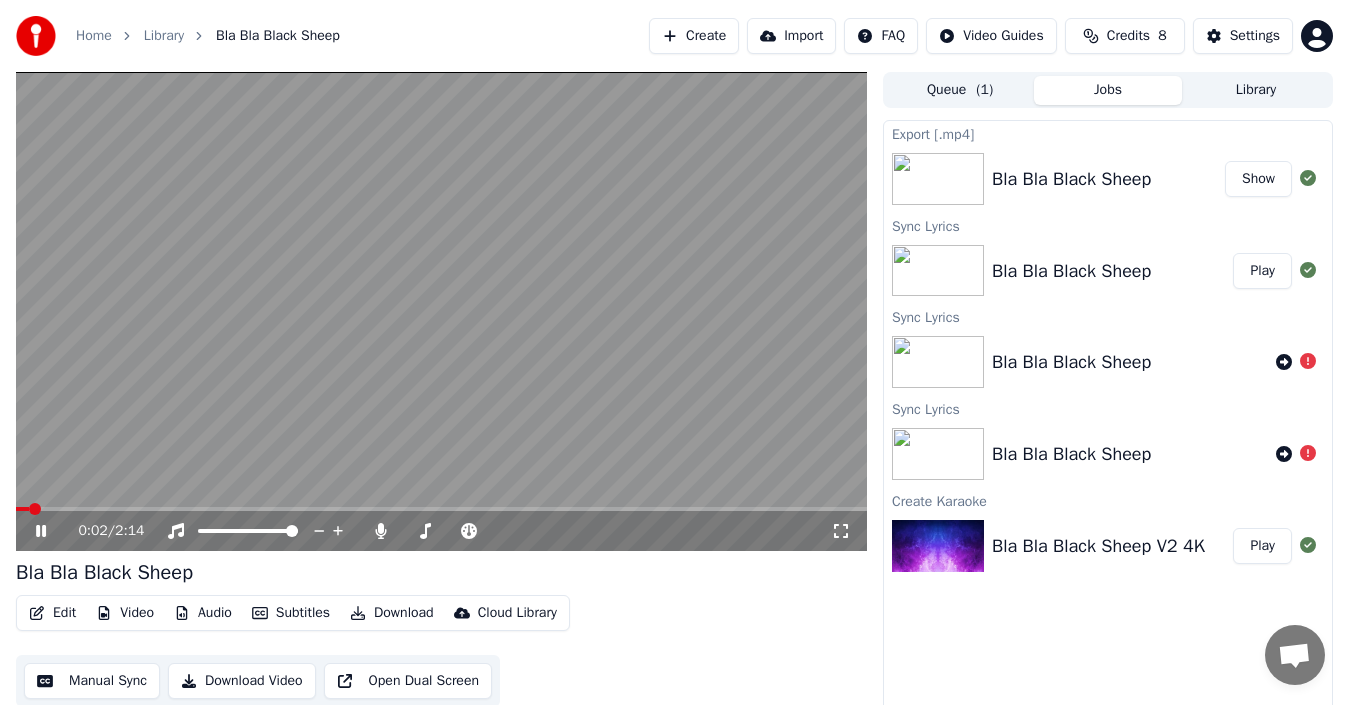 click at bounding box center [441, 311] 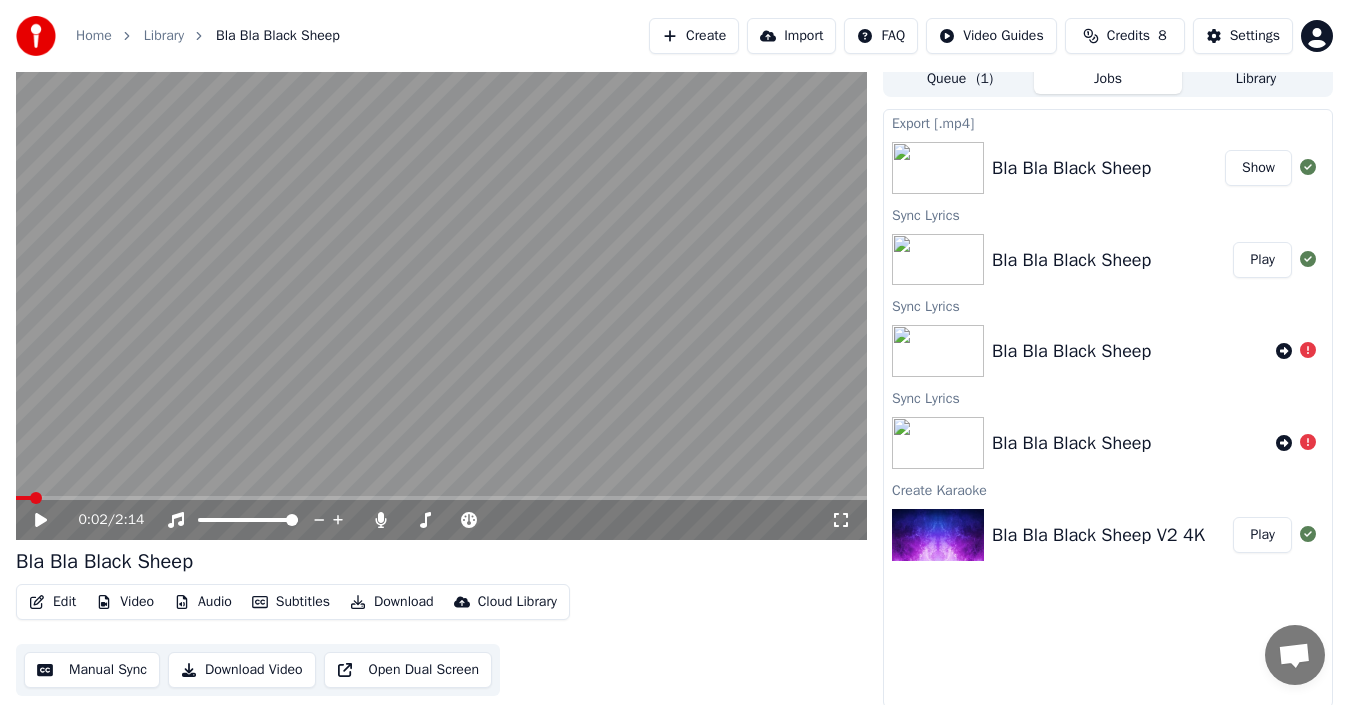 scroll, scrollTop: 0, scrollLeft: 0, axis: both 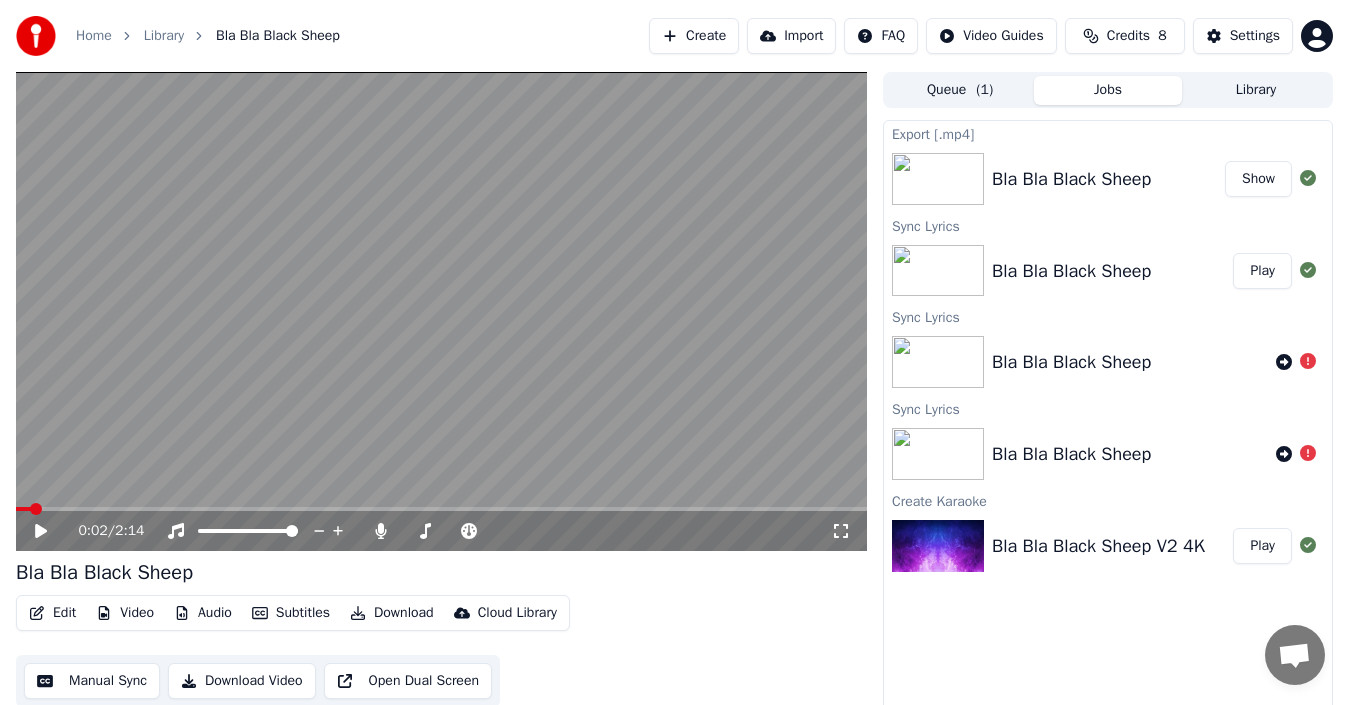 click on "Bla Bla Black Sheep" at bounding box center [1071, 271] 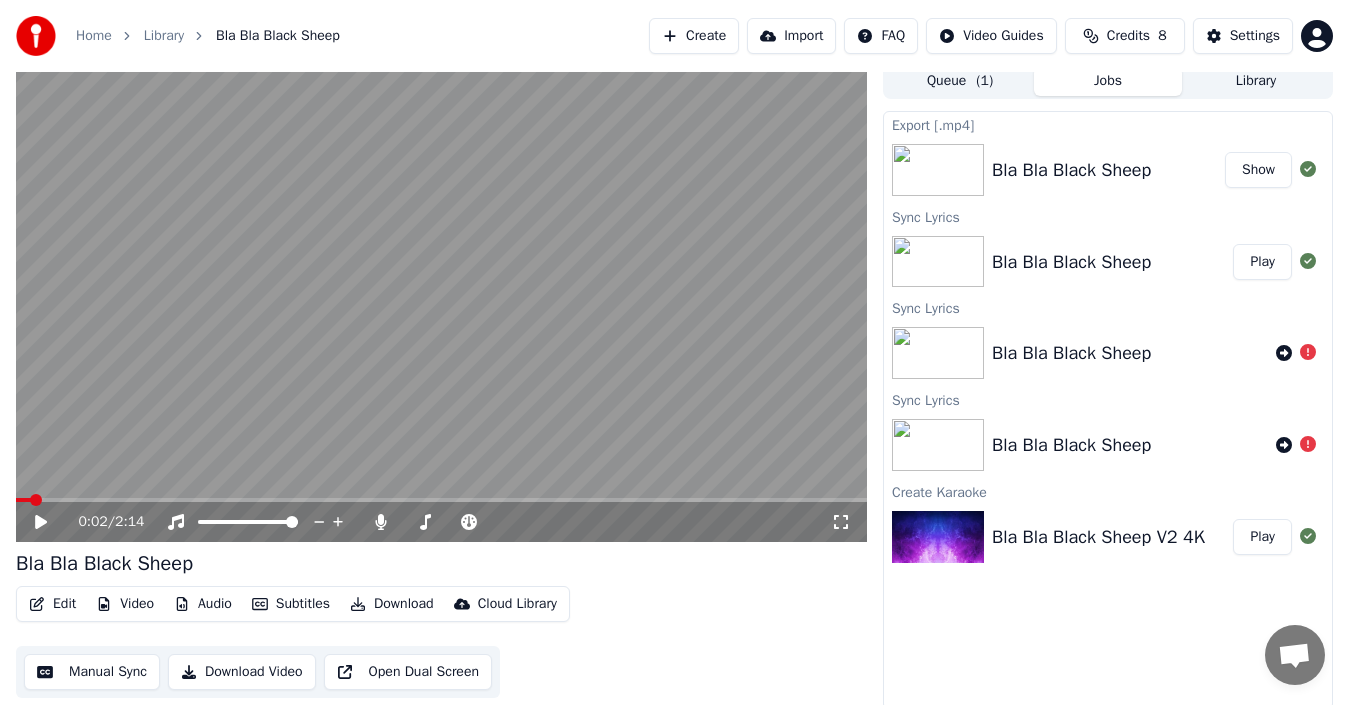 scroll, scrollTop: 14, scrollLeft: 0, axis: vertical 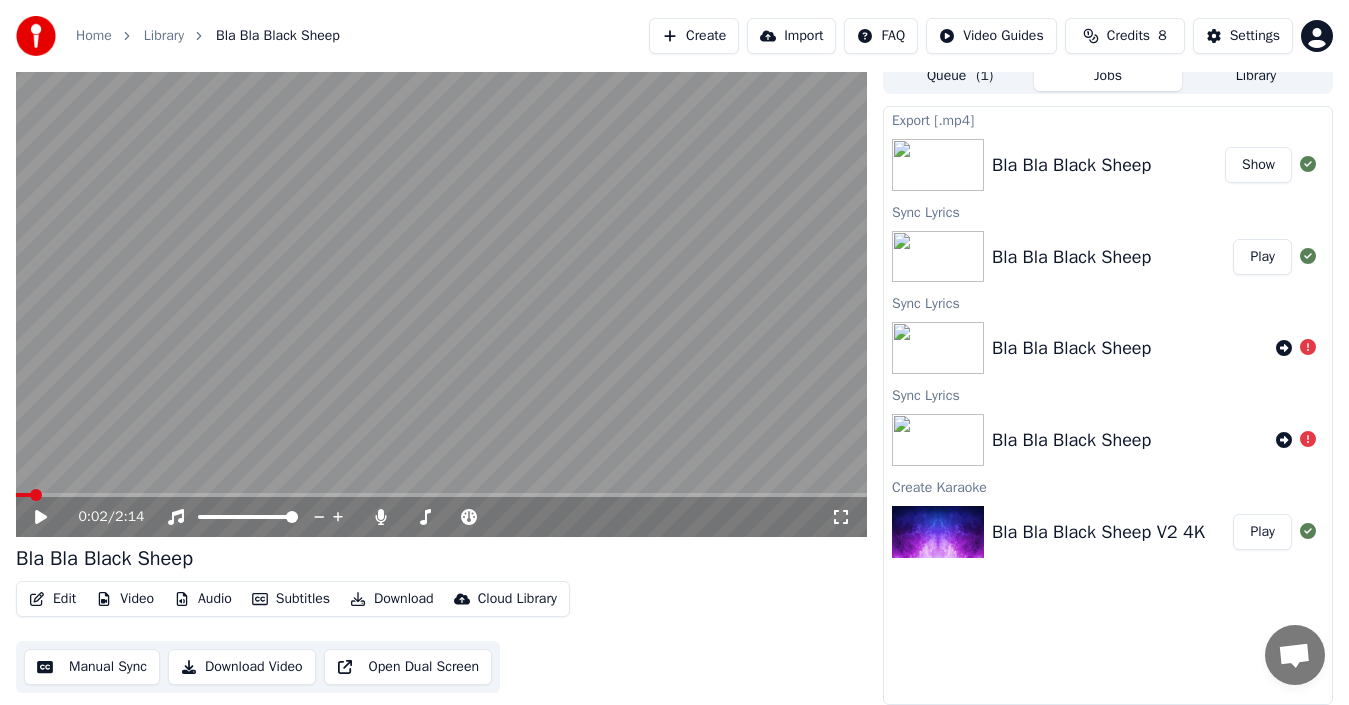 click on "Edit" at bounding box center (52, 599) 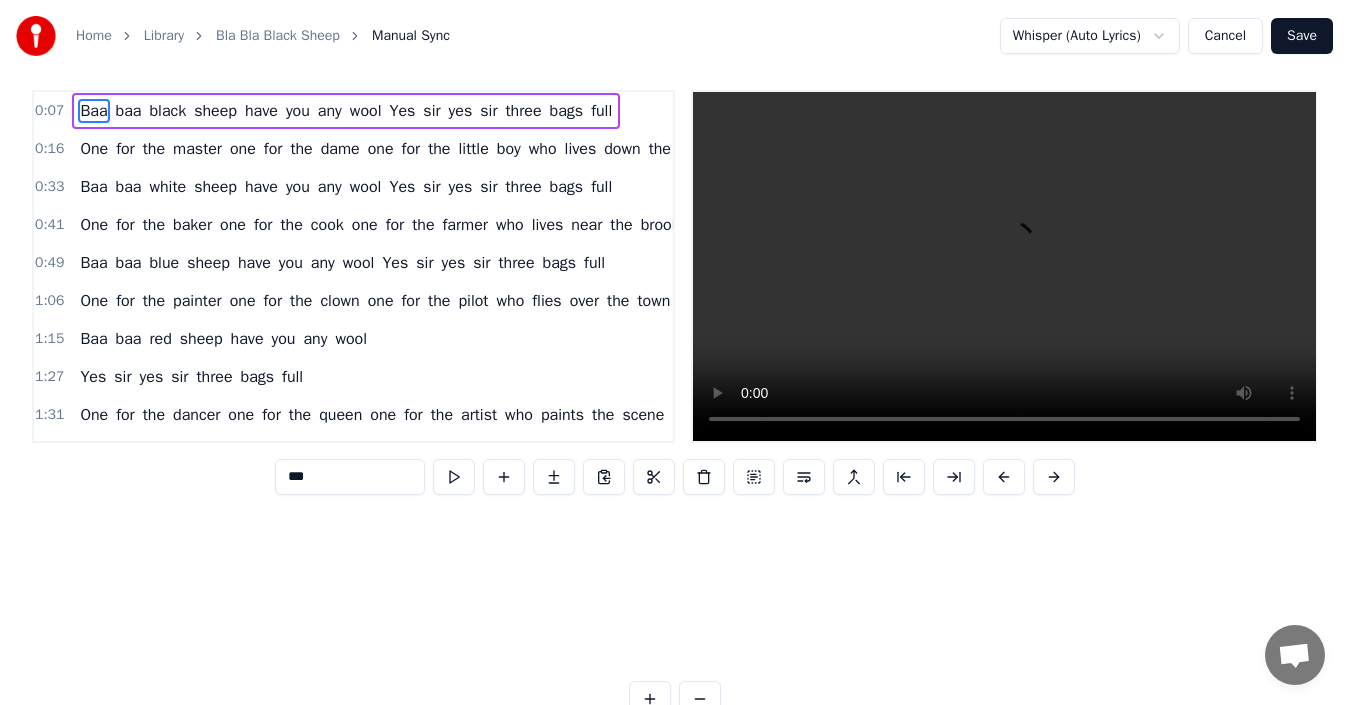 scroll, scrollTop: 0, scrollLeft: 0, axis: both 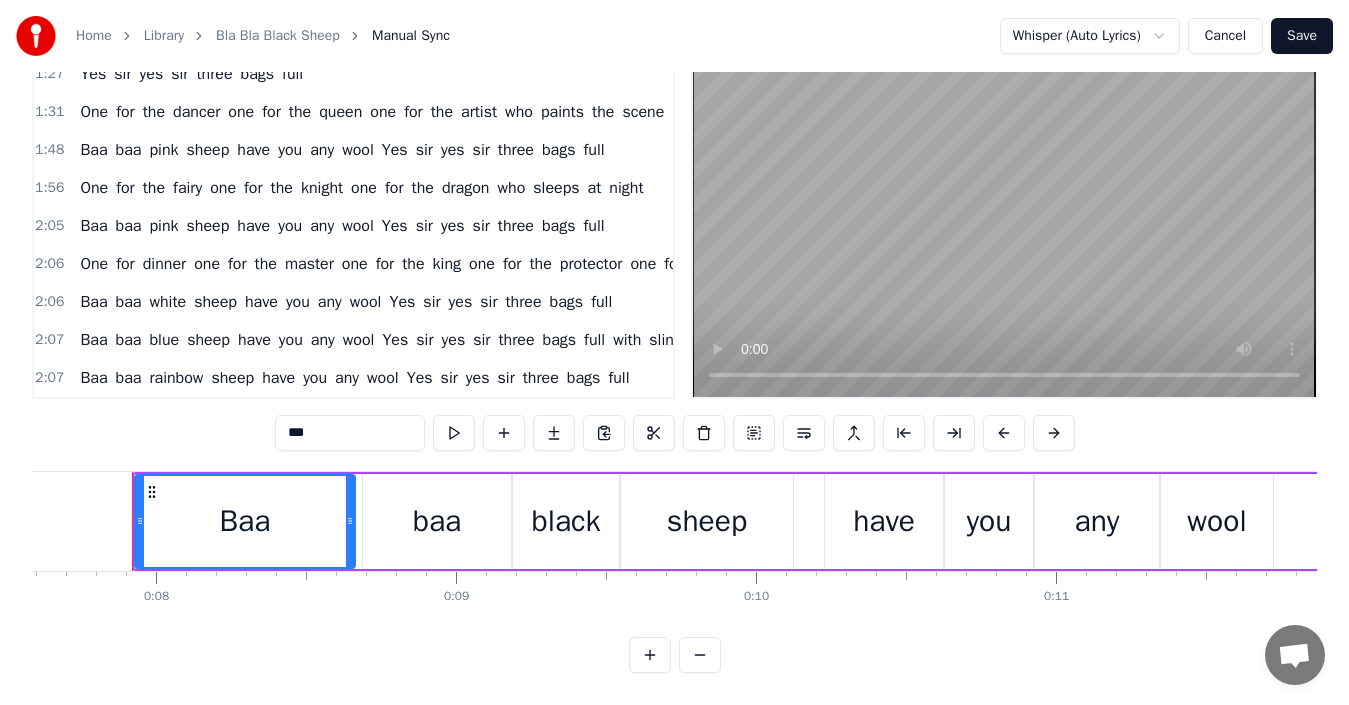click on "Baa baa rainbow sheep have you any wool Yes sir yes sir three bags full" at bounding box center (354, 378) 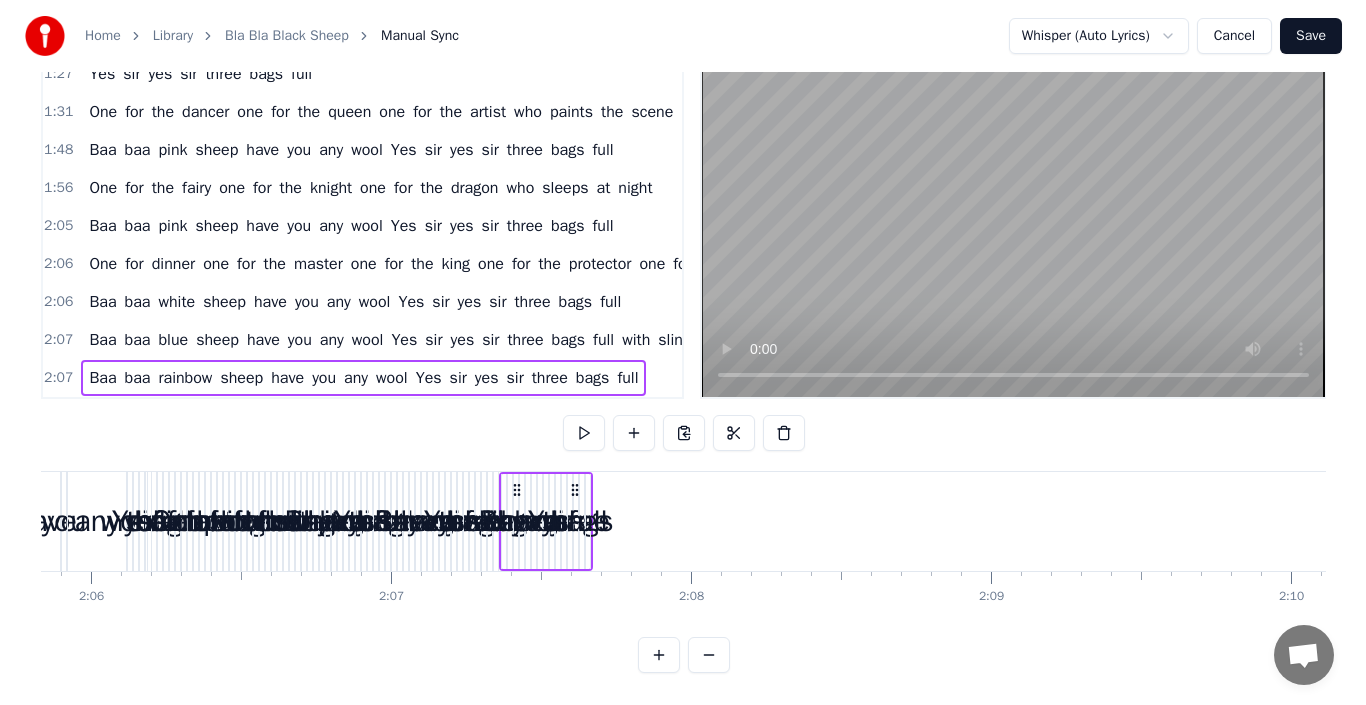 scroll, scrollTop: 0, scrollLeft: 38108, axis: horizontal 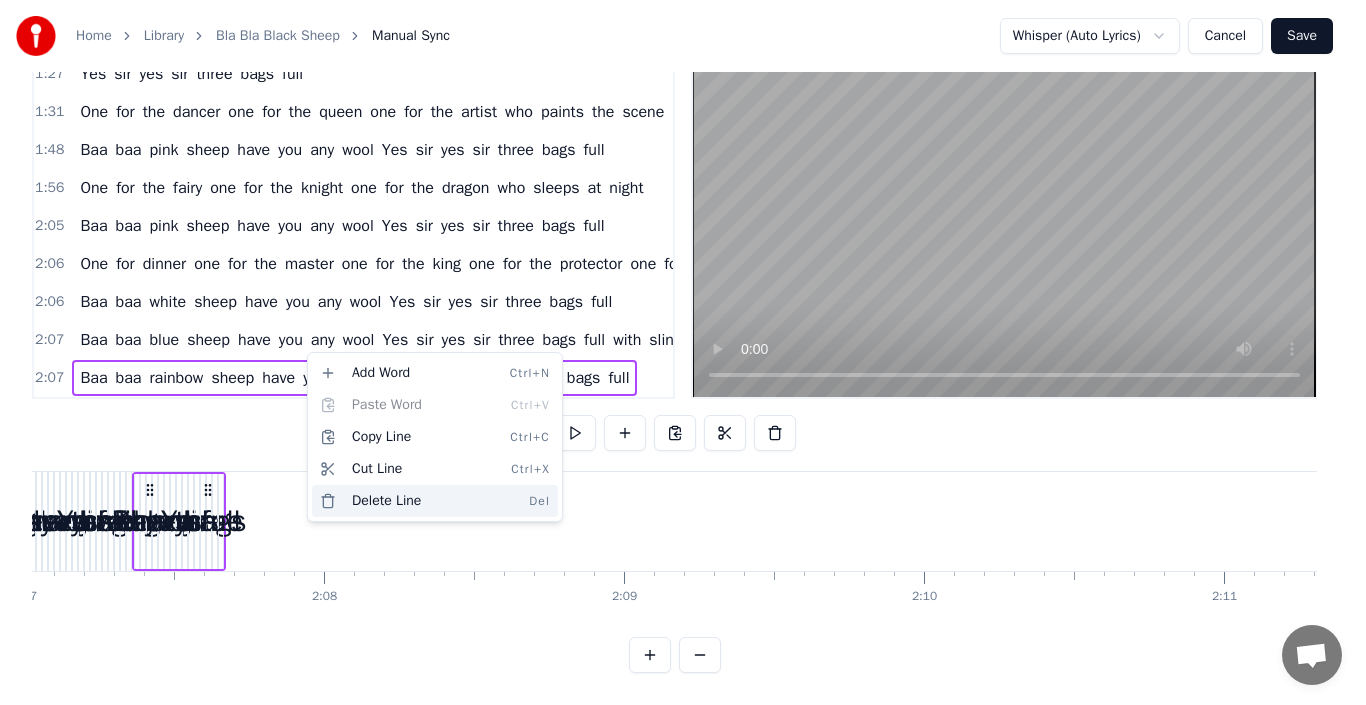 click on "Delete Line Del" at bounding box center (435, 501) 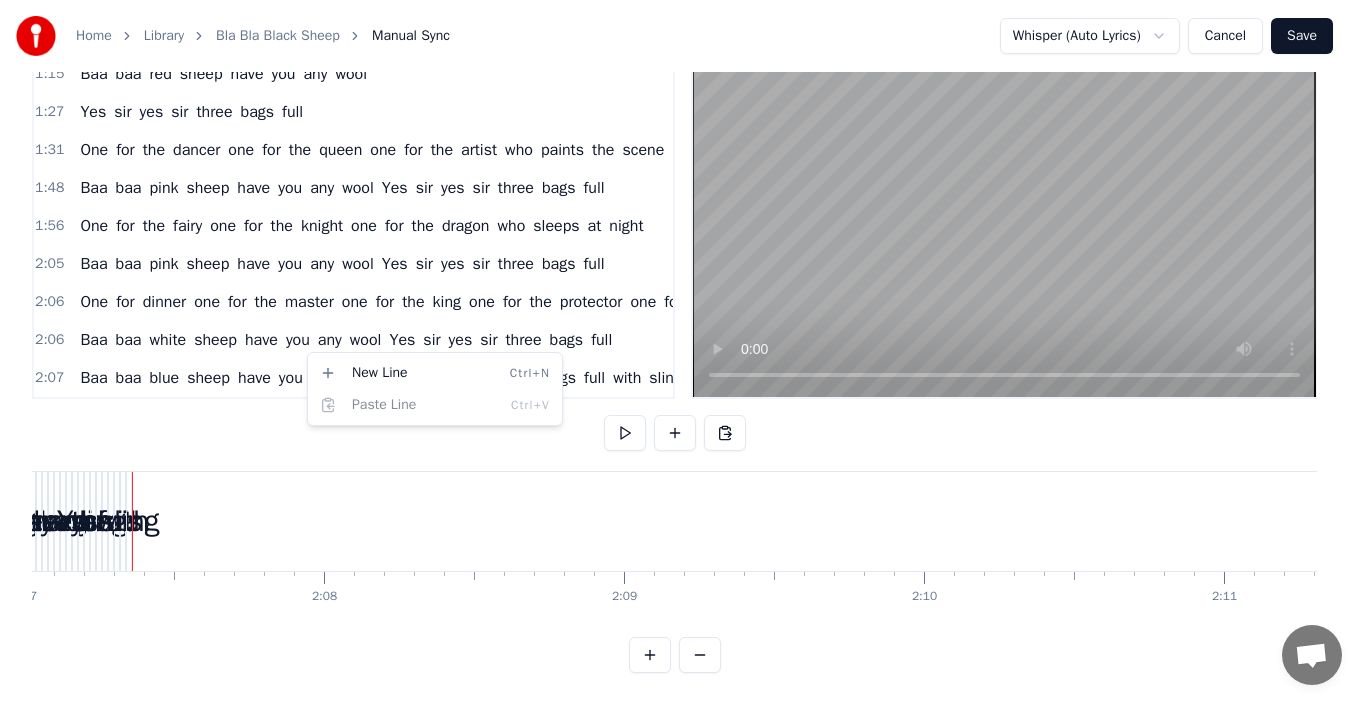 scroll, scrollTop: 238, scrollLeft: 0, axis: vertical 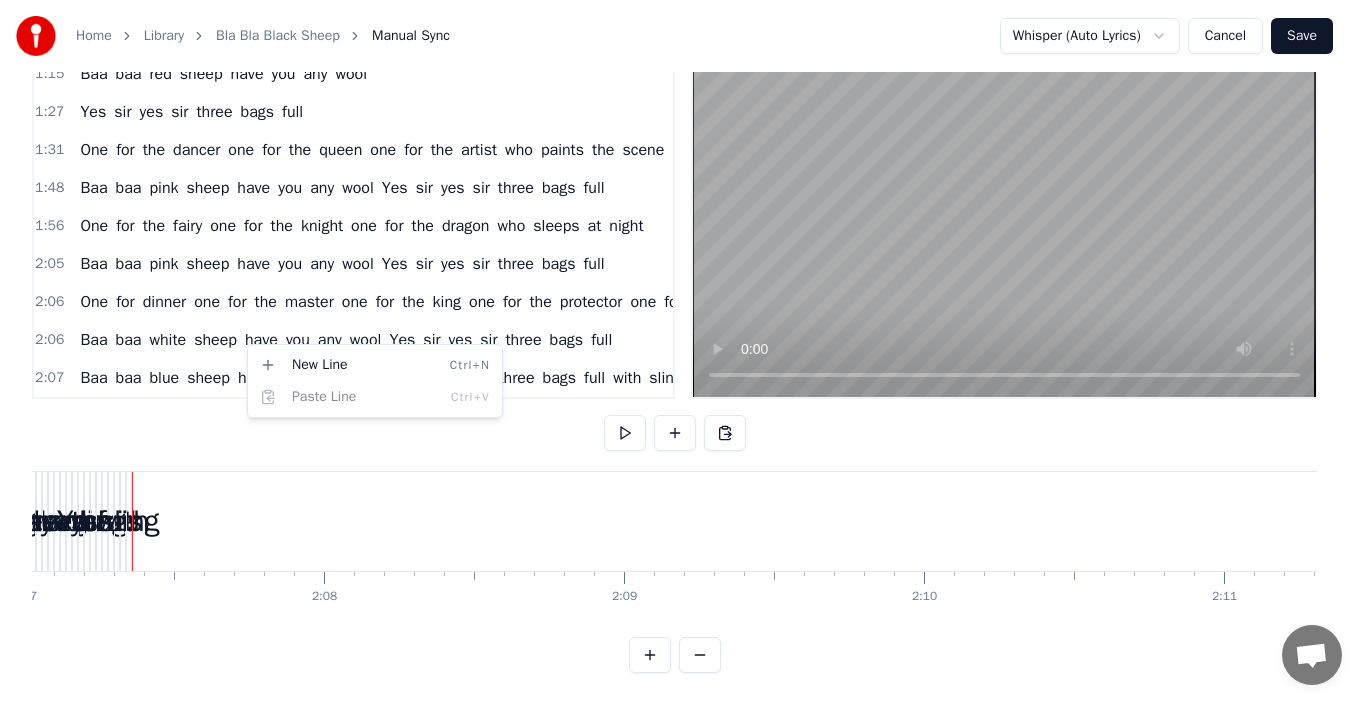 click on "Baa baa blue sheep have you any wool Yes sir yes sir three bags full with sling" at bounding box center (381, 378) 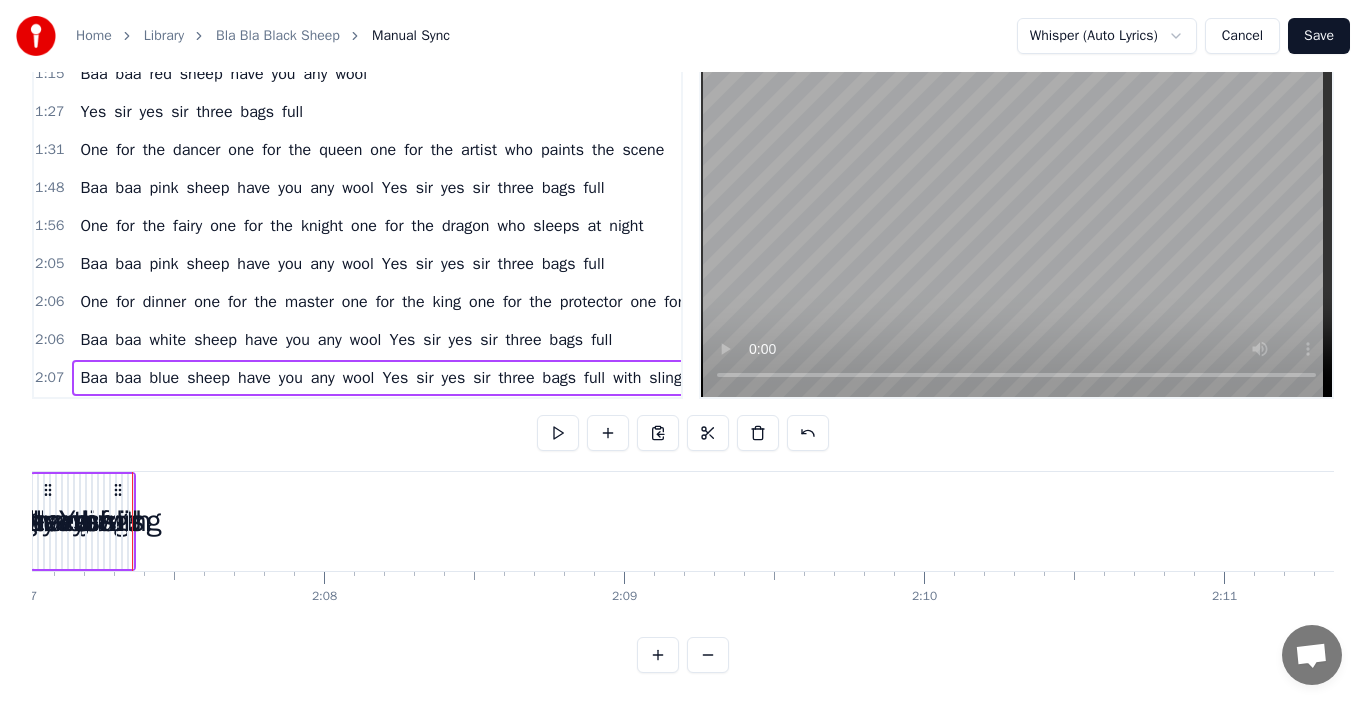 scroll, scrollTop: 0, scrollLeft: 38006, axis: horizontal 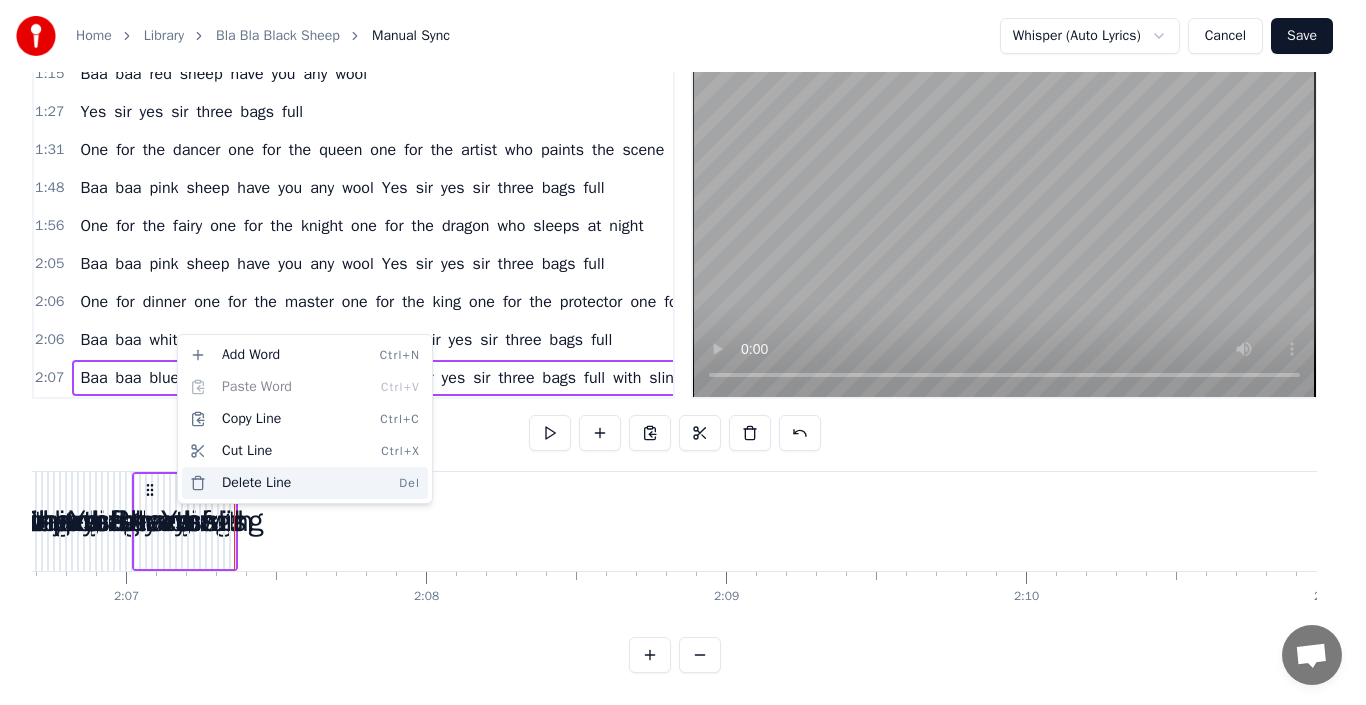 click on "Delete Line Del" at bounding box center (305, 483) 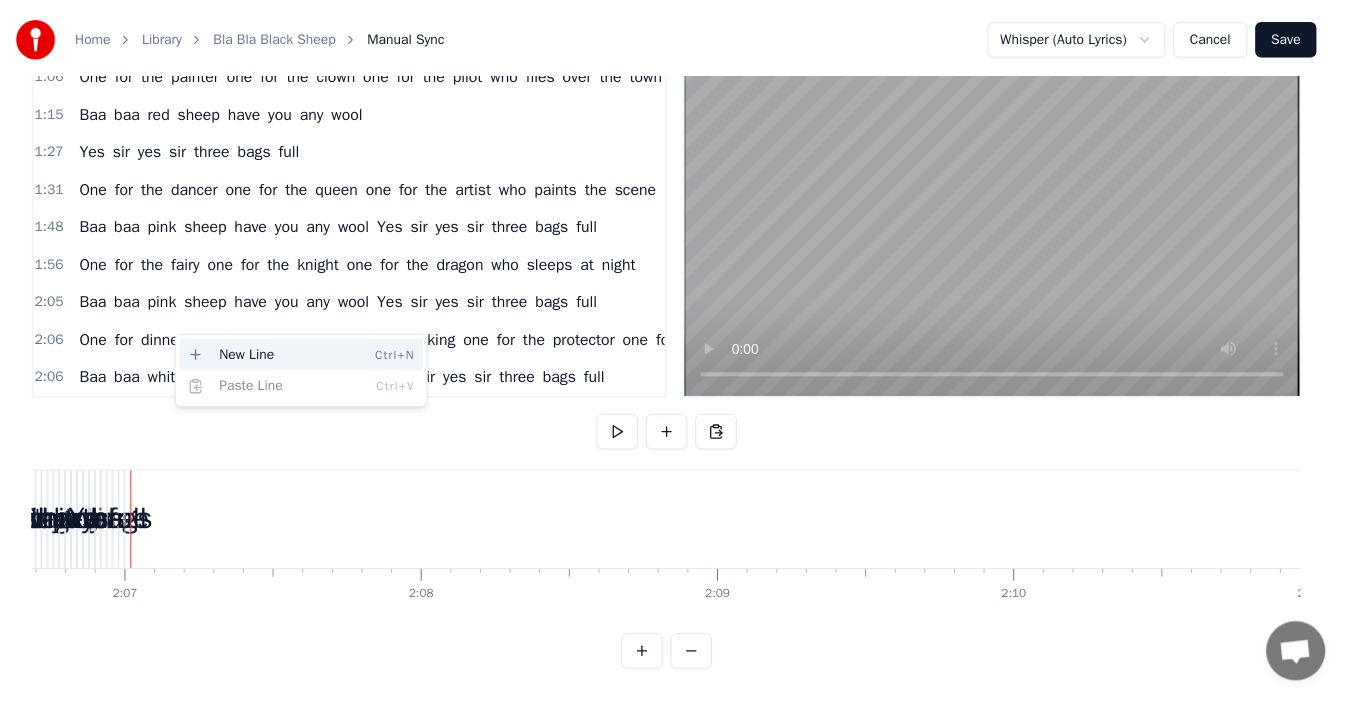 scroll, scrollTop: 200, scrollLeft: 0, axis: vertical 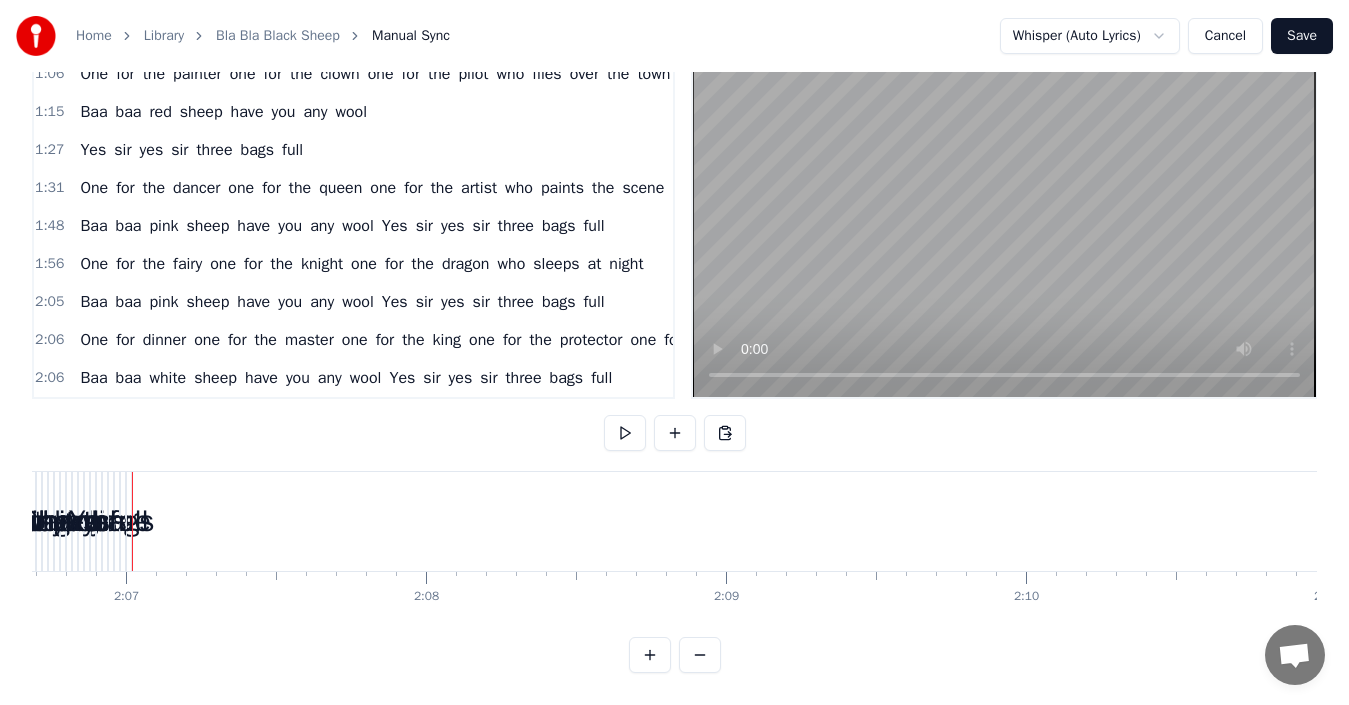 click on "sheep" at bounding box center [215, 378] 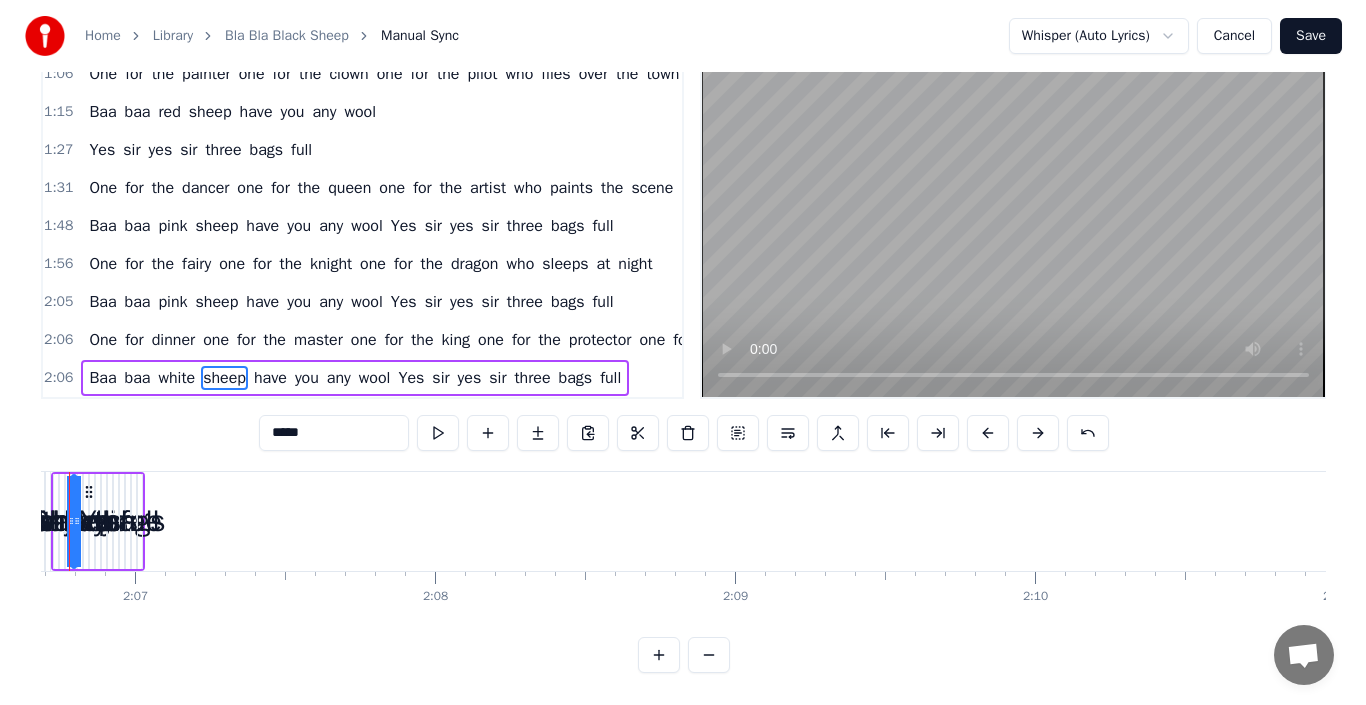 scroll, scrollTop: 66, scrollLeft: 0, axis: vertical 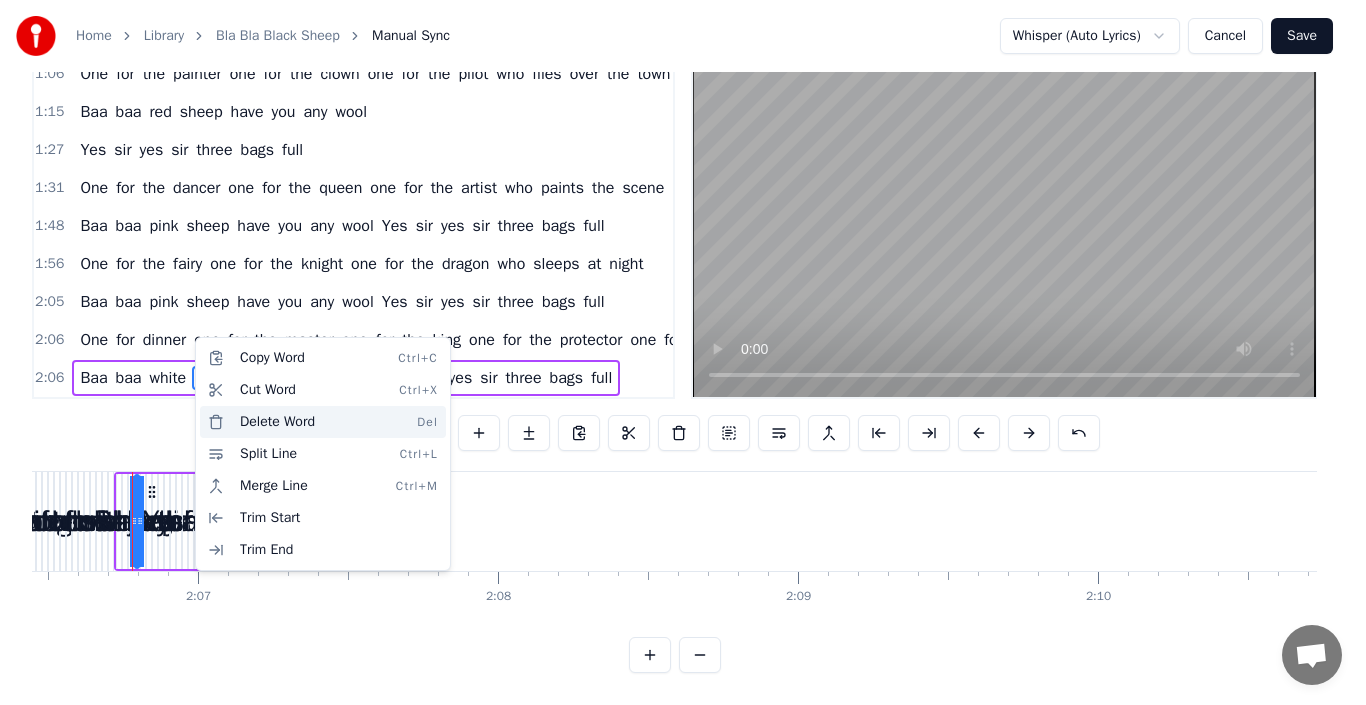 click on "Delete Word Del" at bounding box center [323, 422] 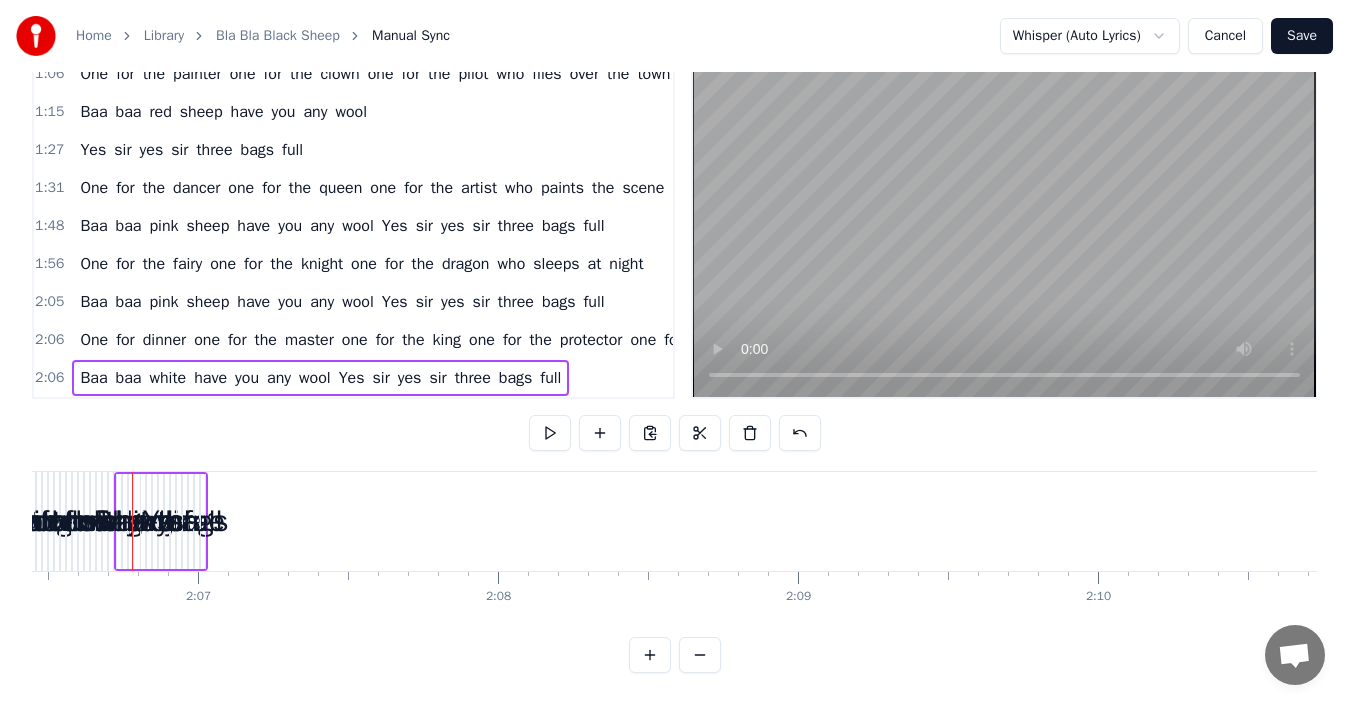 click on "have" at bounding box center [210, 378] 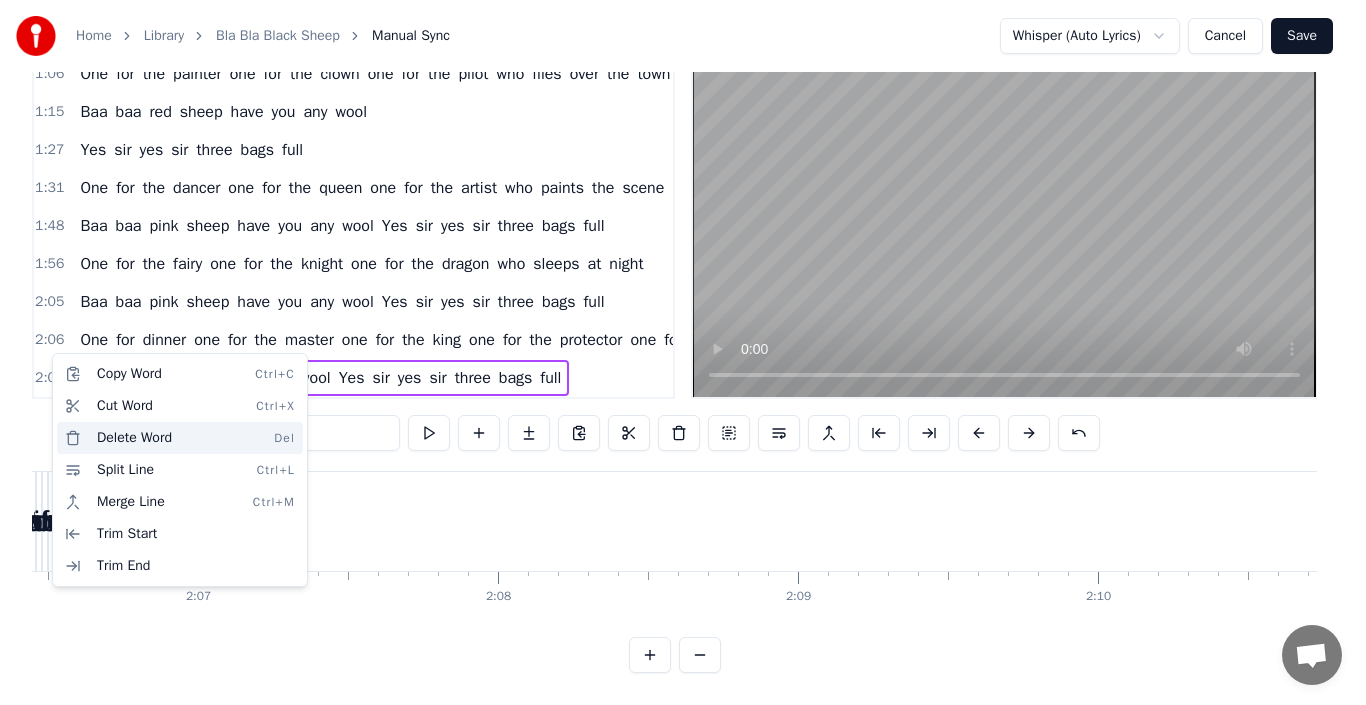 click on "Delete Word Del" at bounding box center [180, 438] 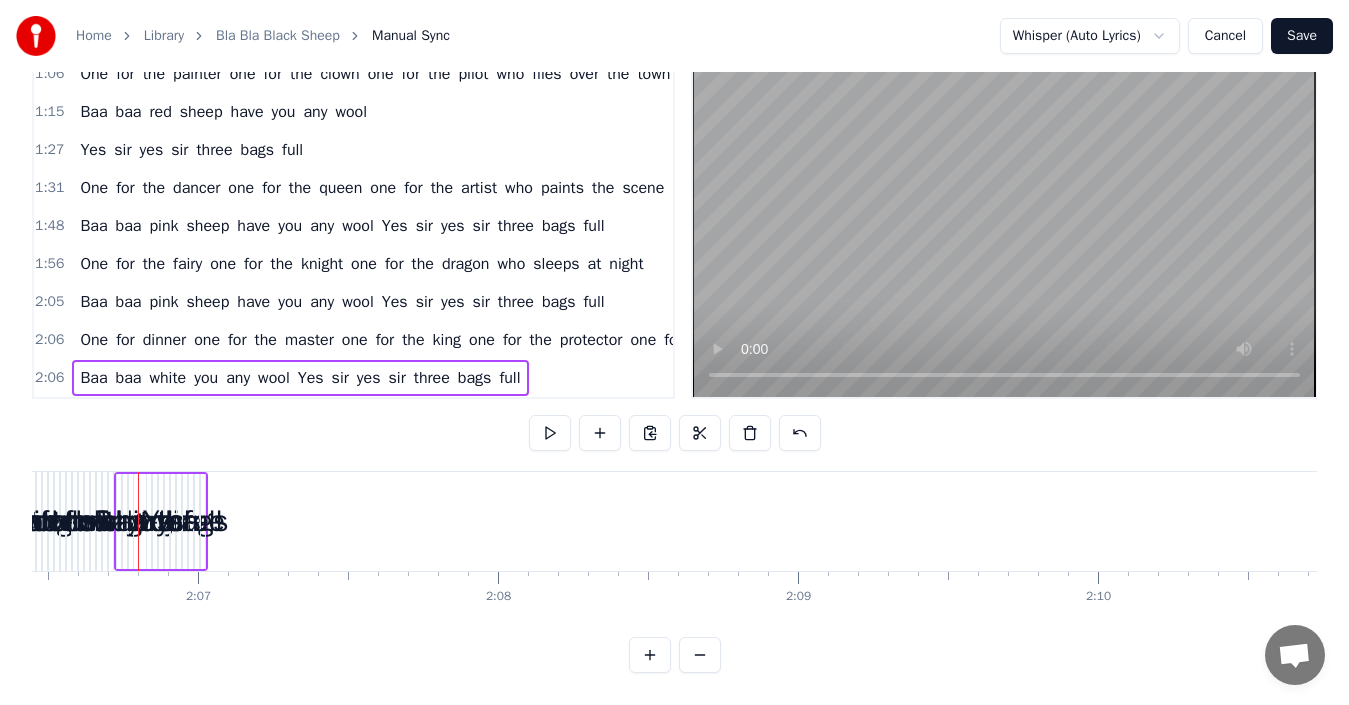 click on "full" at bounding box center [509, 378] 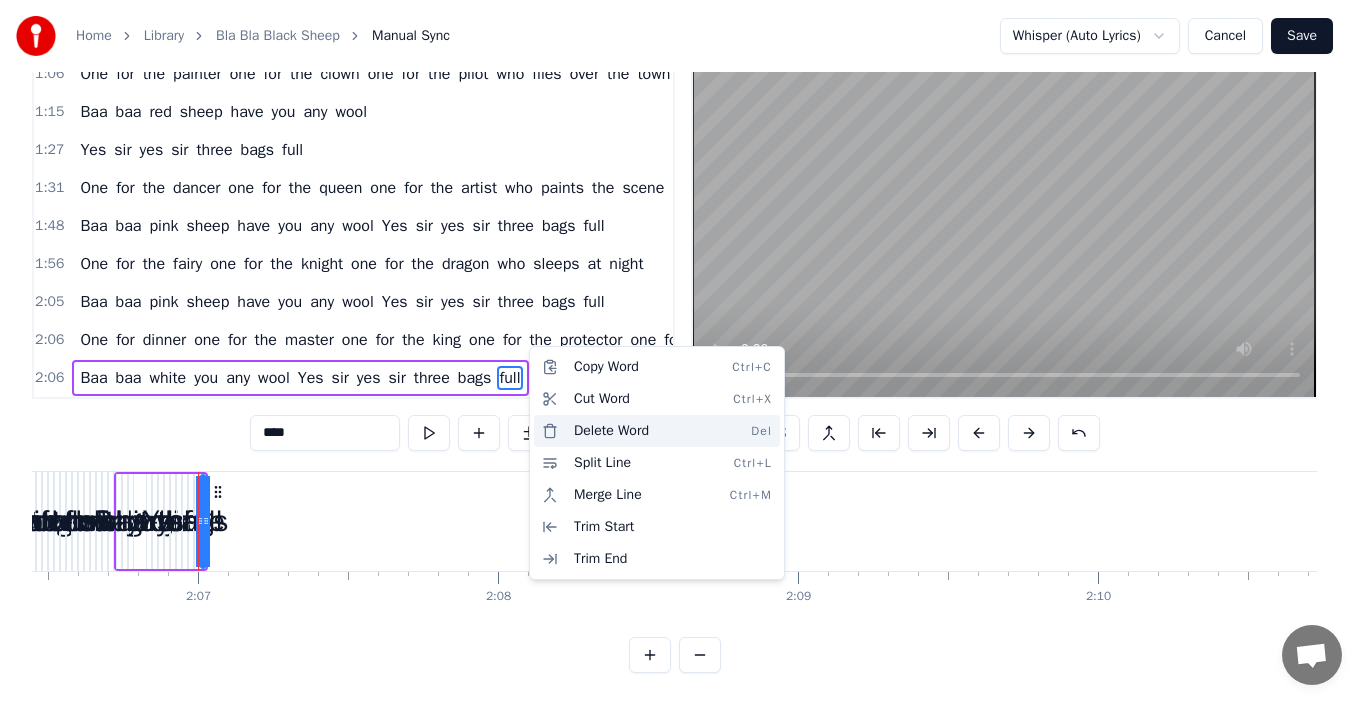 click on "Delete Word Del" at bounding box center [657, 431] 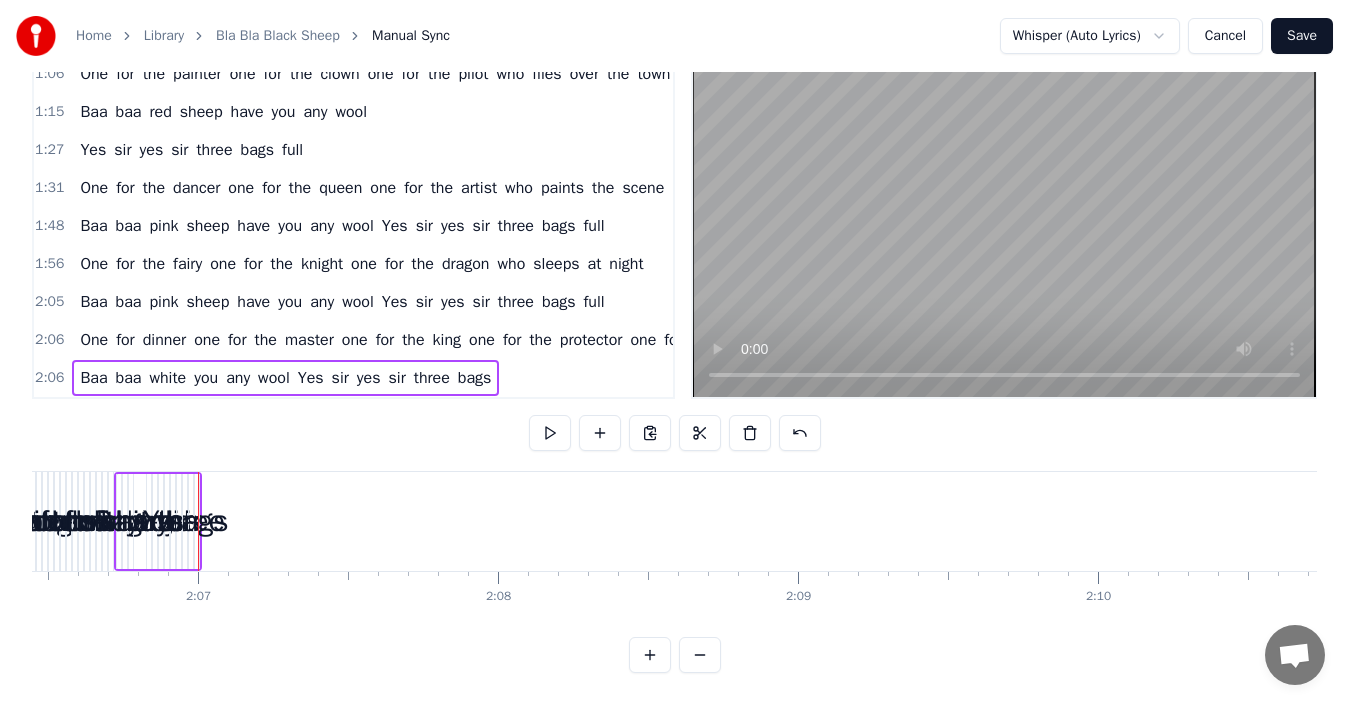 click on "2:06 Baa baa white you any wool Yes sir yes sir three bags" at bounding box center (353, 378) 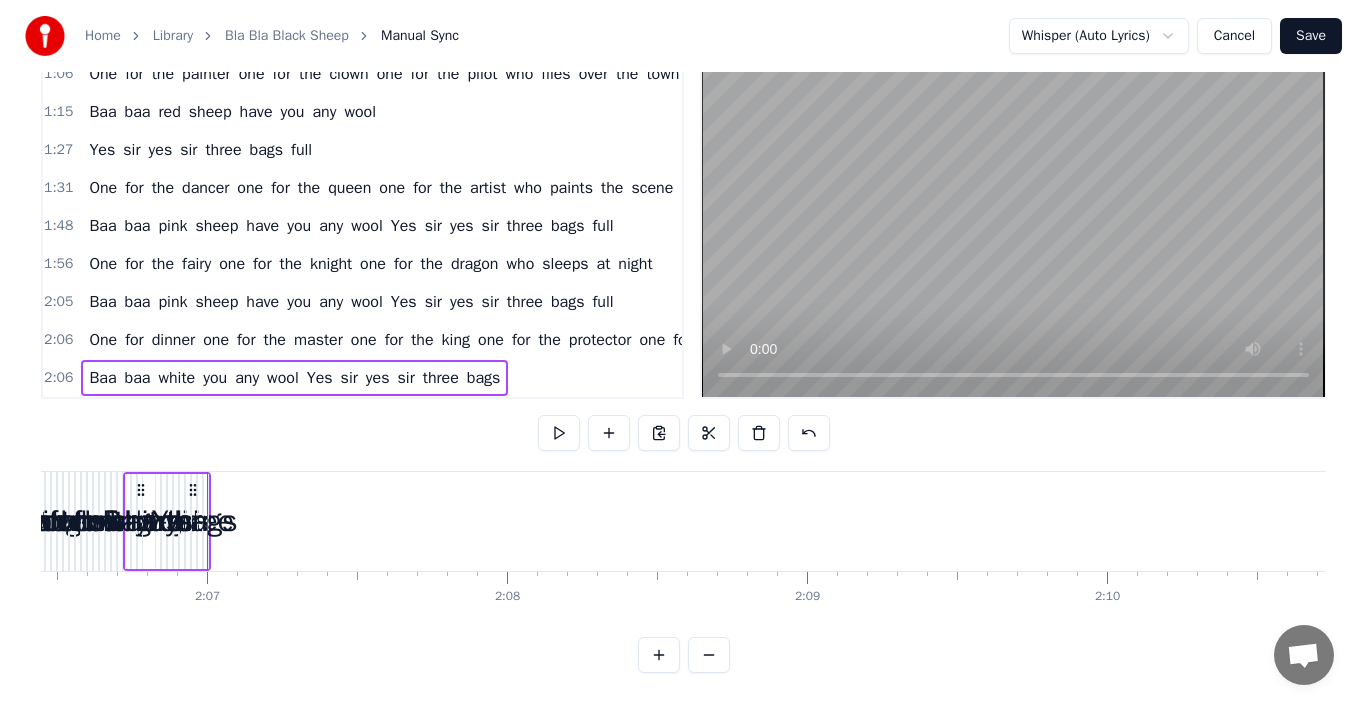 scroll, scrollTop: 0, scrollLeft: 37916, axis: horizontal 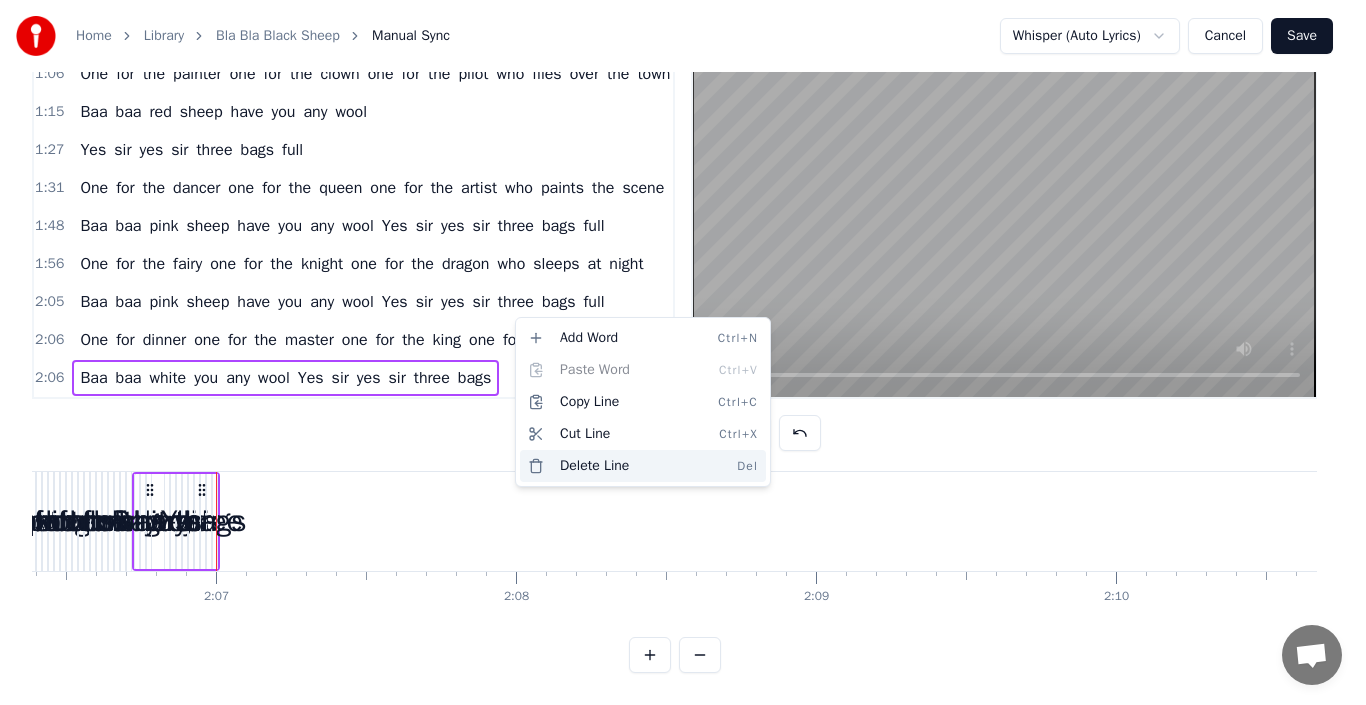 click on "Delete Line Del" at bounding box center [643, 466] 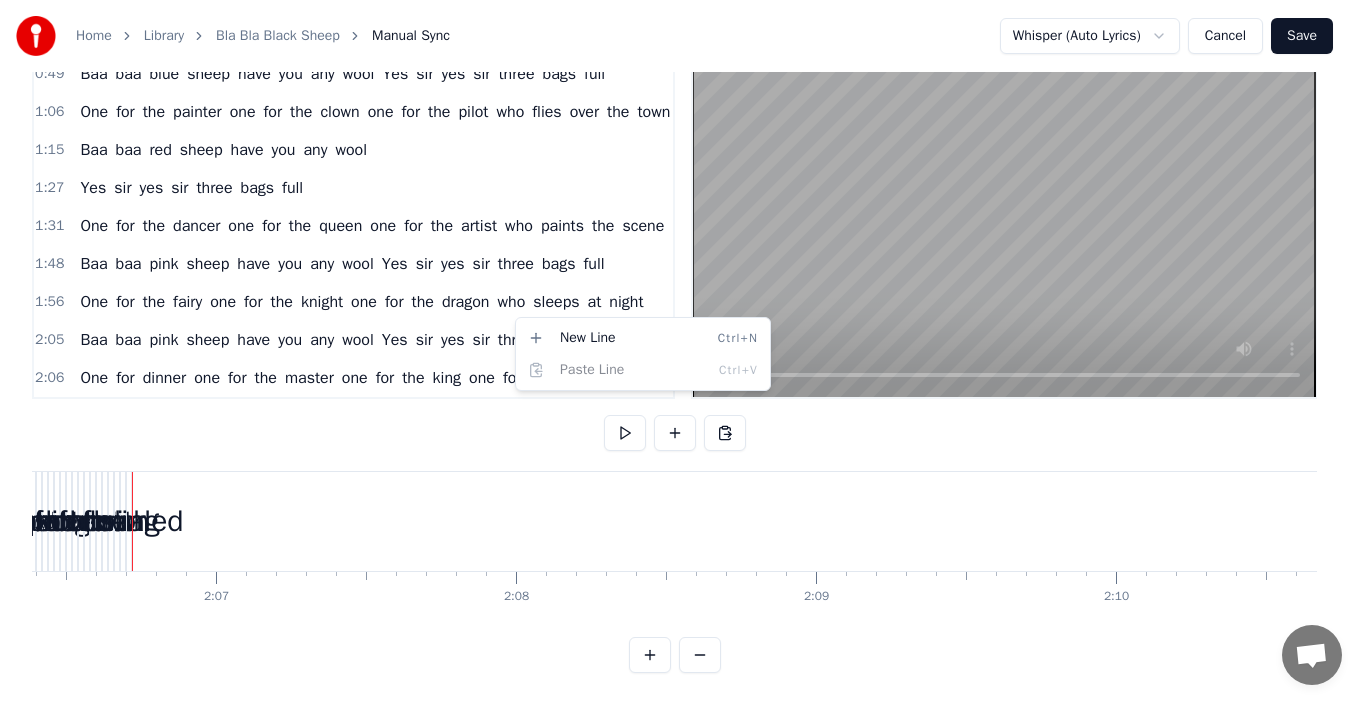 scroll, scrollTop: 162, scrollLeft: 0, axis: vertical 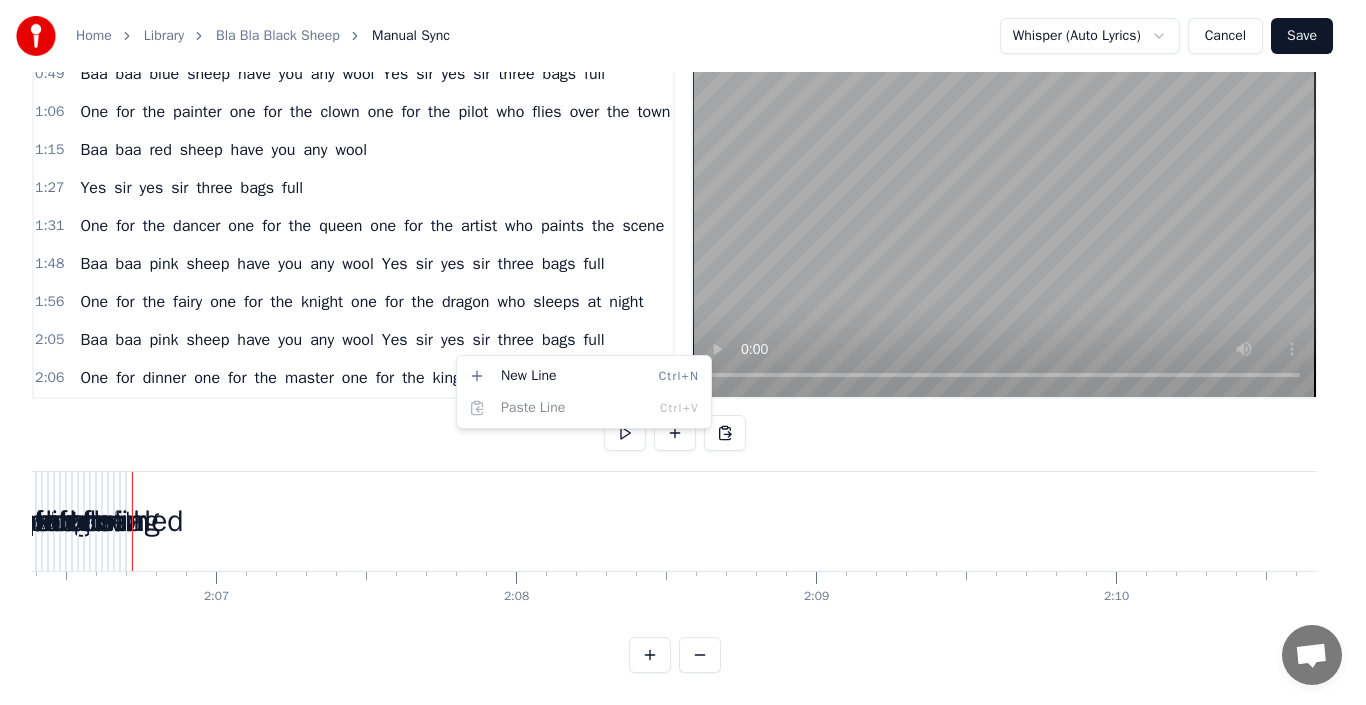 click on "wool" at bounding box center [358, 340] 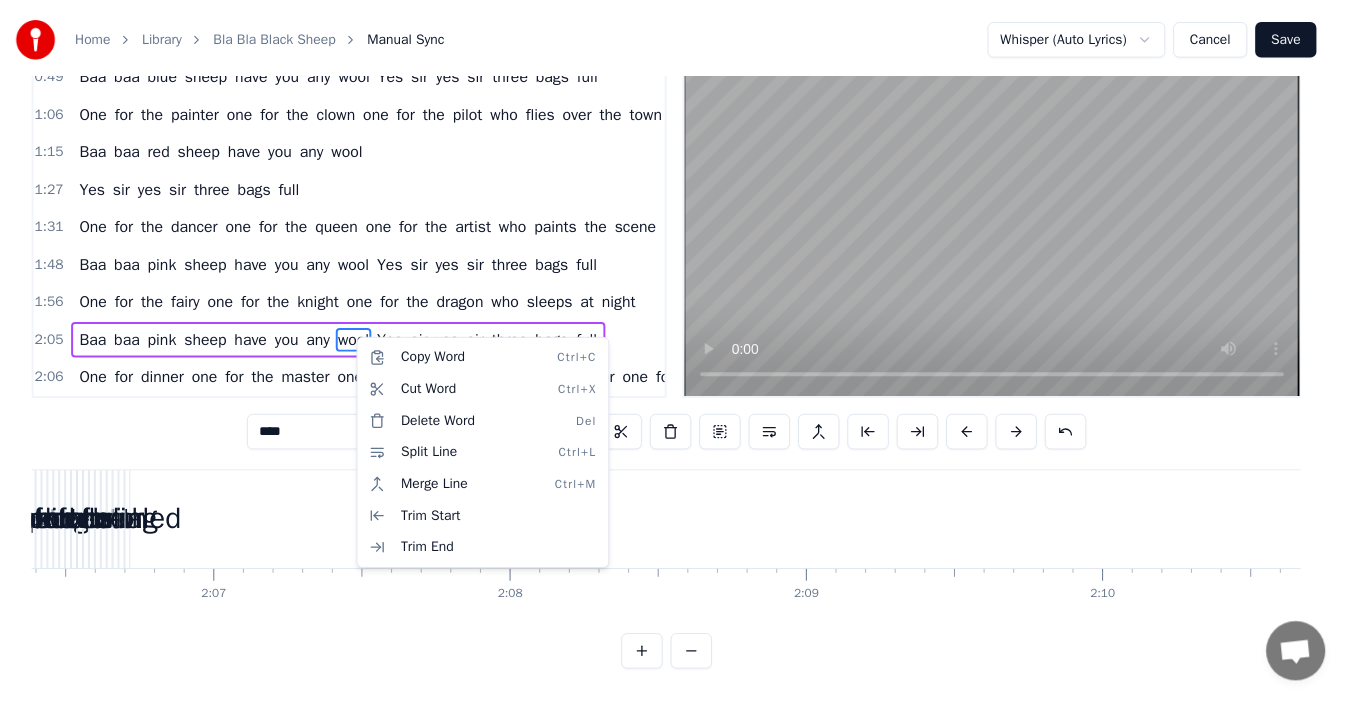 scroll, scrollTop: 28, scrollLeft: 0, axis: vertical 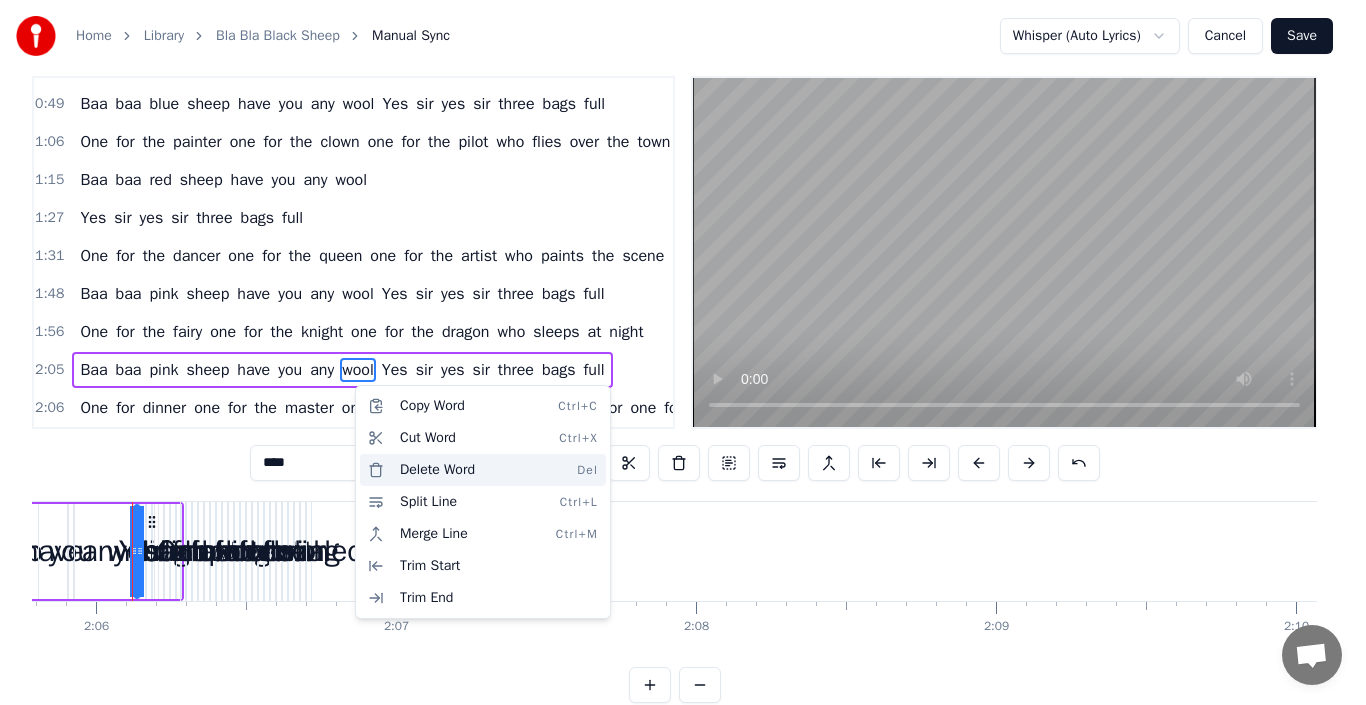 click on "Delete Word Del" at bounding box center (483, 470) 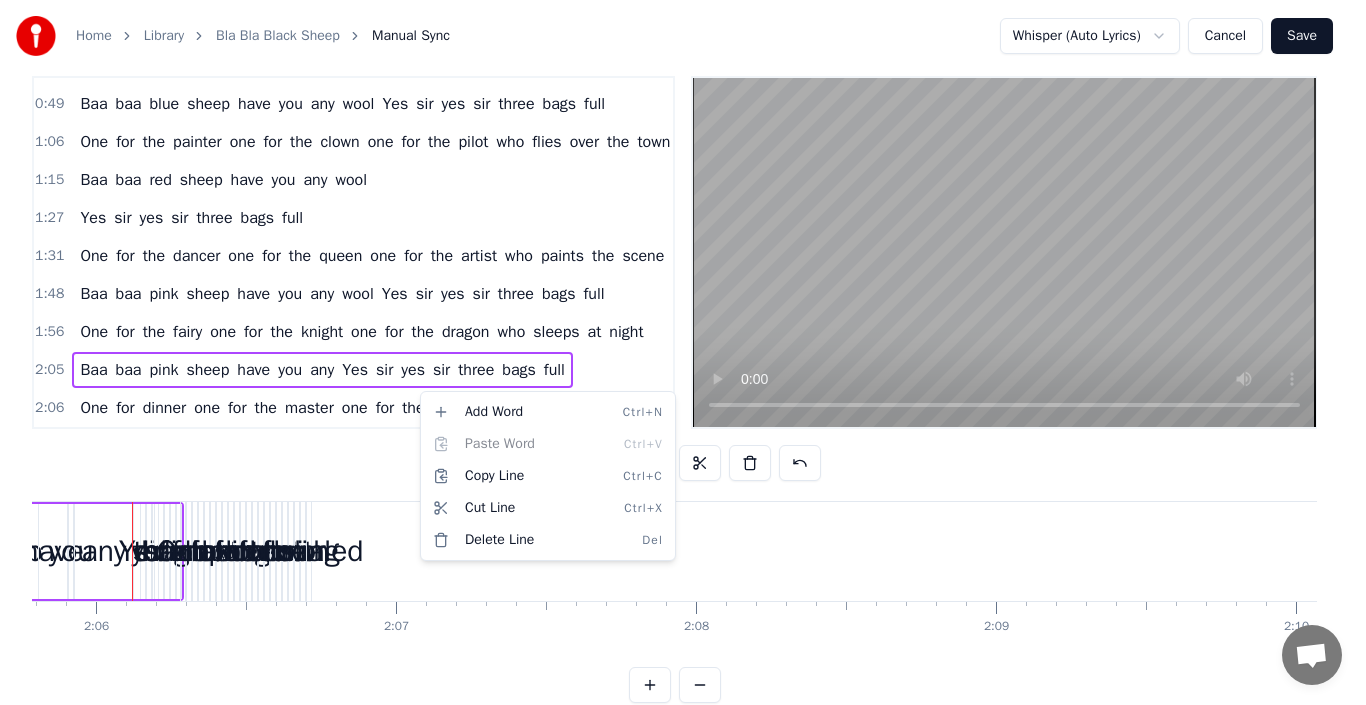 click on "Home Library Bla Bla Black Sheep Manual Sync Whisper (Auto Lyrics) Cancel Save 0:07 Baa baa black sheep have you any wool Yes sir yes sir three bags full 0:16 One for the [PERSON] one for the [PERSON] one for the little [PERSON] who lives down the lane 0:33 Baa baa white sheep have you any wool Yes sir yes sir three bags full 0:41 One for the [PERSON] one for the [PERSON] one for the [PERSON] who lives near the brook 0:49 Baa baa blue sheep have you any wool Yes sir yes sir three bags full 1:06 One for the [PERSON] one for the [PERSON] one for the [PERSON] who flies over the town 1:15 Baa baa red sheep have you any wool 1:27 Yes sir yes sir three bags full 1:31 One for the [PERSON] one for the [PERSON] one for the [PERSON] who paints the scene 1:48 Baa baa pink sheep have you any wool Yes sir yes sir three bags full 1:56 One for the [PERSON] one for the [PERSON] one for the [PERSON] who sleeps at night 2:05 Baa baa pink sheep have you any Yes sir yes sir three bags full 2:06 One for dinner one for the [PERSON] one for the [PERSON] one for the [PERSON] at" at bounding box center (683, 353) 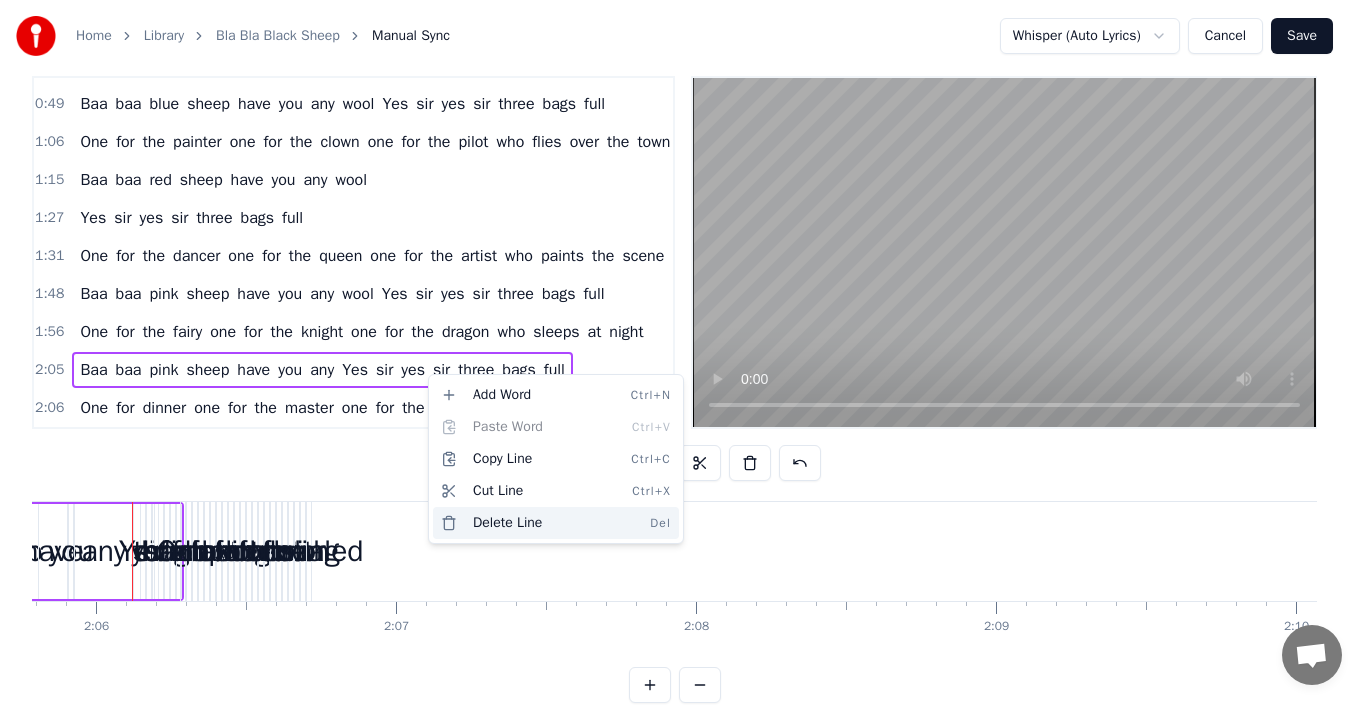 click on "Delete Line Del" at bounding box center (556, 523) 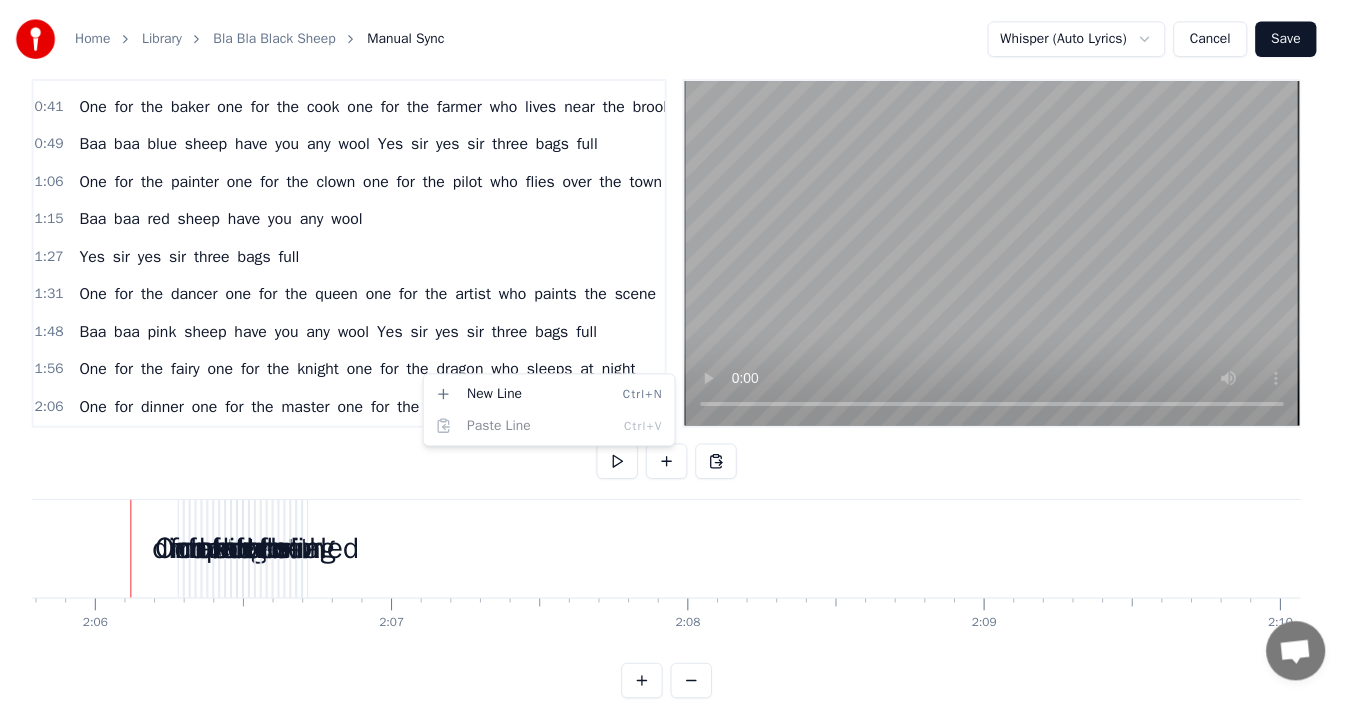 scroll, scrollTop: 124, scrollLeft: 0, axis: vertical 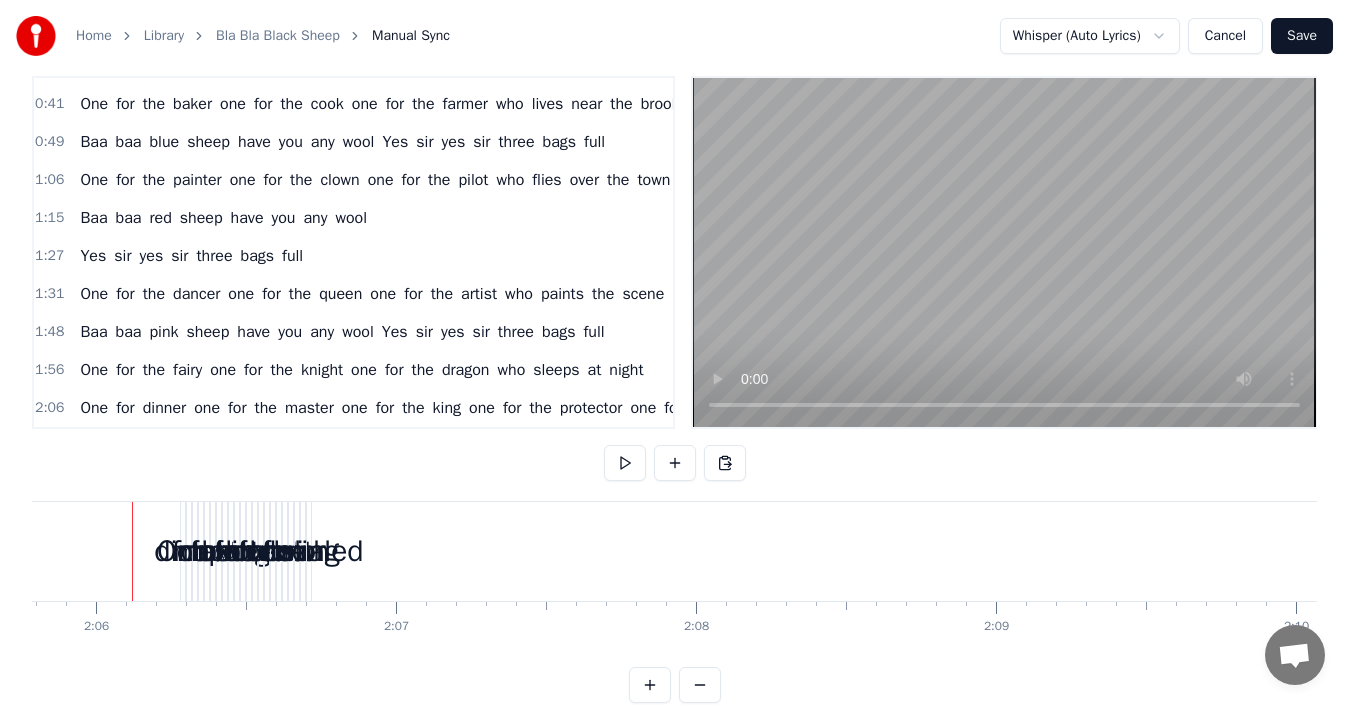 click on "for" at bounding box center [385, 408] 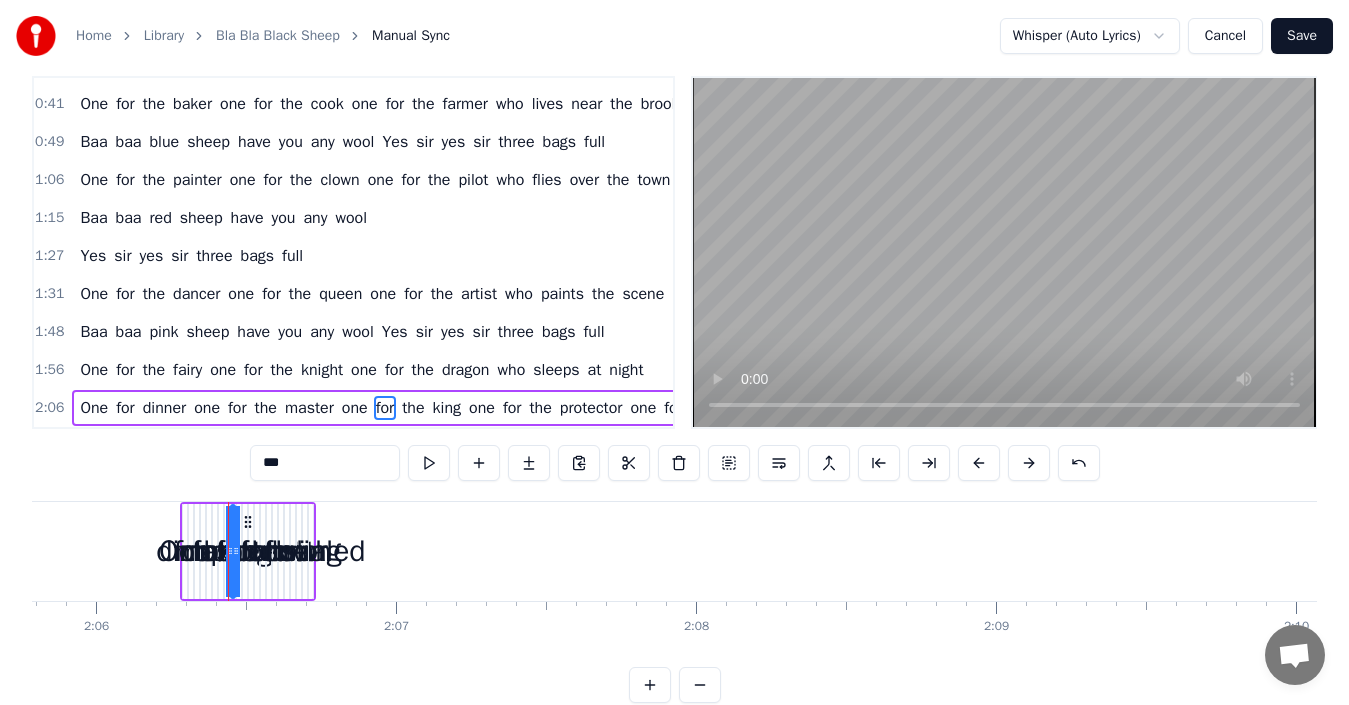 scroll, scrollTop: 66, scrollLeft: 0, axis: vertical 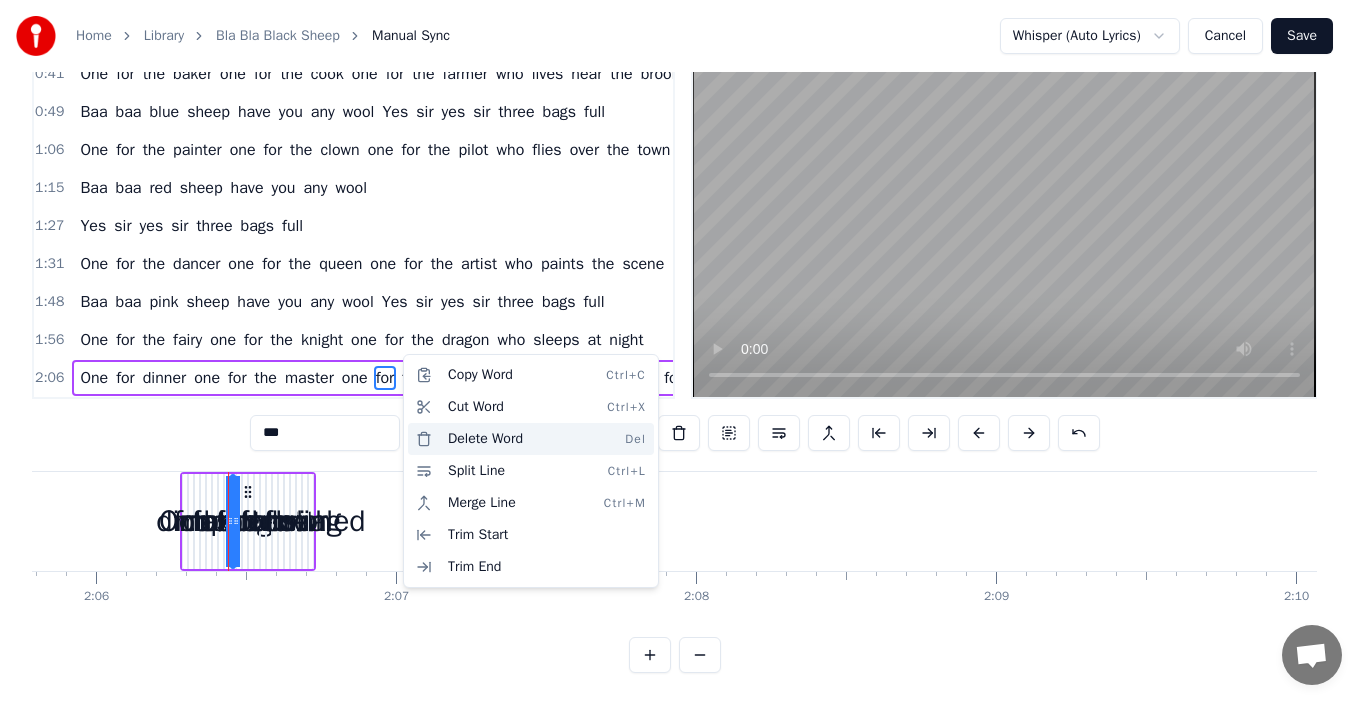 click on "Delete Word Del" at bounding box center [531, 439] 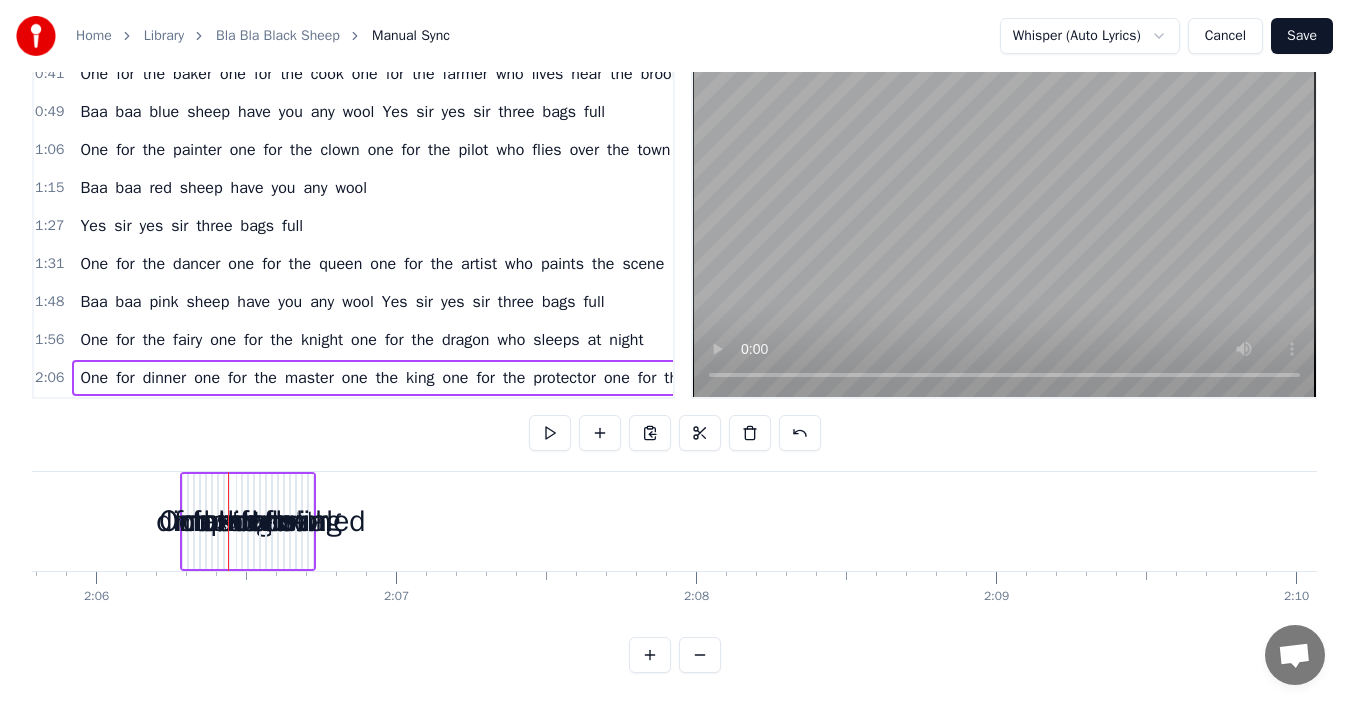 click on "dragon" at bounding box center [466, 340] 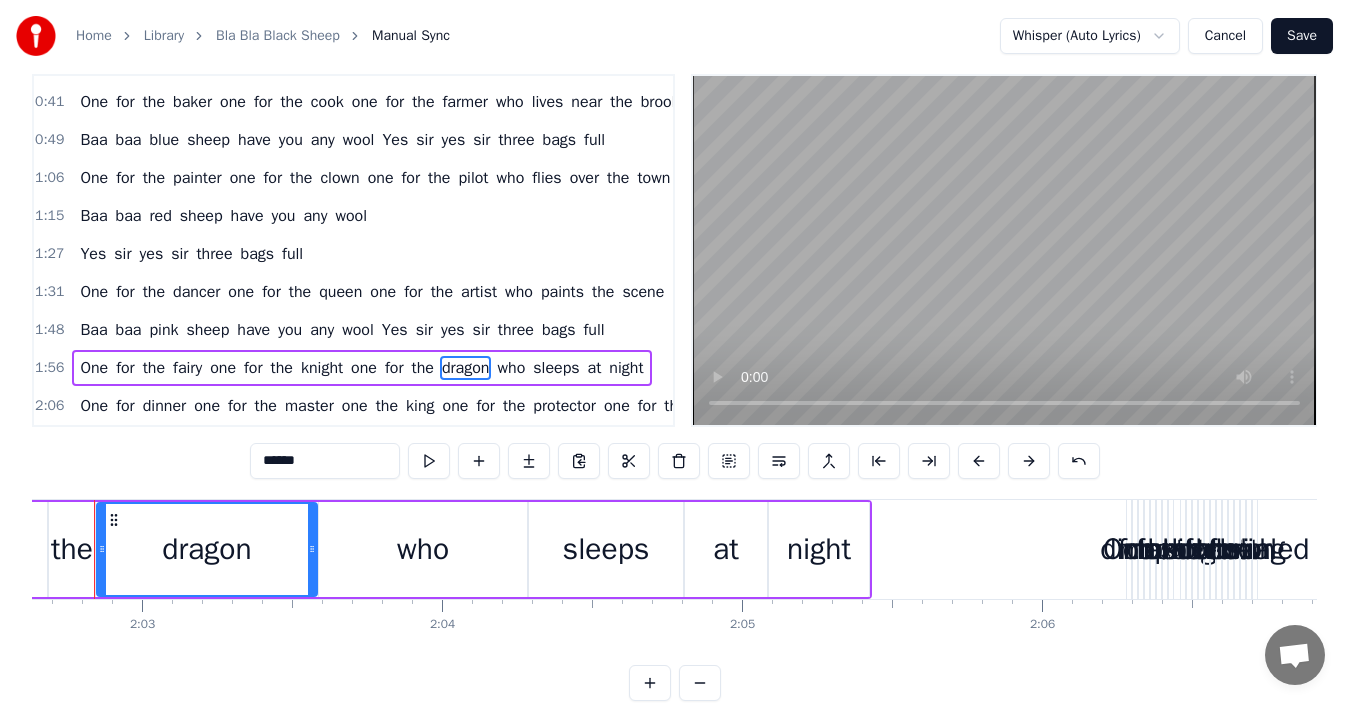 scroll, scrollTop: 0, scrollLeft: 36752, axis: horizontal 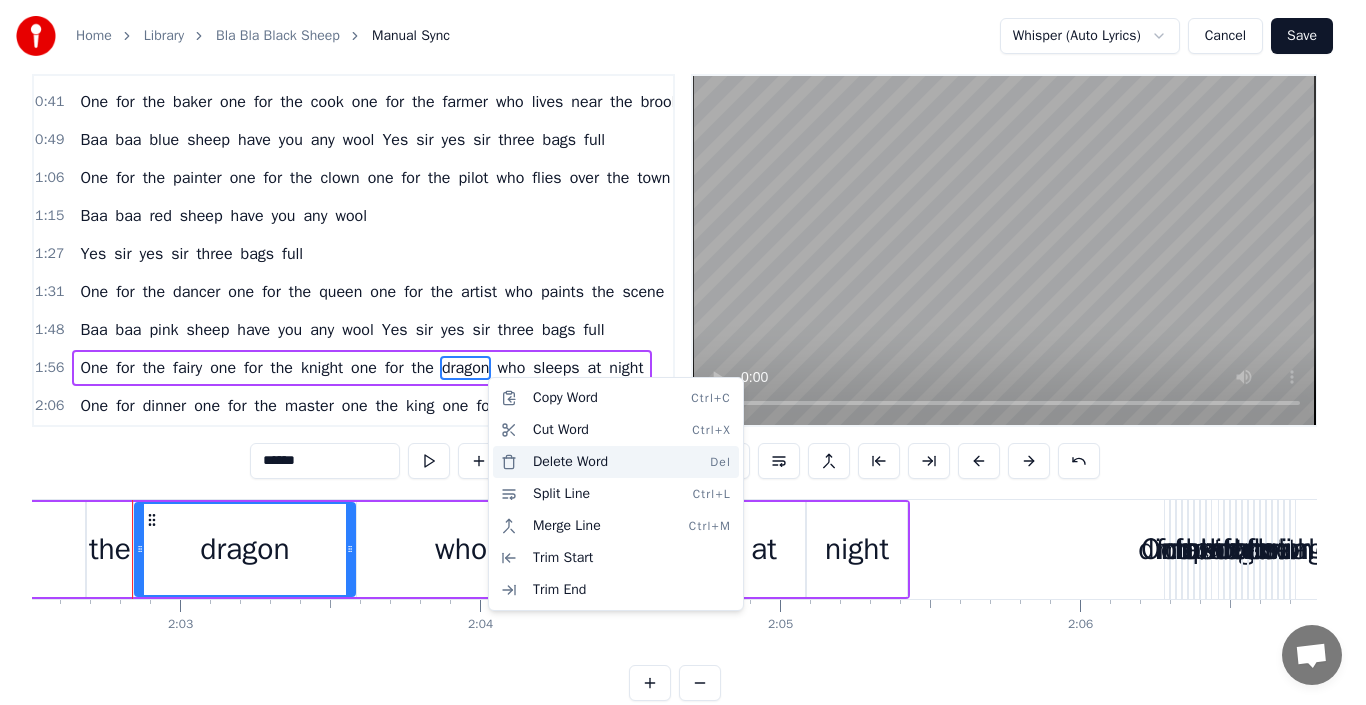 click on "Delete Word Del" at bounding box center (616, 462) 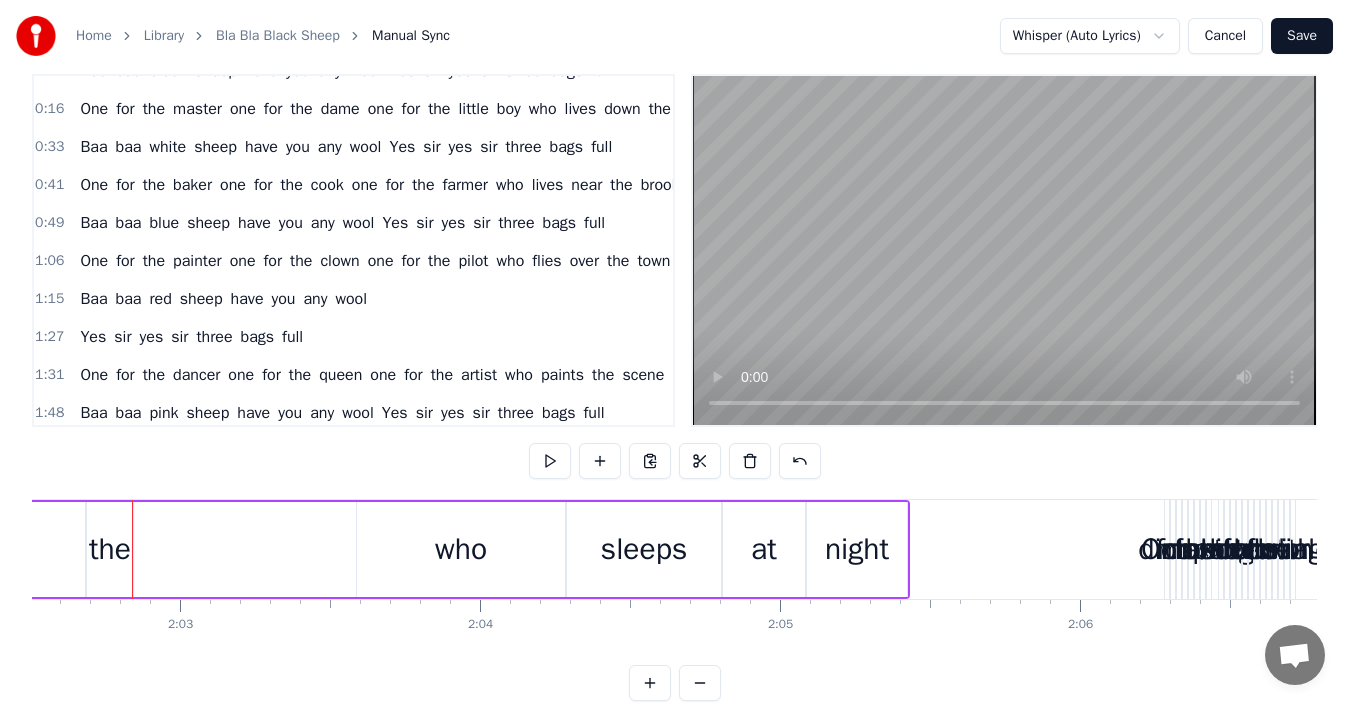 scroll, scrollTop: 0, scrollLeft: 0, axis: both 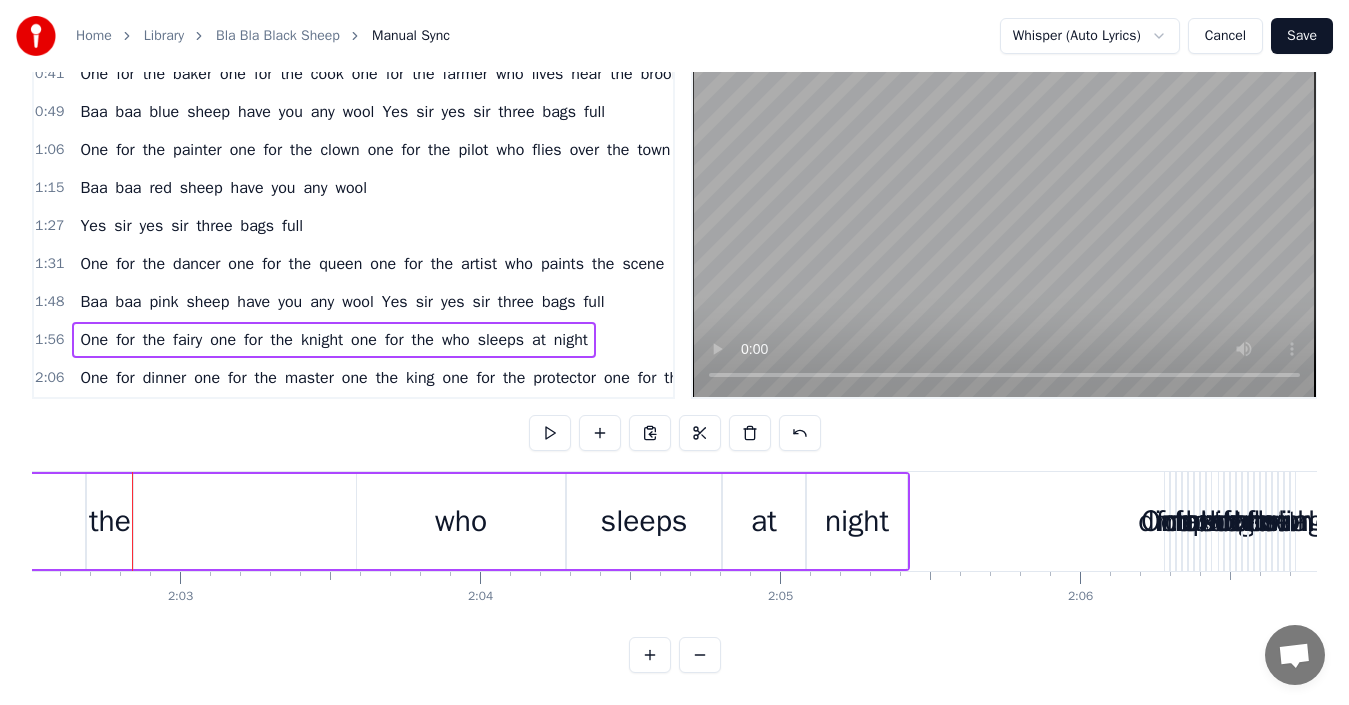 click on "Cancel" at bounding box center [1225, 36] 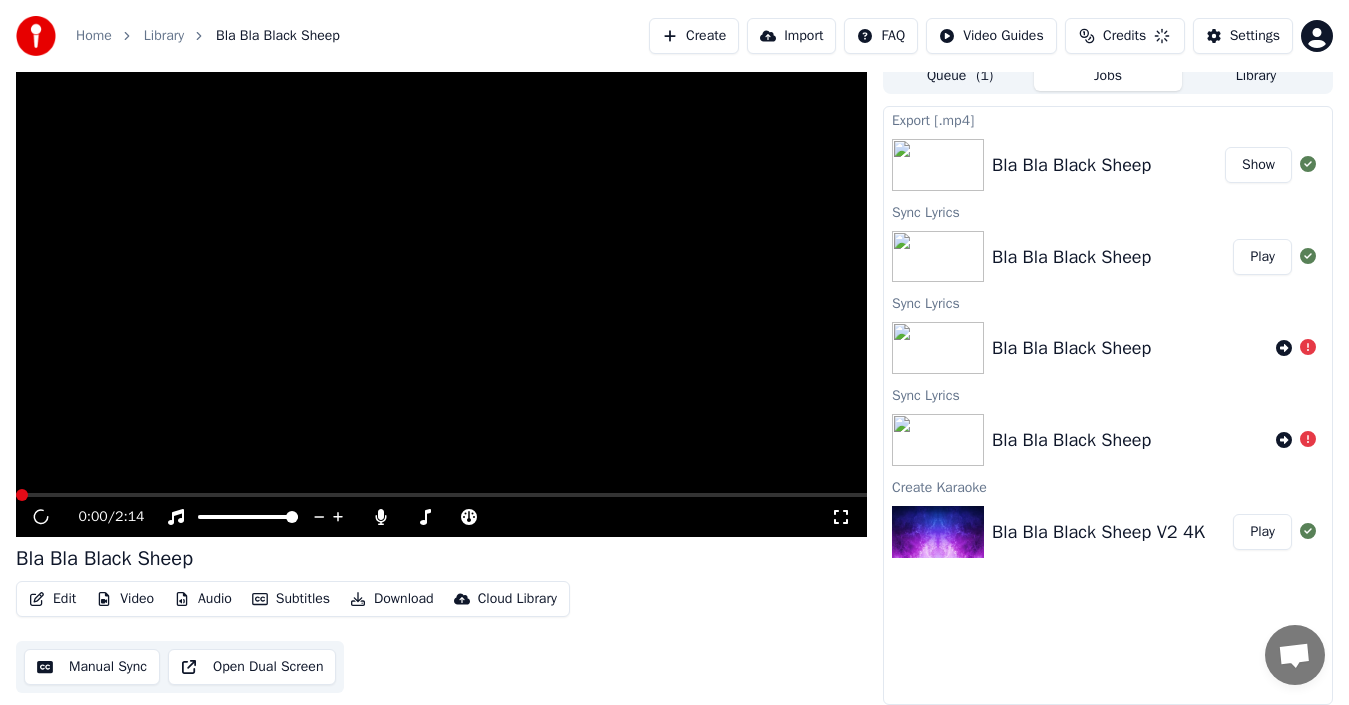 scroll, scrollTop: 14, scrollLeft: 0, axis: vertical 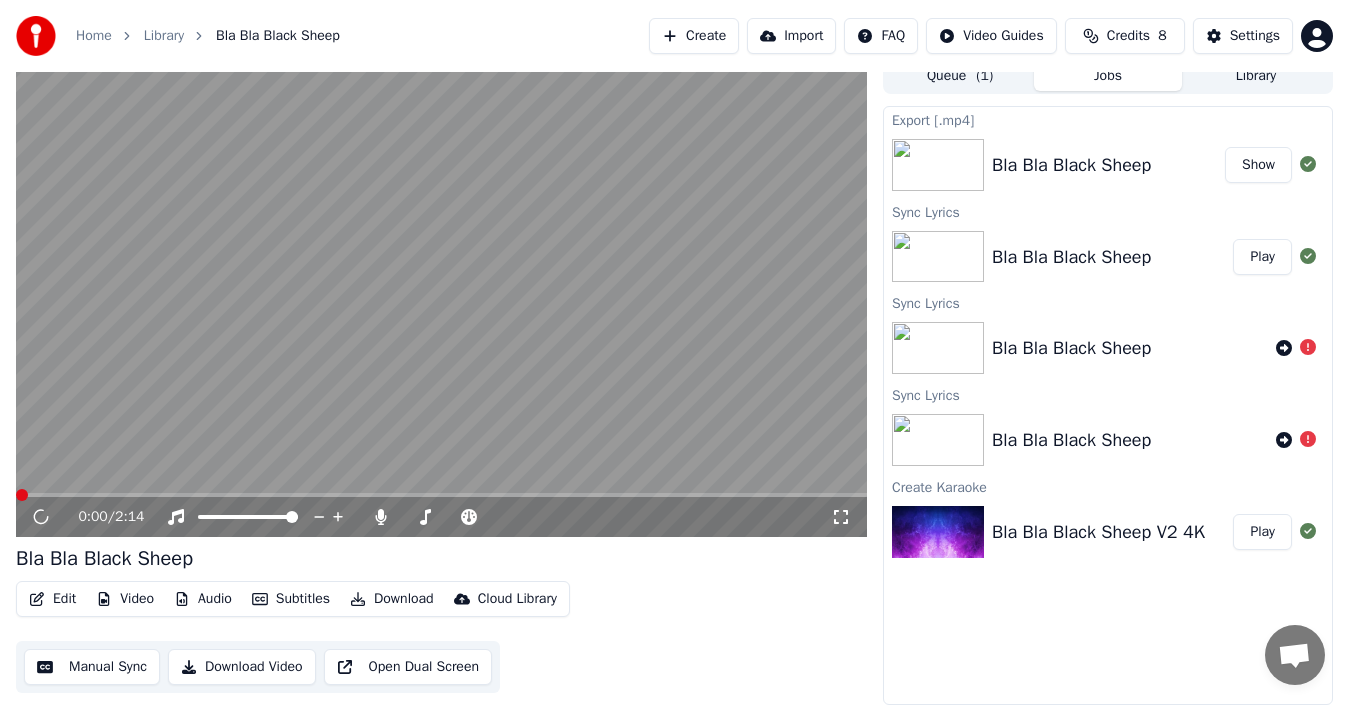 click on "Manual Sync" at bounding box center (92, 667) 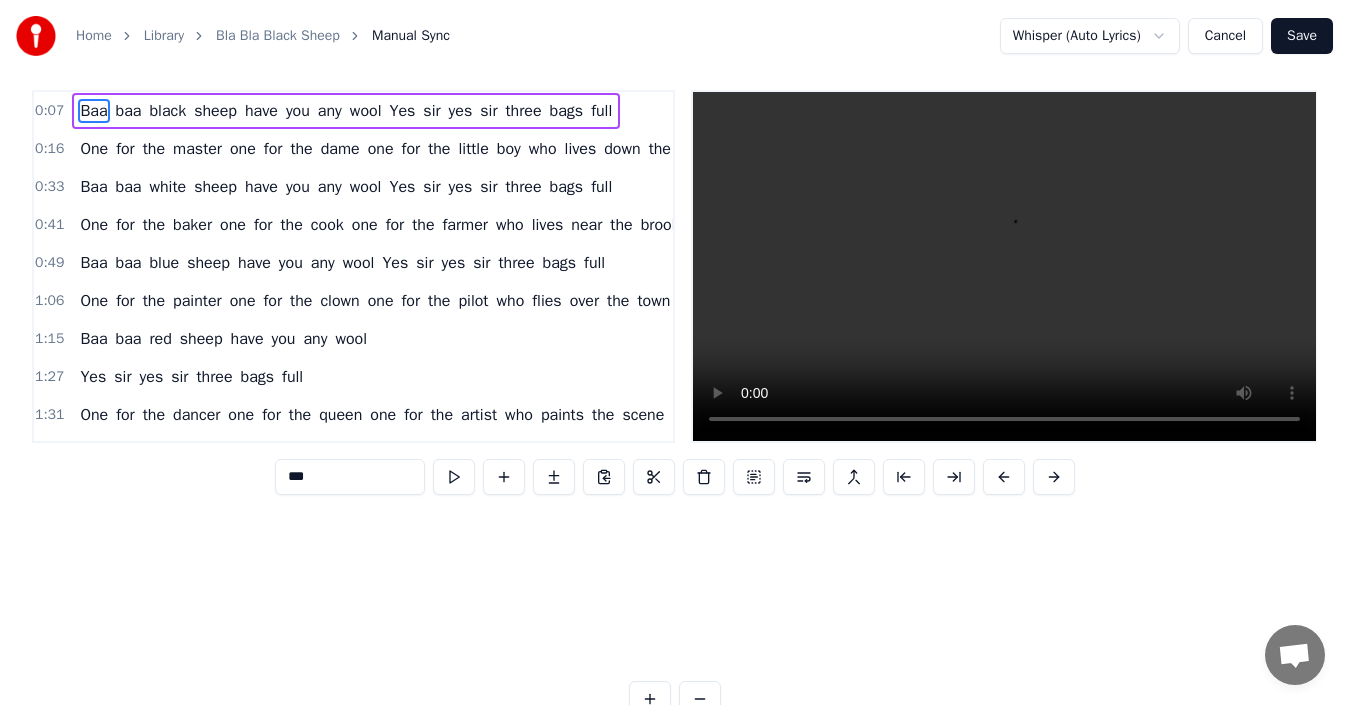 scroll, scrollTop: 0, scrollLeft: 0, axis: both 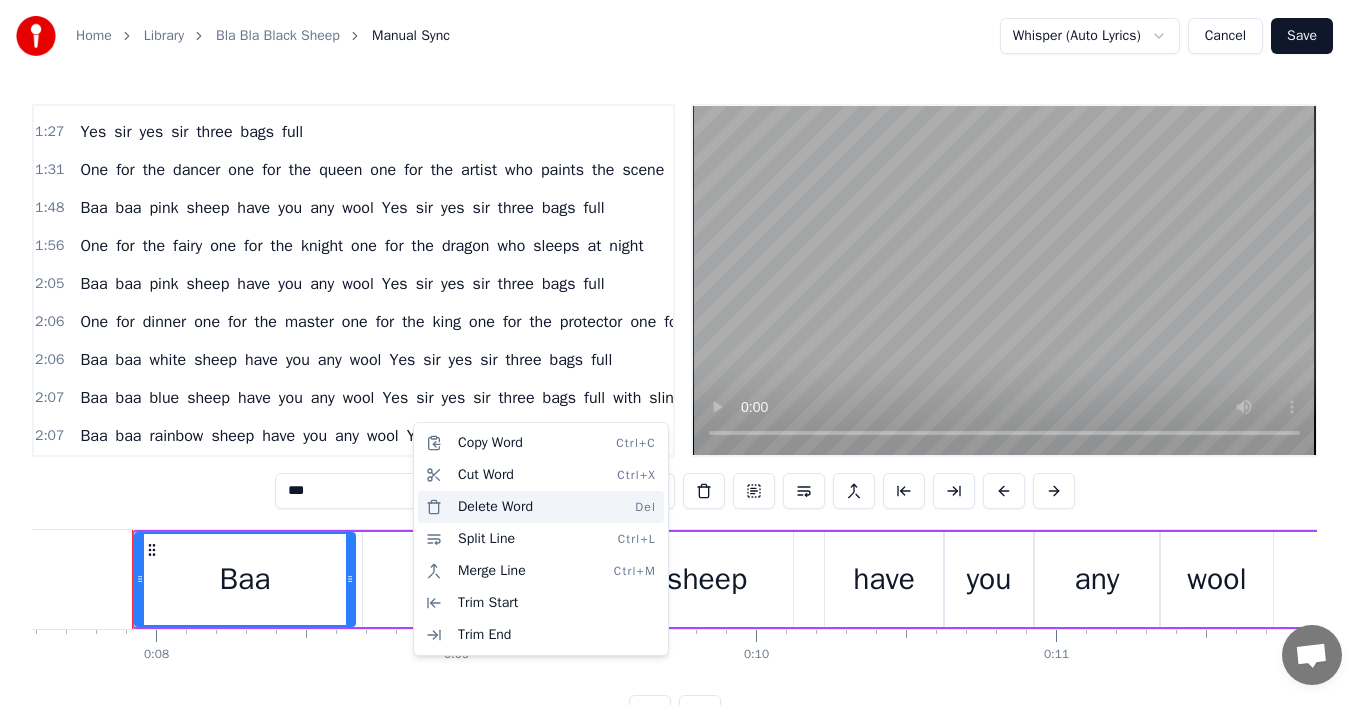 click on "Delete Word Del" at bounding box center (541, 507) 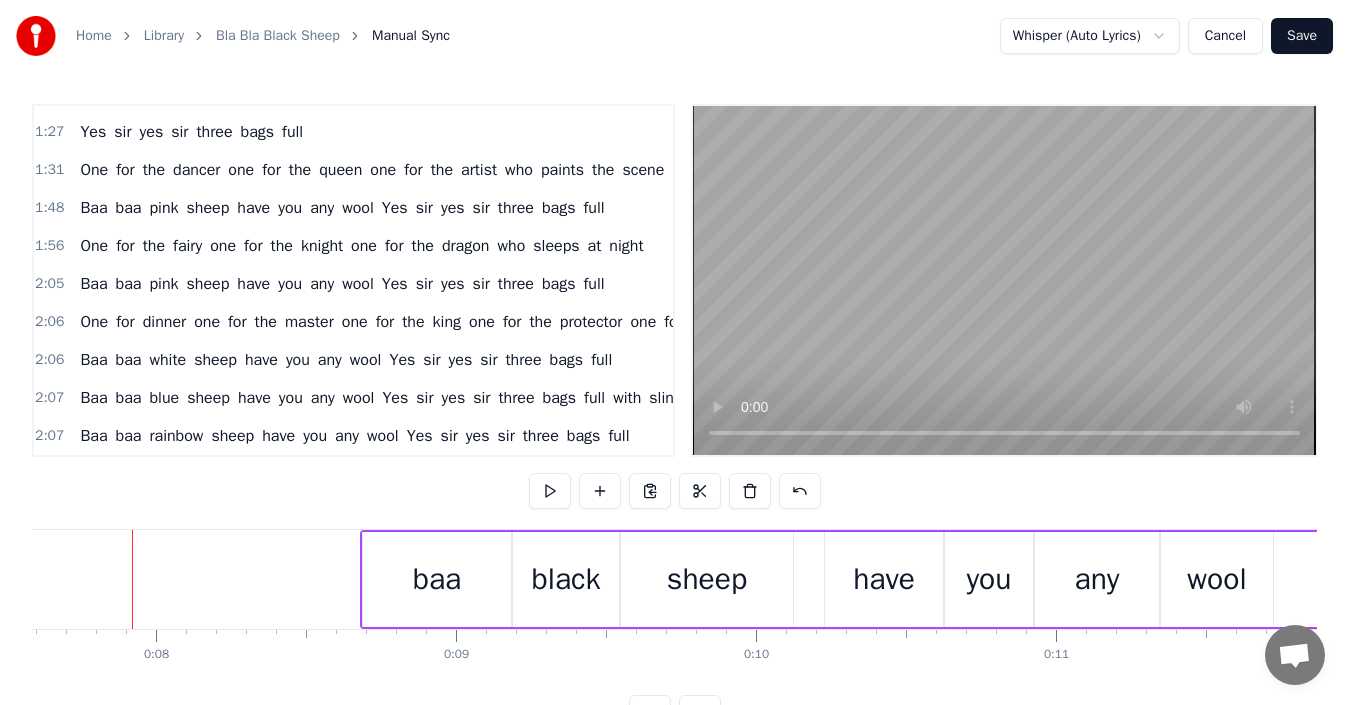 click on "baa" at bounding box center [129, 436] 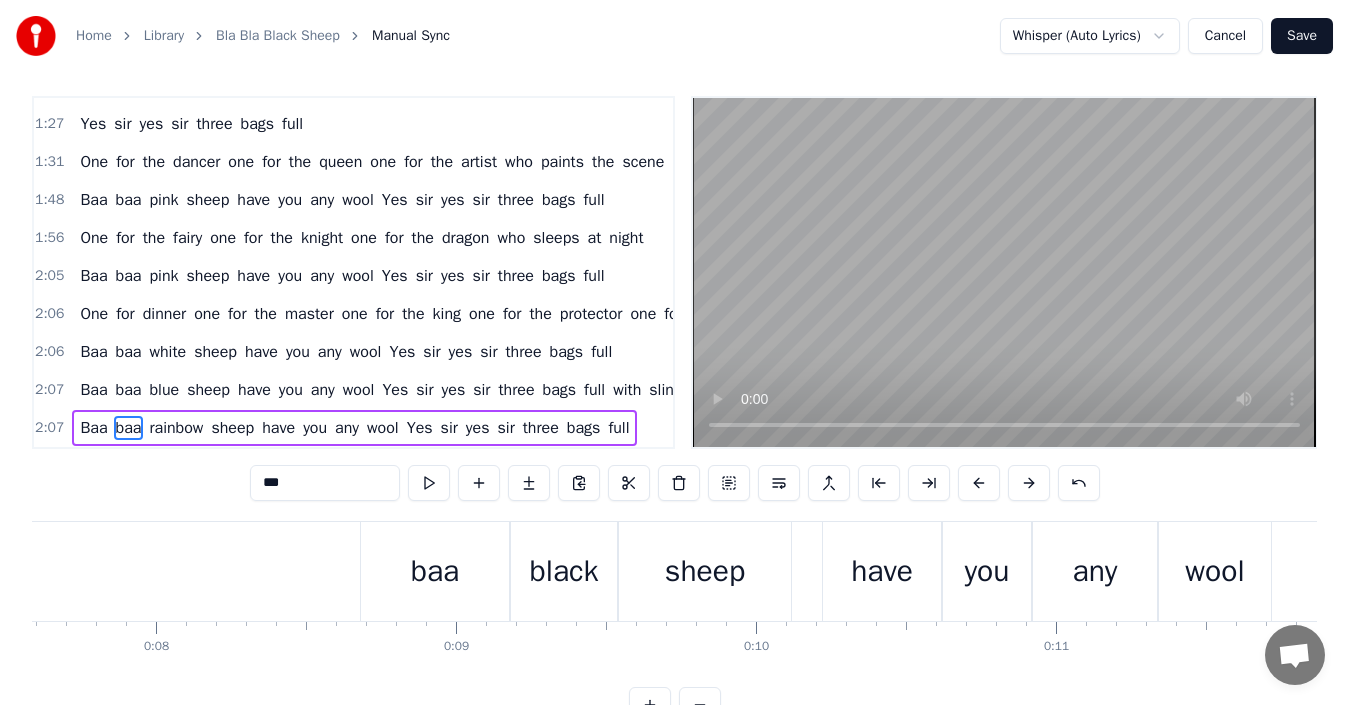 scroll, scrollTop: 66, scrollLeft: 0, axis: vertical 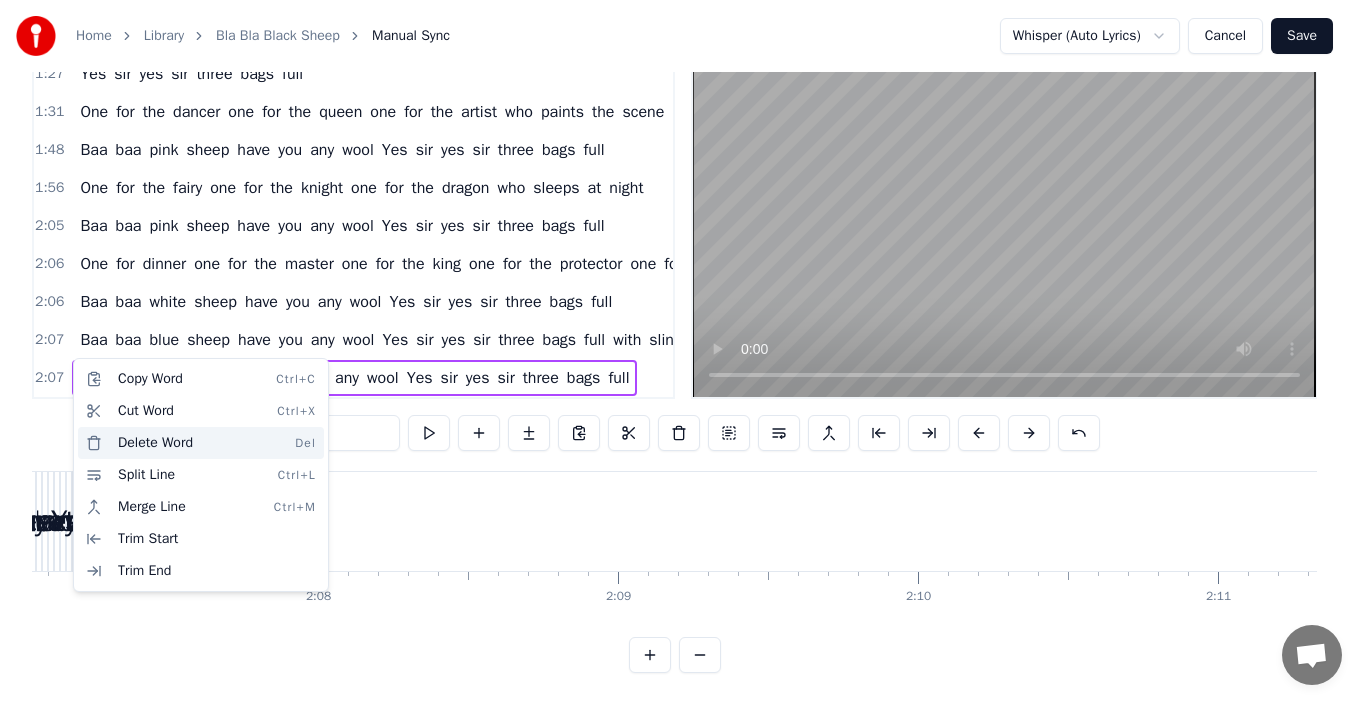 click on "Delete Word Del" at bounding box center [201, 443] 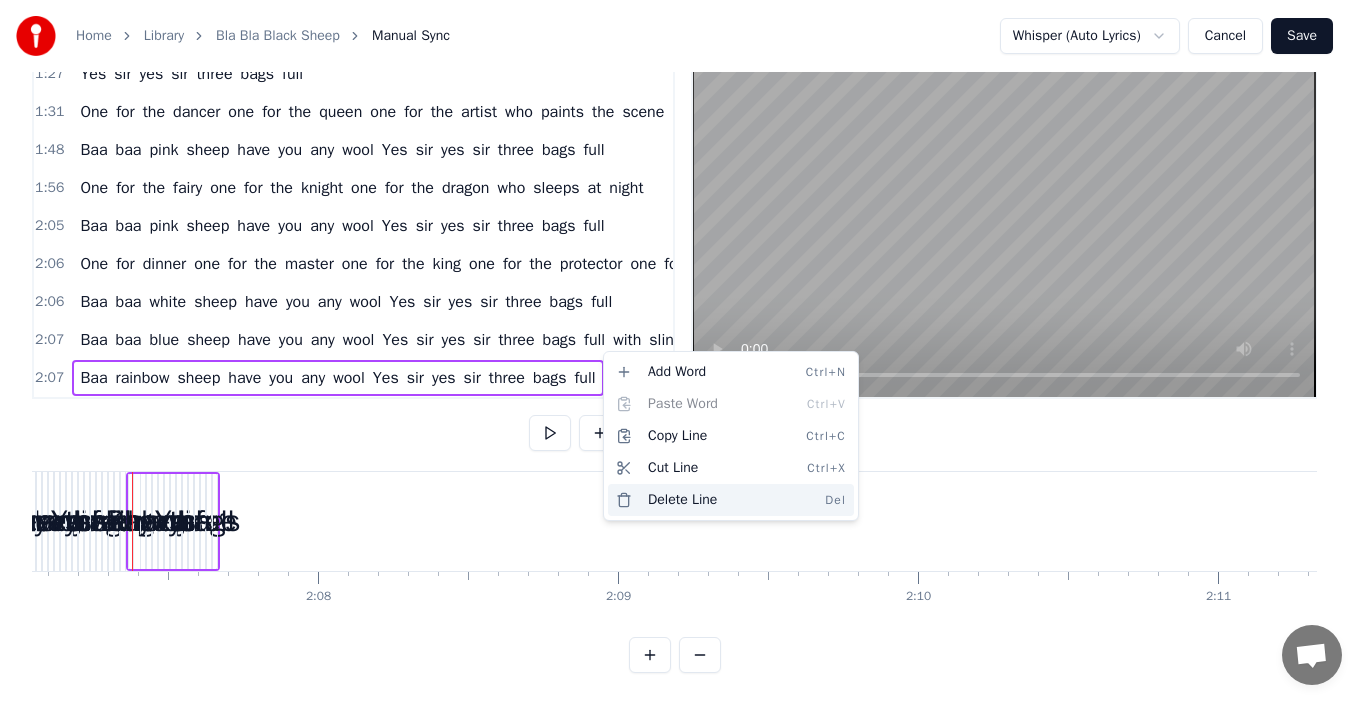 click on "Delete Line Del" at bounding box center [731, 500] 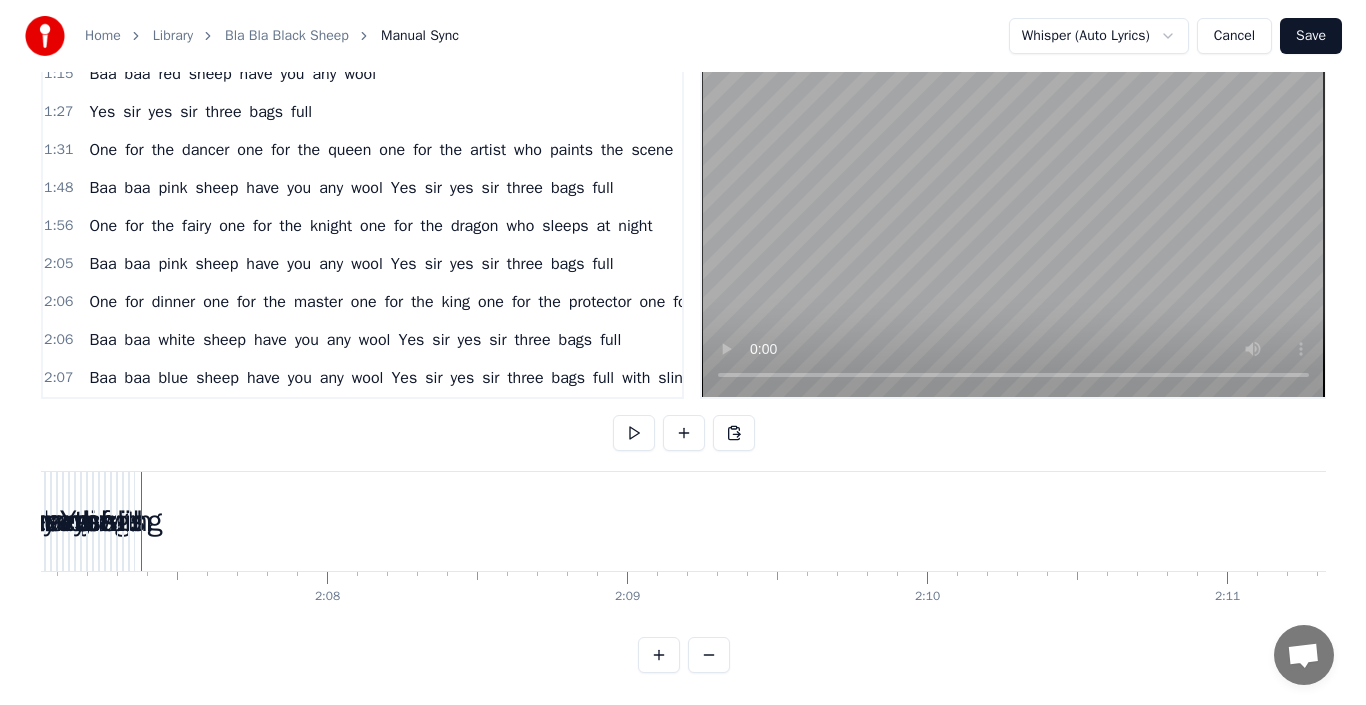 scroll, scrollTop: 238, scrollLeft: 247, axis: both 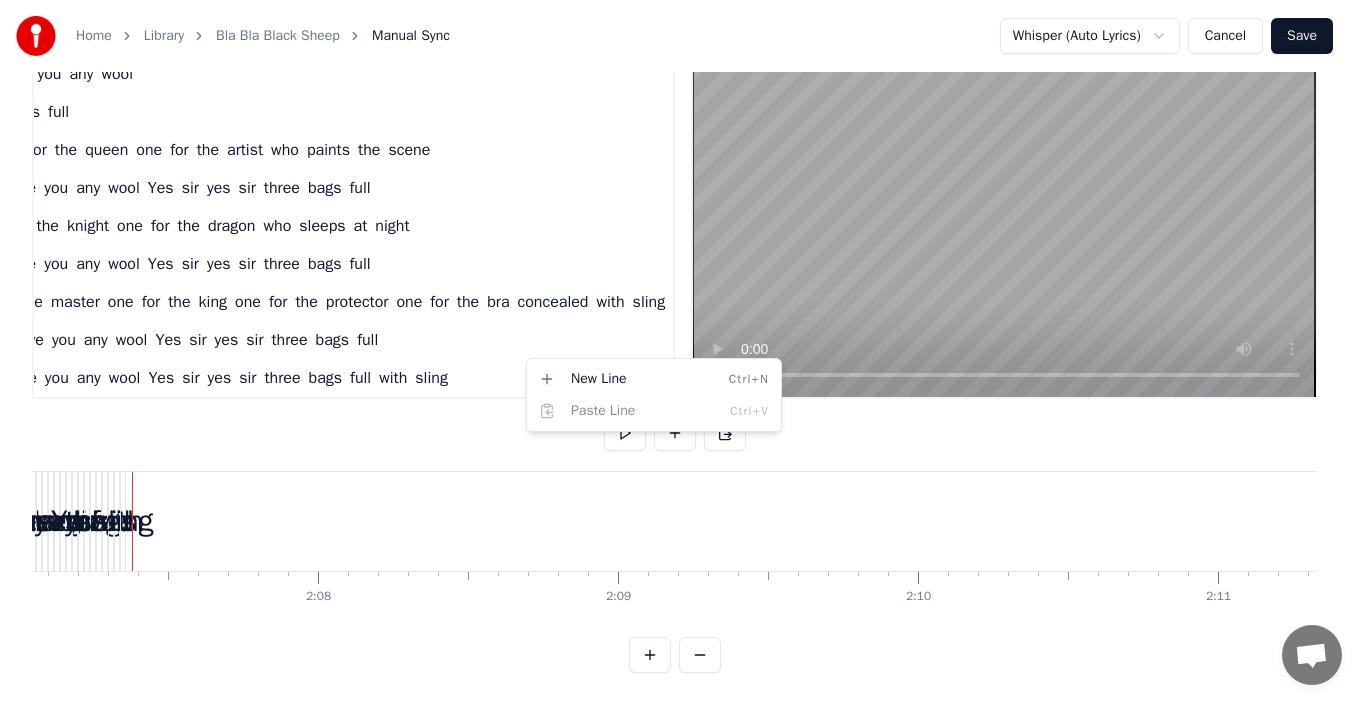 click on "Home Library Bla Bla Black Sheep Manual Sync Whisper (Auto Lyrics) Cancel Save 0:08 baa black sheep have you any wool Yes sir yes sir three bags full 0:16 One for the [PERSON] one for the [PERSON] one for the little [PERSON] who lives down the lane 0:33 Baa baa white sheep have you any wool Yes sir yes sir three bags full 0:41 One for the [PERSON] one for the [PERSON] one for the [PERSON] who lives near the brook 0:49 Baa baa blue sheep have you any wool Yes sir yes sir three bags full 1:06 One for the [PERSON] one for the [PERSON] one for the [PERSON] who flies over the town 1:15 Baa baa red sheep have you any wool 1:27 Yes sir yes sir three bags full 1:31 One for the [PERSON] one for the [PERSON] one for the [PERSON] who paints the scene 1:48 Baa baa pink sheep have you any wool Yes sir yes sir three bags full 1:56 One for the [PERSON] one for the [PERSON] one for the [PERSON] who sleeps at night 2:05 Baa baa pink sheep have you any wool Yes sir yes sir three bags full 2:06 One for dinner one for the [PERSON] one for the [PERSON] one for the [PERSON] 0" at bounding box center [683, 323] 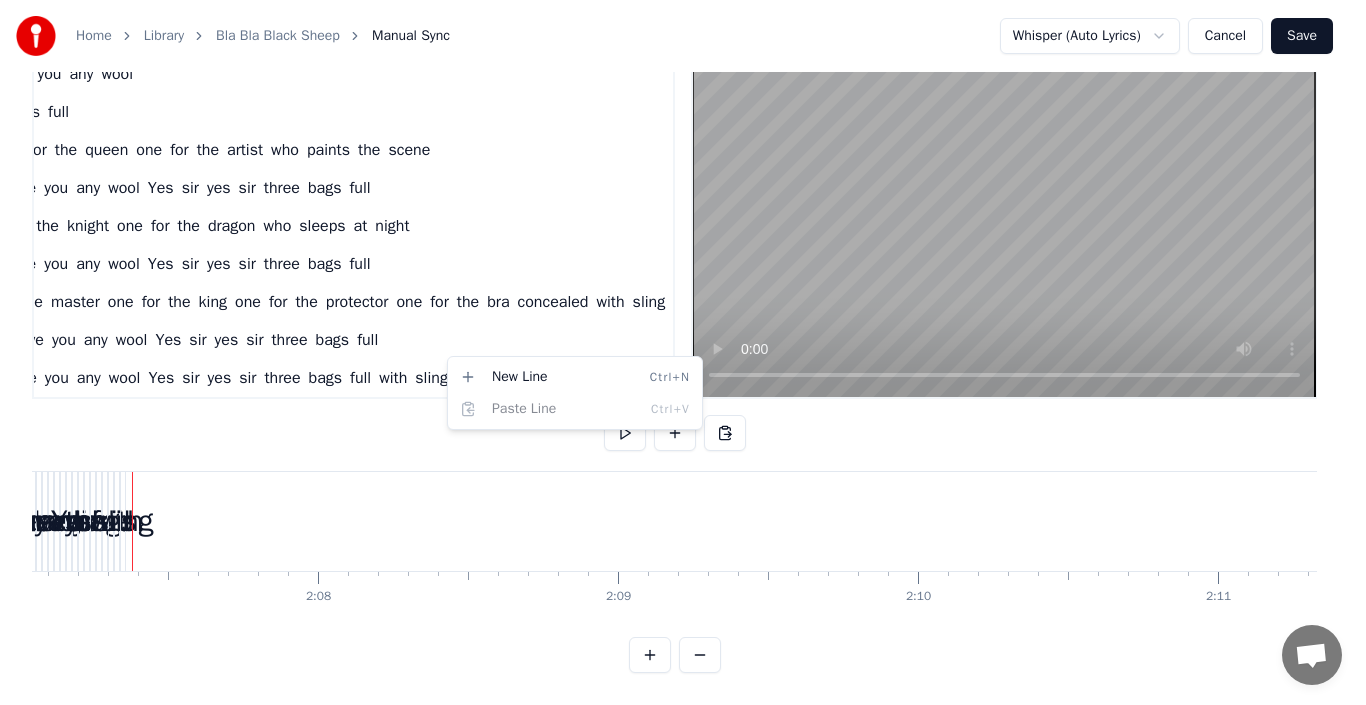 click on "2:06 Baa baa white sheep have you any wool Yes sir yes sir three bags full" at bounding box center (119, 340) 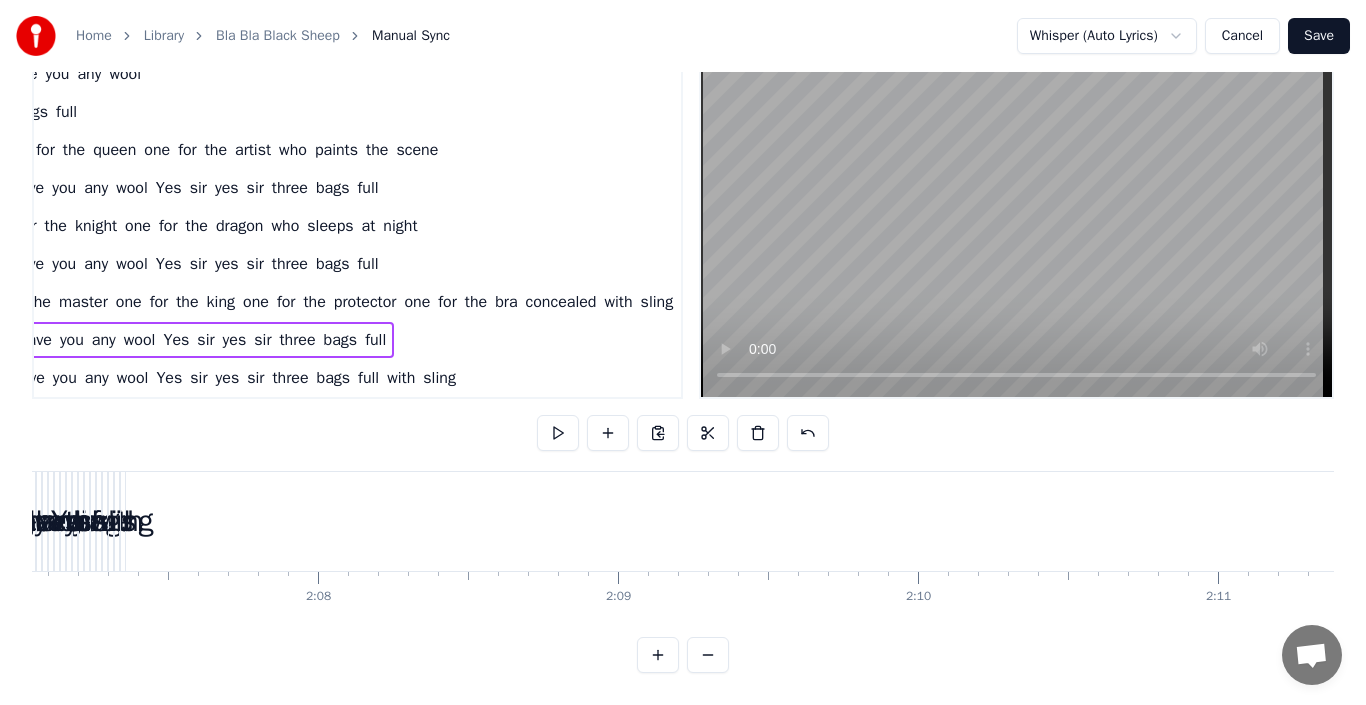 scroll, scrollTop: 0, scrollLeft: 37916, axis: horizontal 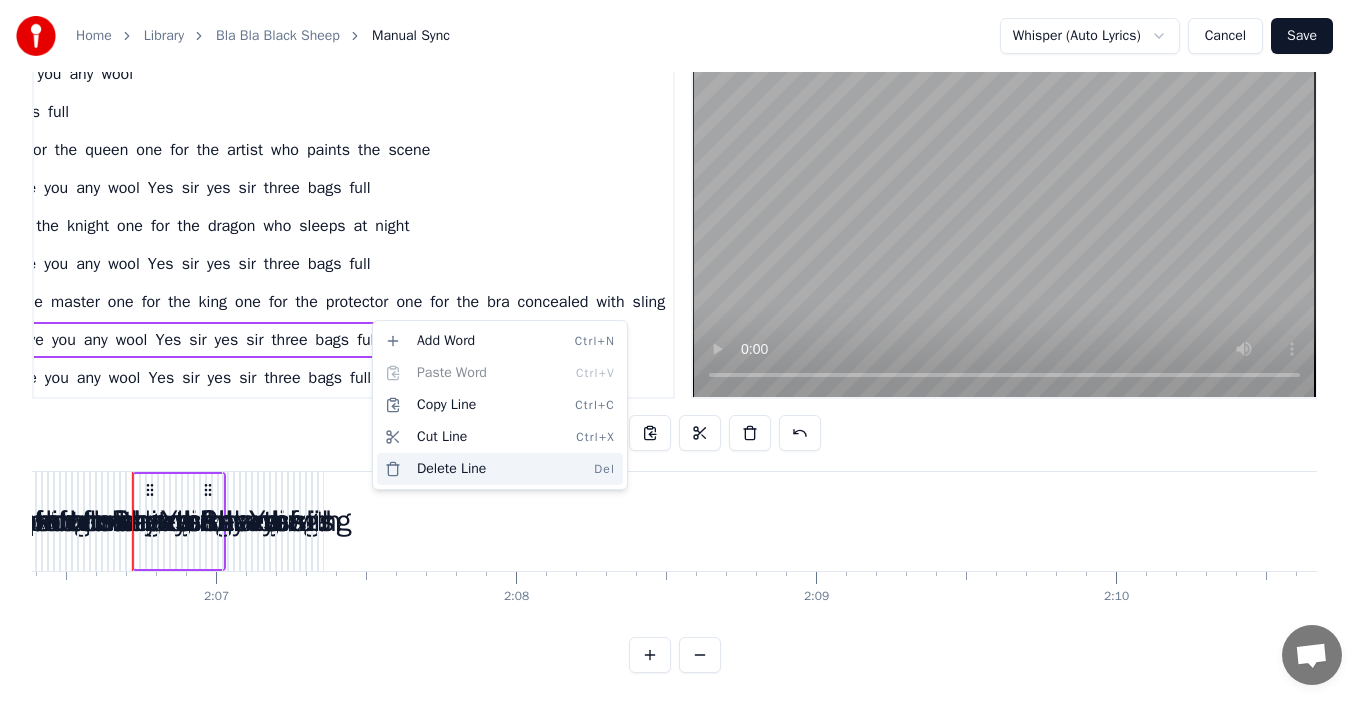 click on "Delete Line Del" at bounding box center [500, 469] 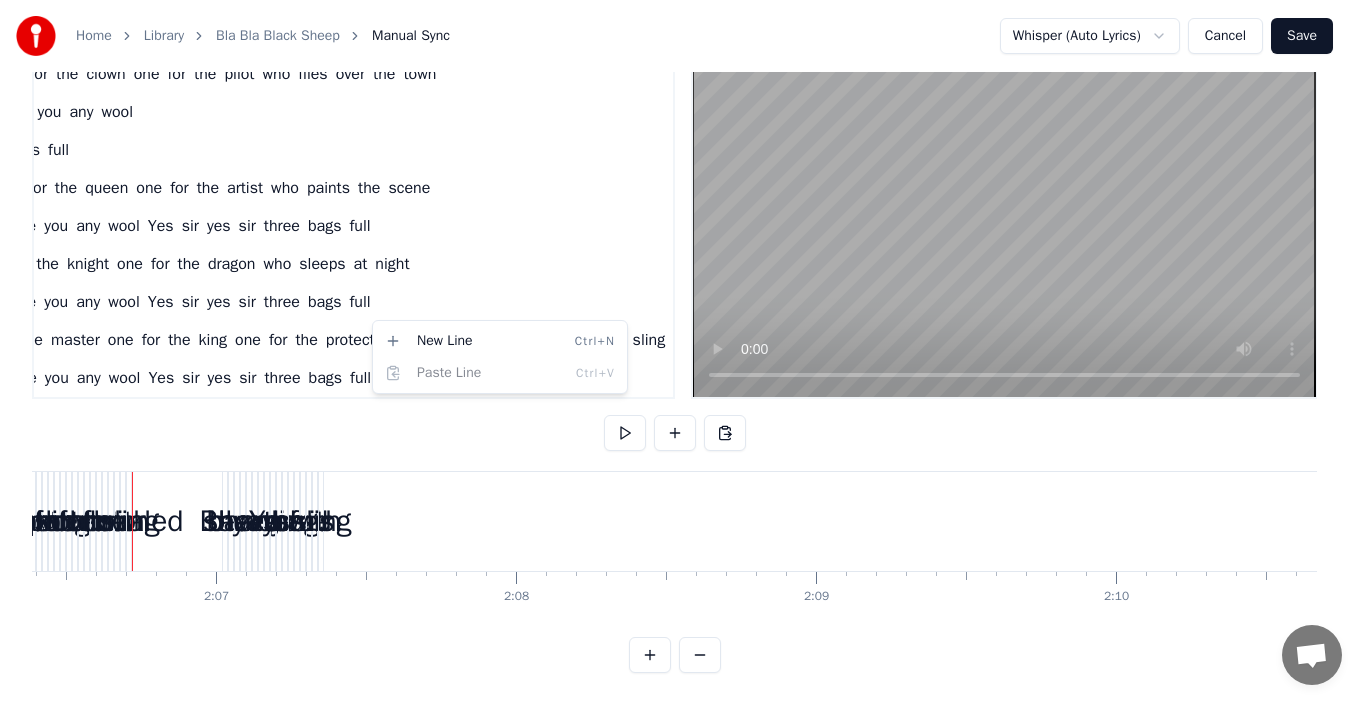 scroll, scrollTop: 200, scrollLeft: 247, axis: both 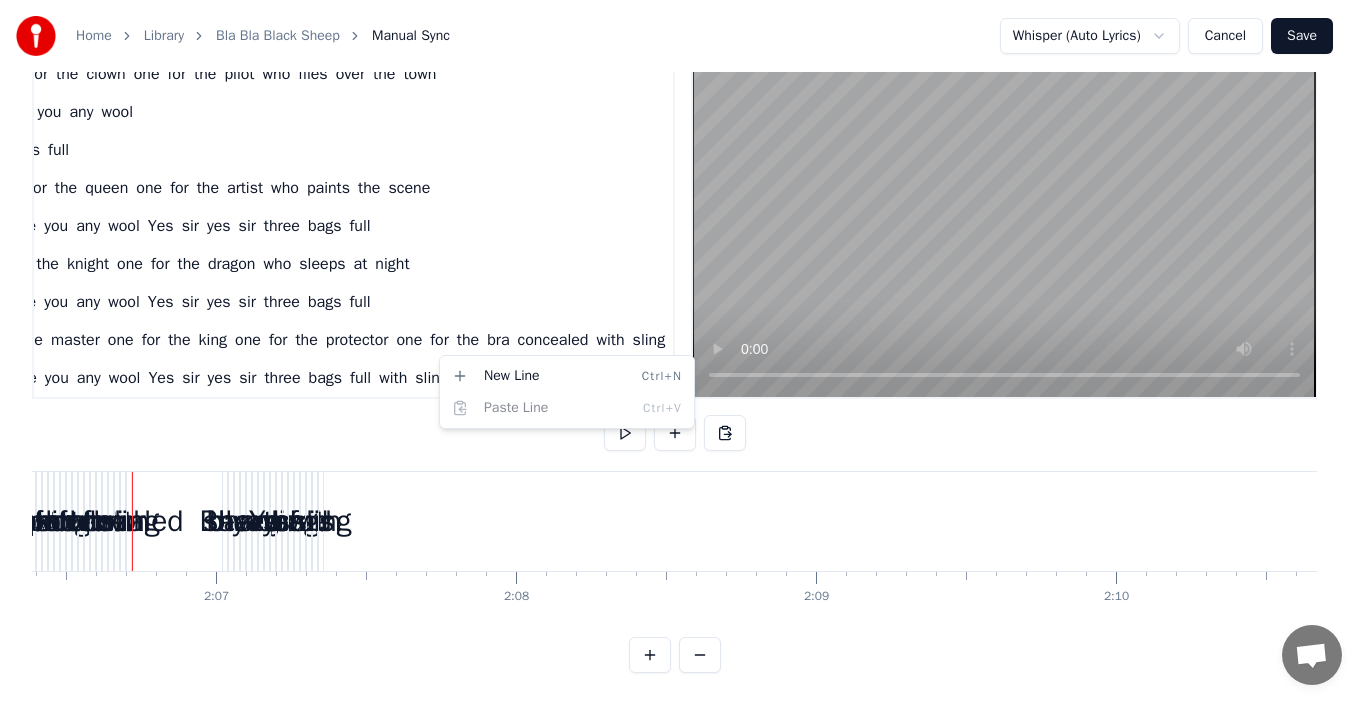 click on "Home Library Bla Bla Black Sheep Manual Sync Whisper (Auto Lyrics) Cancel Save 0:08 baa black sheep have you any wool Yes sir yes sir three bags full 0:16 One for the [PERSON] one for the [PERSON] one for the little [PERSON] who lives down the lane 0:33 Baa baa white sheep have you any wool Yes sir yes sir three bags full 0:41 One for the [PERSON] one for the [PERSON] one for the [PERSON] who lives near the brook 0:49 Baa baa blue sheep have you any wool Yes sir yes sir three bags full 1:06 One for the [PERSON] one for the [PERSON] one for the [PERSON] who flies over the town 1:15 Baa baa red sheep have you any wool 1:27 Yes sir yes sir three bags full 1:31 One for the [PERSON] one for the [PERSON] one for the [PERSON] who paints the scene 1:48 Baa baa pink sheep have you any wool Yes sir yes sir three bags full 1:56 One for the [PERSON] one for the [PERSON] one for the [PERSON] who sleeps at night 2:05 Baa baa pink sheep have you any wool Yes sir yes sir three bags full 2:06 One for dinner one for the [PERSON] one for the [PERSON] one for the [PERSON] 0" at bounding box center (683, 323) 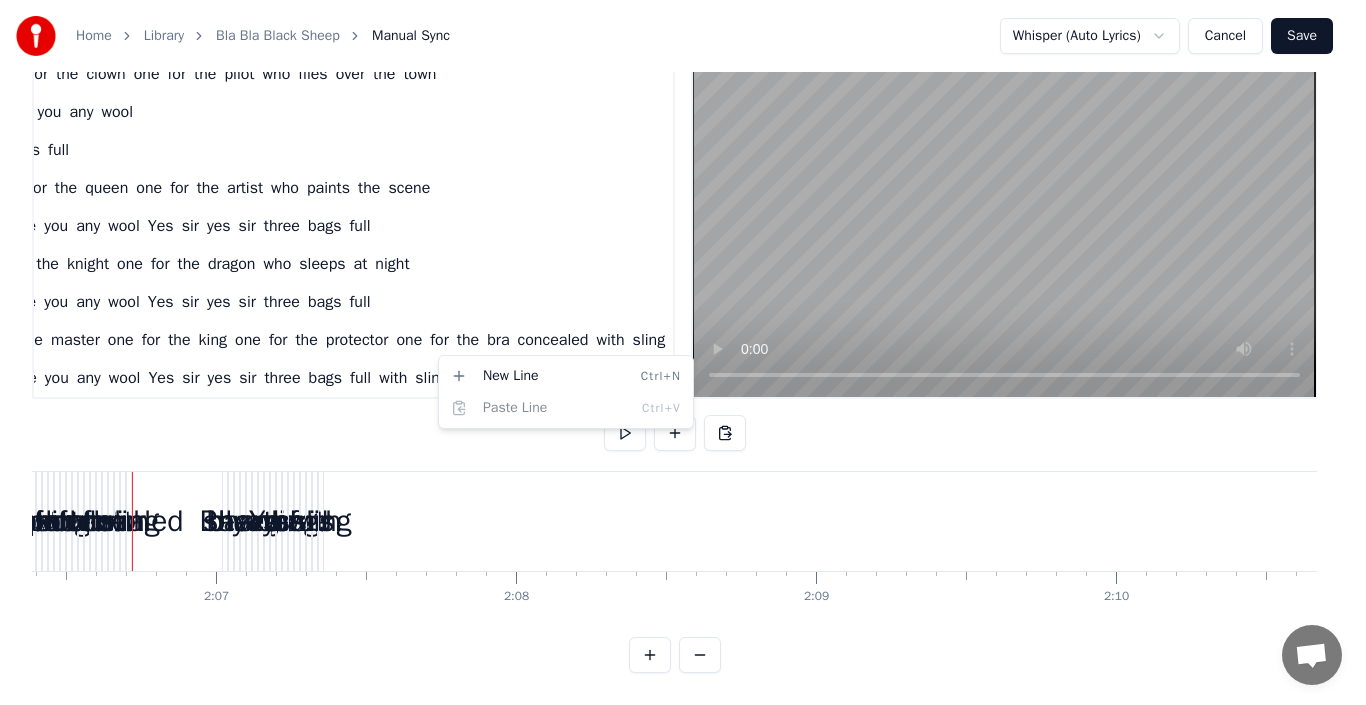 click on "Home Library Bla Bla Black Sheep Manual Sync Whisper (Auto Lyrics) Cancel Save 0:08 baa black sheep have you any wool Yes sir yes sir three bags full 0:16 One for the [PERSON] one for the [PERSON] one for the little [PERSON] who lives down the lane 0:33 Baa baa white sheep have you any wool Yes sir yes sir three bags full 0:41 One for the [PERSON] one for the [PERSON] one for the [PERSON] who lives near the brook 0:49 Baa baa blue sheep have you any wool Yes sir yes sir three bags full 1:06 One for the [PERSON] one for the [PERSON] one for the [PERSON] who flies over the town 1:15 Baa baa red sheep have you any wool 1:27 Yes sir yes sir three bags full 1:31 One for the [PERSON] one for the [PERSON] one for the [PERSON] who paints the scene 1:48 Baa baa pink sheep have you any wool Yes sir yes sir three bags full 1:56 One for the [PERSON] one for the [PERSON] one for the [PERSON] who sleeps at night 2:05 Baa baa pink sheep have you any wool Yes sir yes sir three bags full 2:06 One for dinner one for the [PERSON] one for the [PERSON] one for the [PERSON] 0" at bounding box center [683, 323] 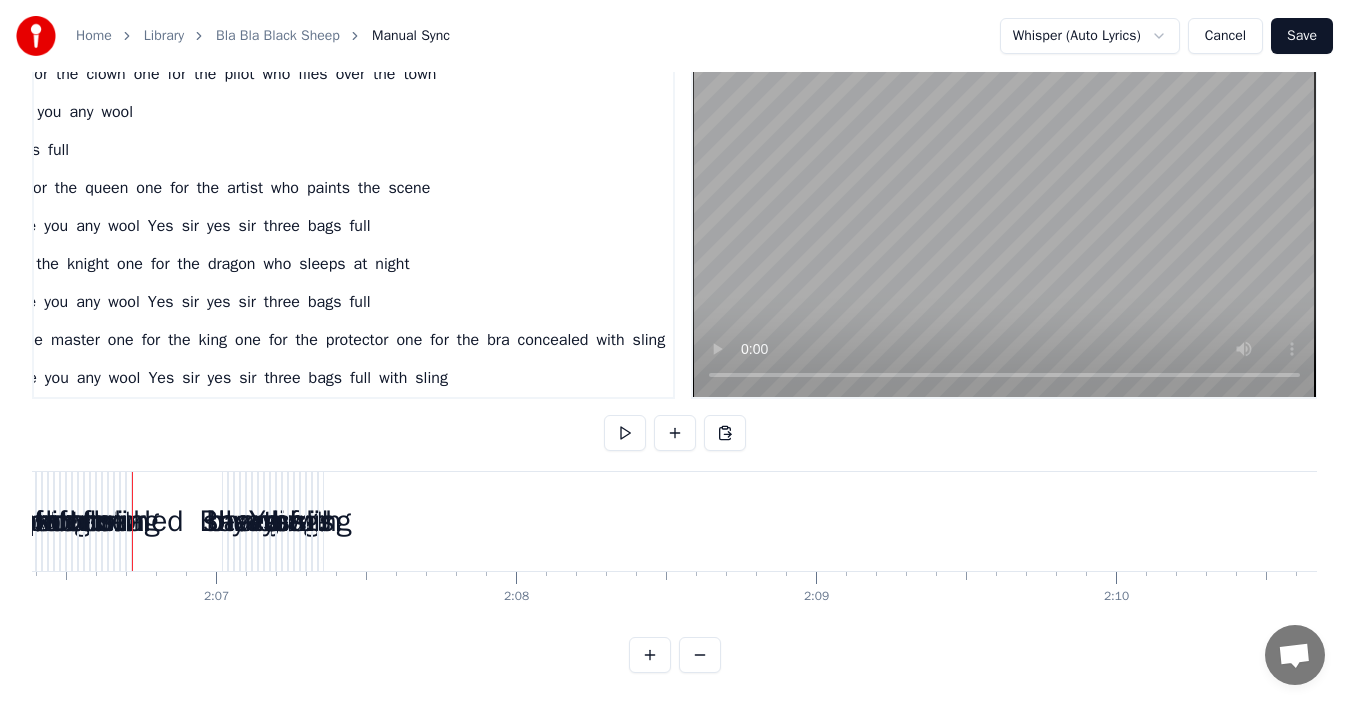 click on "Baa baa blue sheep have you any wool Yes sir yes sir three bags full with sling" at bounding box center (147, 378) 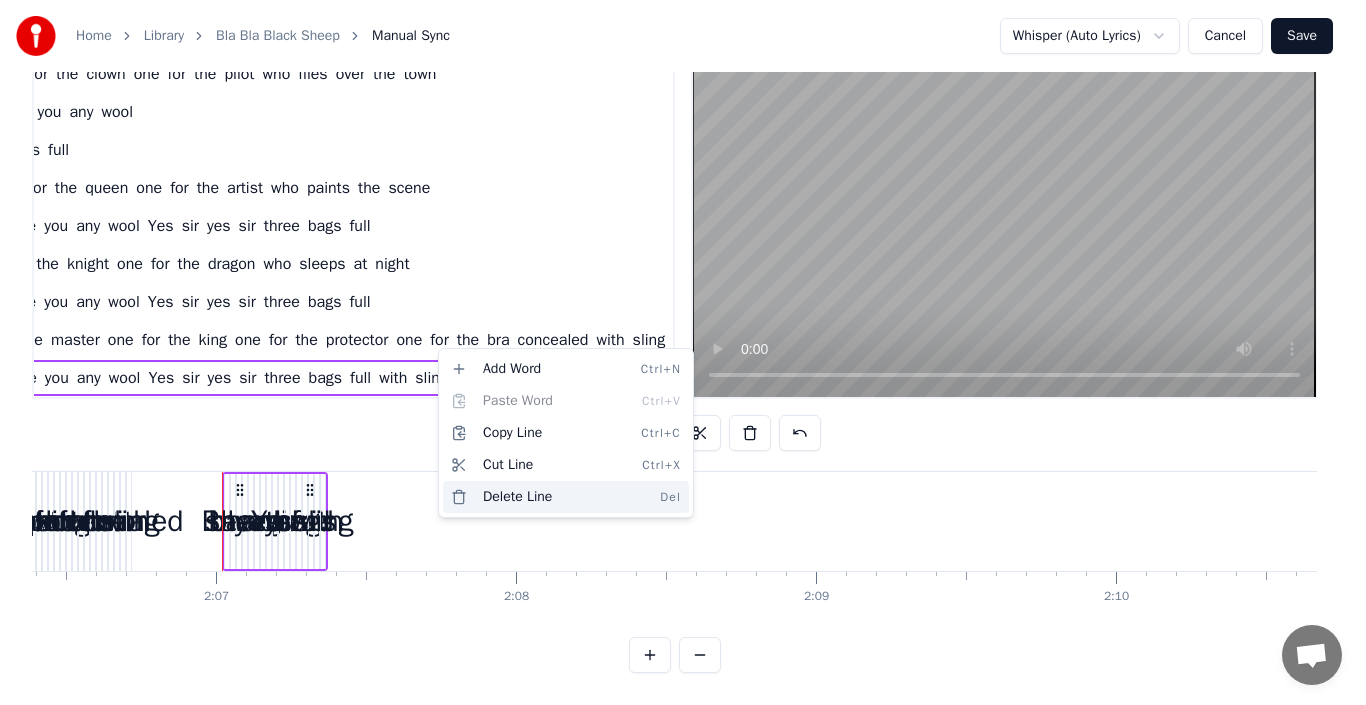 click on "Delete Line Del" at bounding box center [566, 497] 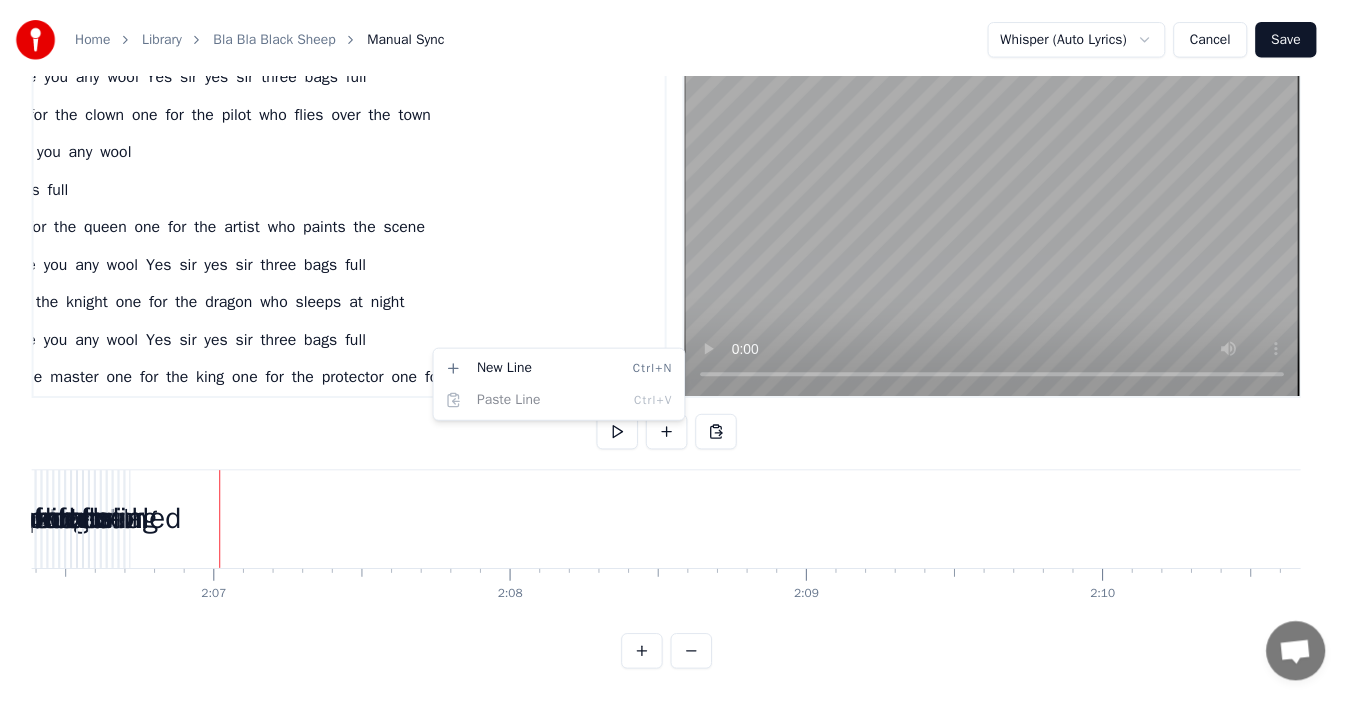 scroll, scrollTop: 162, scrollLeft: 247, axis: both 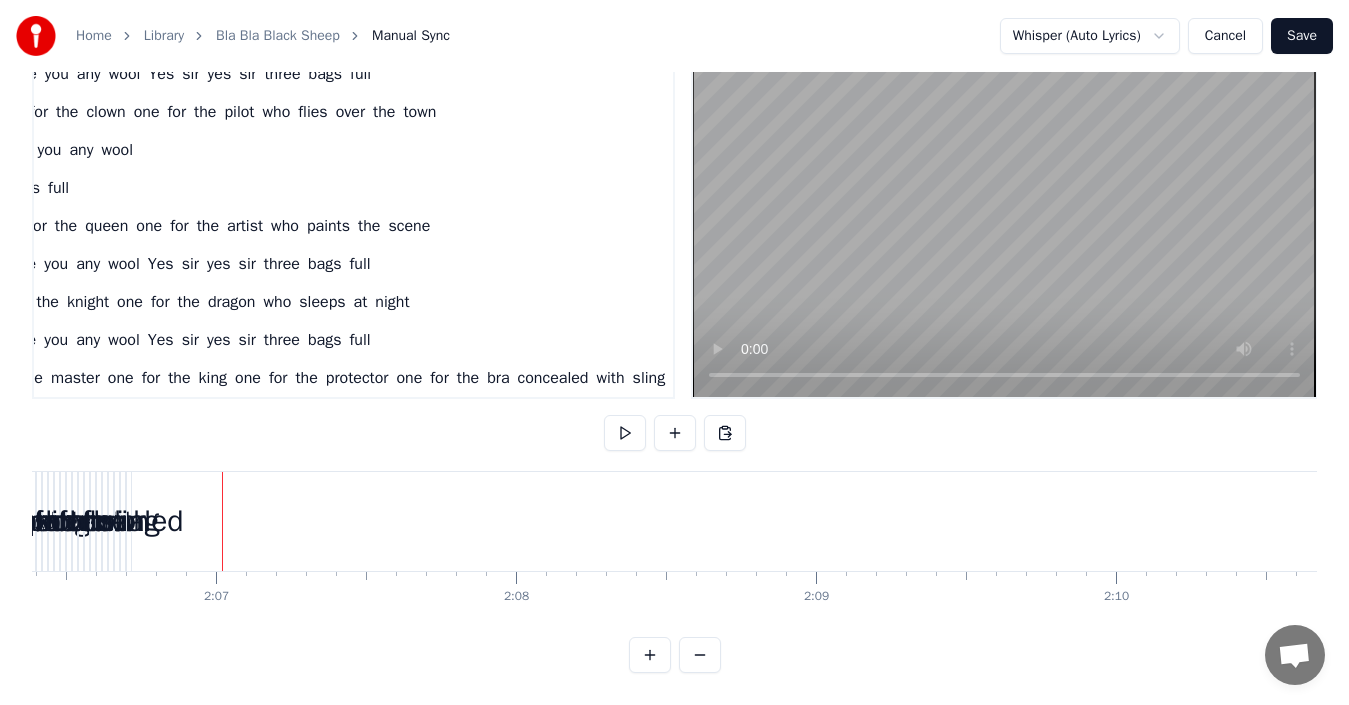 drag, startPoint x: 485, startPoint y: 371, endPoint x: 597, endPoint y: 390, distance: 113.600174 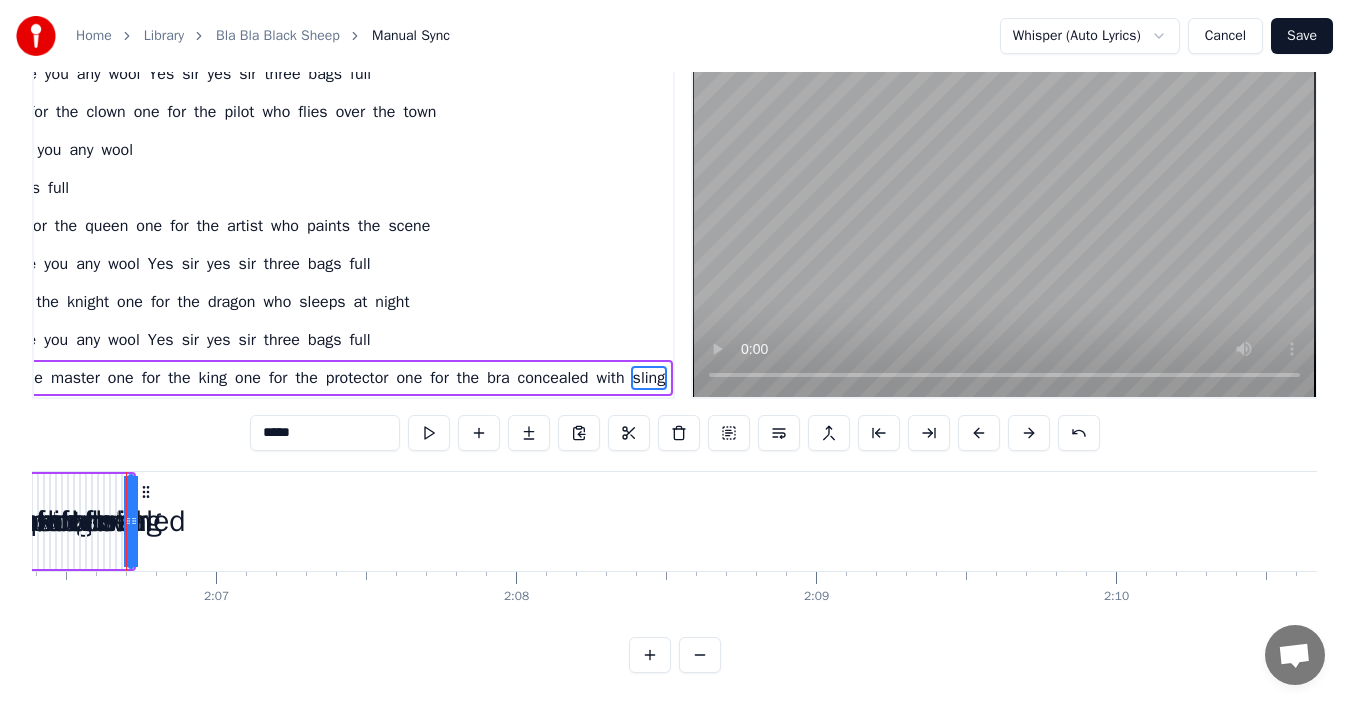 scroll, scrollTop: 0, scrollLeft: 37910, axis: horizontal 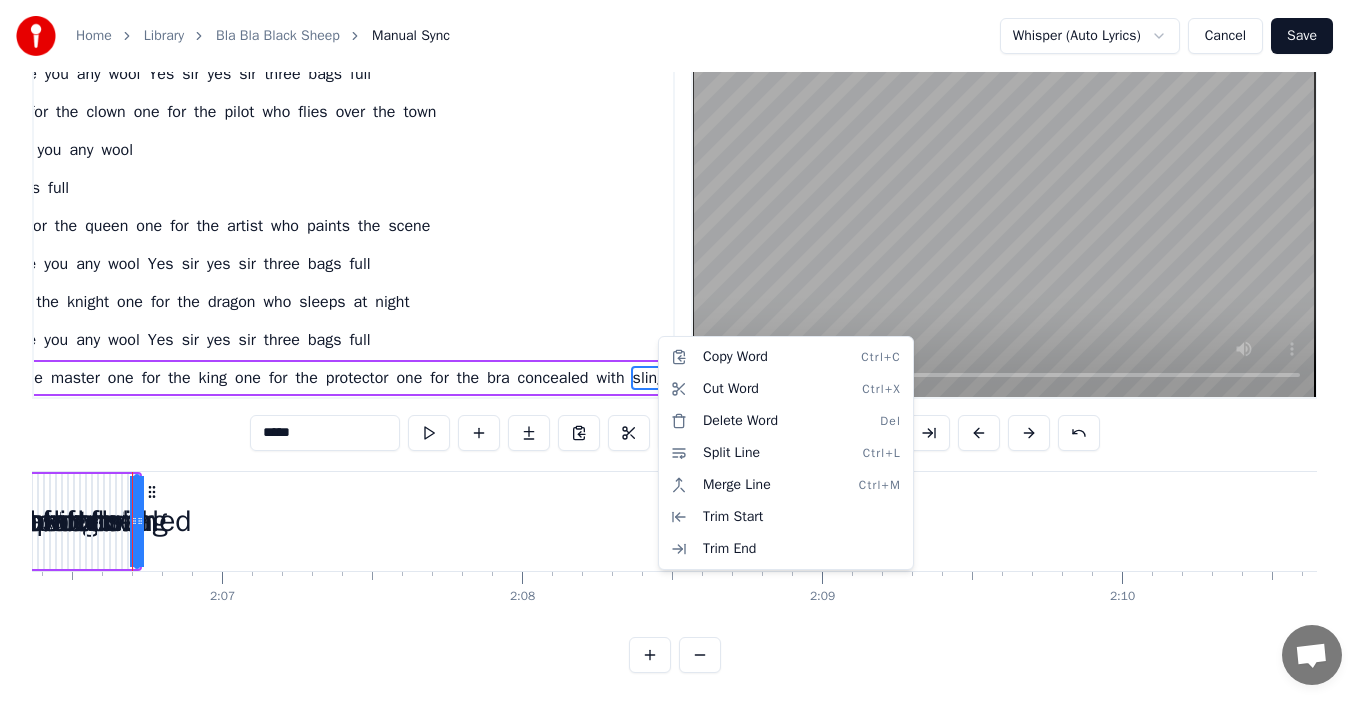 click on "Home Library Bla Bla Black Sheep Manual Sync Whisper (Auto Lyrics) Cancel Save 0:08 baa black sheep have you any wool Yes sir yes sir three bags full 0:16 One for the [PERSON] one for the [PERSON] one for the little [PERSON] who lives down the lane 0:33 Baa baa white sheep have you any wool Yes sir yes sir three bags full 0:41 One for the [PERSON] one for the [PERSON] one for the [PERSON] who lives near the brook 0:49 Baa baa blue sheep have you any wool Yes sir yes sir three bags full 1:06 One for the [PERSON] one for the [PERSON] one for the [PERSON] who flies over the town 1:15 Baa baa red sheep have you any wool 1:27 Yes sir yes sir three bags full 1:31 One for the [PERSON] one for the [PERSON] one for the [PERSON] who paints the scene 1:48 Baa baa pink sheep have you any wool Yes sir yes sir three bags full 1:56 One for the [PERSON] one for the [PERSON] one for the [PERSON] who sleeps at night 2:05 Baa baa pink sheep have you any wool Yes sir yes sir three bags full 2:06 One for dinner one for the [PERSON] one for the [PERSON] one for the [PERSON] 0" at bounding box center [683, 323] 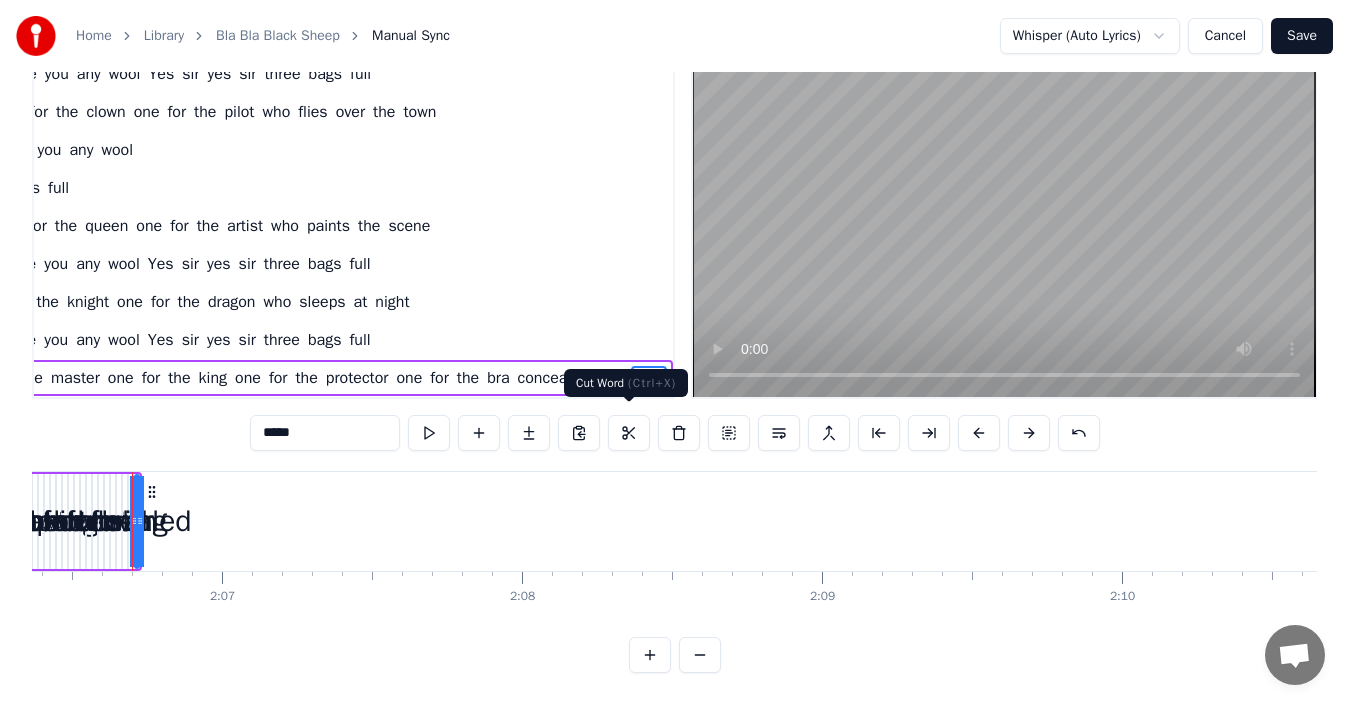 scroll, scrollTop: 162, scrollLeft: 264, axis: both 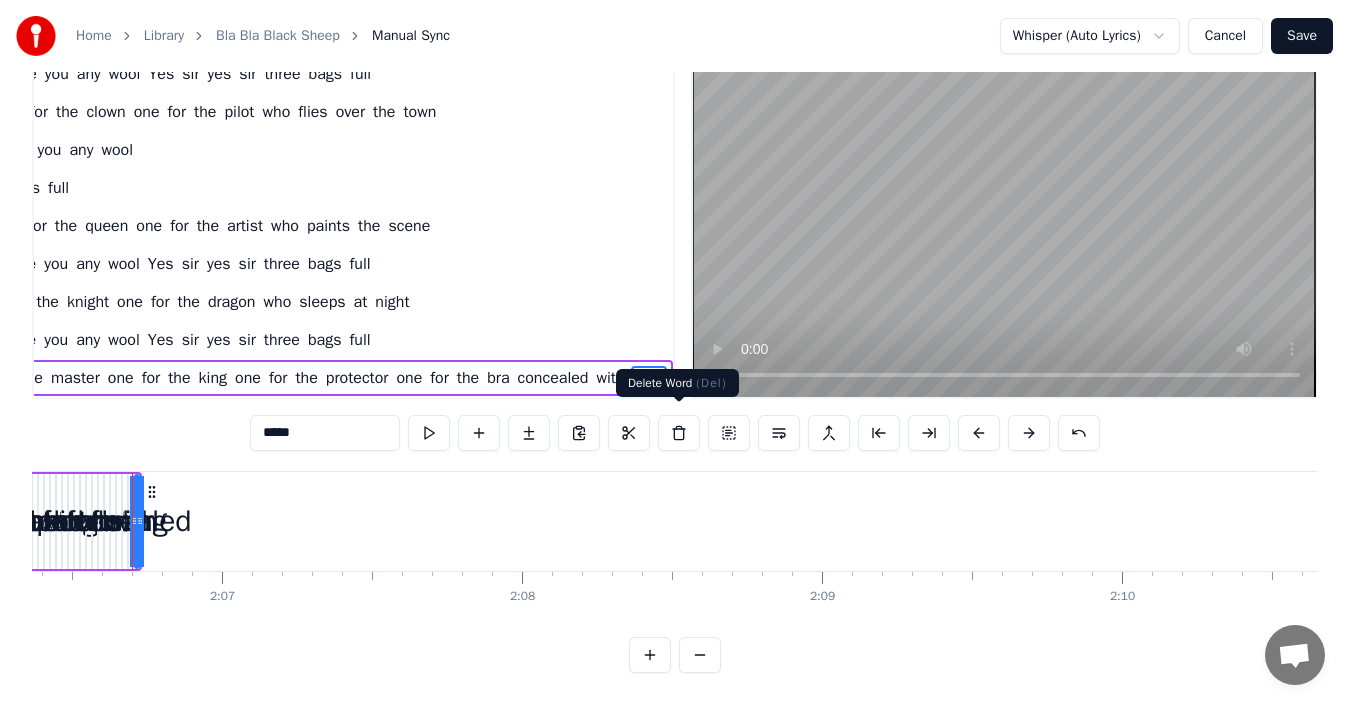 click at bounding box center [679, 433] 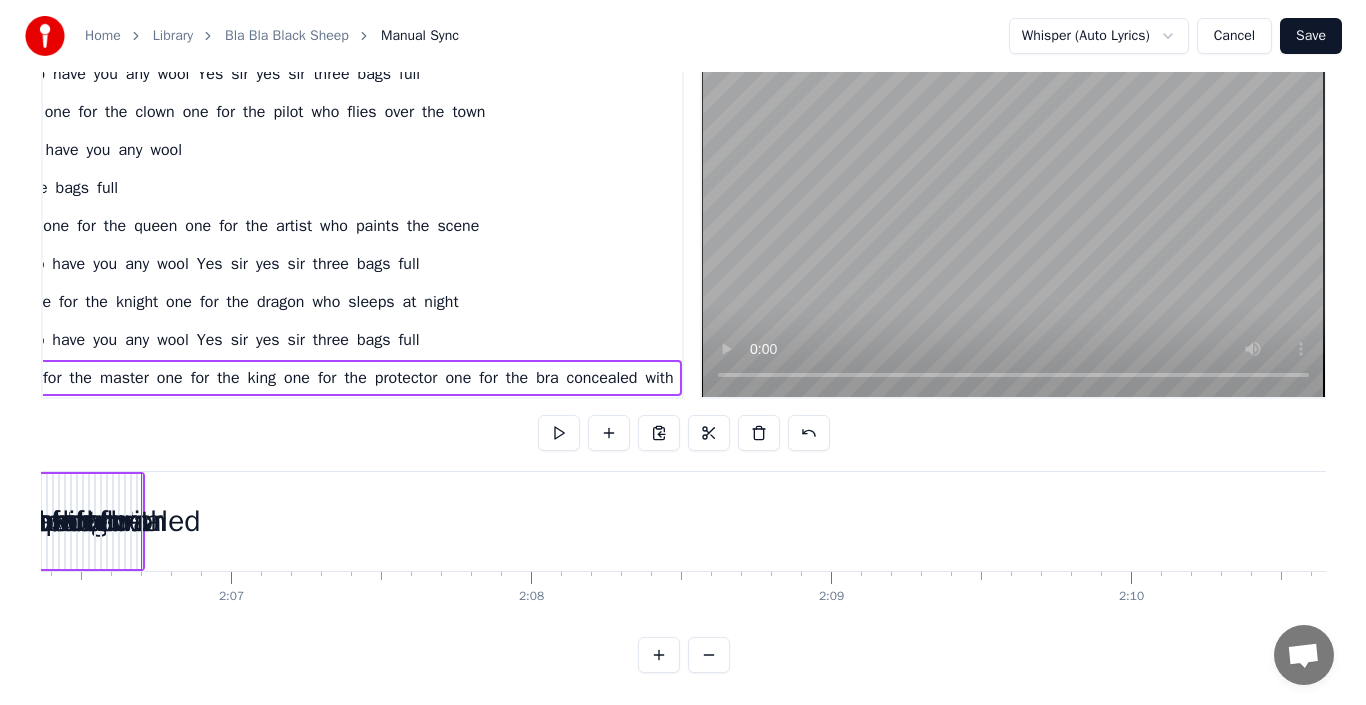 scroll, scrollTop: 162, scrollLeft: 231, axis: both 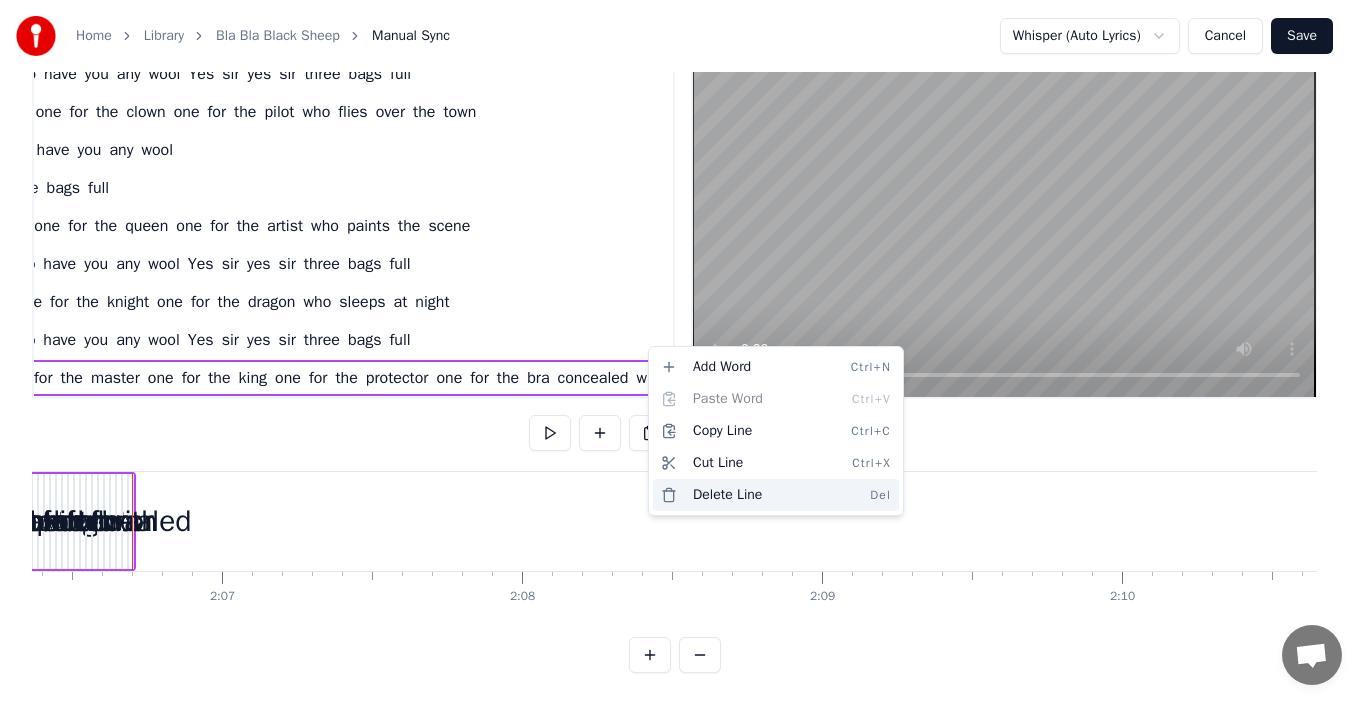 click on "Delete Line Del" at bounding box center (776, 495) 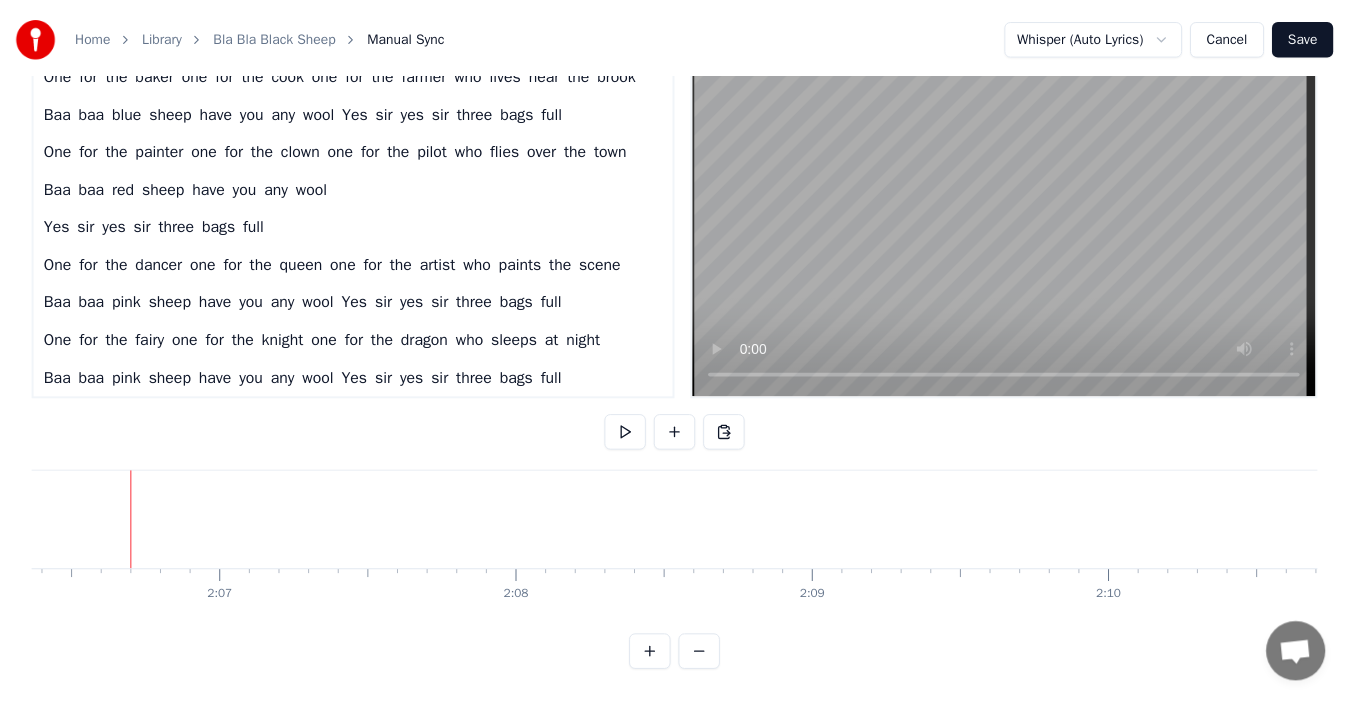scroll, scrollTop: 124, scrollLeft: 66, axis: both 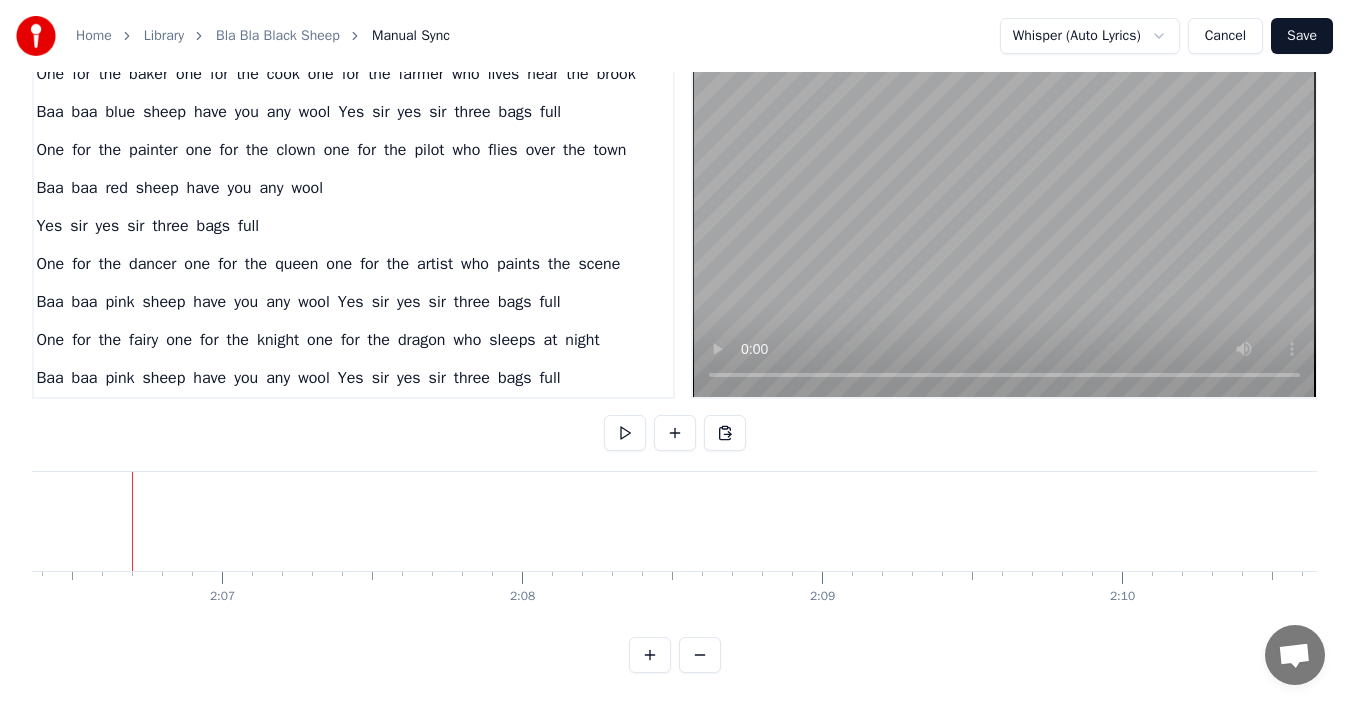 click on "full" at bounding box center (549, 378) 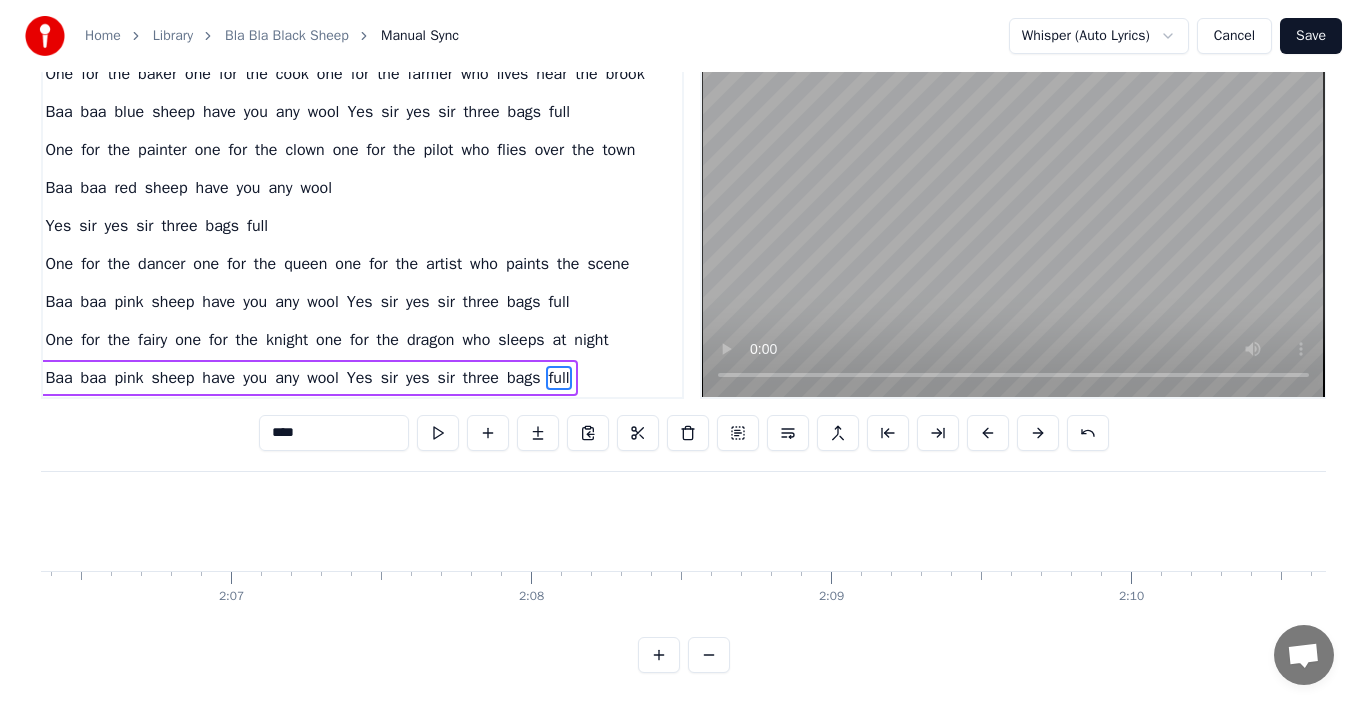 scroll, scrollTop: 0, scrollLeft: 37778, axis: horizontal 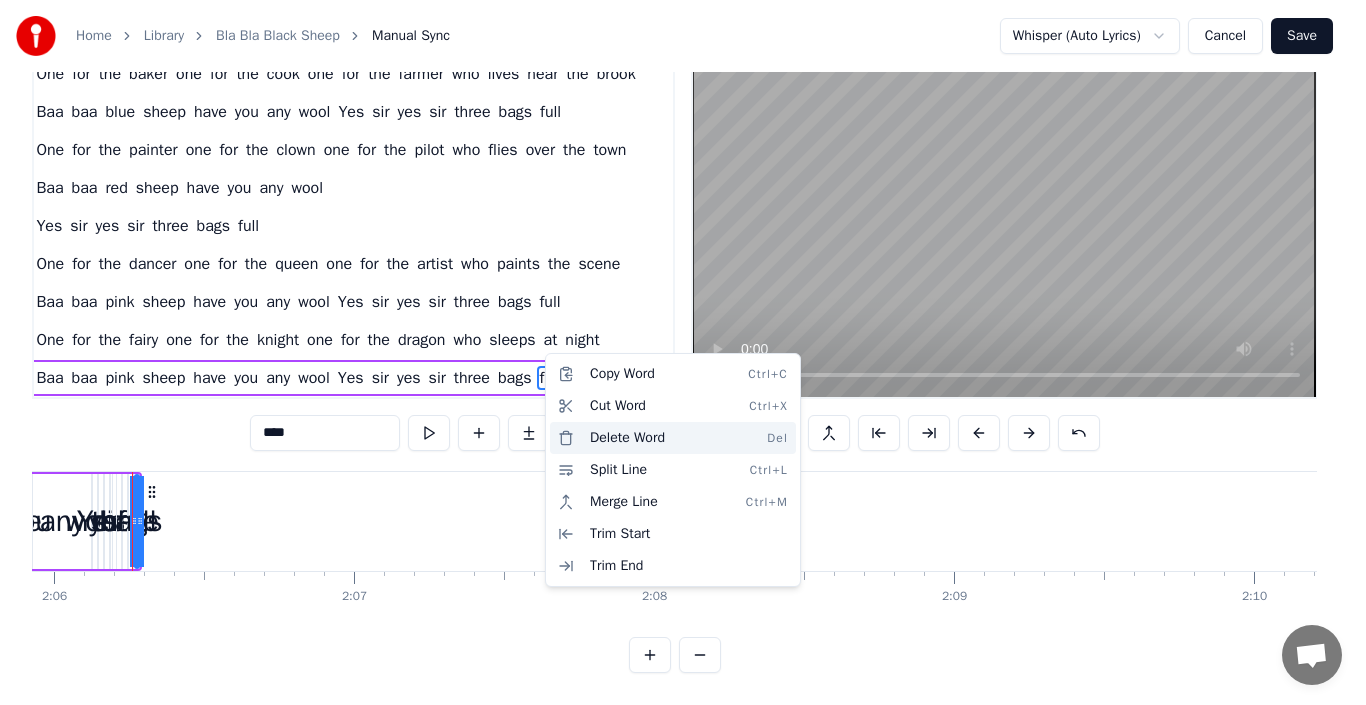 click on "Delete Word Del" at bounding box center [673, 438] 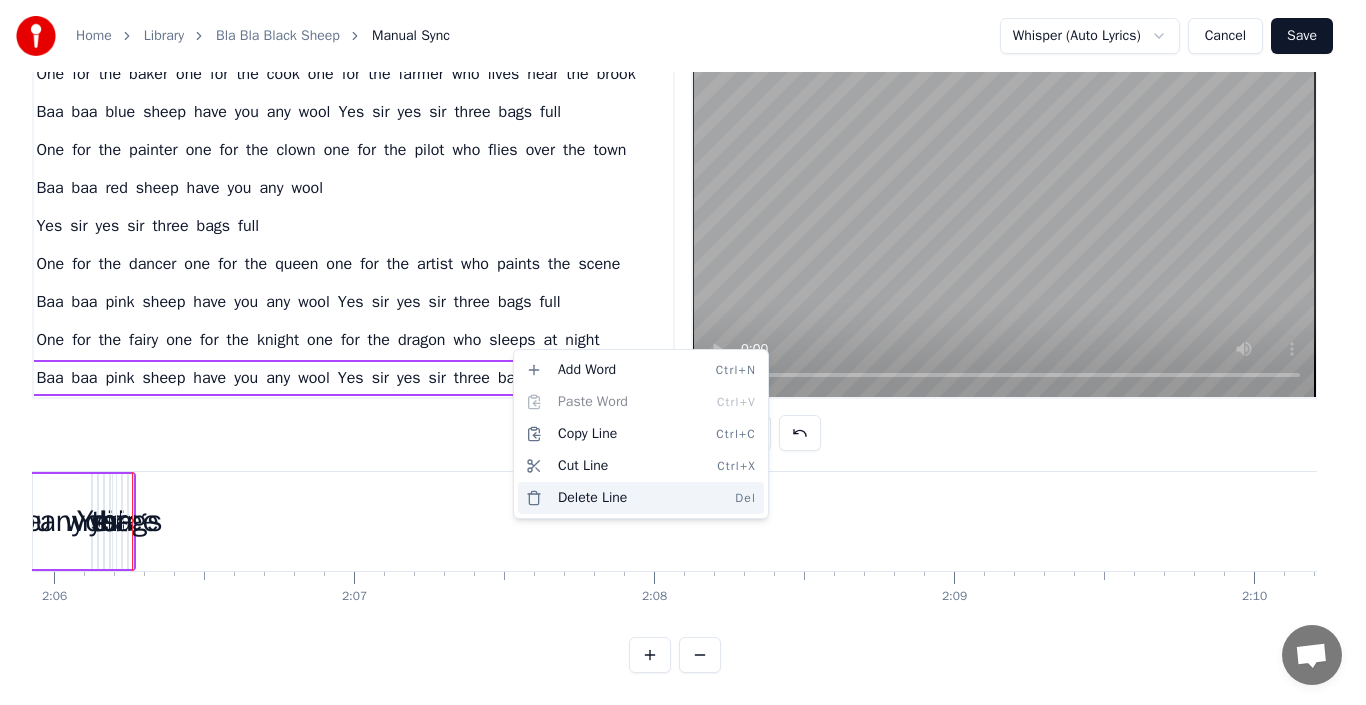 click on "Delete Line Del" at bounding box center [641, 498] 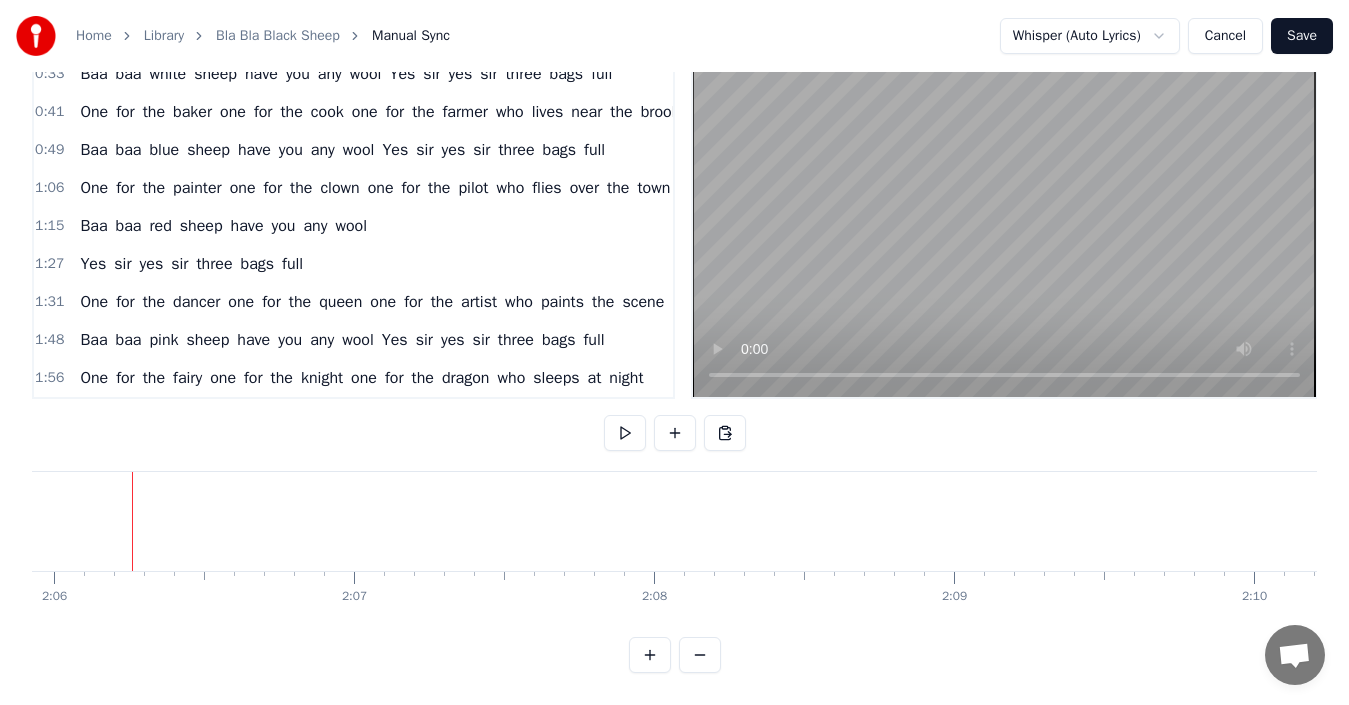 scroll, scrollTop: 0, scrollLeft: 0, axis: both 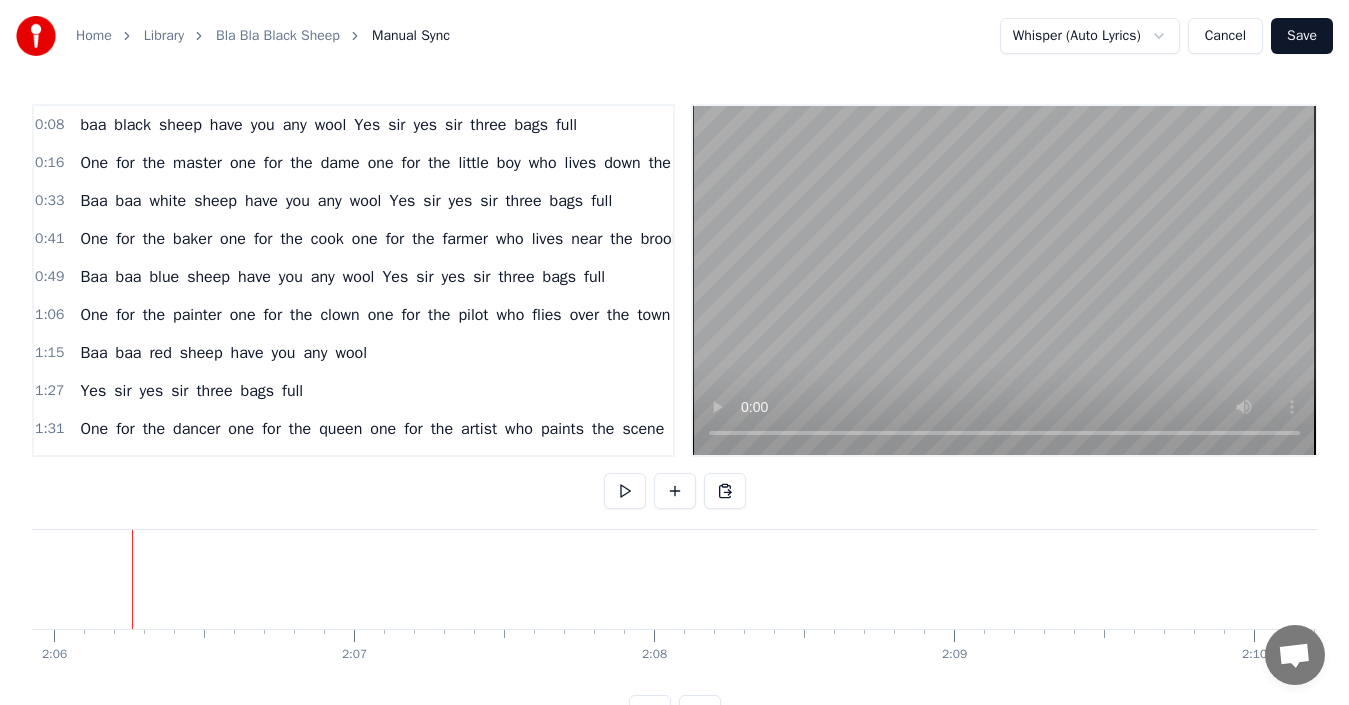 click on "bags" at bounding box center [531, 125] 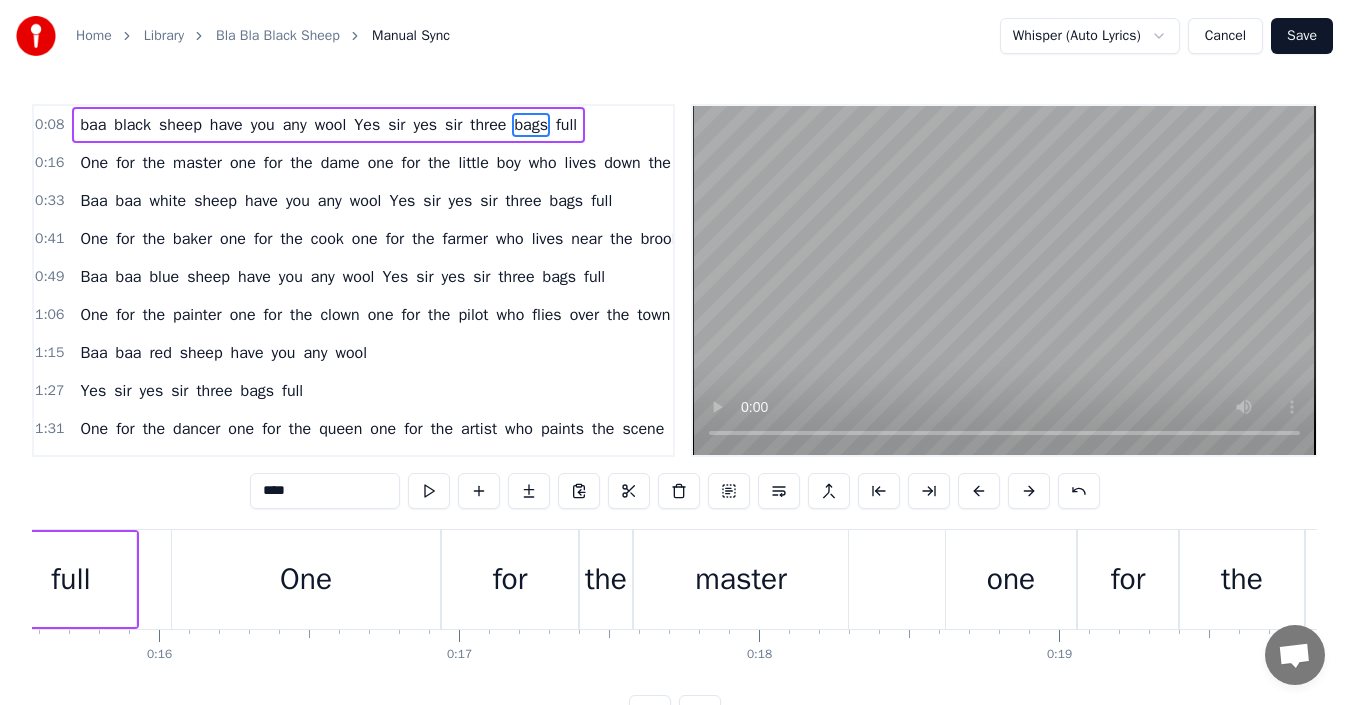 scroll, scrollTop: 0, scrollLeft: 4340, axis: horizontal 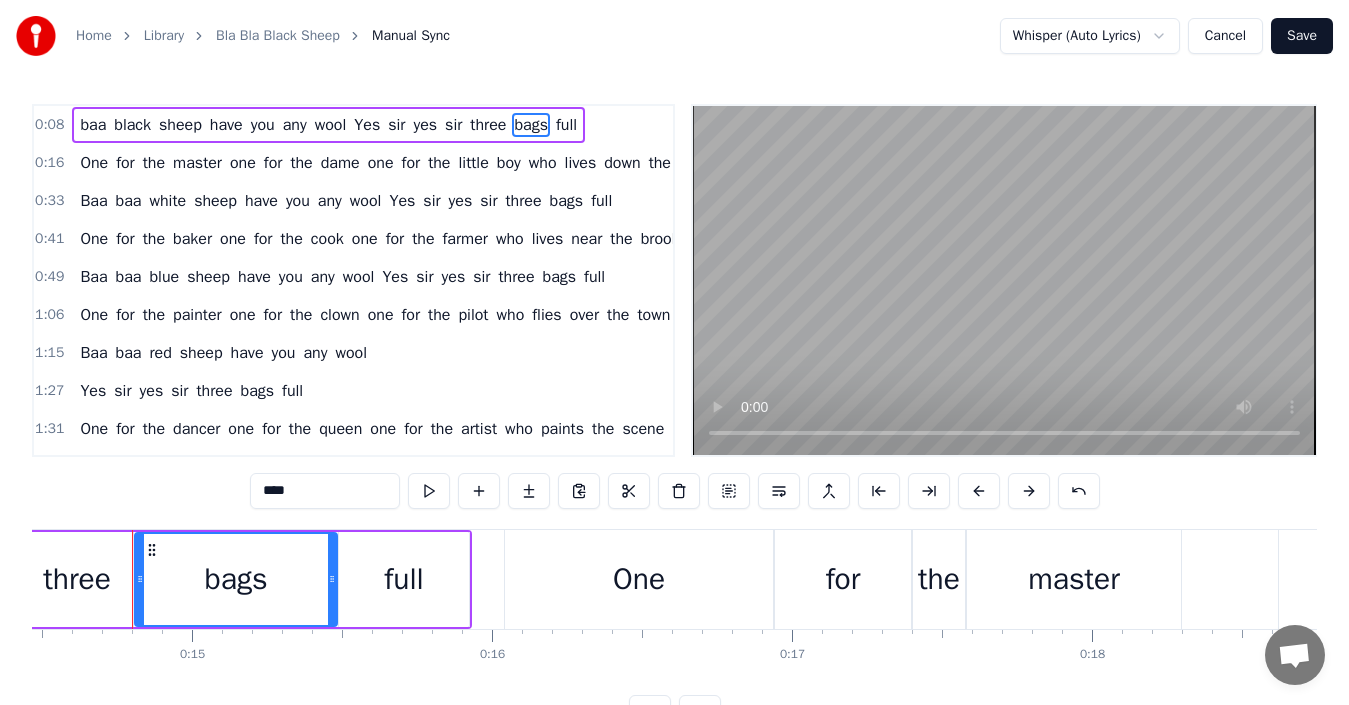 click on "one" at bounding box center [381, 163] 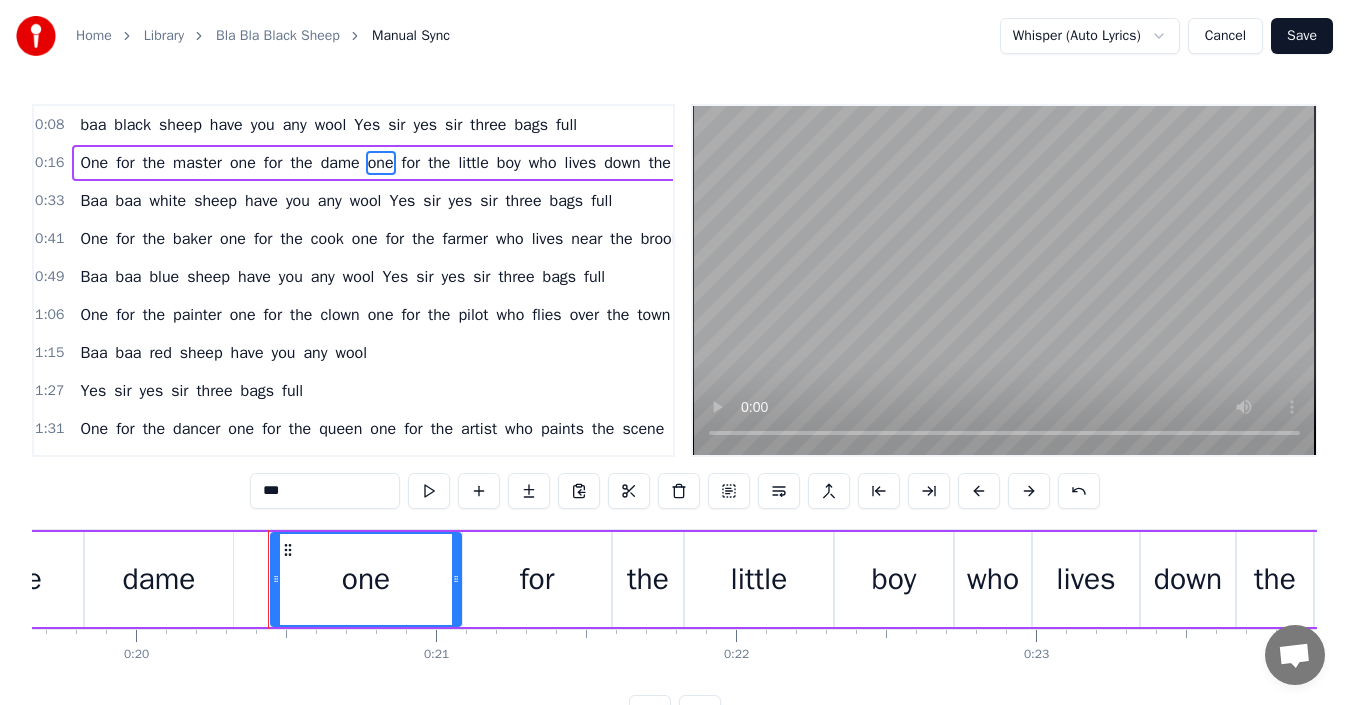 scroll, scrollTop: 0, scrollLeft: 6032, axis: horizontal 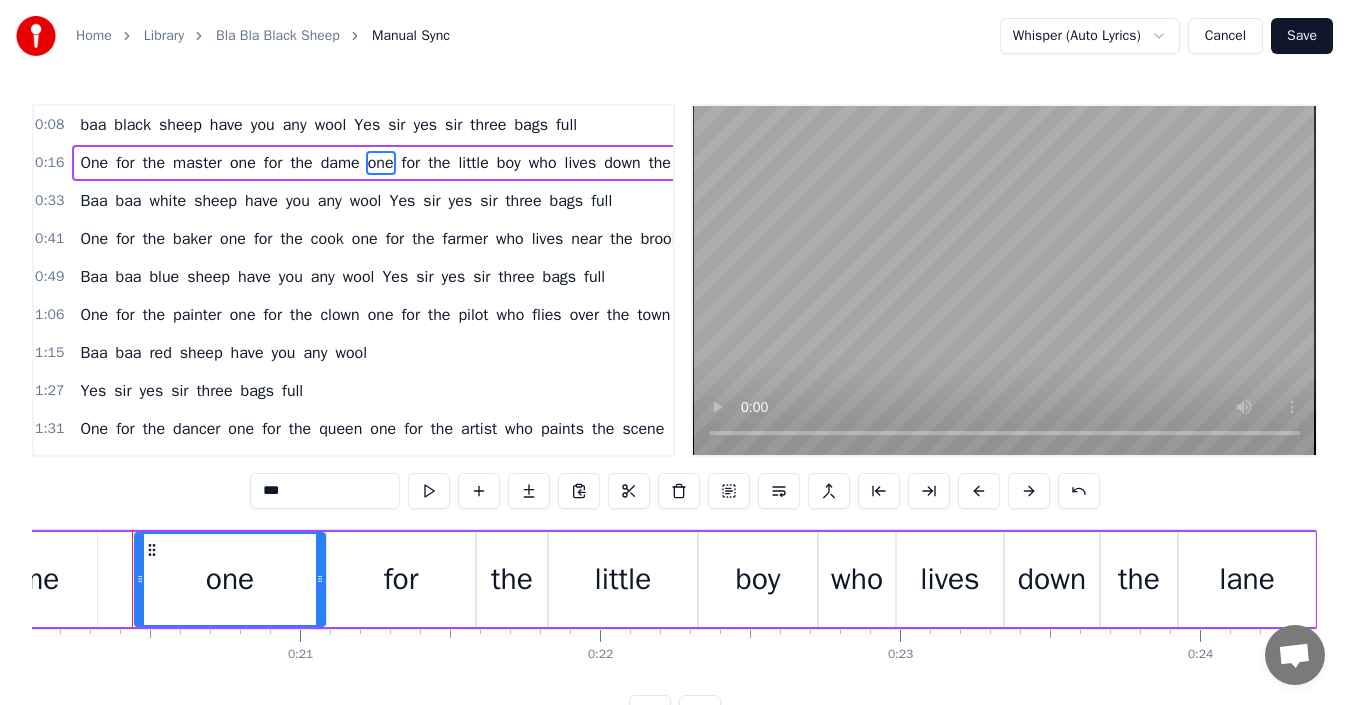click on "Baa baa white sheep have you any wool Yes sir yes sir three bags full" at bounding box center (346, 201) 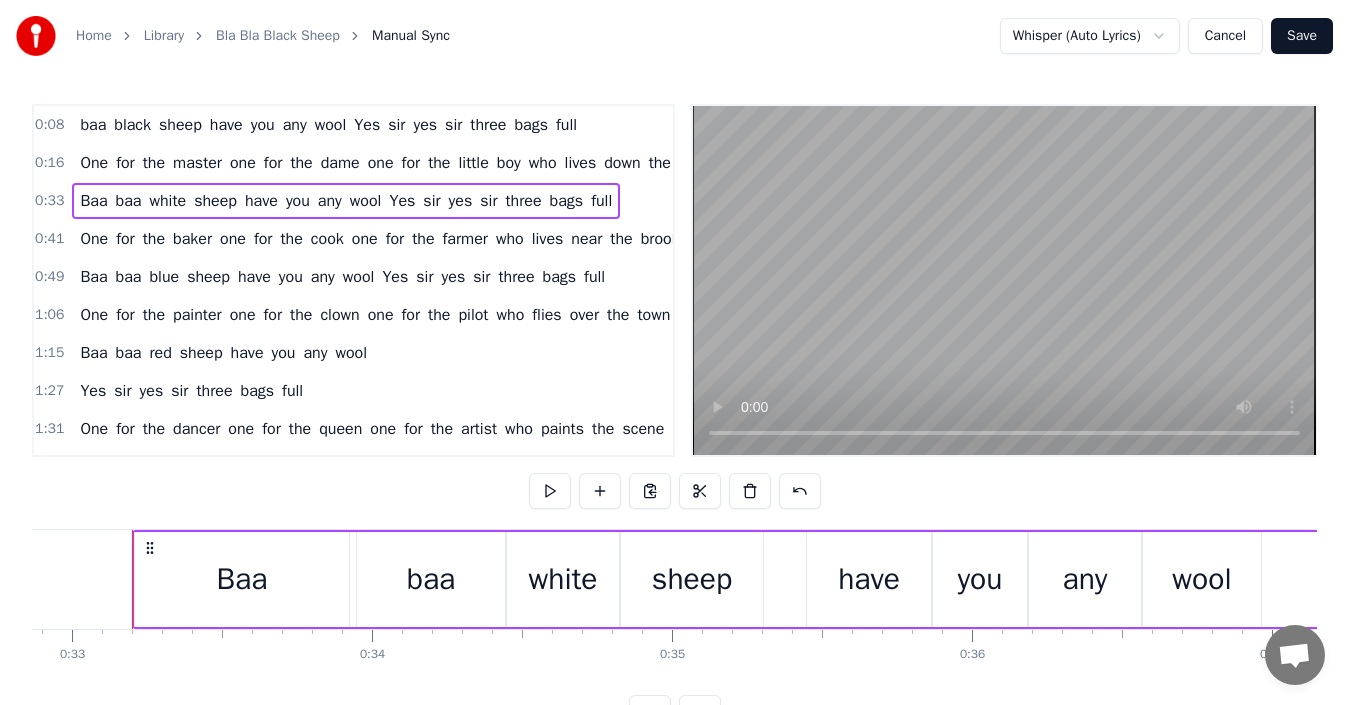 click on "baa black sheep have you any wool Yes sir yes sir three bags full" at bounding box center (328, 125) 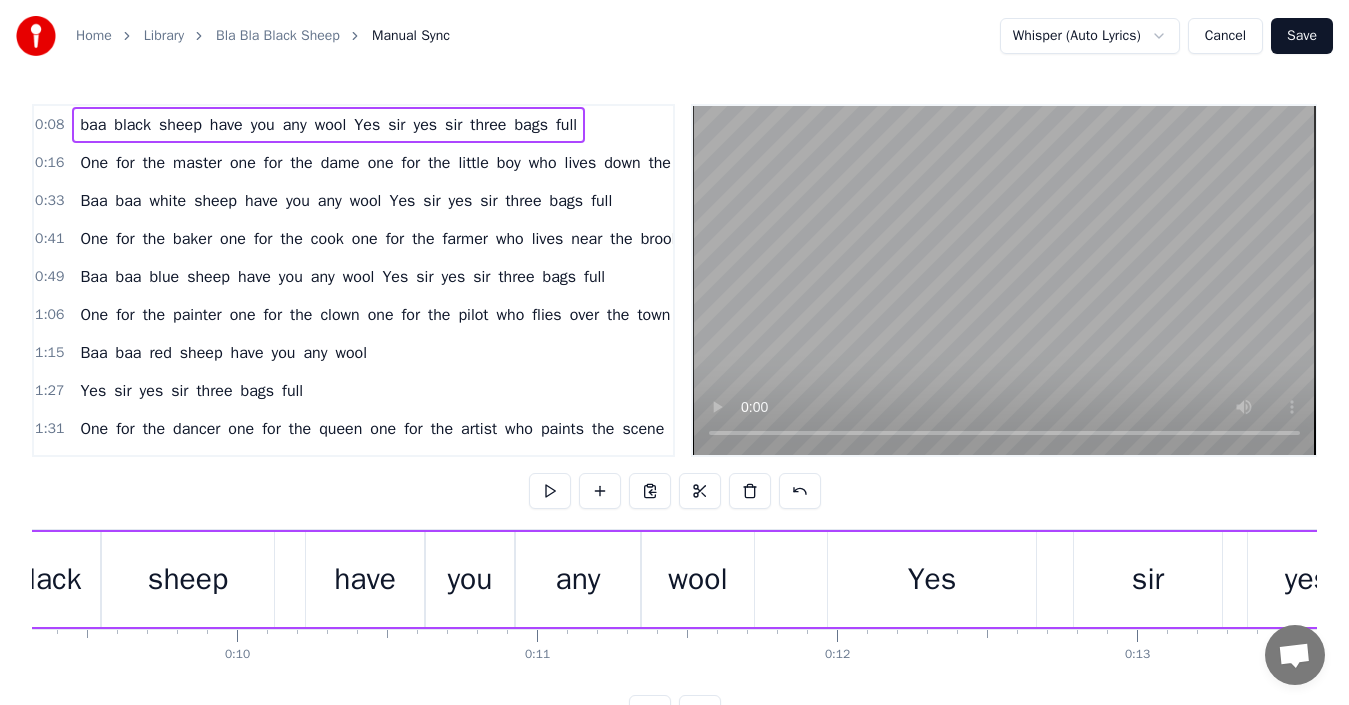 click on "baa black sheep have you any wool Yes sir yes sir three bags full" at bounding box center (328, 125) 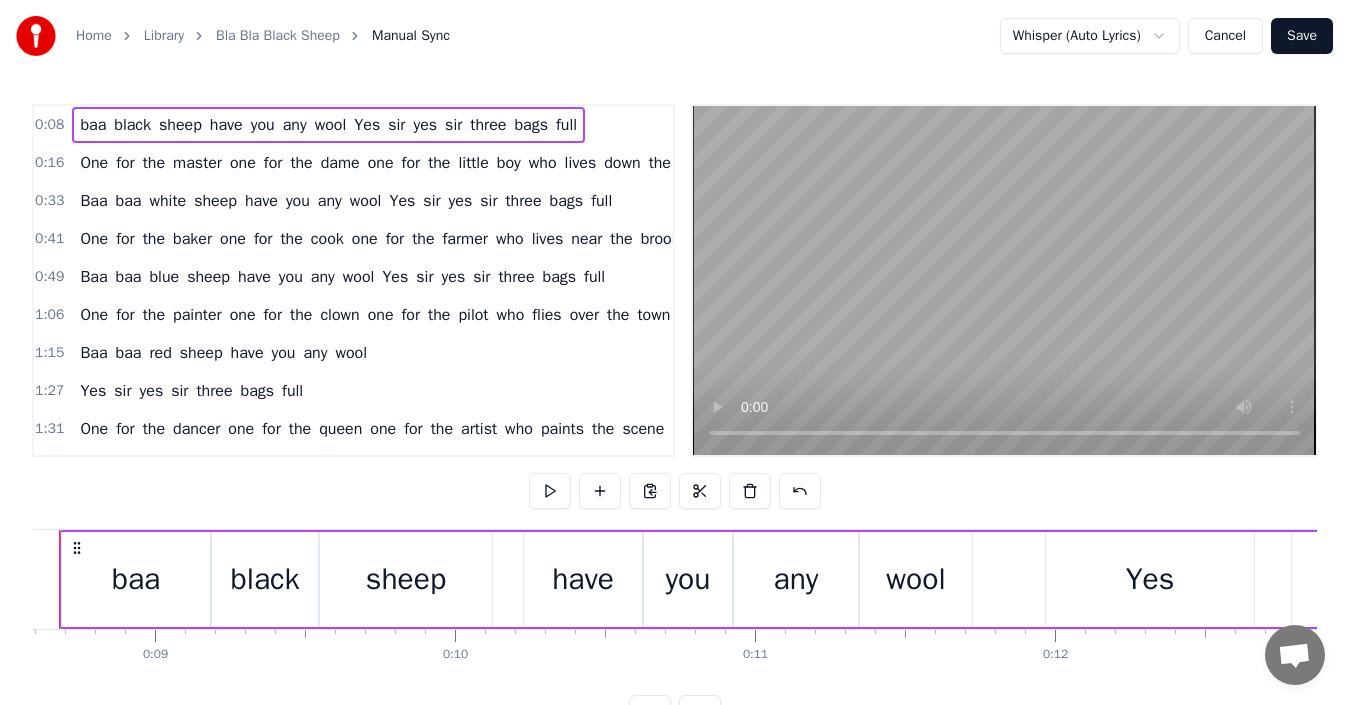 scroll, scrollTop: 0, scrollLeft: 2504, axis: horizontal 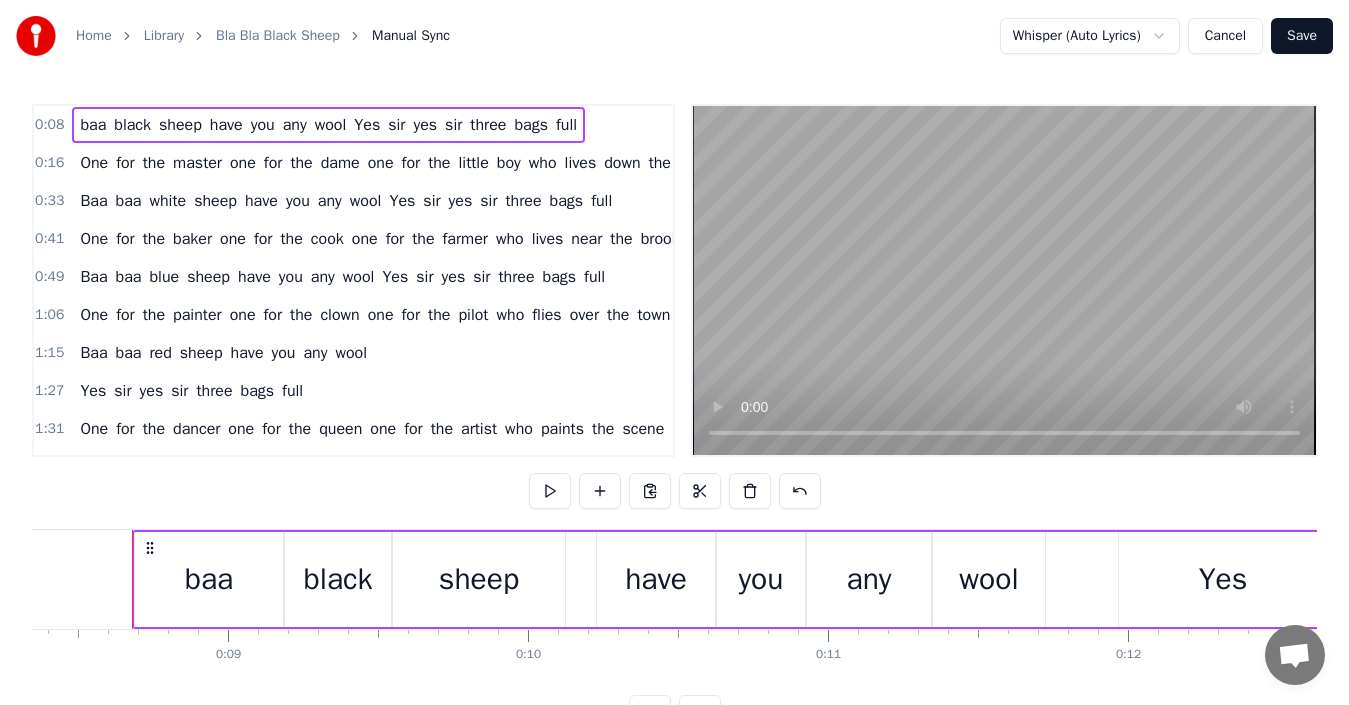 click on "baa black sheep have you any wool Yes sir yes sir three bags full" at bounding box center [328, 125] 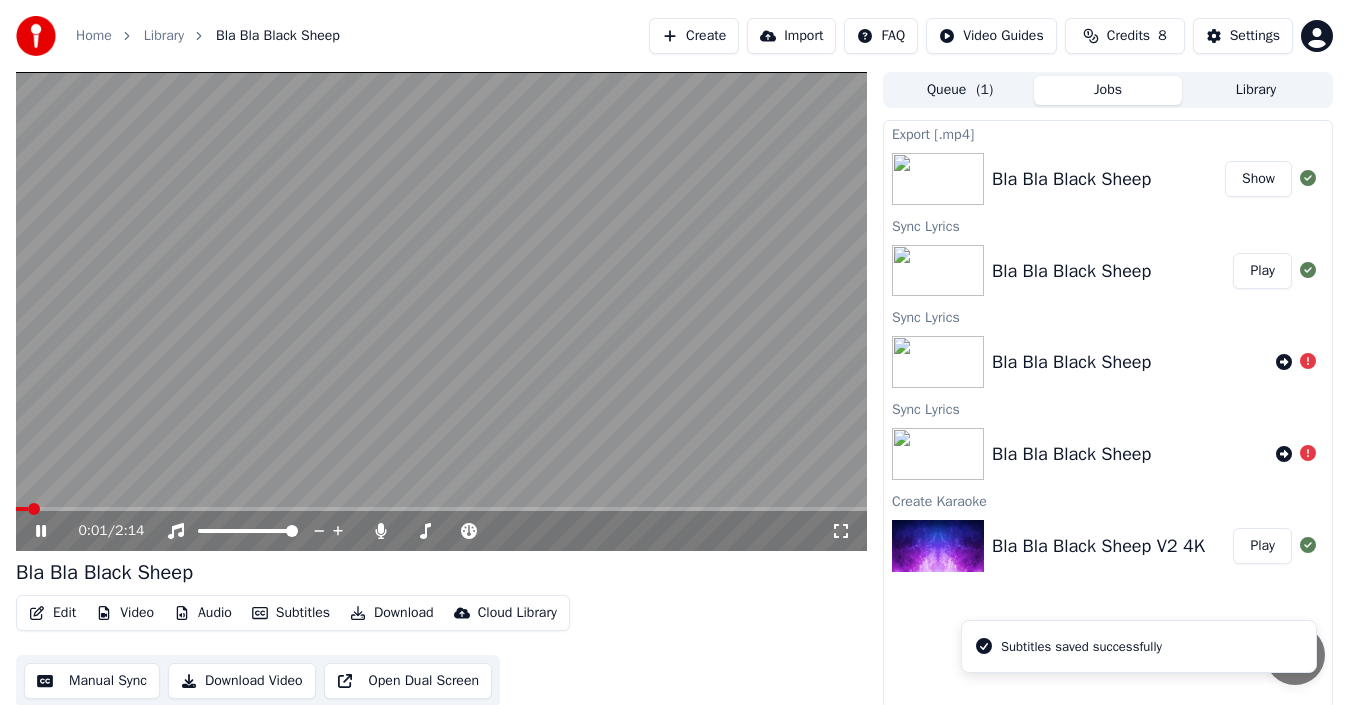 scroll, scrollTop: 14, scrollLeft: 0, axis: vertical 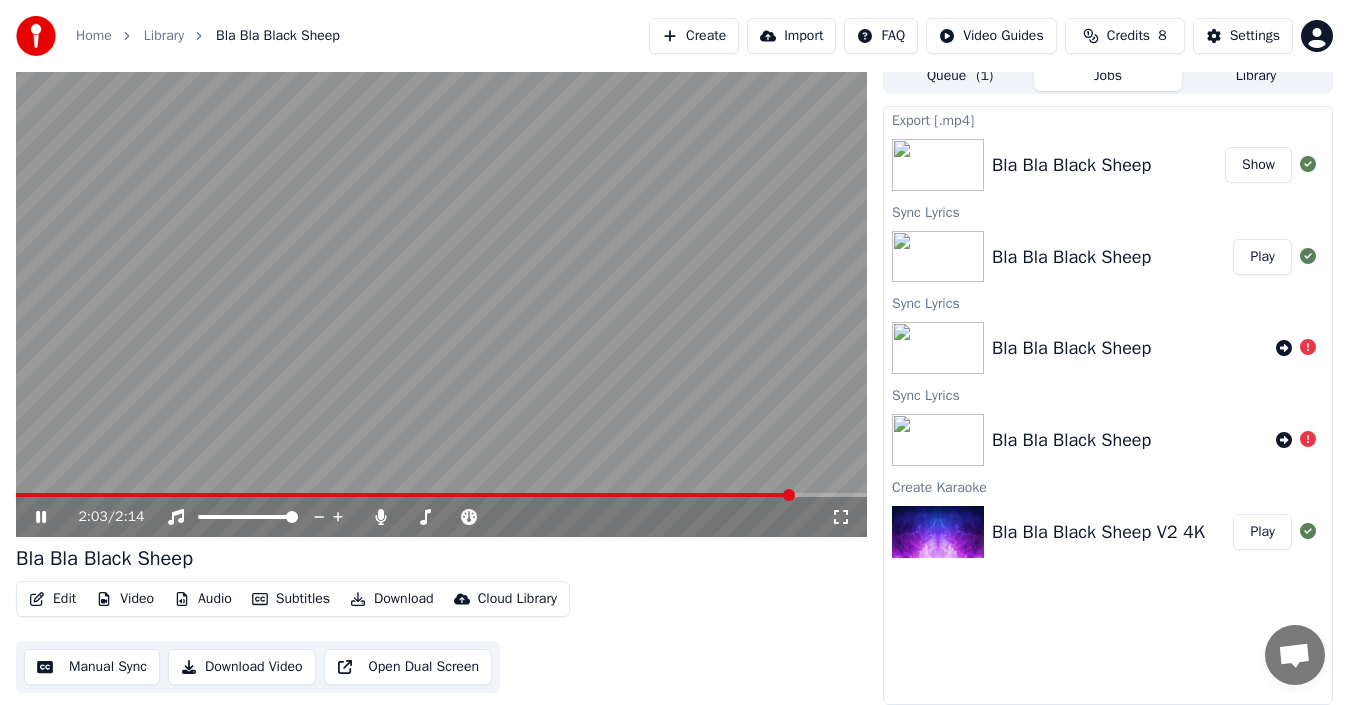 click at bounding box center (441, 495) 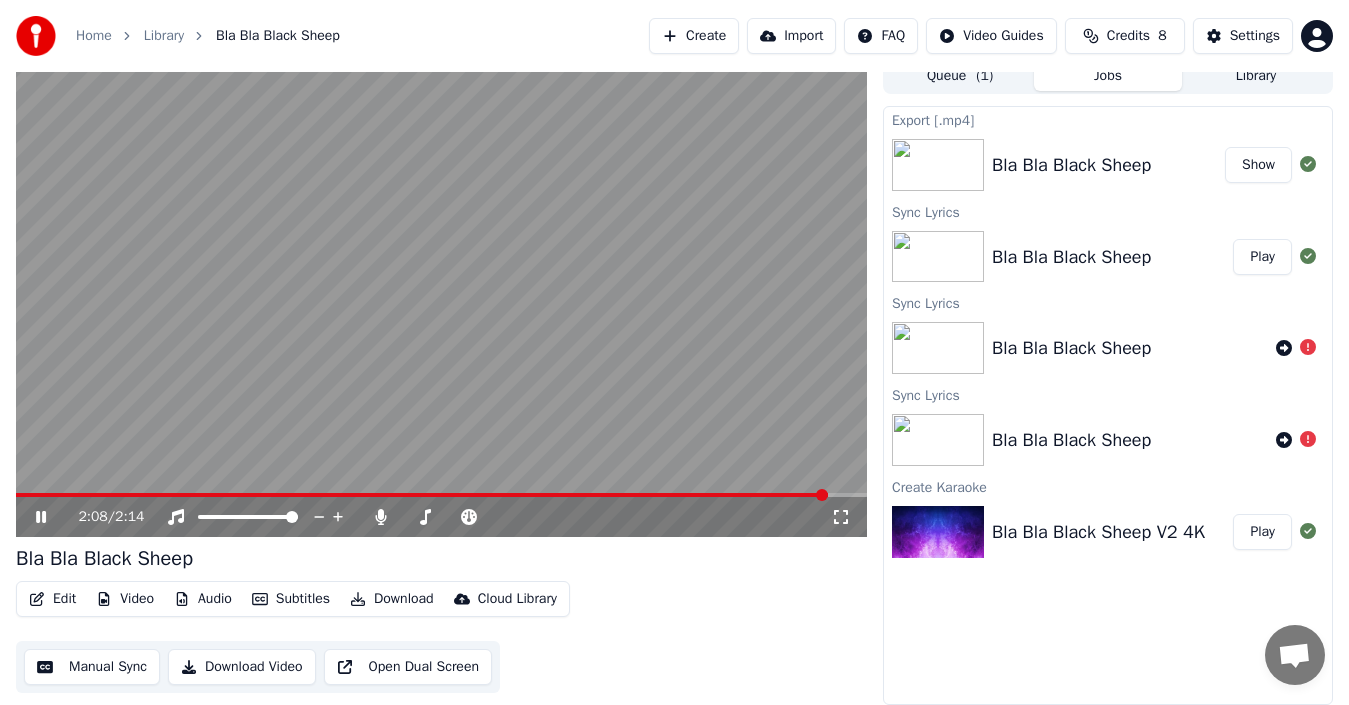 click on "2:08  /  2:14" at bounding box center [441, 517] 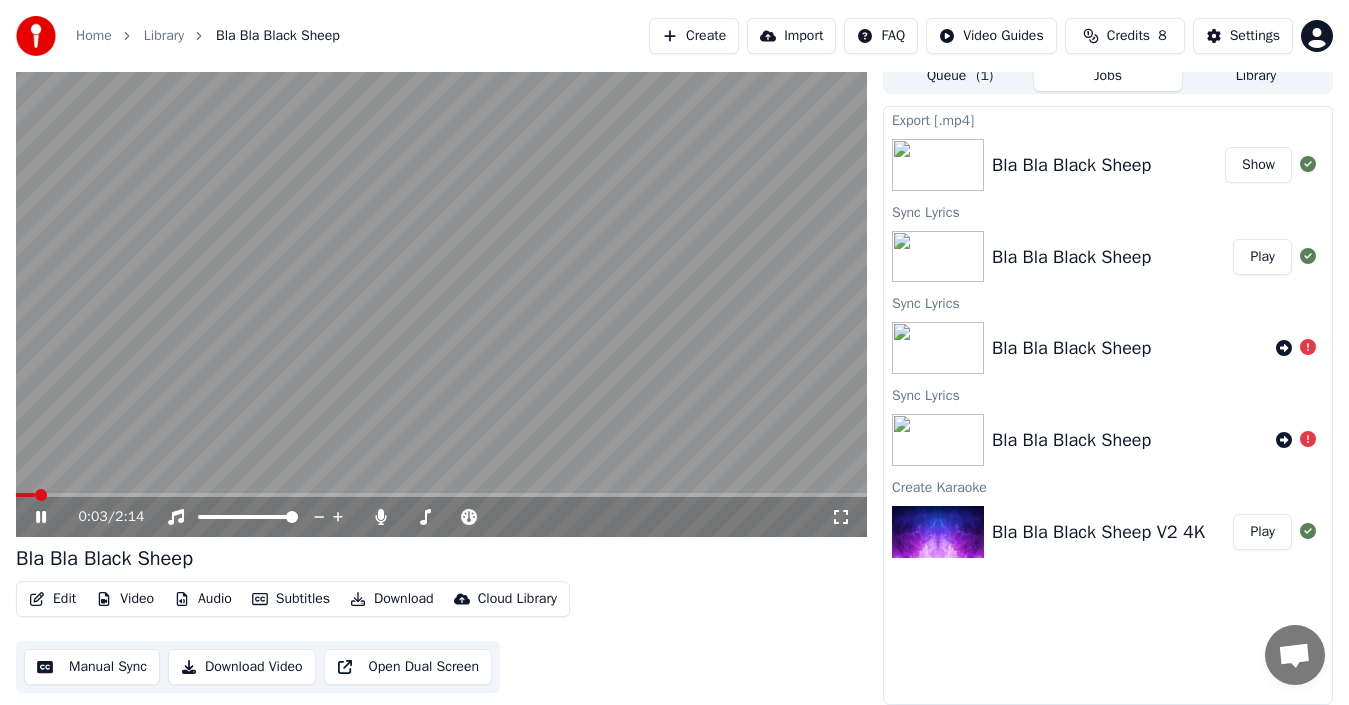 click at bounding box center [25, 495] 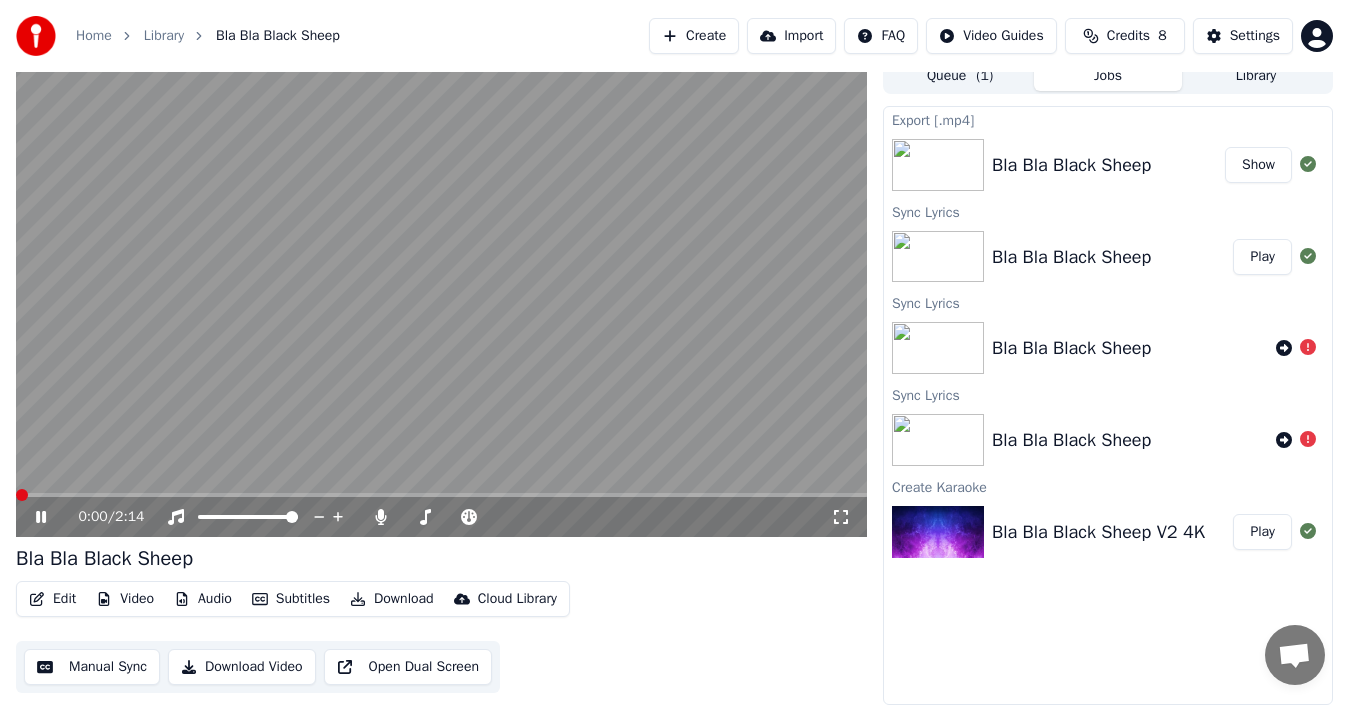 click at bounding box center (22, 495) 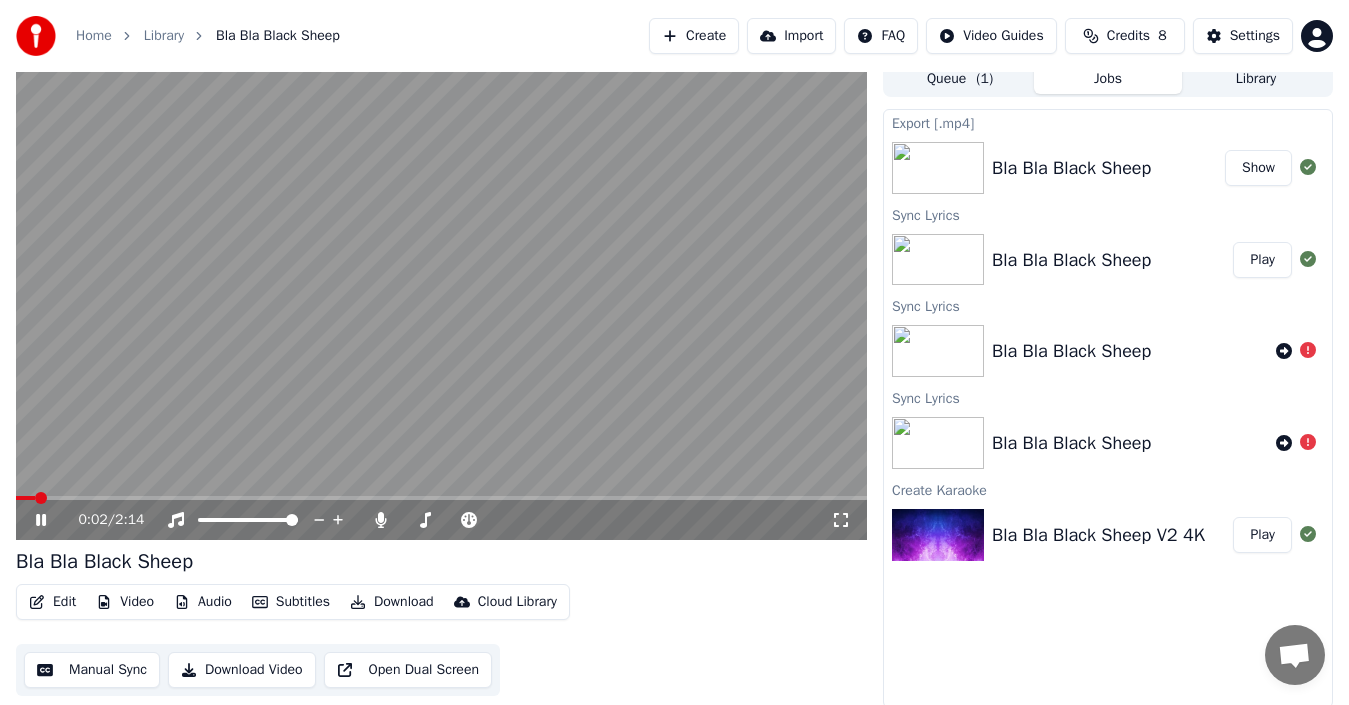 scroll, scrollTop: 14, scrollLeft: 0, axis: vertical 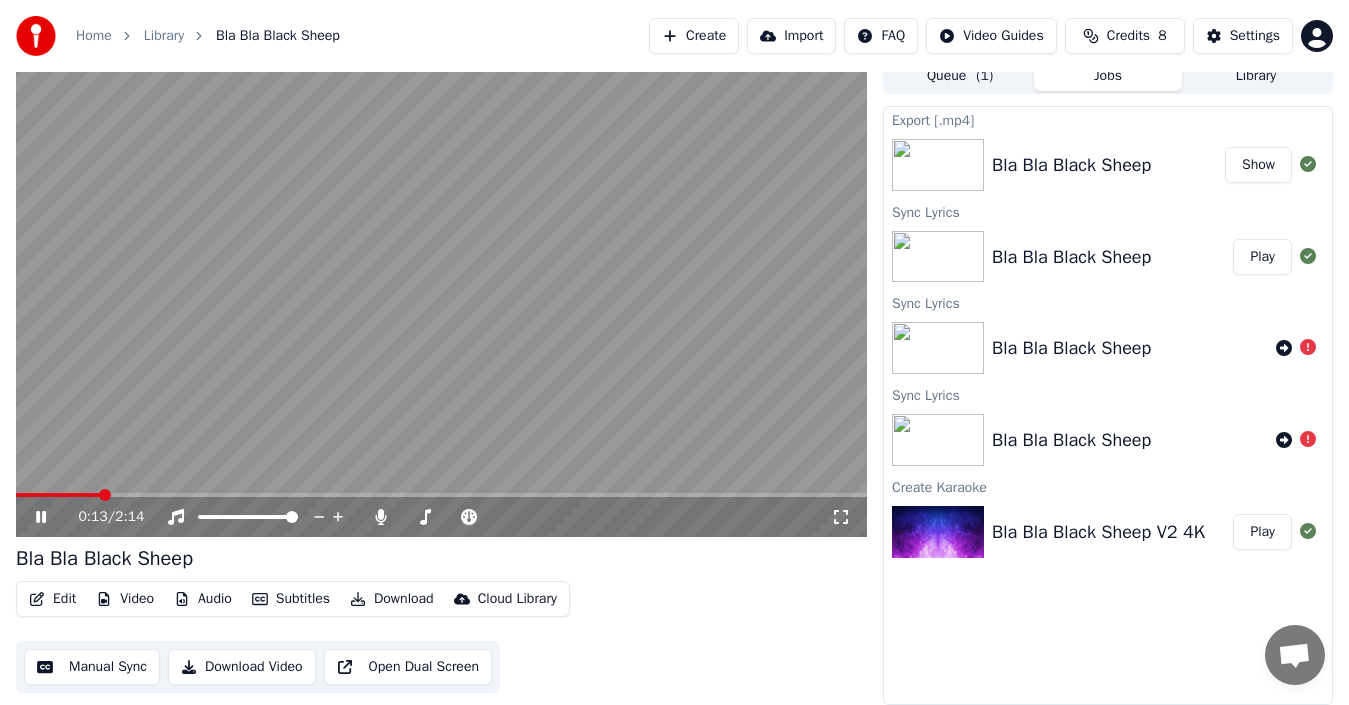 click at bounding box center (441, 297) 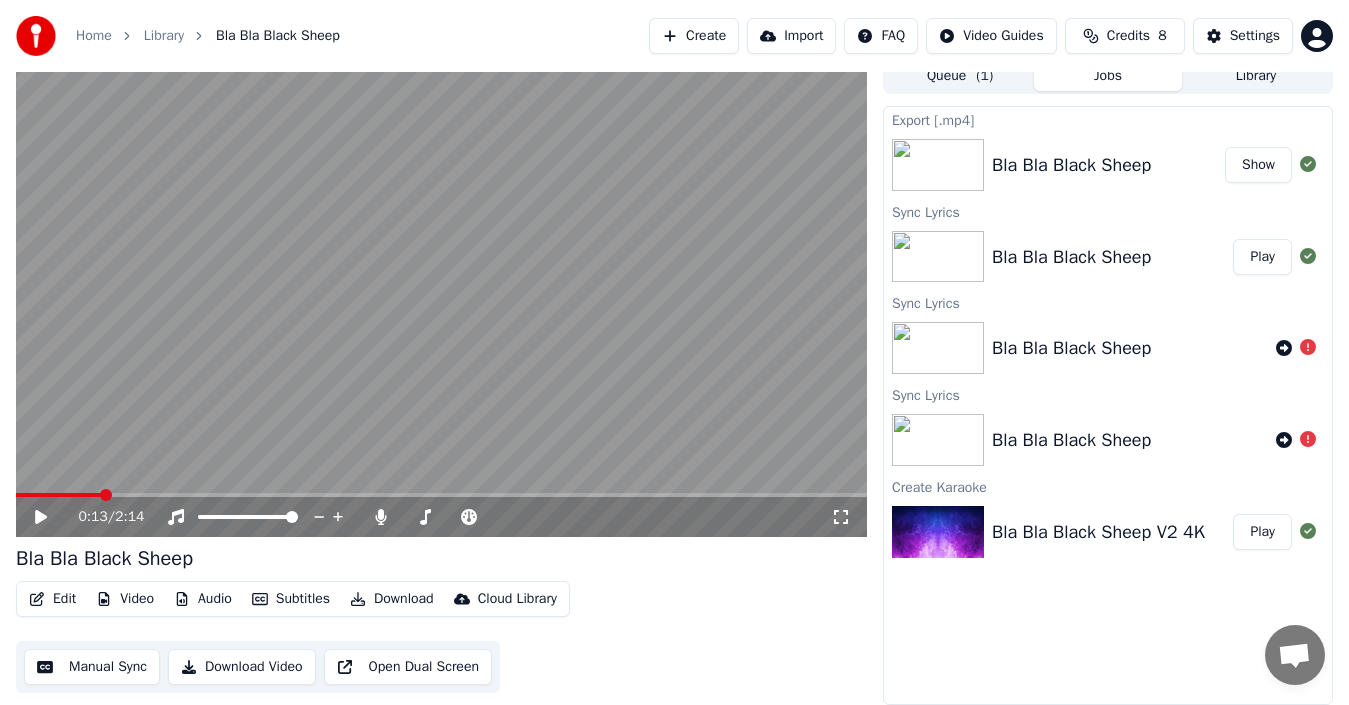 click on "Manual Sync" at bounding box center (92, 667) 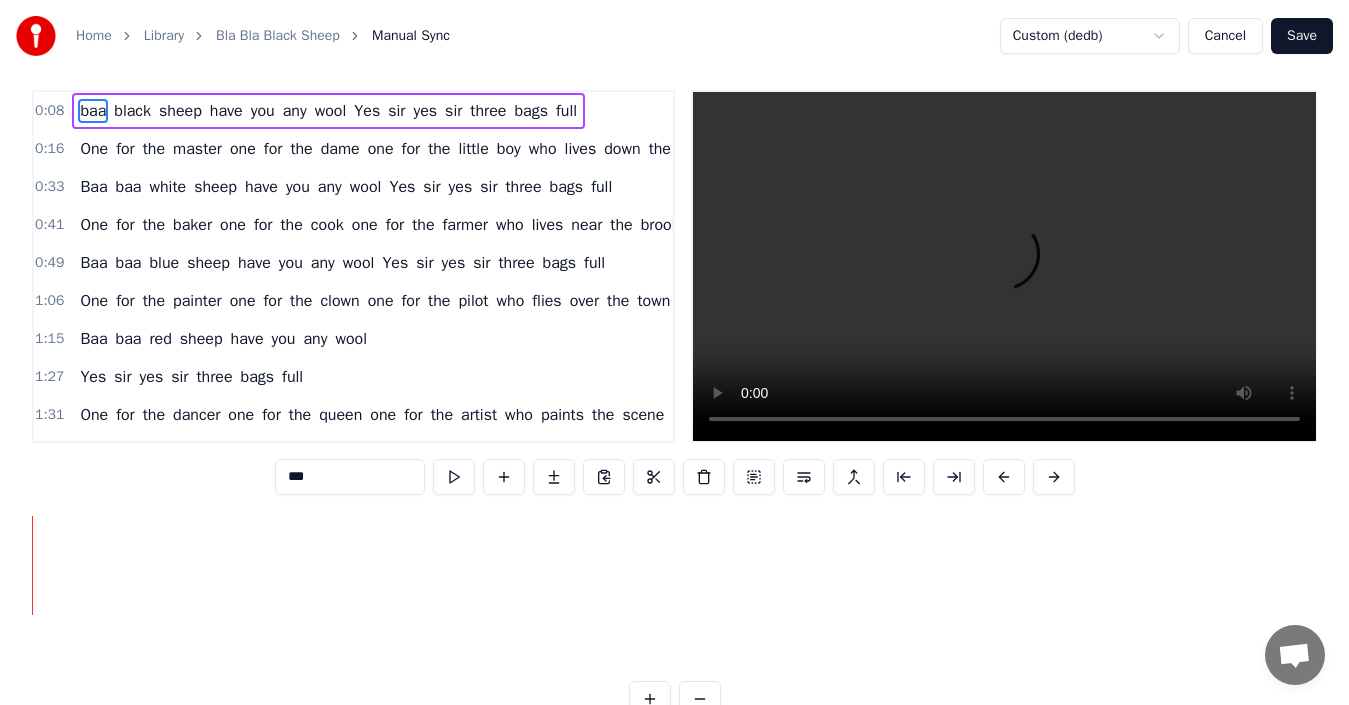 scroll, scrollTop: 0, scrollLeft: 0, axis: both 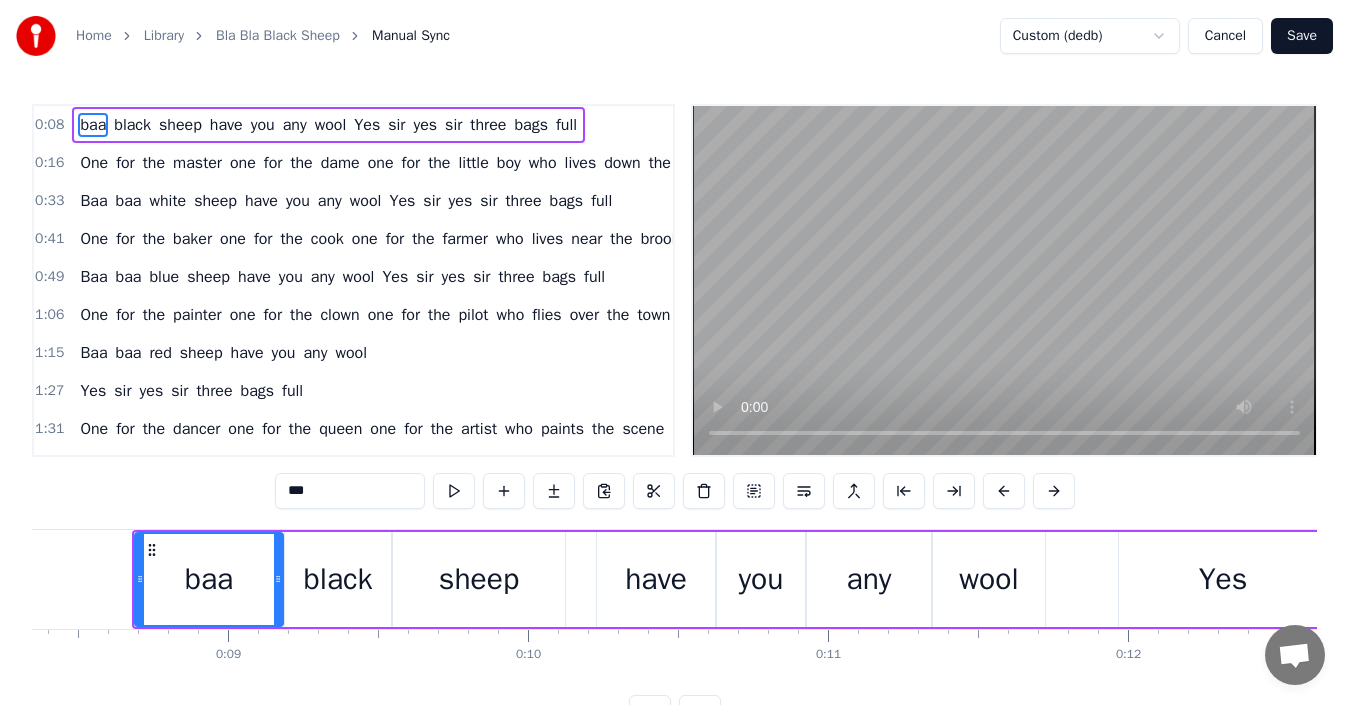 click on "for" at bounding box center [273, 163] 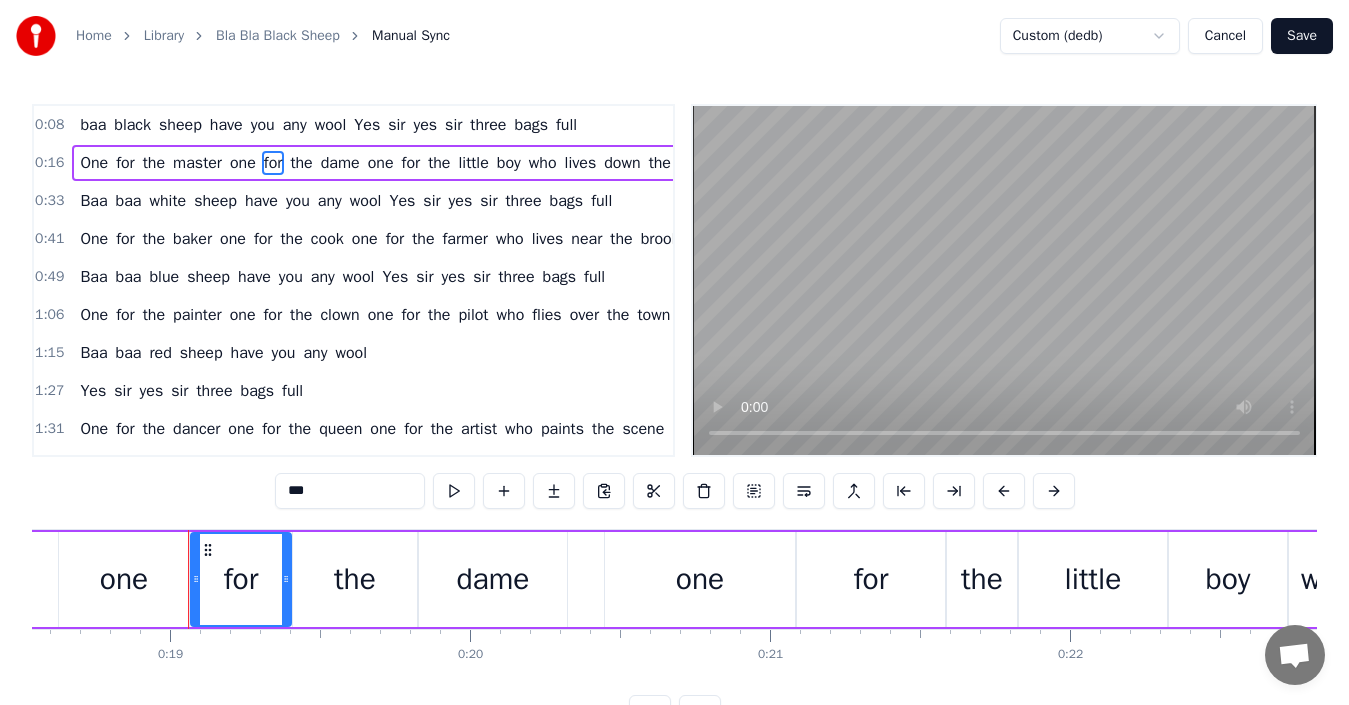 scroll, scrollTop: 0, scrollLeft: 5618, axis: horizontal 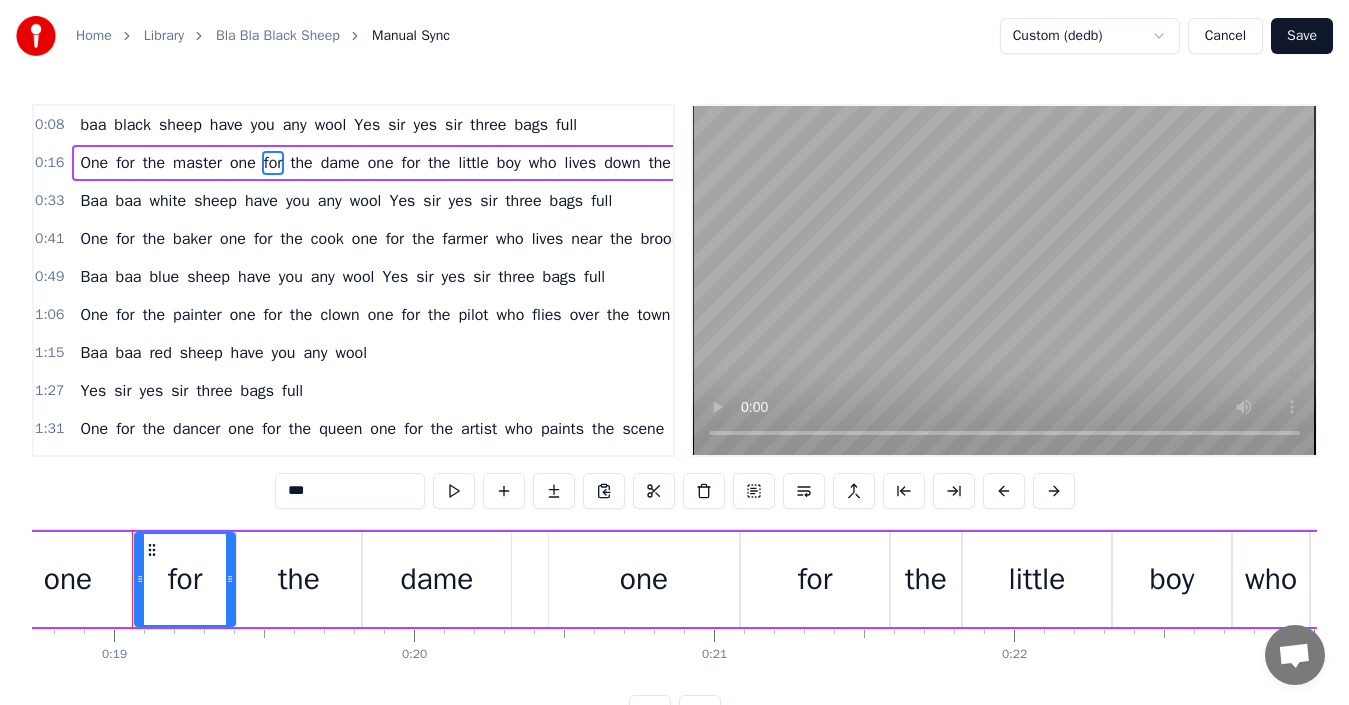 click on "any" at bounding box center (330, 201) 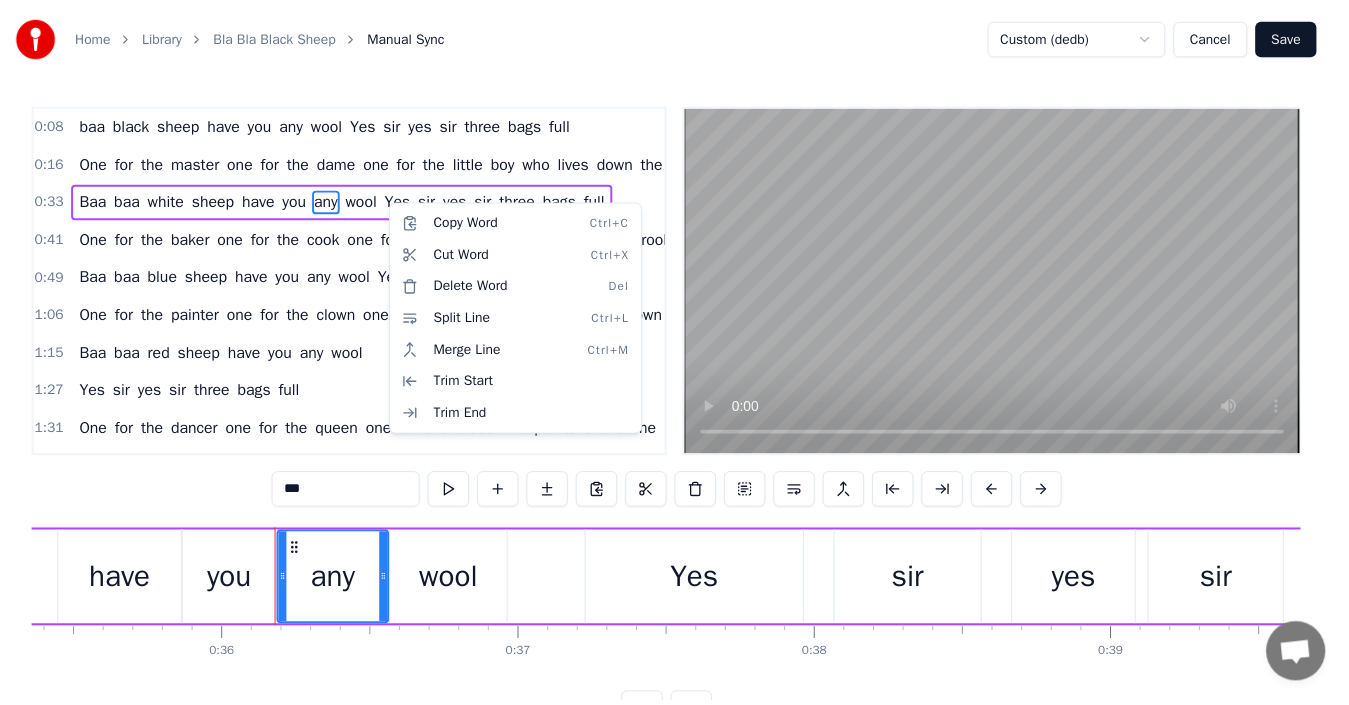 scroll, scrollTop: 0, scrollLeft: 10754, axis: horizontal 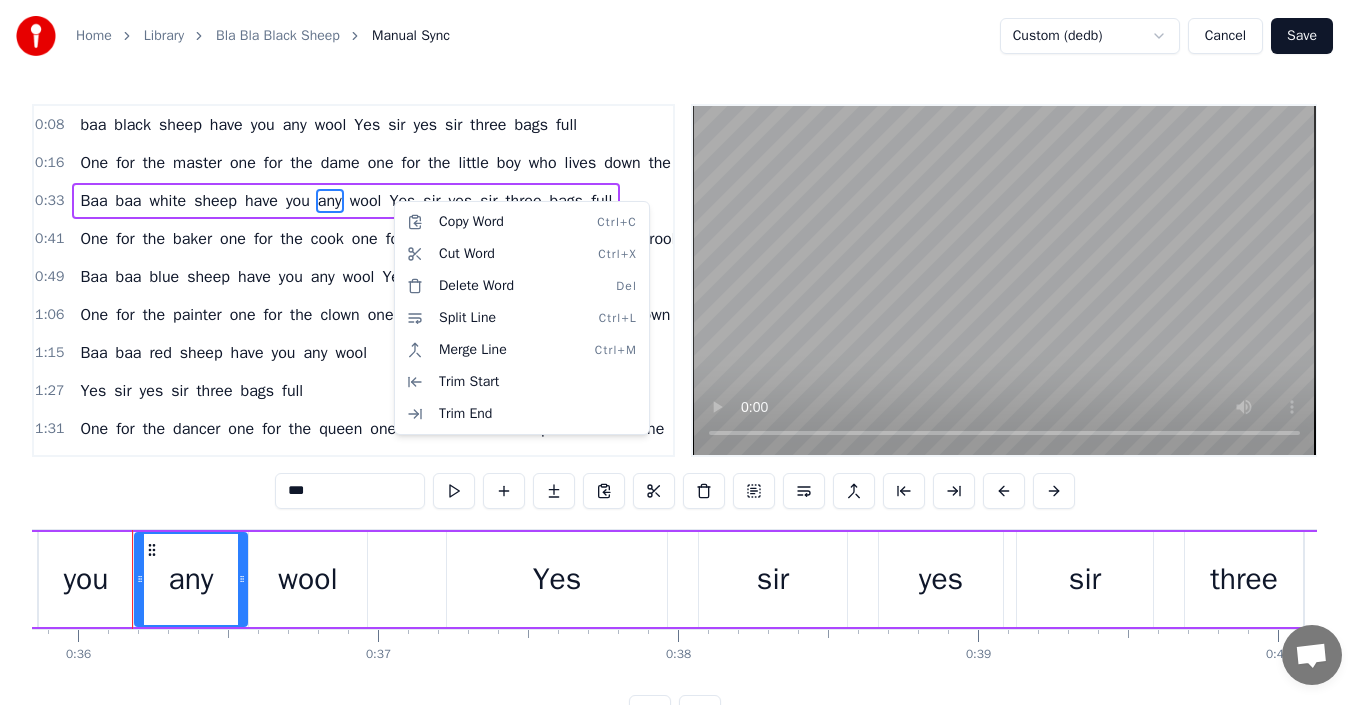 click on "Home Library Bla Bla Black Sheep Manual Sync Custom (dedb) Cancel Save 0:08 baa black sheep have you any wool Yes sir yes sir three bags full 0:16 One for the [PERSON] one for the [PERSON] one for the little [PERSON] who lives down the lane 0:33 Baa baa white sheep have you any wool Yes sir yes sir three bags full 0:41 One for the [PERSON] one for the [PERSON] one for the [PERSON] who lives near the brook 0:49 Baa baa blue sheep have you any wool Yes sir yes sir three bags full 1:06 One for the [PERSON] one for the [PERSON] one for the [PERSON] who flies over the town 1:15 Baa baa red sheep have you any wool 1:27 Yes sir yes sir three bags full 1:31 One for the [PERSON] one for the [PERSON] one for the [PERSON] who paints the scene 1:48 Baa baa pink sheep have you any wool Yes sir yes sir three bags full 1:56 One for the [PERSON] one for the [PERSON] one for the [PERSON] who sleeps at night *** baa black sheep have you any wool Yes sir yes sir three bags full One for the [PERSON] one for the [PERSON] one for the little [PERSON] who lives down the lane Baa" at bounding box center (683, 381) 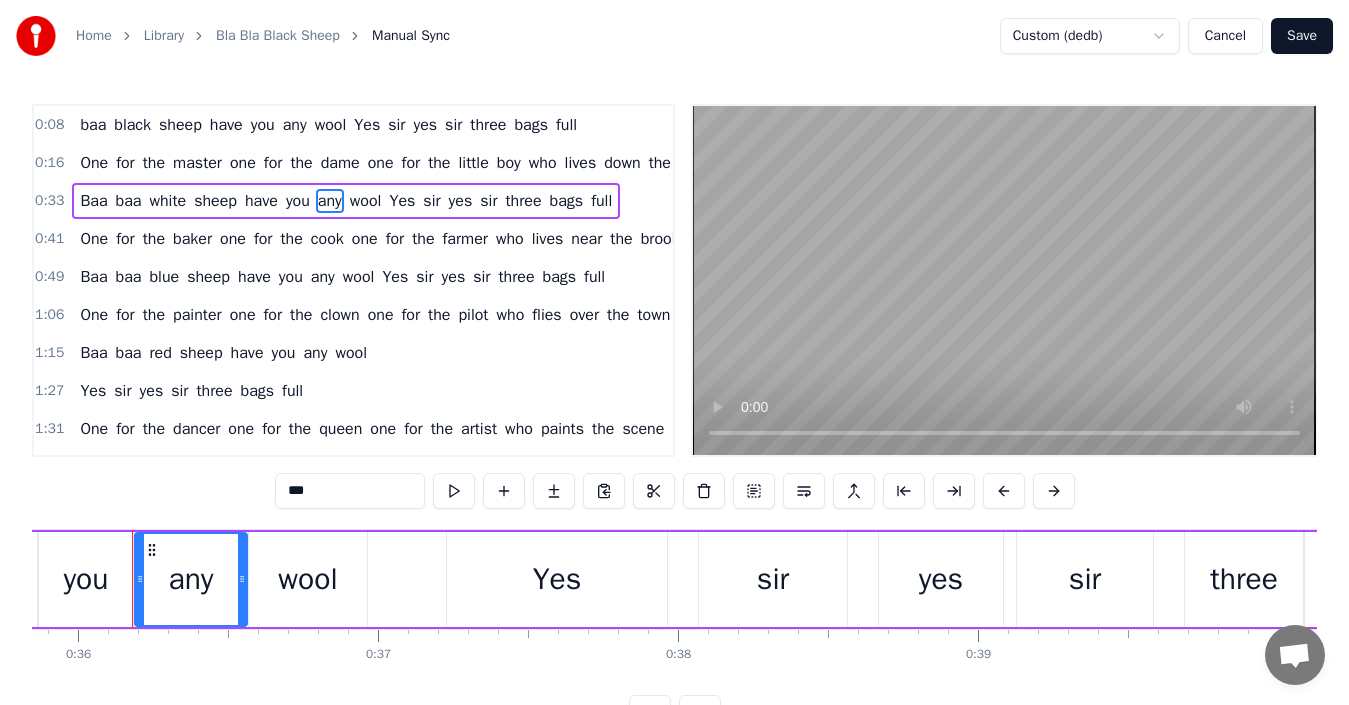 click on "Yes" at bounding box center (402, 201) 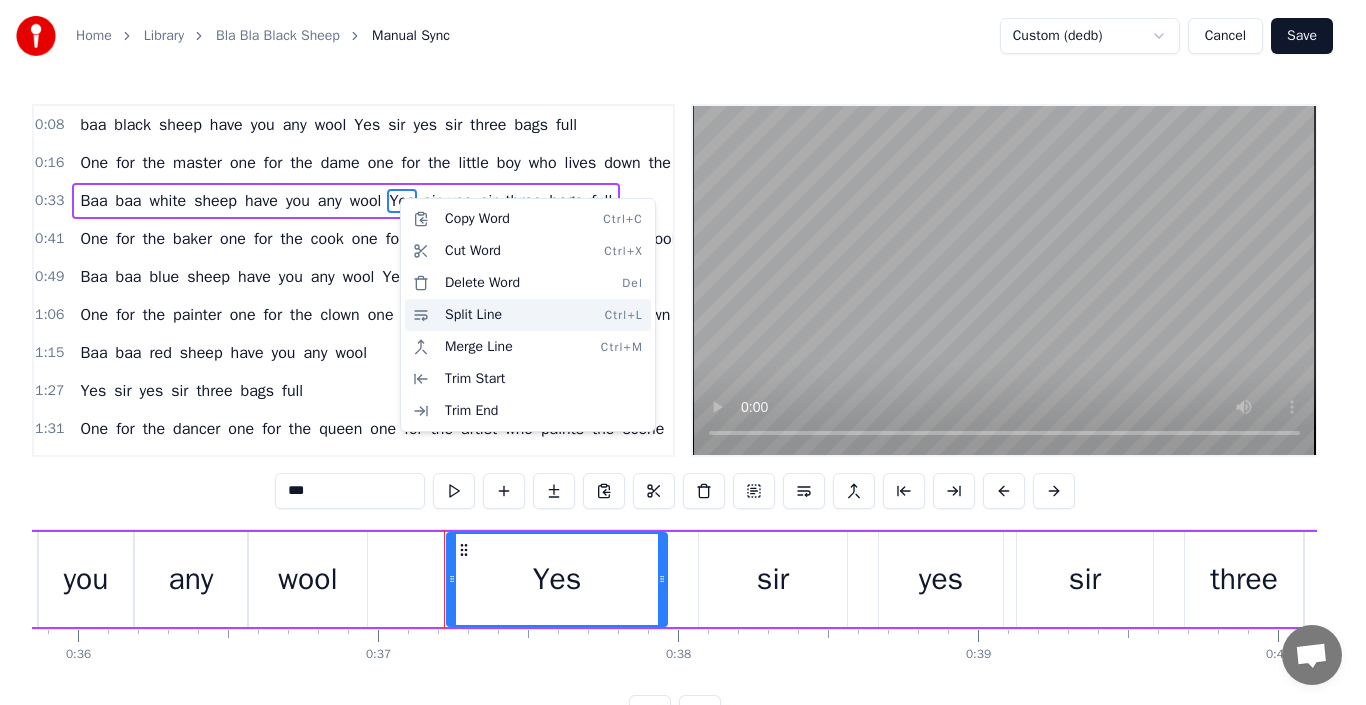 click on "Split Line Ctrl+L" at bounding box center (528, 315) 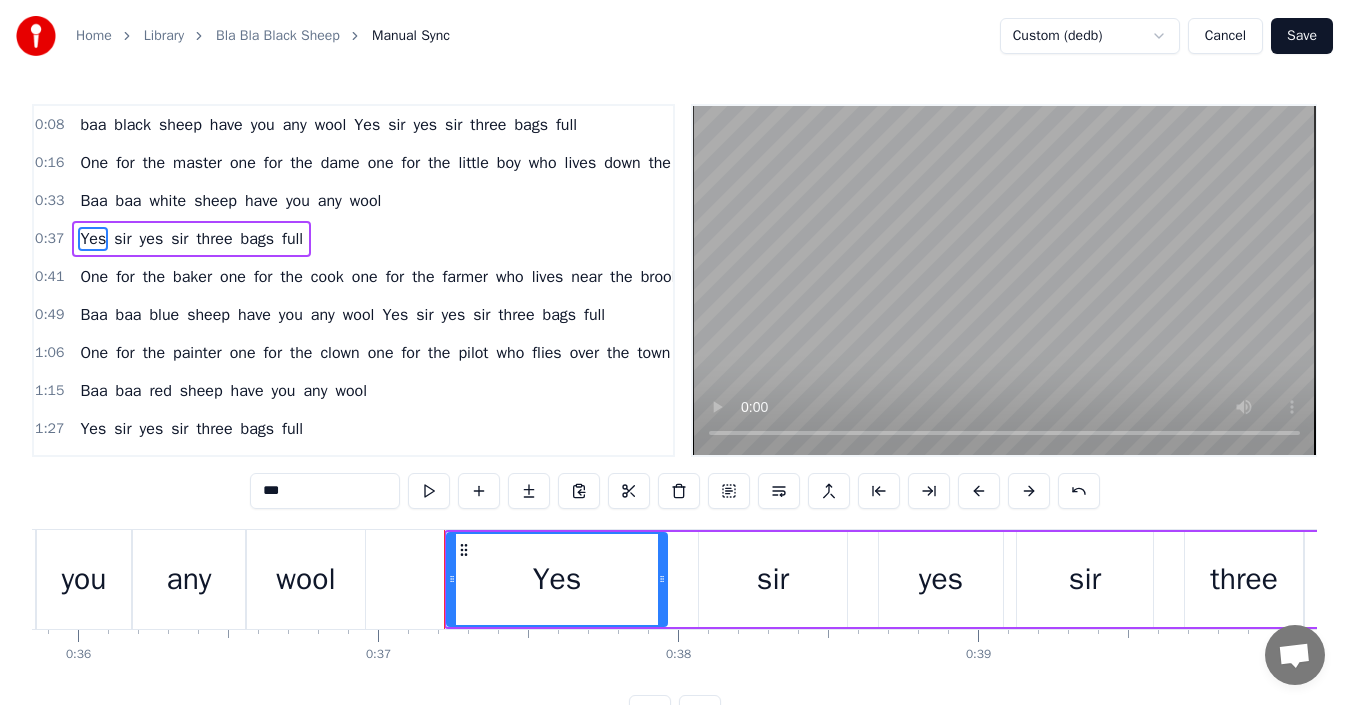click on "0:37 Yes sir yes sir three bags full" at bounding box center (353, 239) 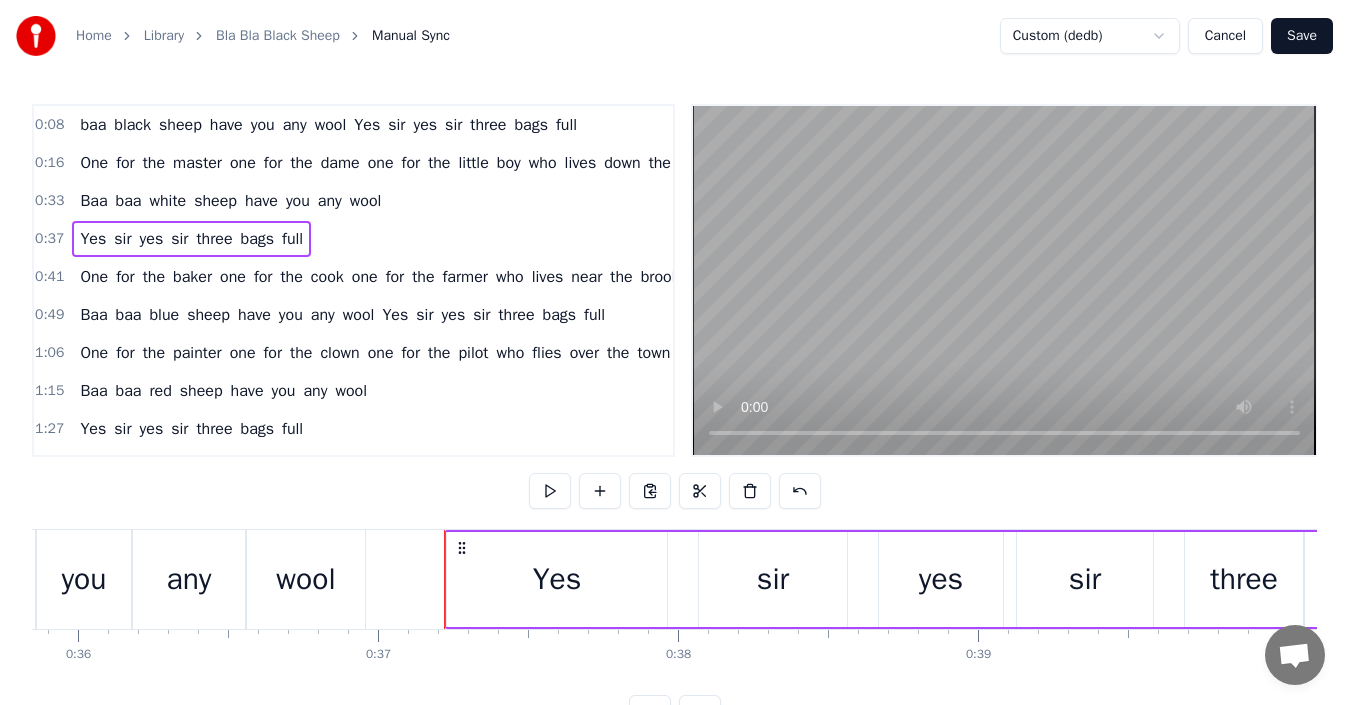 click on "0:16 One for the master one for the dame one for the little boy who lives down the lane" at bounding box center [353, 163] 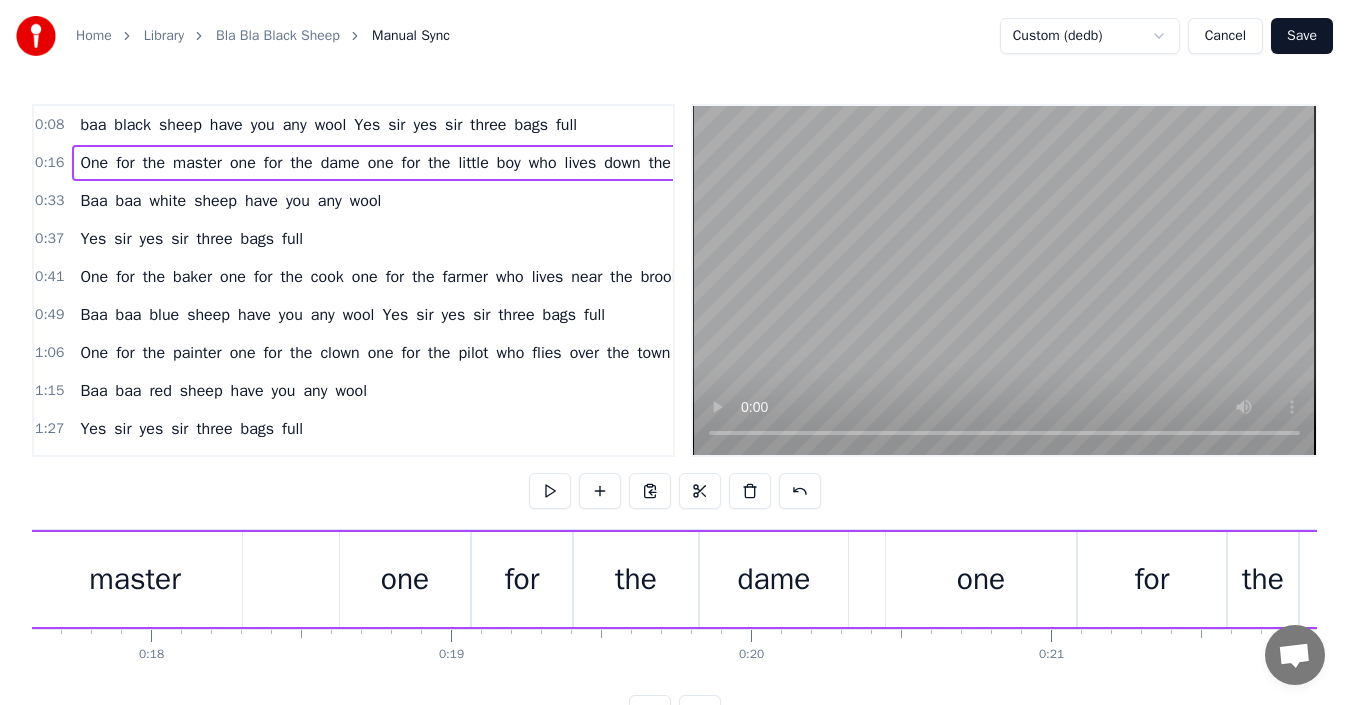 scroll, scrollTop: 0, scrollLeft: 4712, axis: horizontal 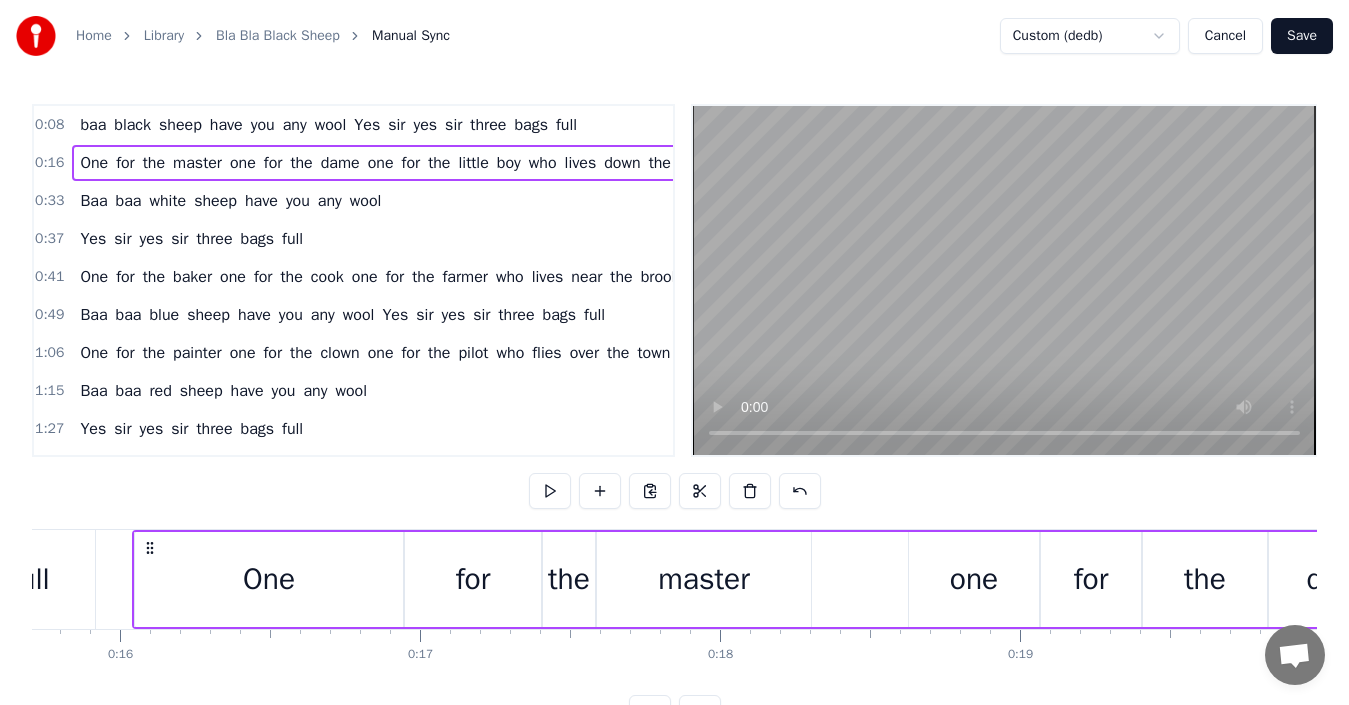 click on "Save" at bounding box center [1302, 36] 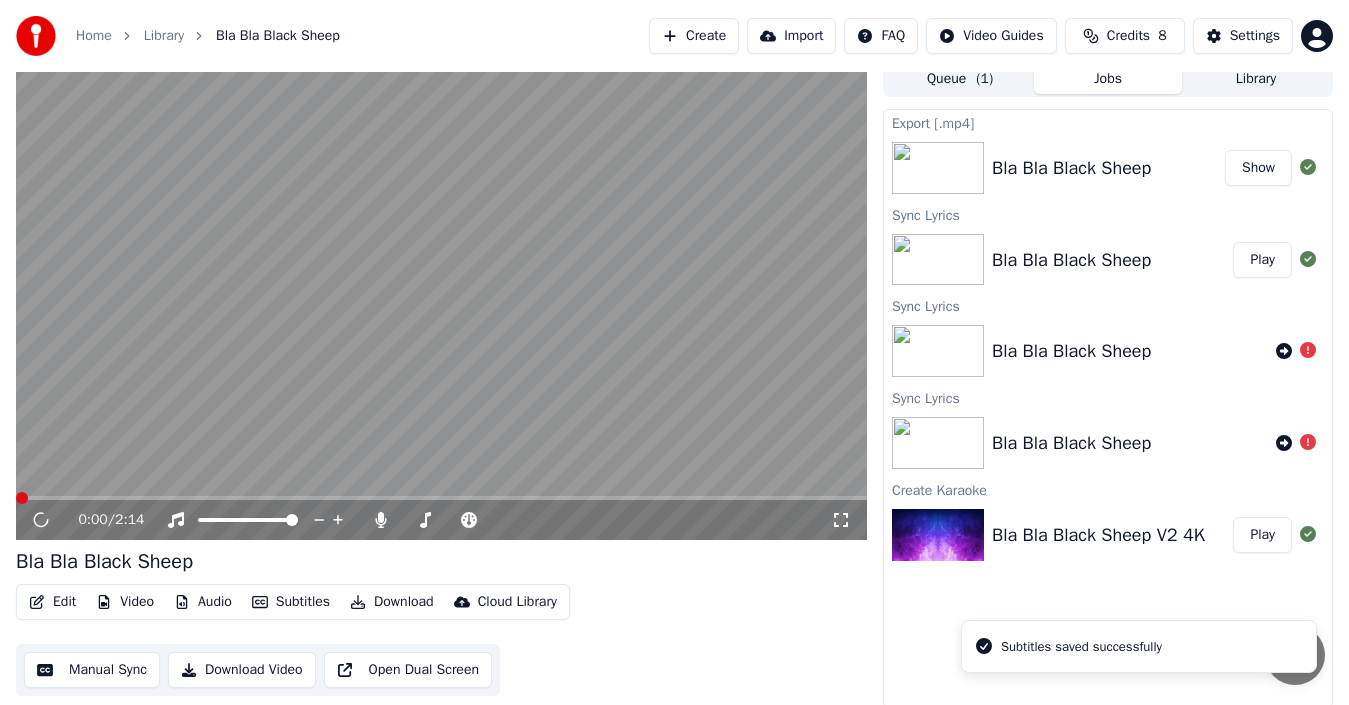 scroll, scrollTop: 14, scrollLeft: 0, axis: vertical 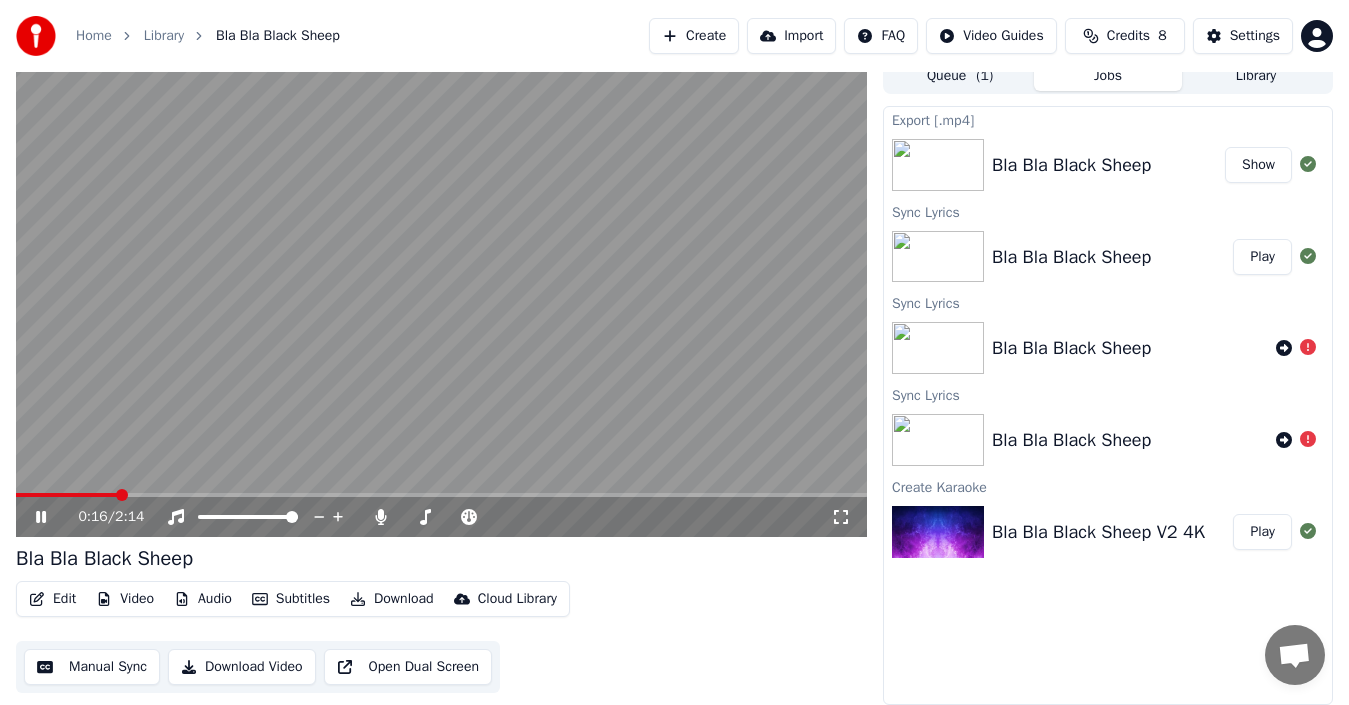 click at bounding box center (441, 297) 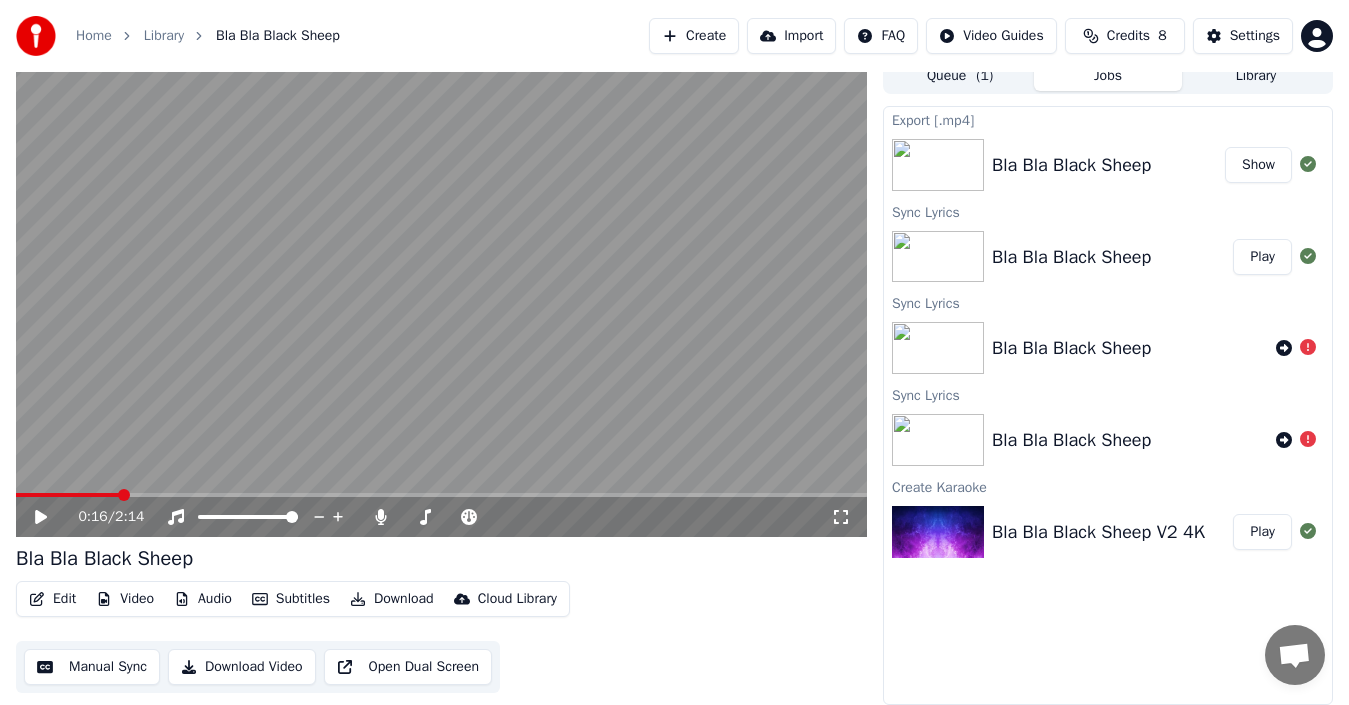 click on "Manual Sync" at bounding box center (92, 667) 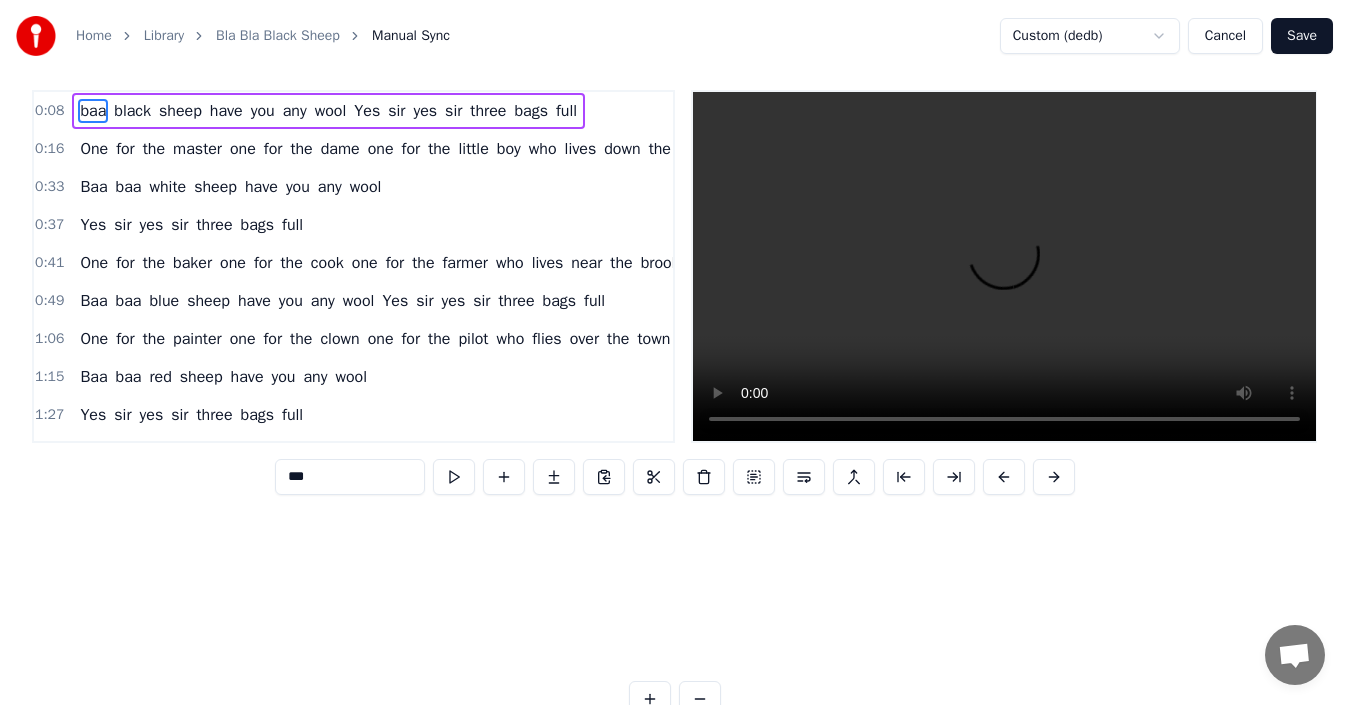 scroll, scrollTop: 0, scrollLeft: 0, axis: both 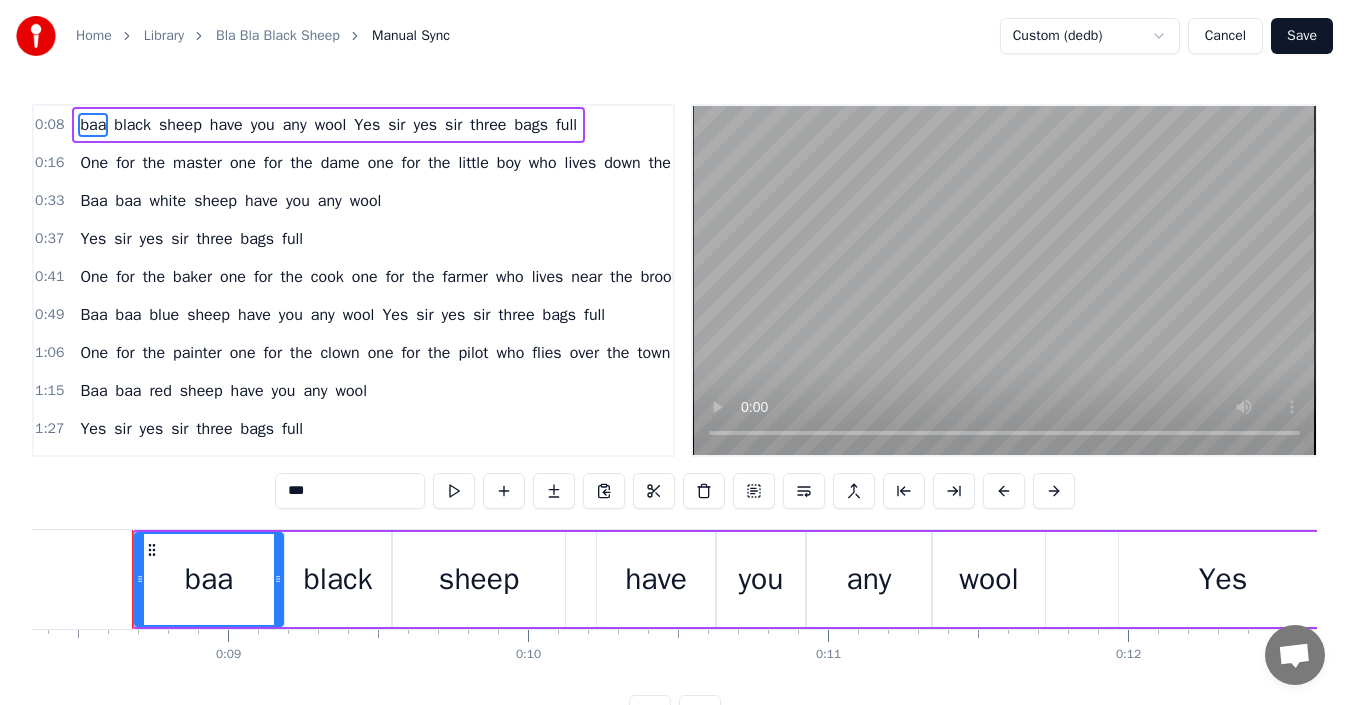 click on "0:37 Yes sir yes sir three bags full" at bounding box center (353, 239) 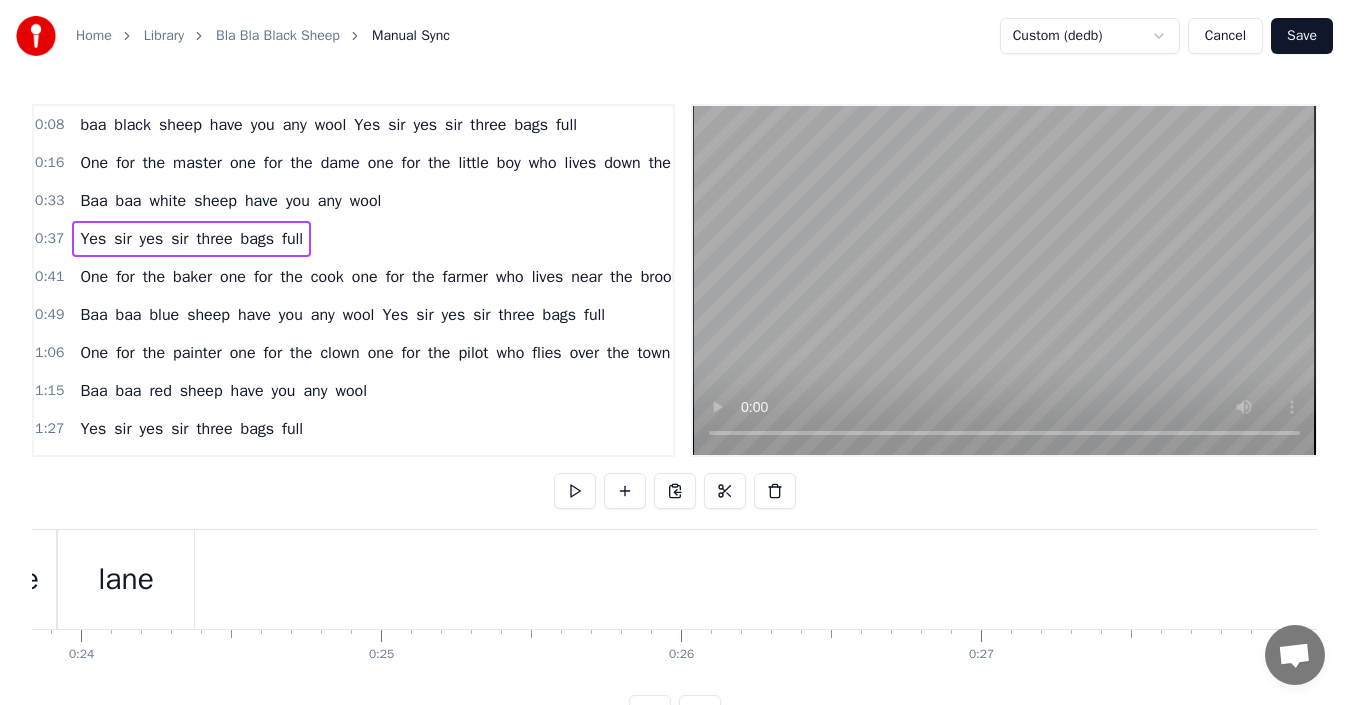 click on "any" at bounding box center [330, 201] 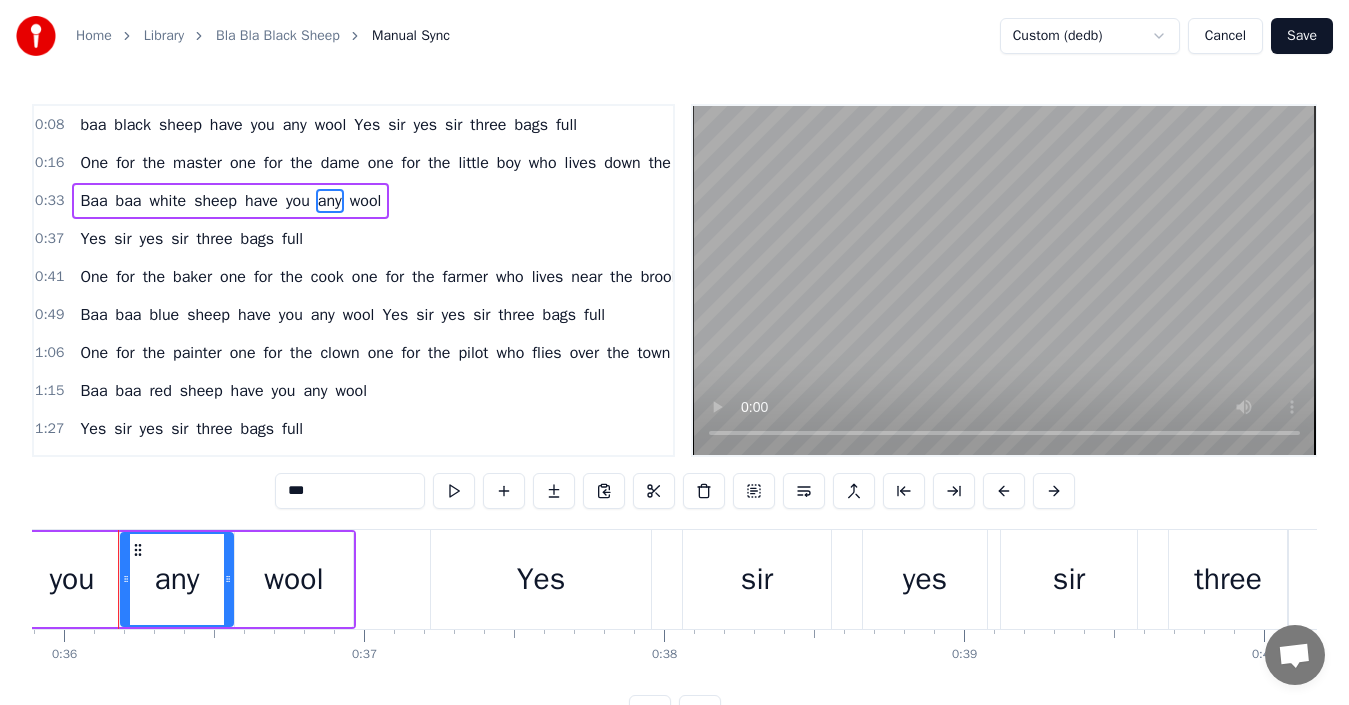 scroll, scrollTop: 0, scrollLeft: 10754, axis: horizontal 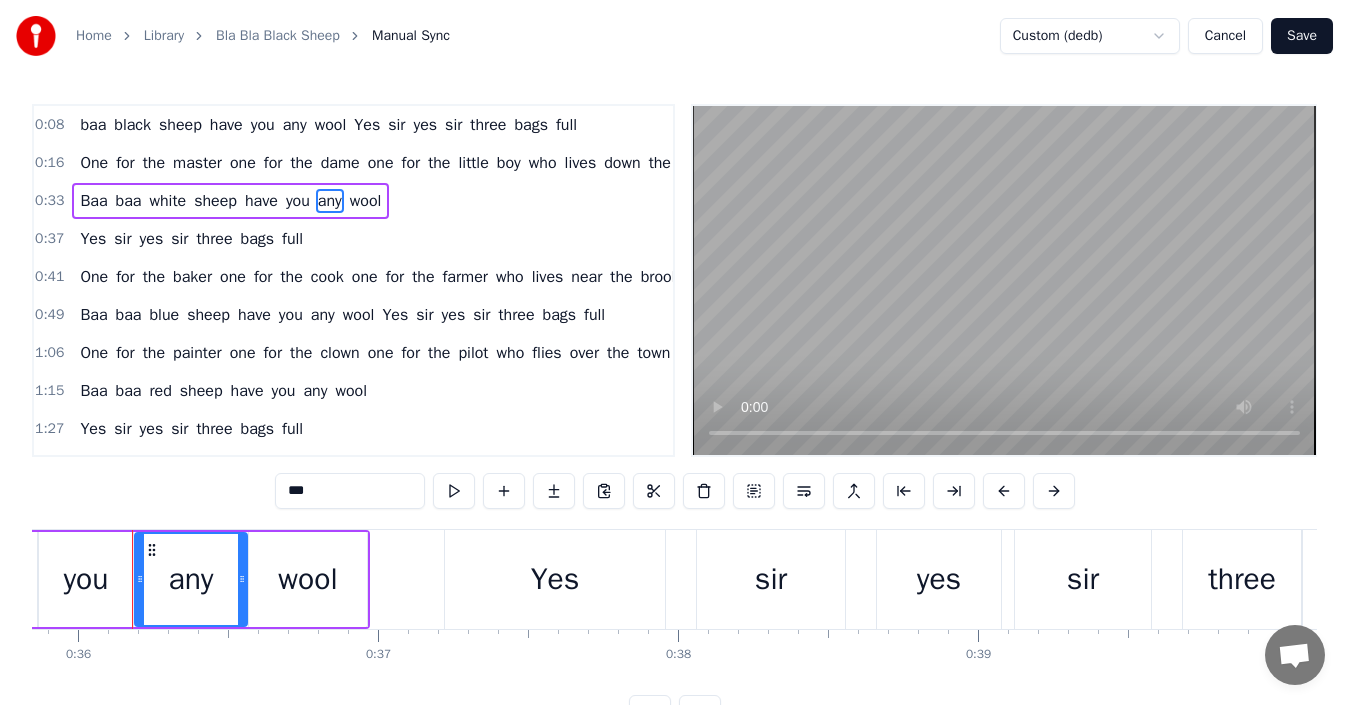 click on "Yes sir yes sir three bags full" at bounding box center (191, 239) 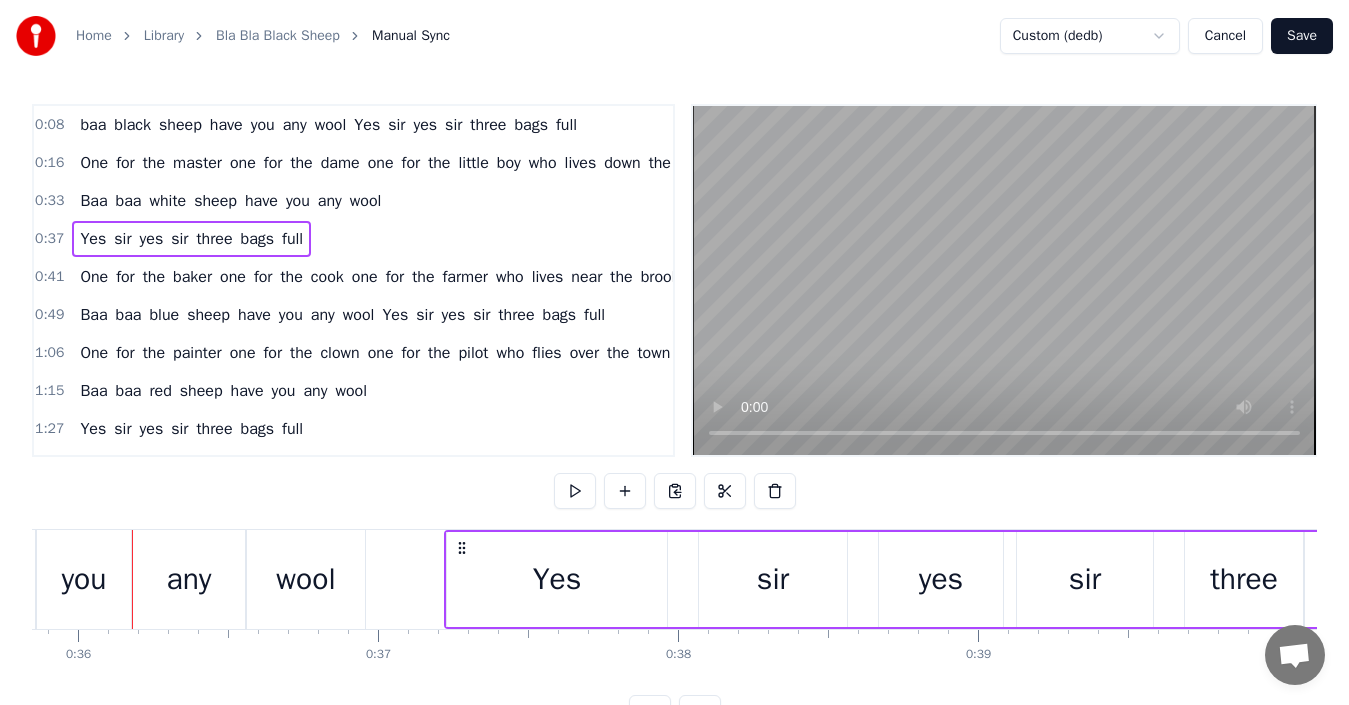 click on "Save" at bounding box center [1302, 36] 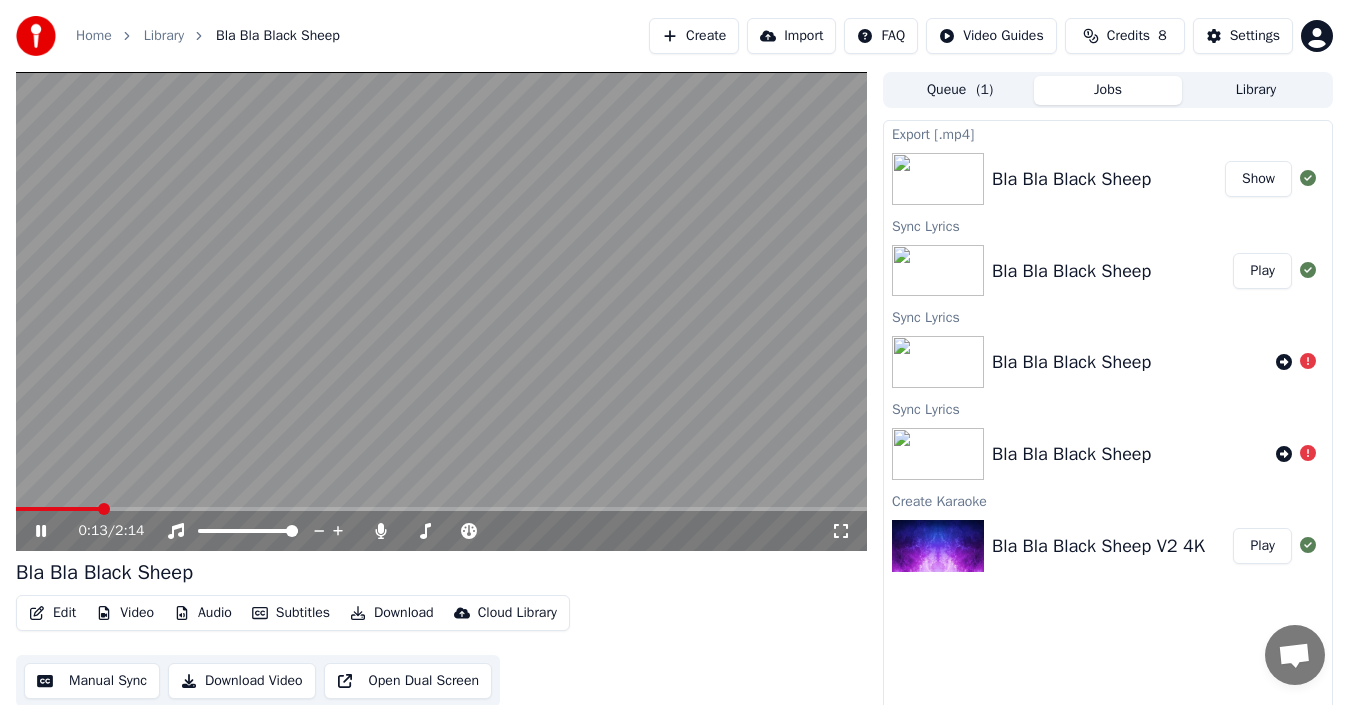 click at bounding box center [441, 311] 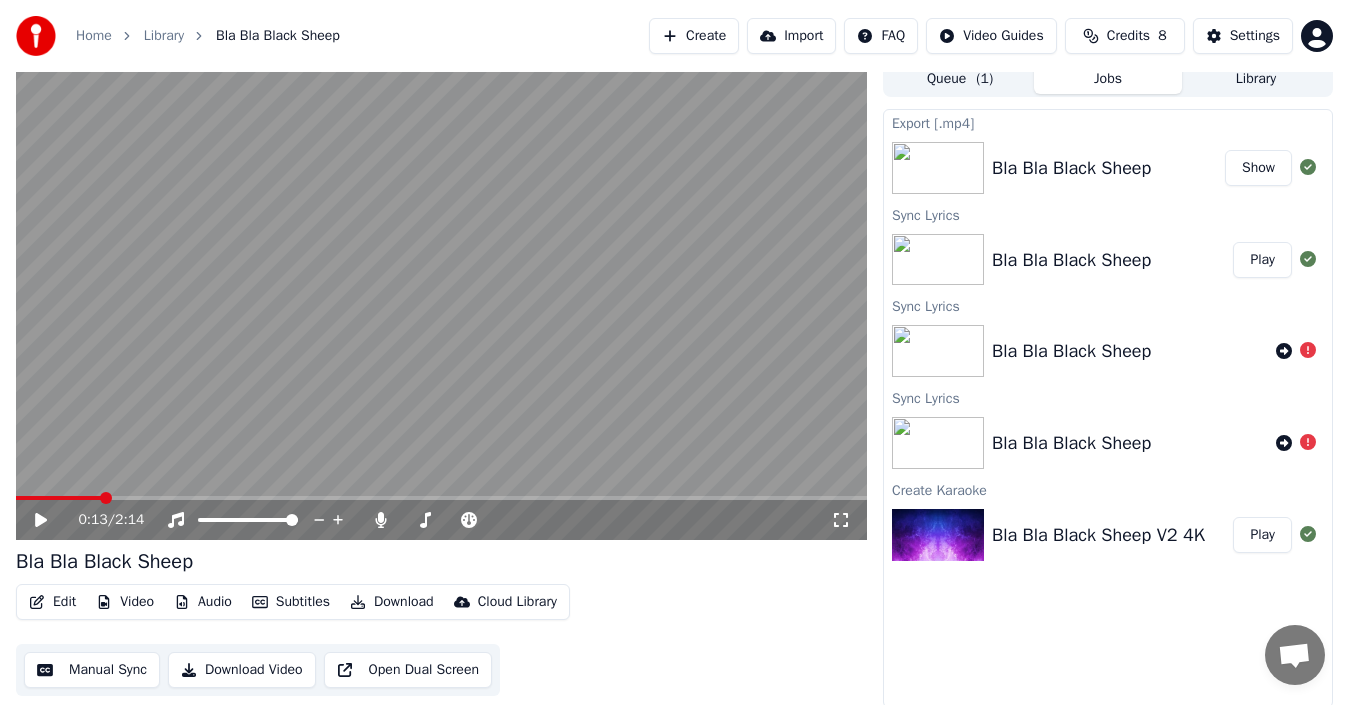 scroll, scrollTop: 14, scrollLeft: 0, axis: vertical 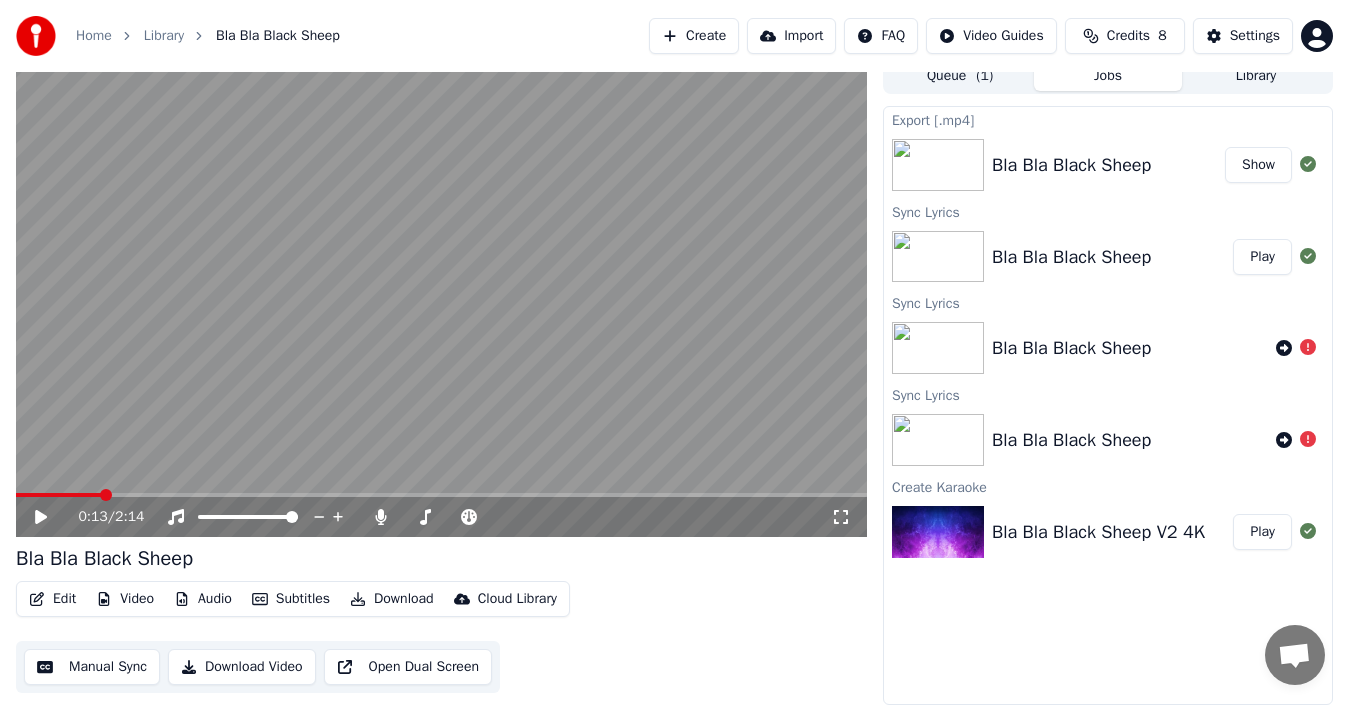 click on "Bla Bla Black Sheep" at bounding box center [1071, 257] 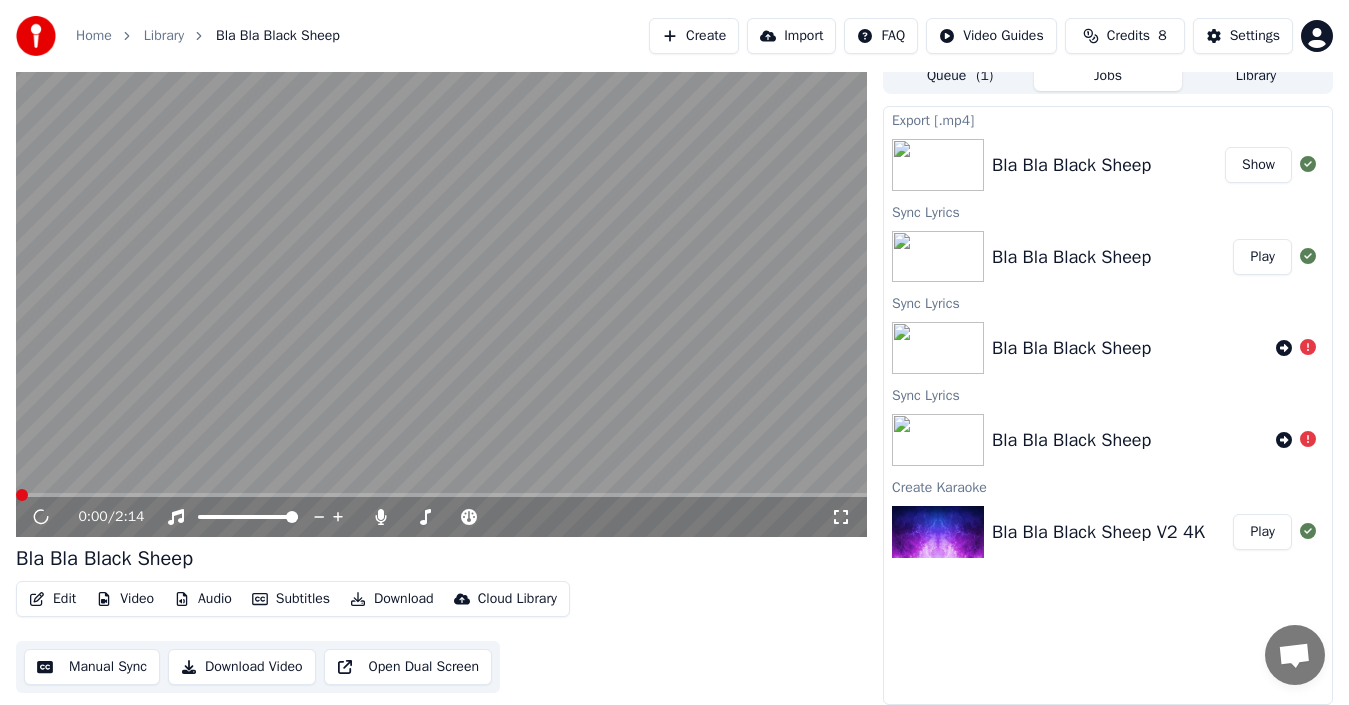 click on "Play" at bounding box center (1262, 532) 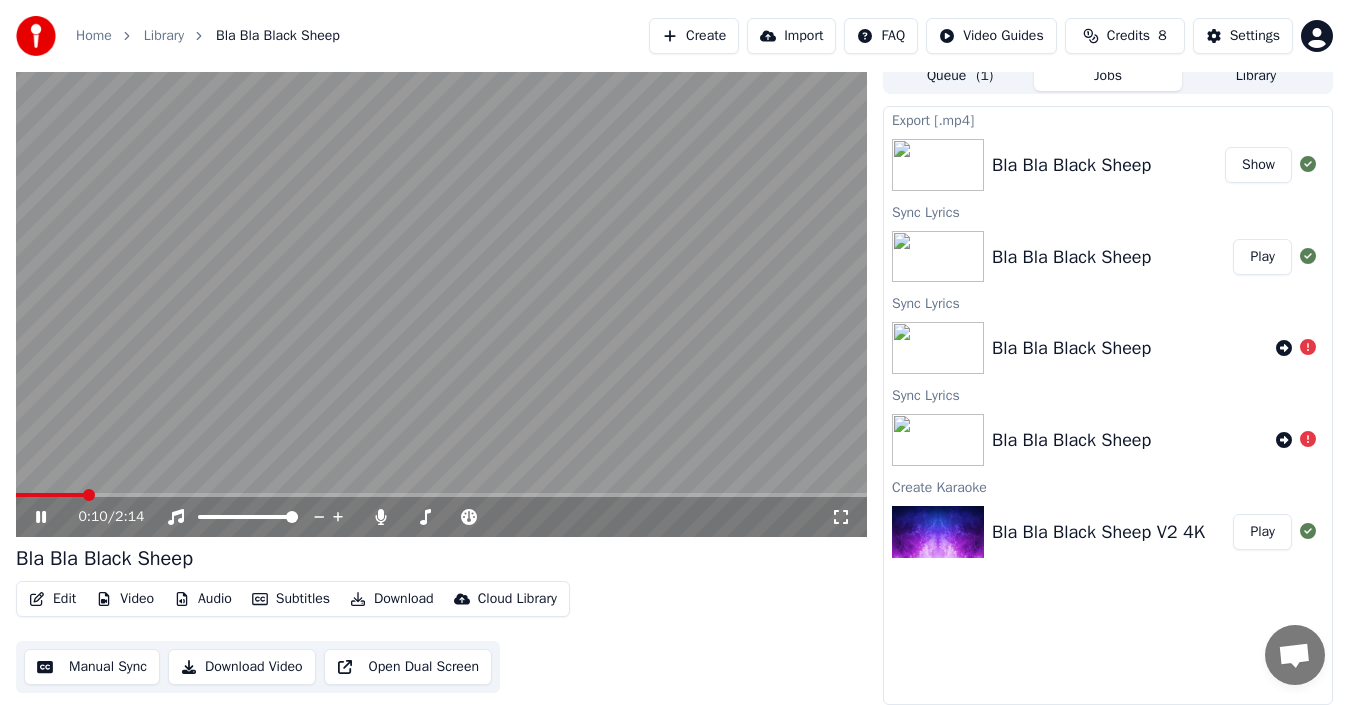 click at bounding box center (441, 297) 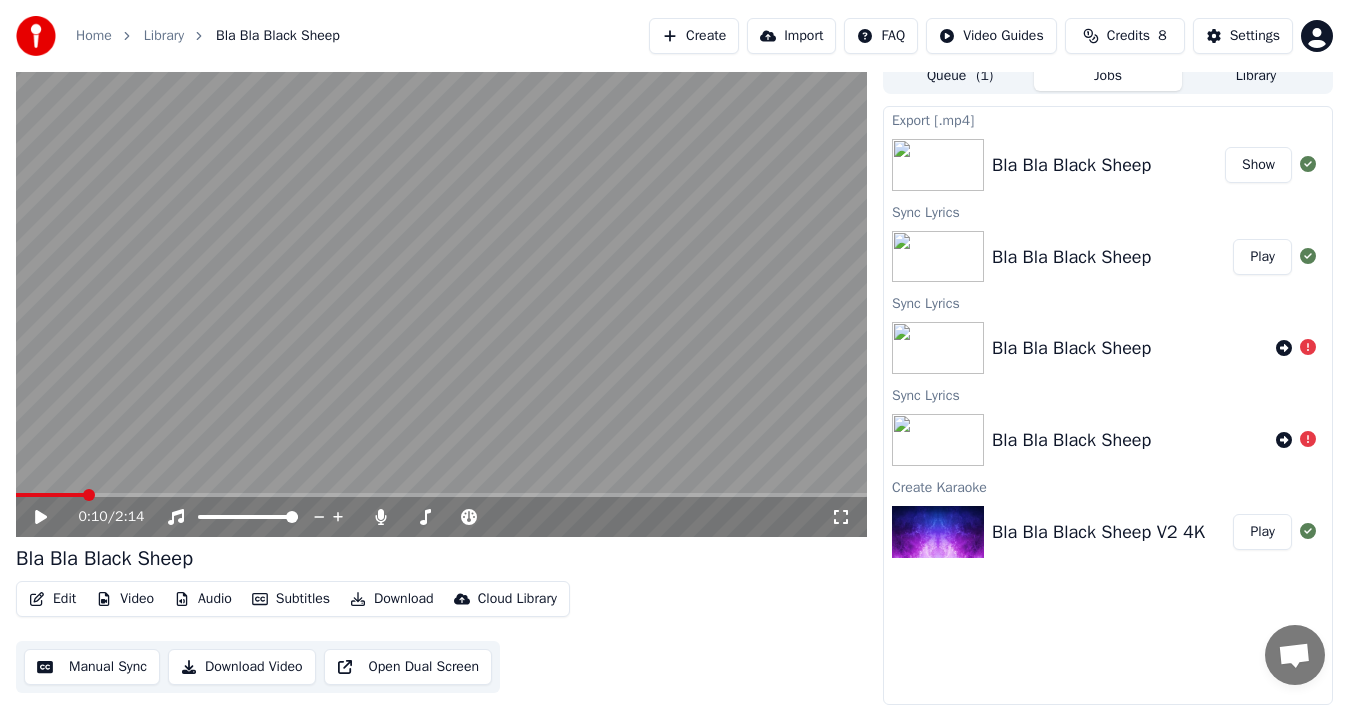 click on "Play" at bounding box center (1262, 257) 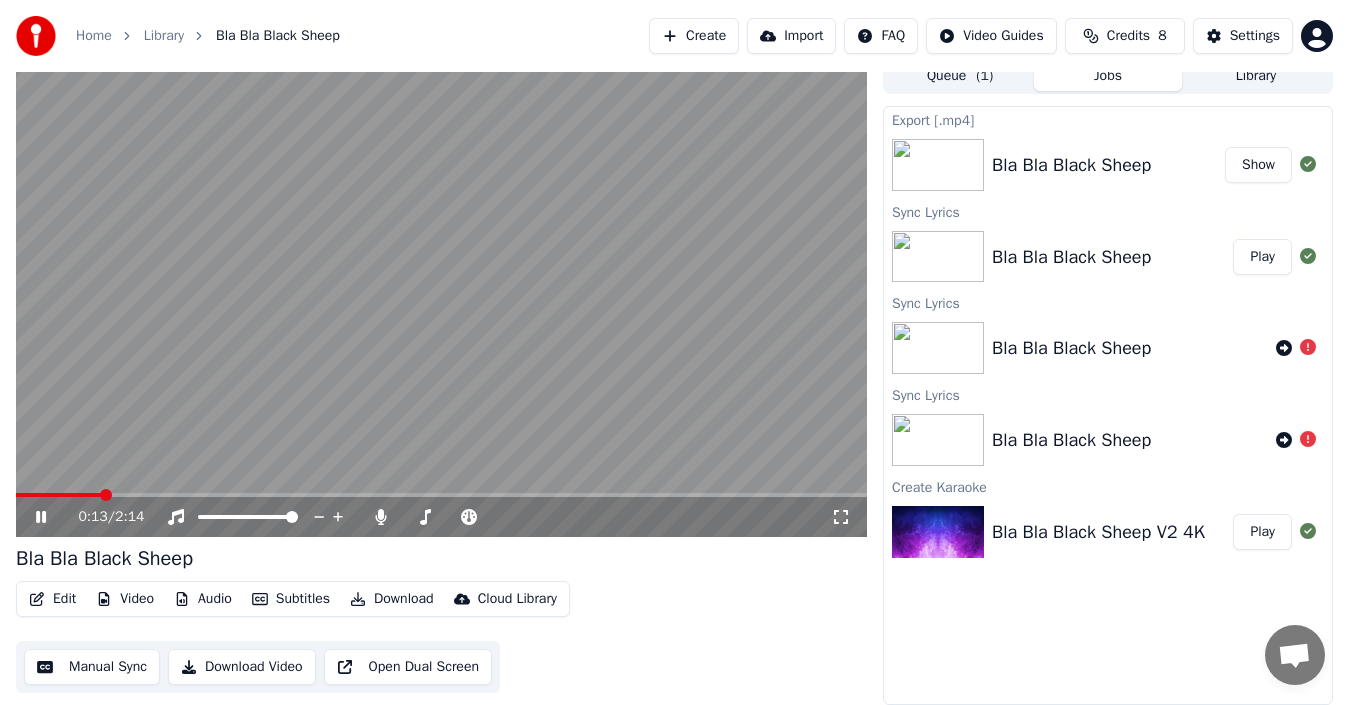click at bounding box center (441, 297) 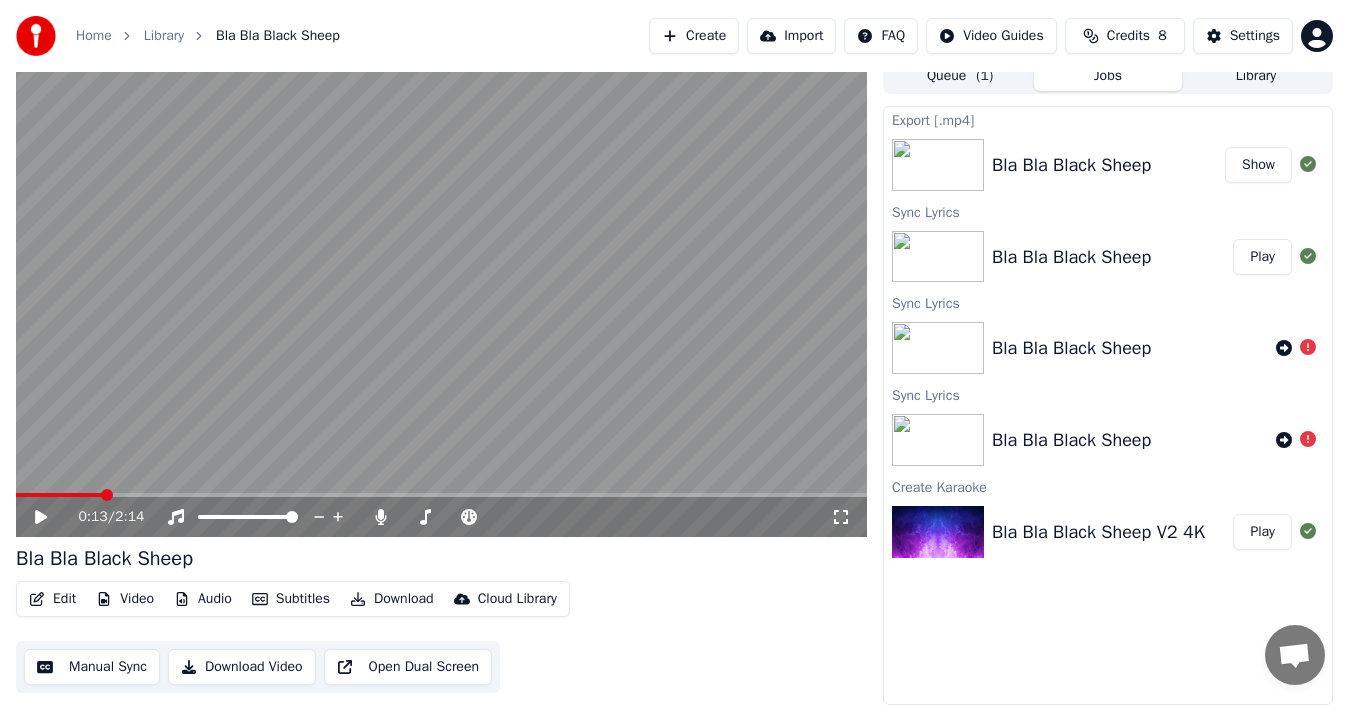 click on "Manual Sync" at bounding box center [92, 667] 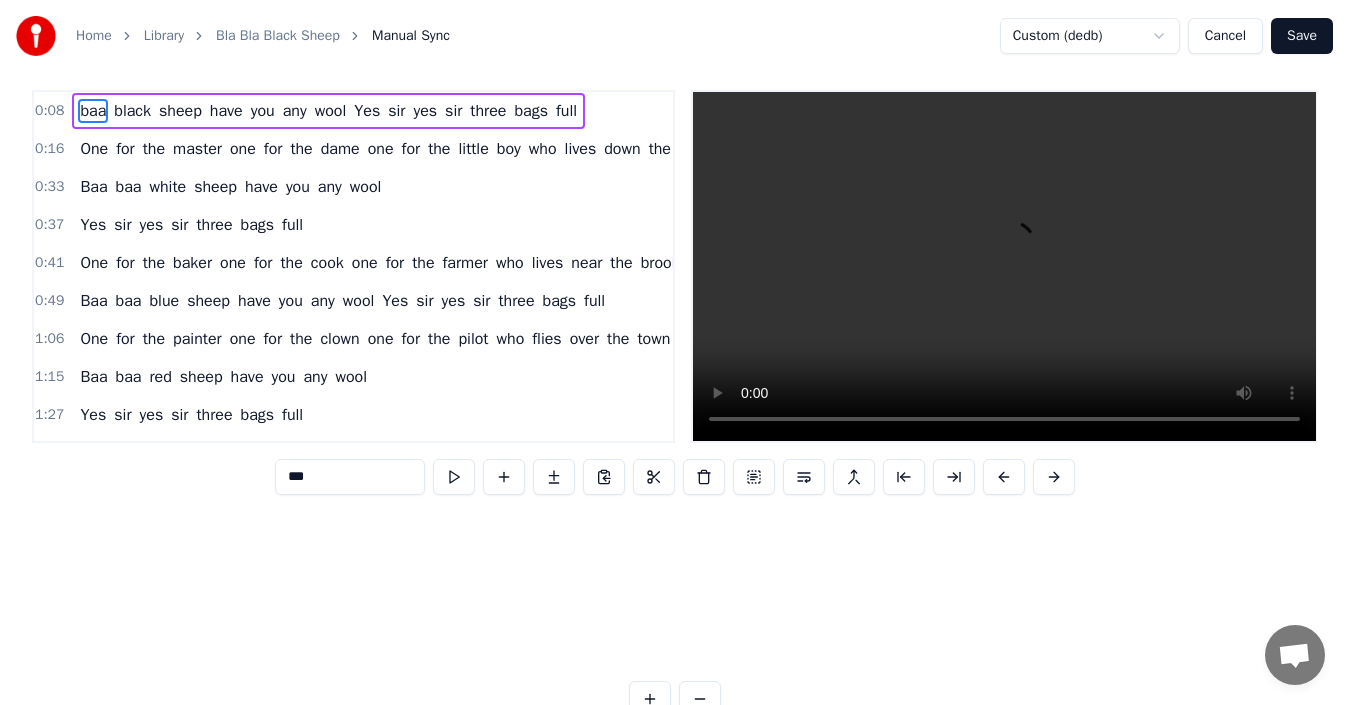 scroll, scrollTop: 0, scrollLeft: 0, axis: both 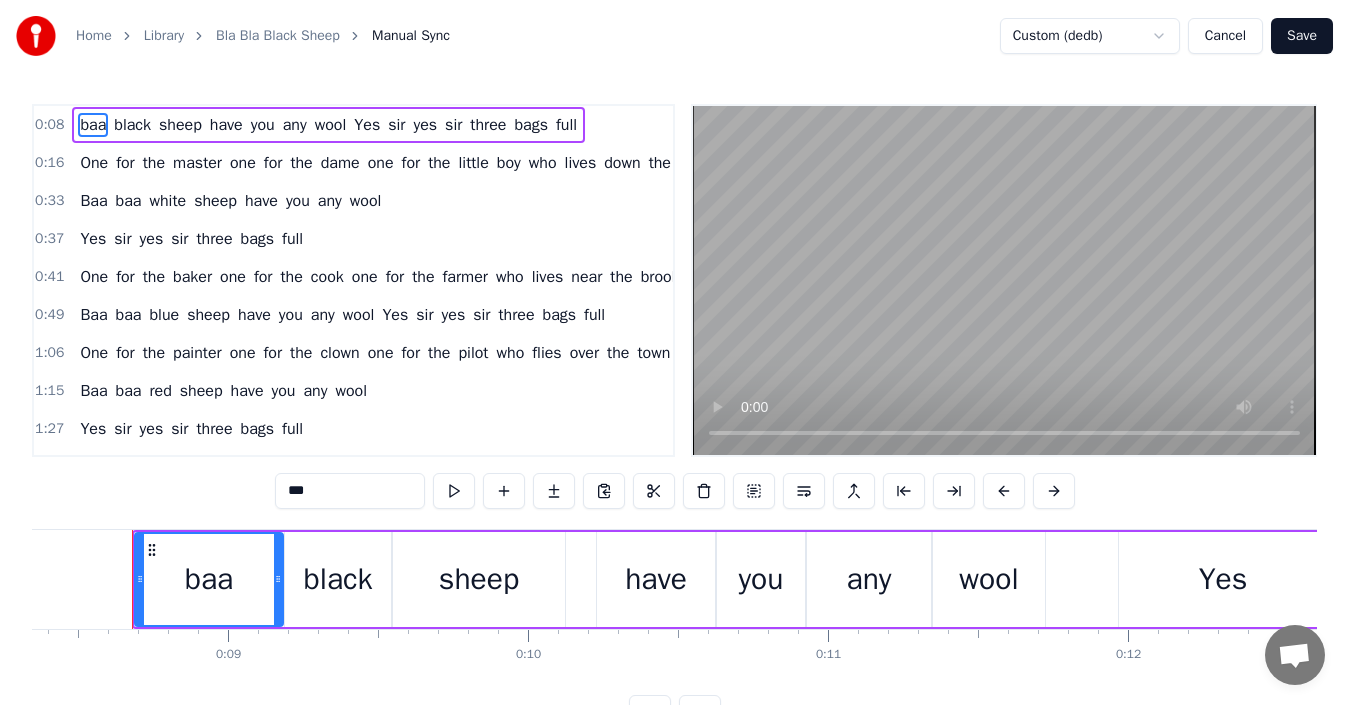 click on "Home Library Bla Bla Black Sheep Manual Sync Custom (dedb) Cancel Save 0:08 baa black sheep have you any wool Yes sir yes sir three bags full 0:16 One for the [PERSON] one for the [PERSON] one for the little [PERSON] who lives down the lane 0:33 Baa baa white sheep have you any wool 0:37 Yes sir yes sir three bags full 0:41 One for the [PERSON] one for the [PERSON] one for the [PERSON] who lives near the brook 0:49 Baa baa blue sheep have you any wool Yes sir yes sir three bags full 1:06 One for the [PERSON] one for the [PERSON] one for the [PERSON] who flies over the town 1:15 Baa baa red sheep have you any wool 1:27 Yes sir yes sir three bags full 1:31 One for the [PERSON] one for the [PERSON] one for the [PERSON] who paints the scene 1:48 Baa baa pink sheep have you any wool Yes sir yes sir three bags full 1:56 One for the [PERSON] one for the [PERSON] one for the [PERSON] who sleeps at night *** baa black sheep have you any wool Yes sir yes sir three bags full One for the [PERSON] one for the [PERSON] one for the little [PERSON] who lives down the lane Baa" at bounding box center [674, 365] 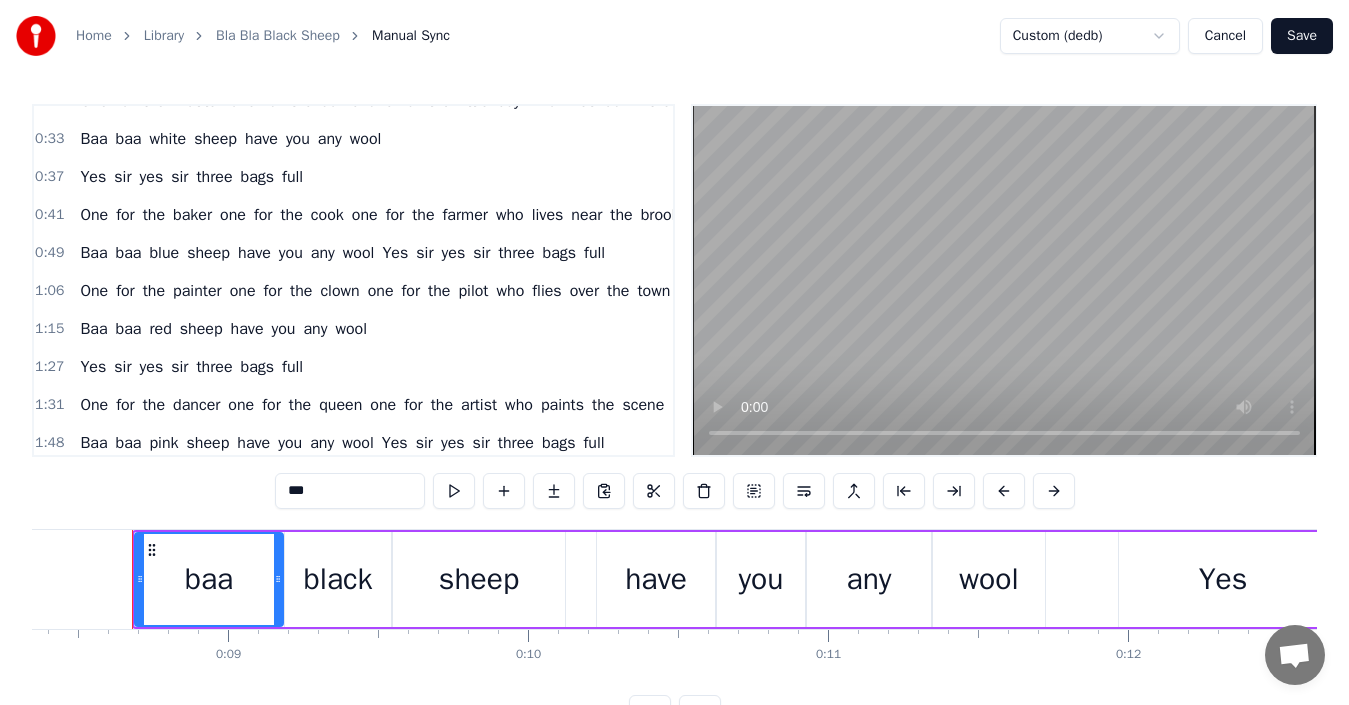 scroll, scrollTop: 0, scrollLeft: 0, axis: both 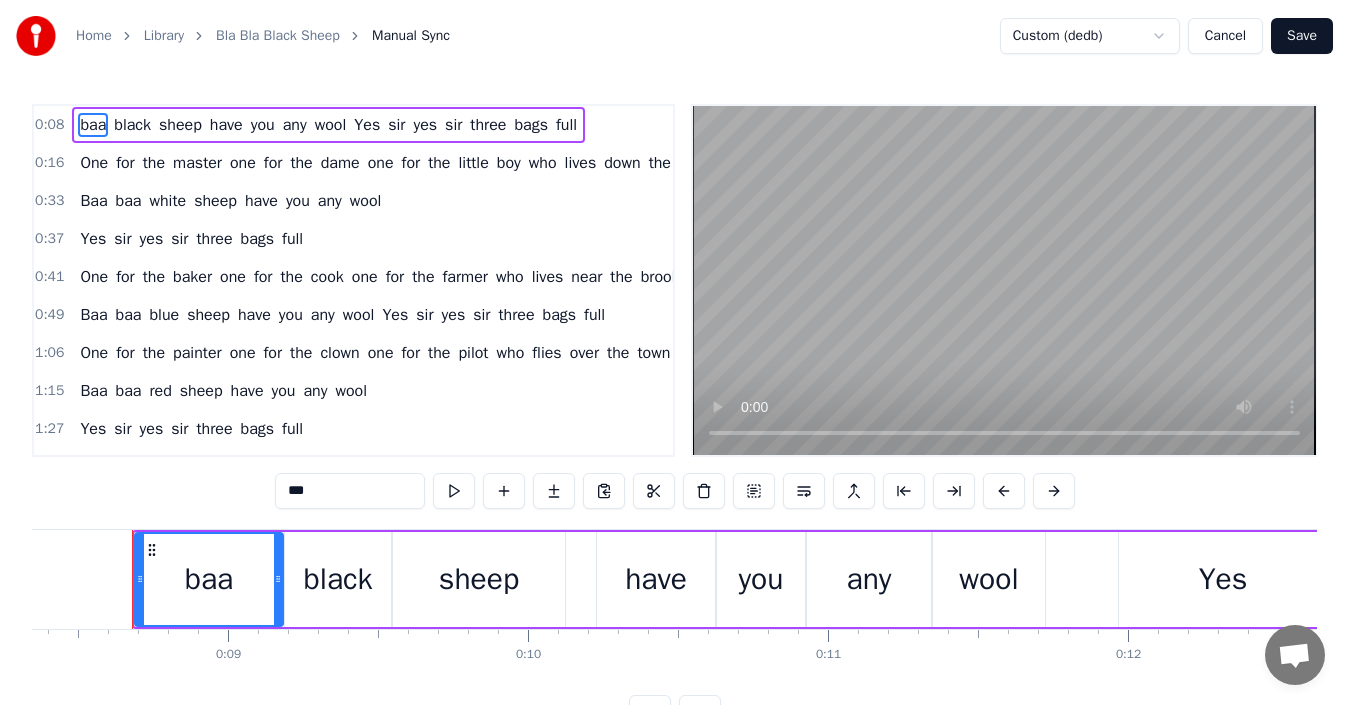 click on "0:37 Yes sir yes sir three bags full" at bounding box center [353, 239] 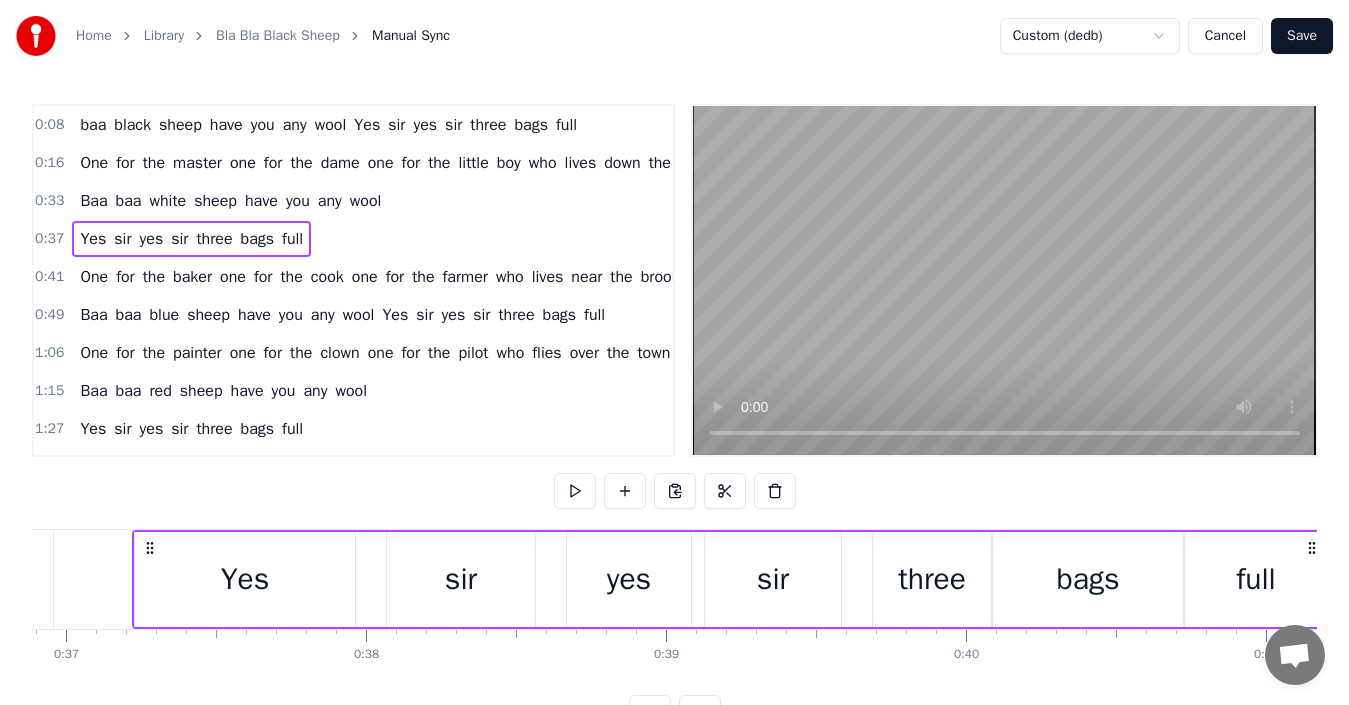 click on "have" at bounding box center (261, 201) 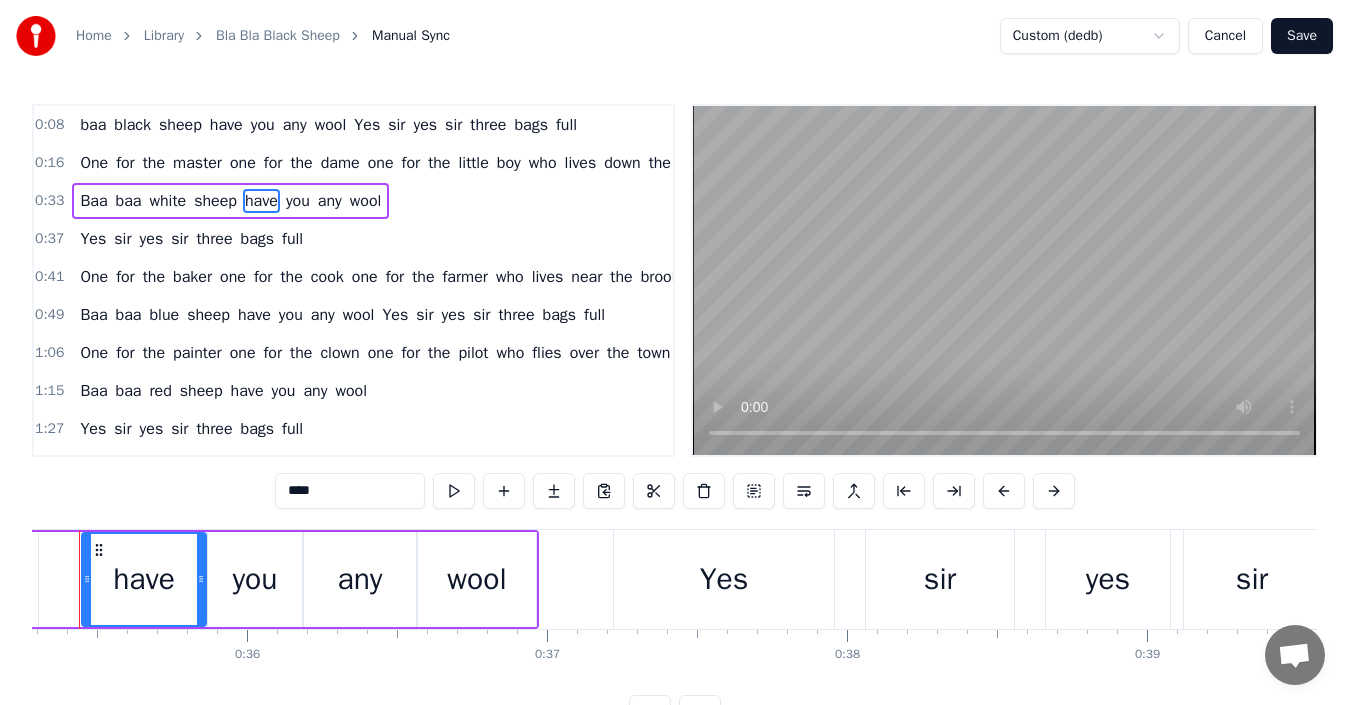 scroll, scrollTop: 0, scrollLeft: 10532, axis: horizontal 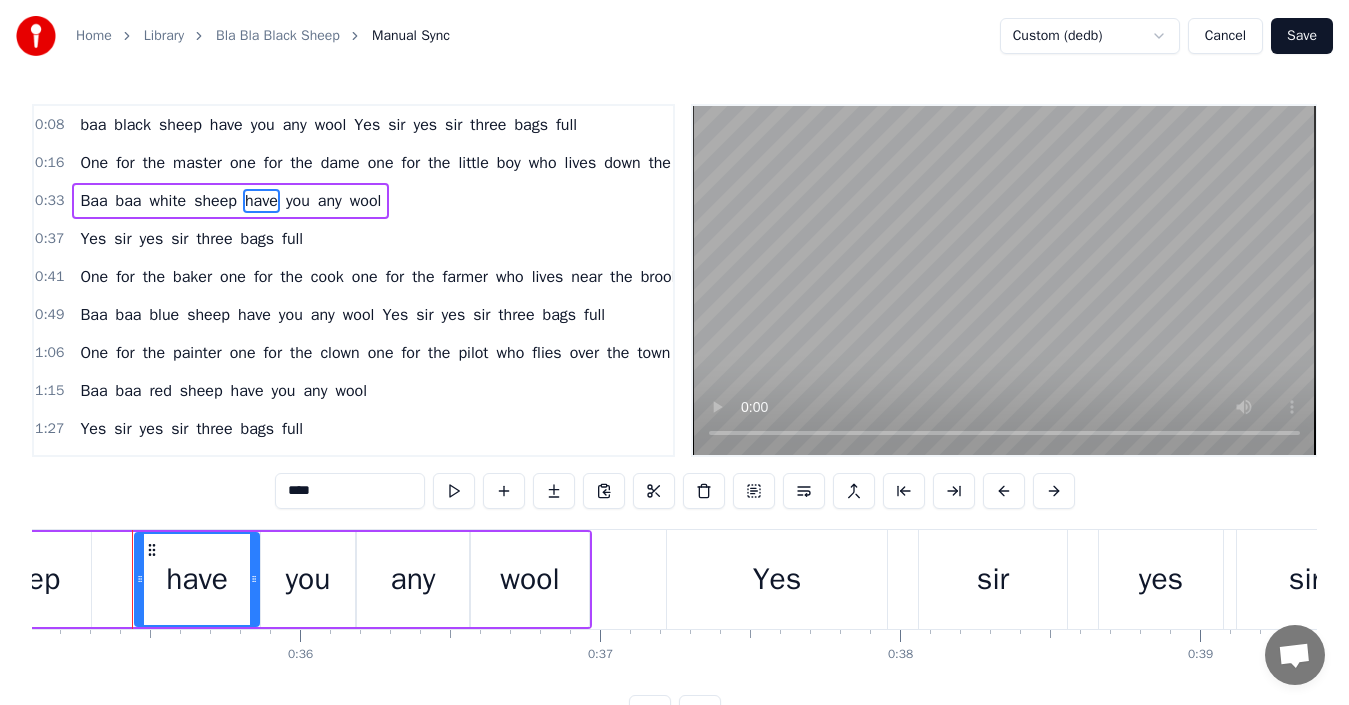 click on "full" at bounding box center [292, 239] 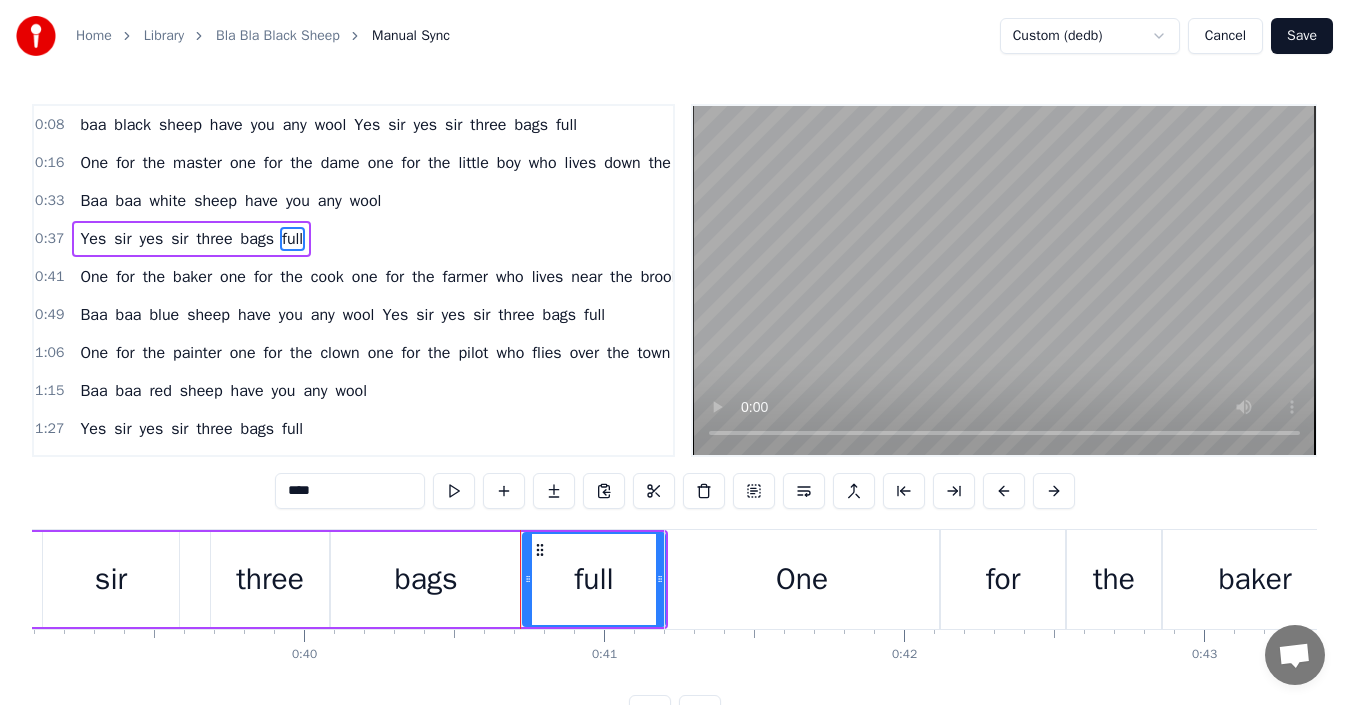 click on "full" at bounding box center (292, 239) 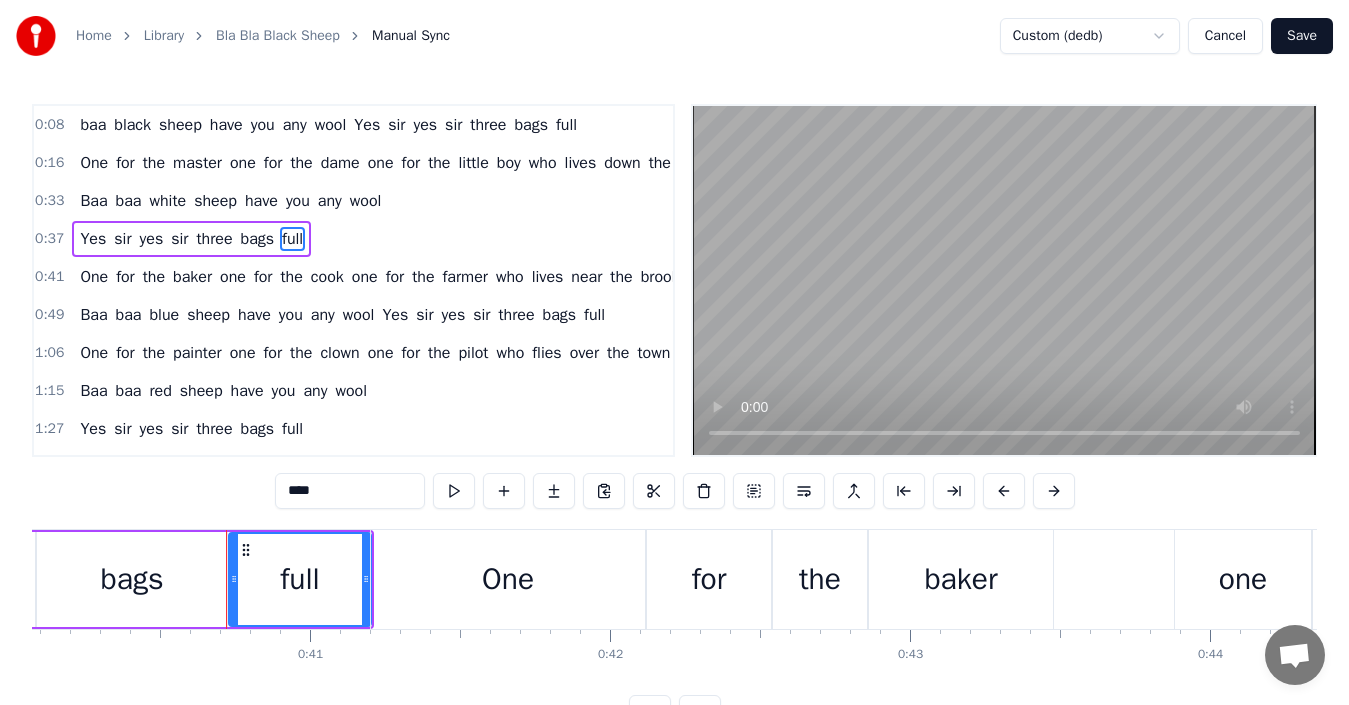 click on "full" at bounding box center (292, 239) 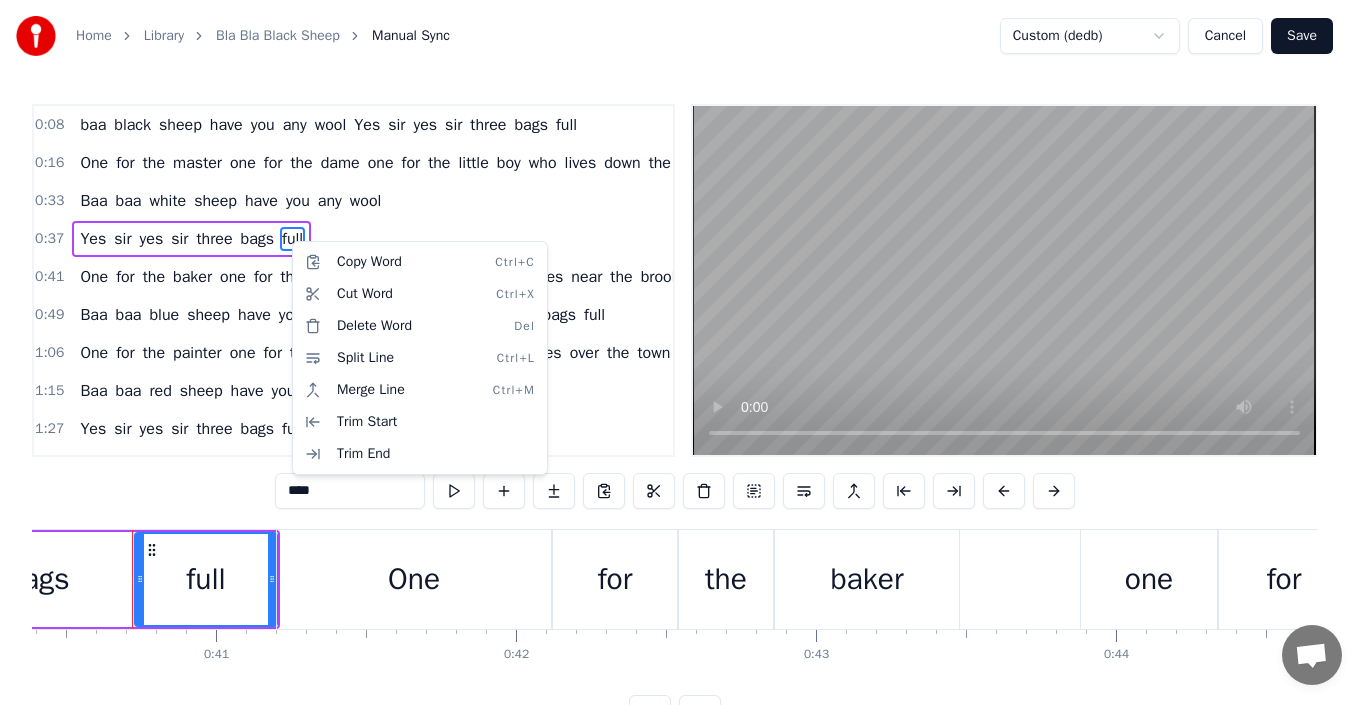 click on "Home Library Bla Bla Black Sheep Manual Sync Custom (dedb) Cancel Save 0:08 baa black sheep have you any wool Yes sir yes sir three bags full 0:16 One for the master one for the dame one for the little boy who lives down the lane 0:33 Baa baa white sheep have you any wool 0:37 Yes sir yes sir three bags full 0:41 One for the baker one for the cook one for the farmer who lives near the brook 0:49 Baa baa blue sheep have you any wool Yes sir yes sir three bags full 1:06 One for the painter one for the clown one for the pilot who flies over the town 1:15 Baa baa red sheep have you any wool 1:27 Yes sir yes sir three bags full 1:31 One for the dancer one for the queen one for the artist who paints the scene 1:48 Baa baa pink sheep have you any wool Yes sir yes sir three bags full 1:56 One for the fairy one for the knight one for the dragon who sleeps at night **** baa black sheep have you any wool Yes sir yes sir three bags full One for the master one for the dame one for the little boy who lives down the lane at" at bounding box center (683, 381) 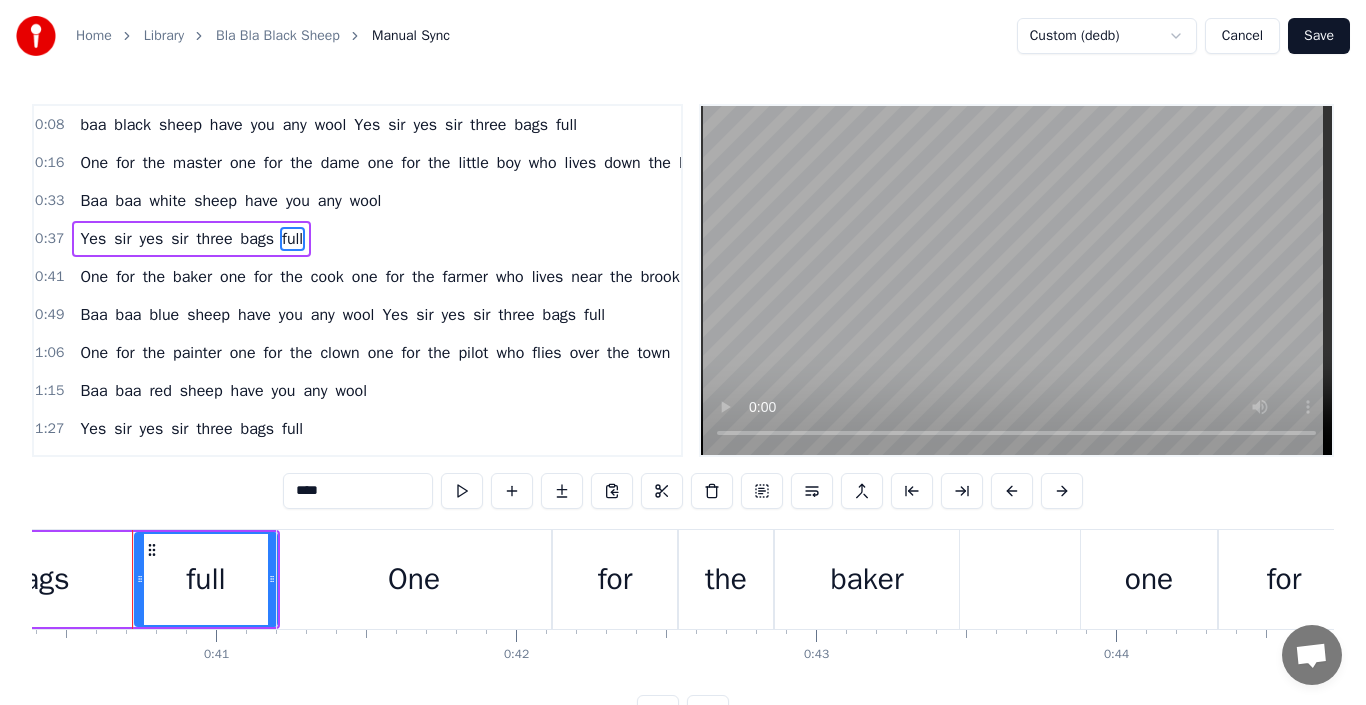 click on "bags" at bounding box center (258, 239) 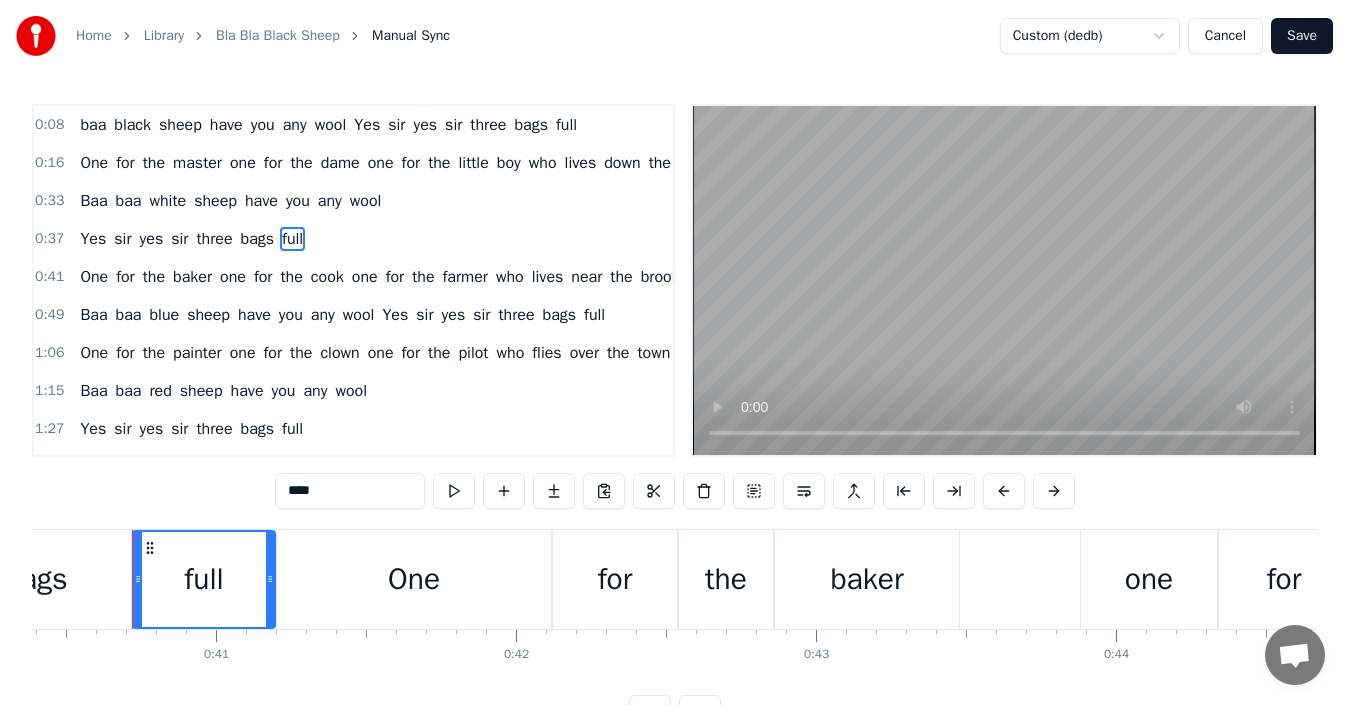 click on "bags" at bounding box center (258, 239) 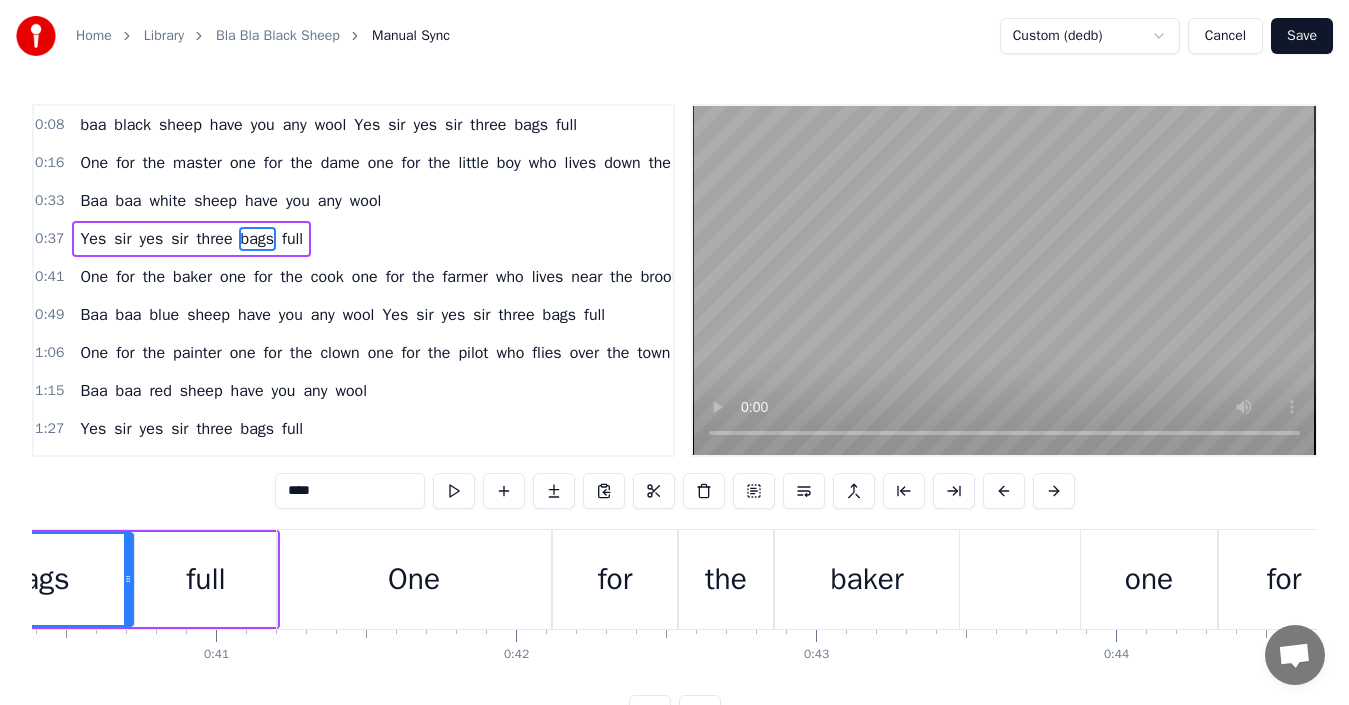 click on "bags" at bounding box center (258, 239) 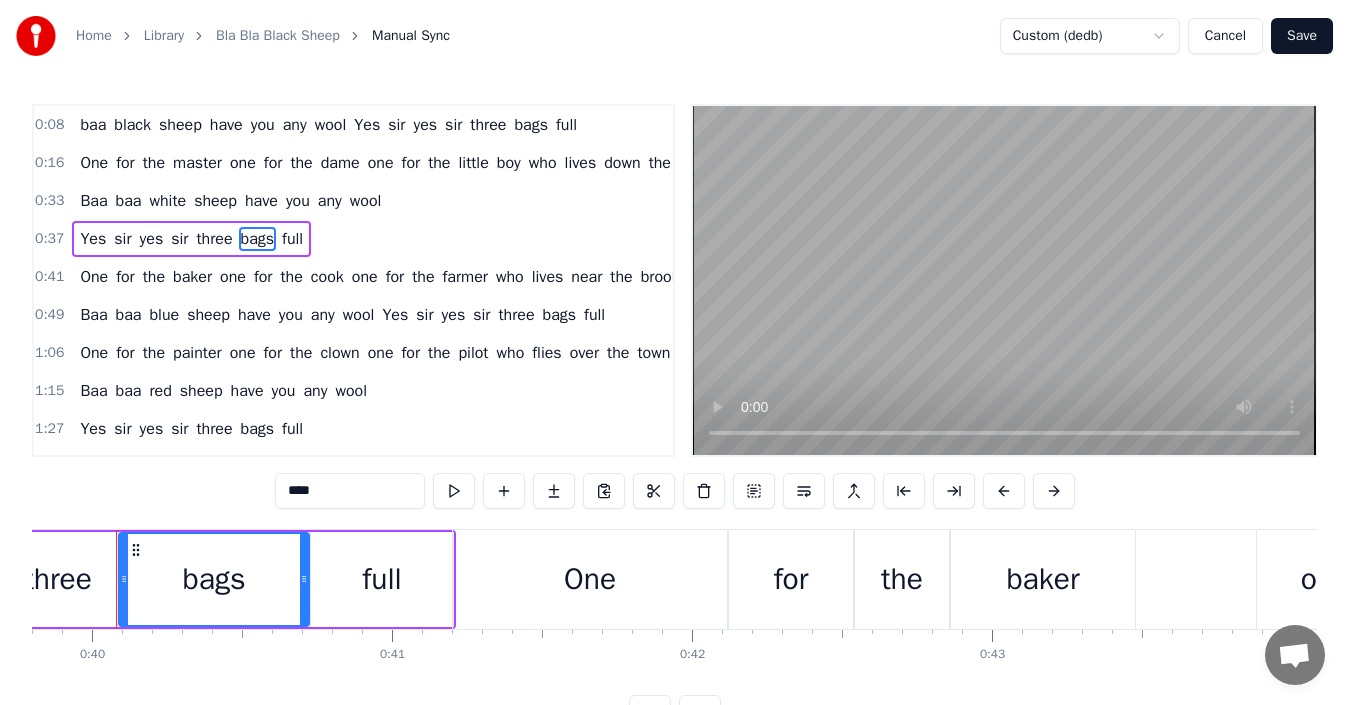 scroll, scrollTop: 0, scrollLeft: 11924, axis: horizontal 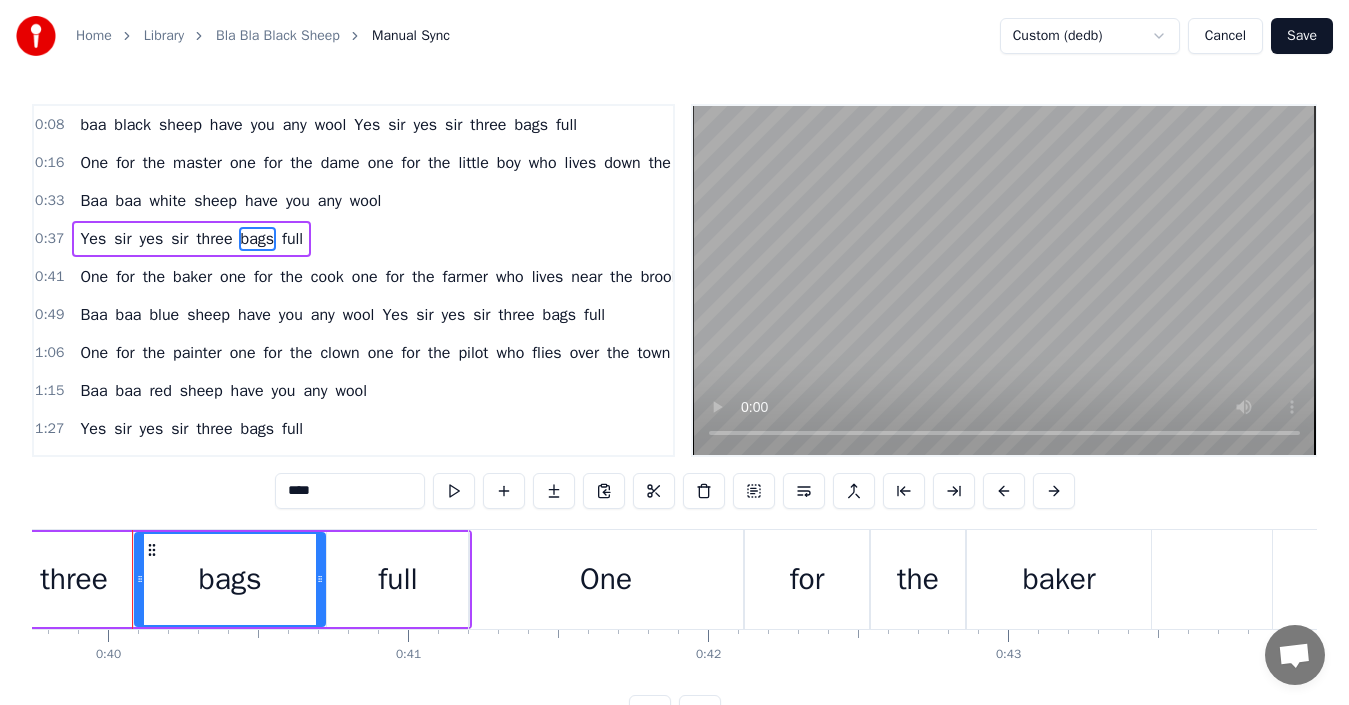 click on "full" at bounding box center [398, 579] 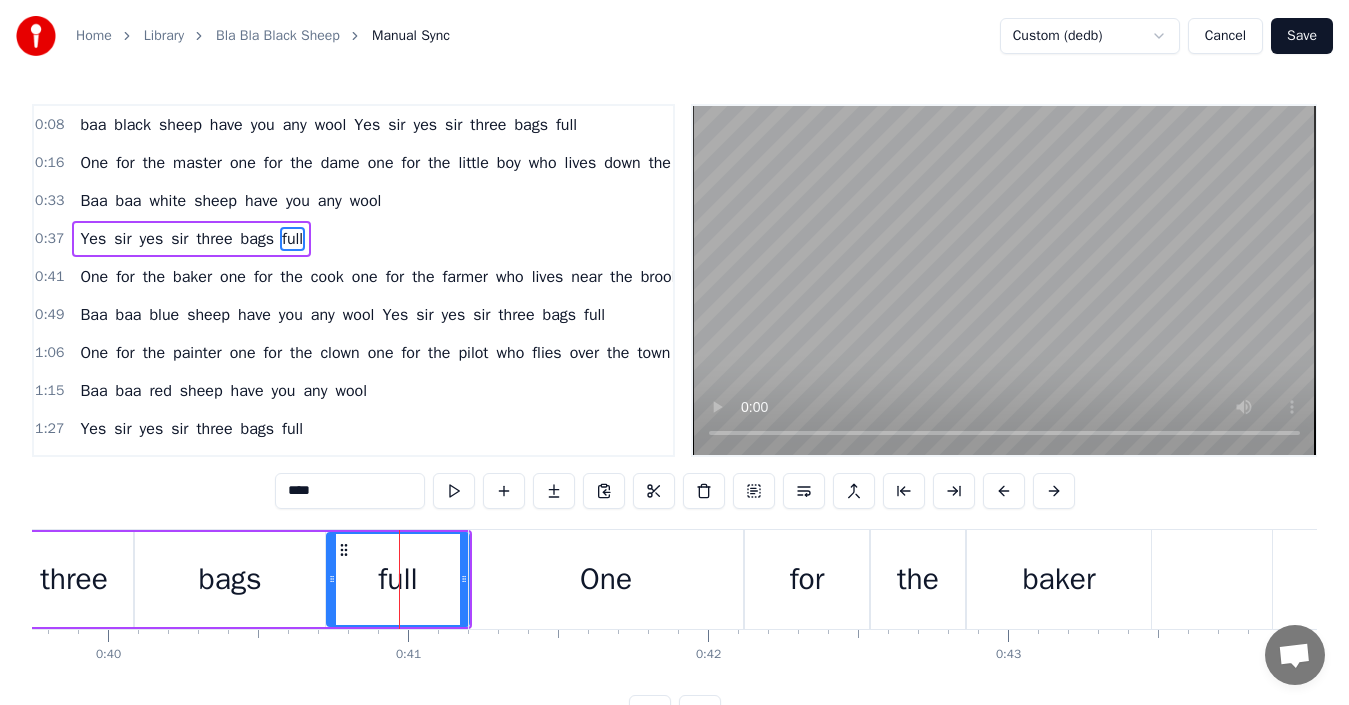 click on "full" at bounding box center [398, 579] 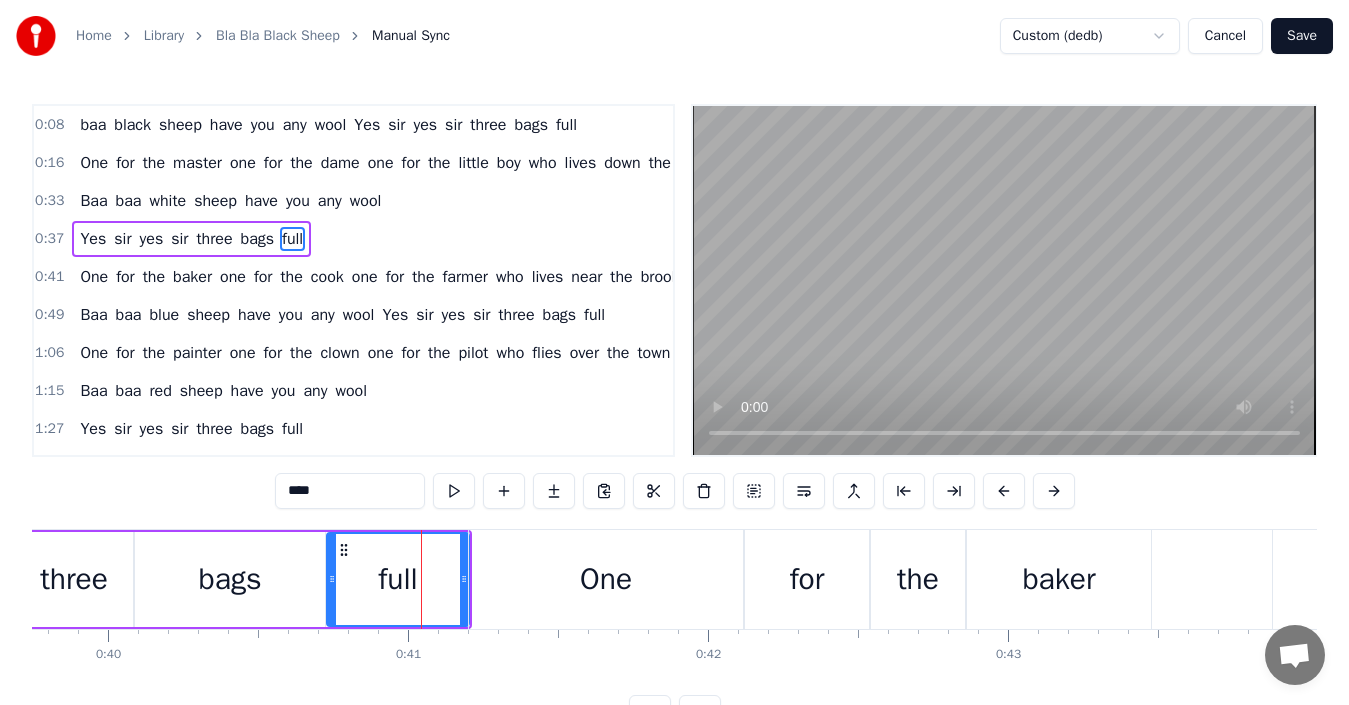 click on "full" at bounding box center (398, 579) 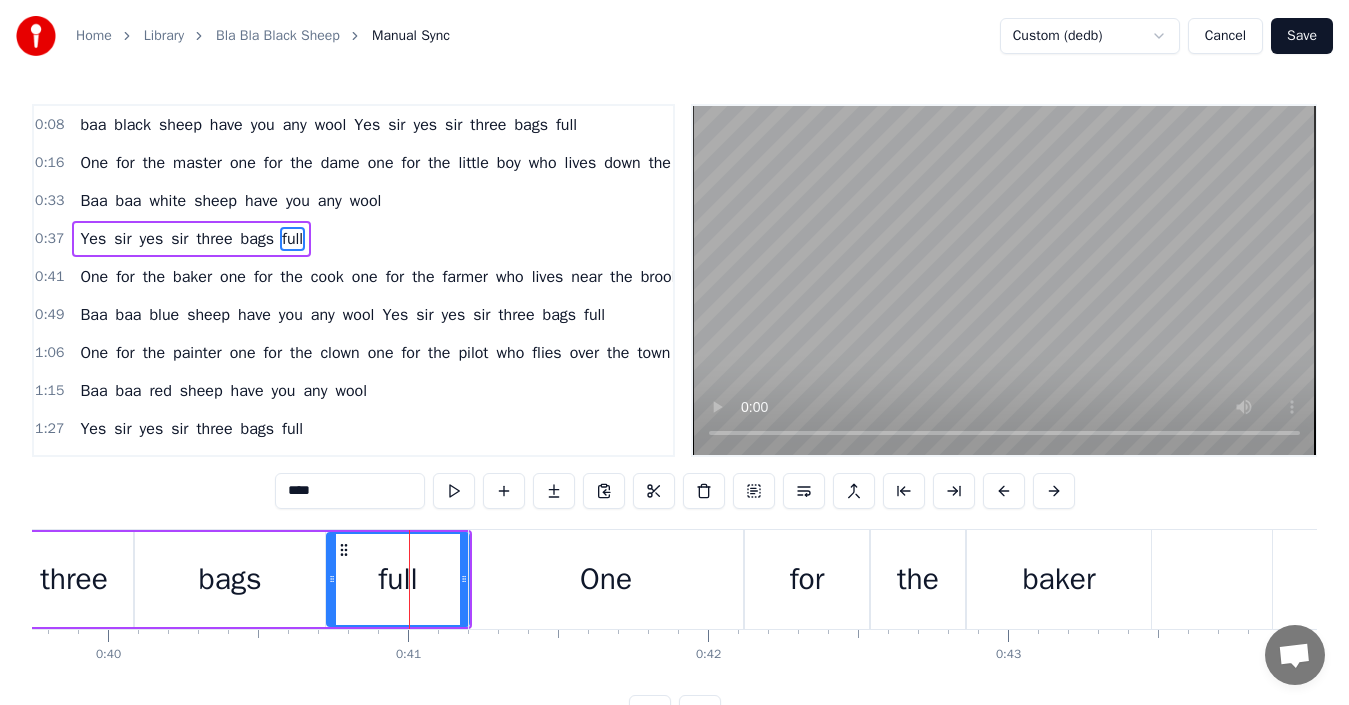 click on "full" at bounding box center (398, 579) 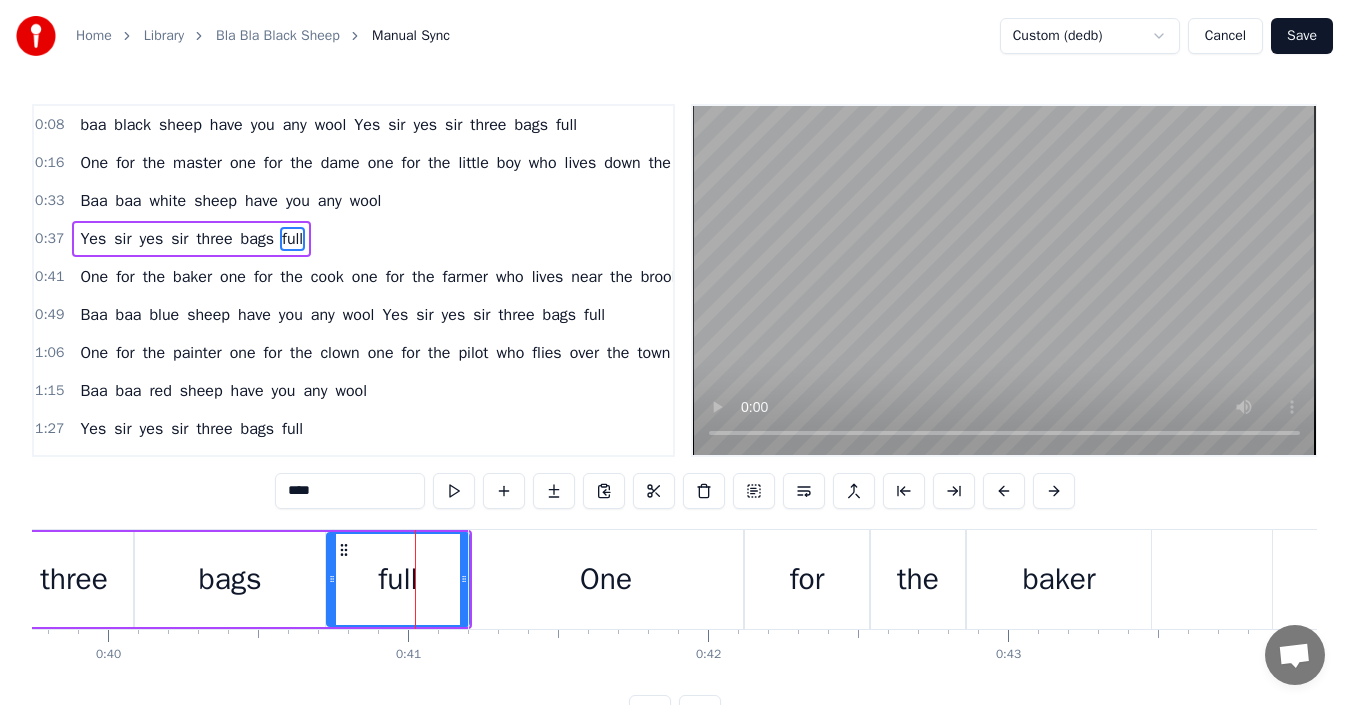 click on "full" at bounding box center [398, 579] 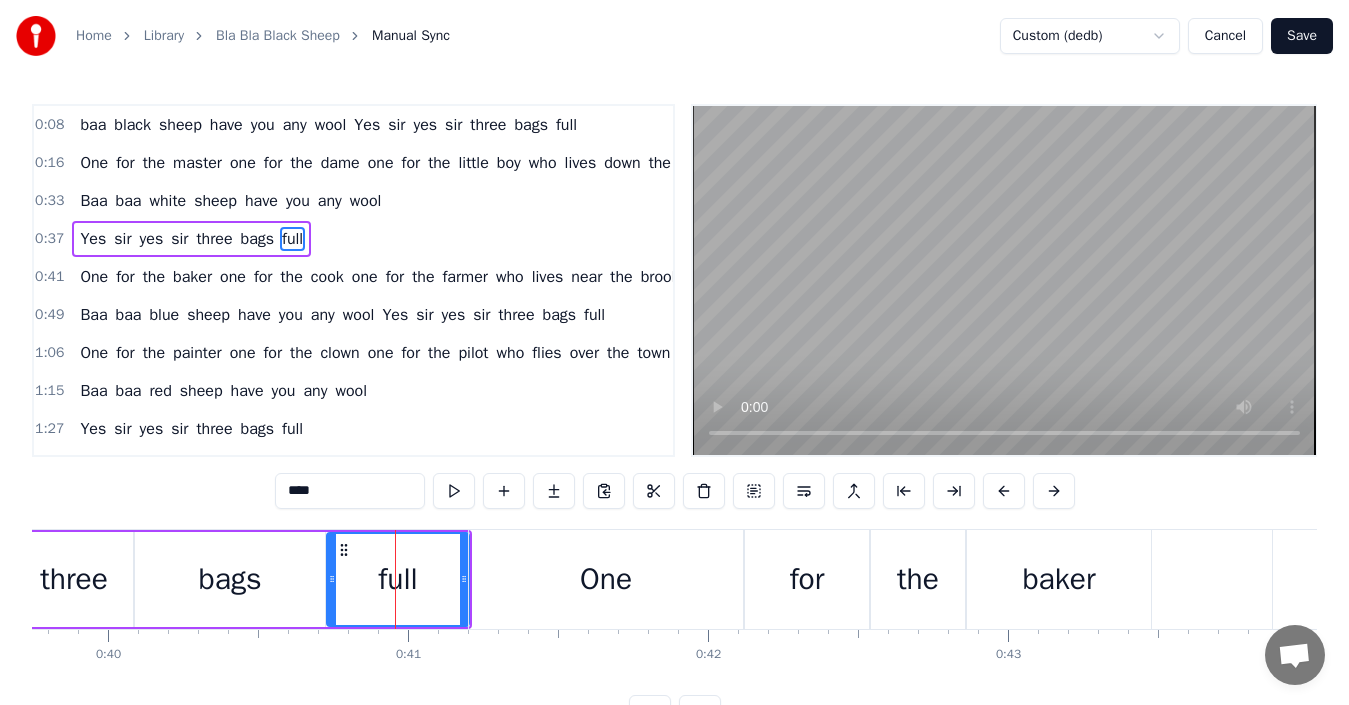 click on "full" at bounding box center (398, 579) 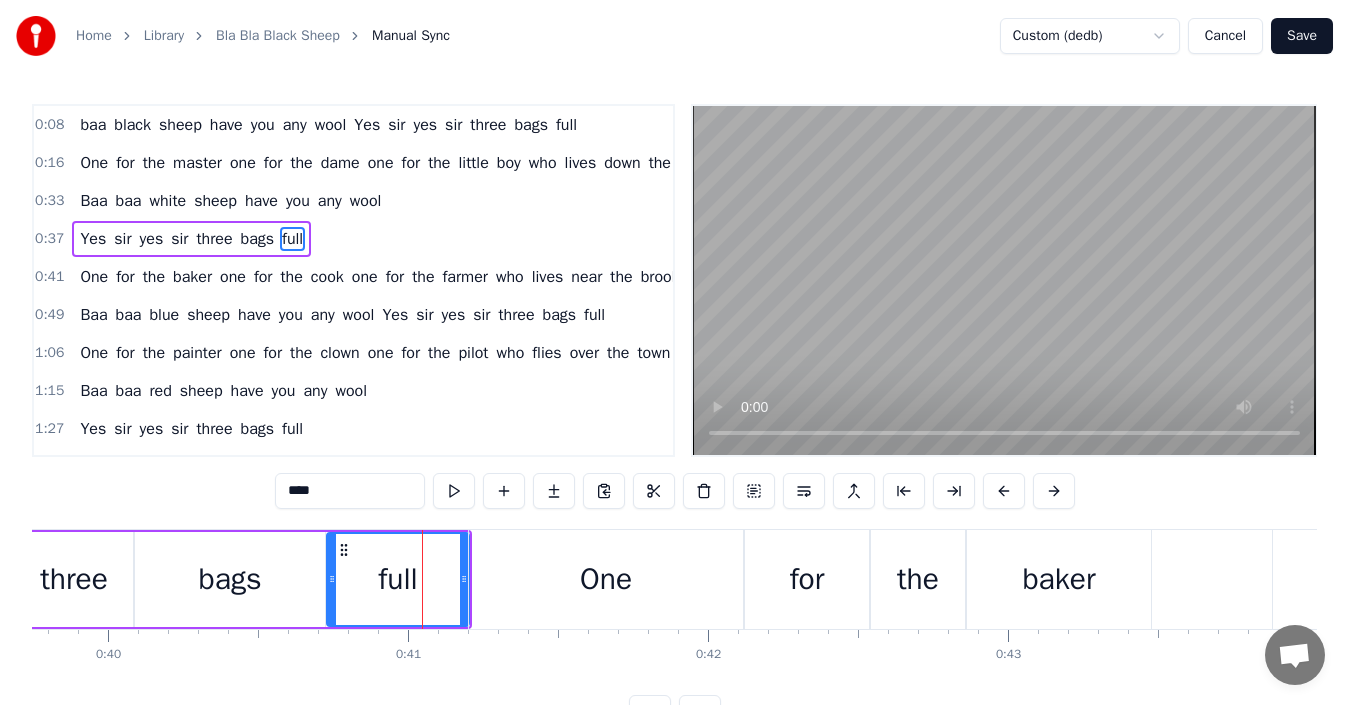 click on "0:37 Yes sir yes sir three bags full" at bounding box center (353, 239) 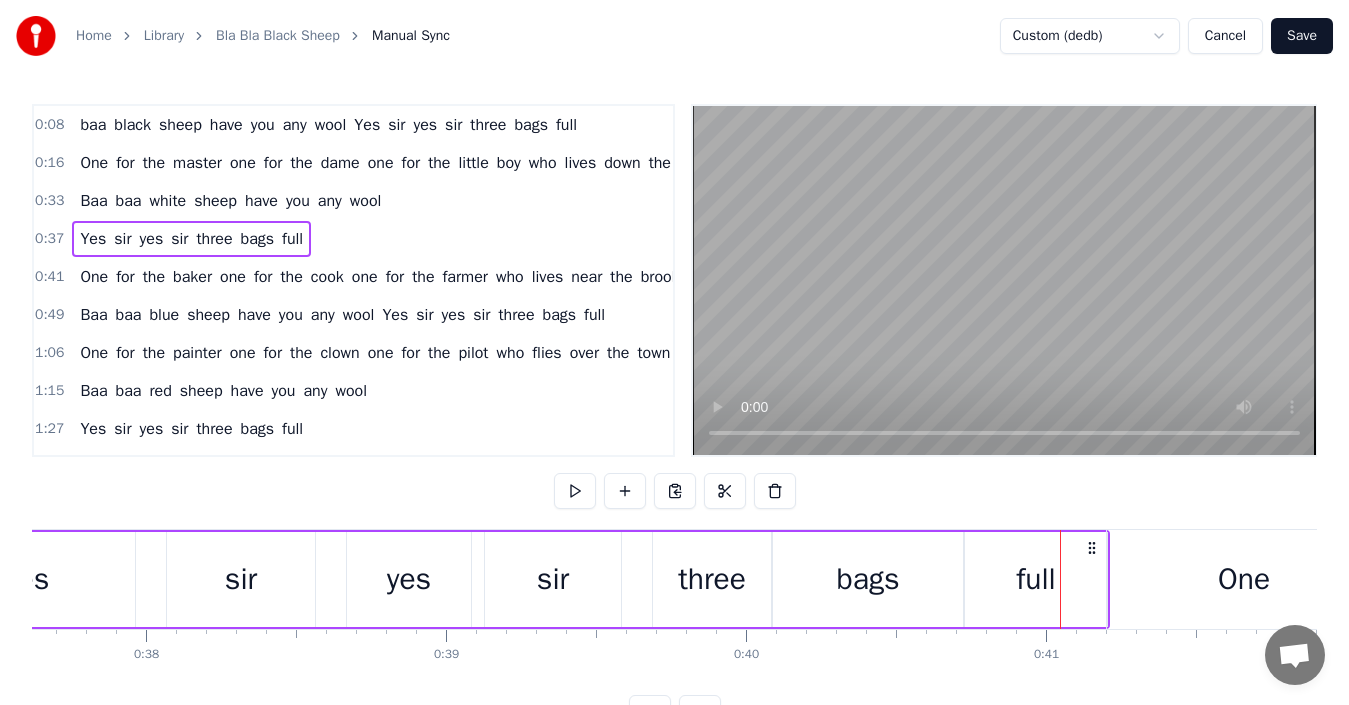 click on "wool" at bounding box center [366, 201] 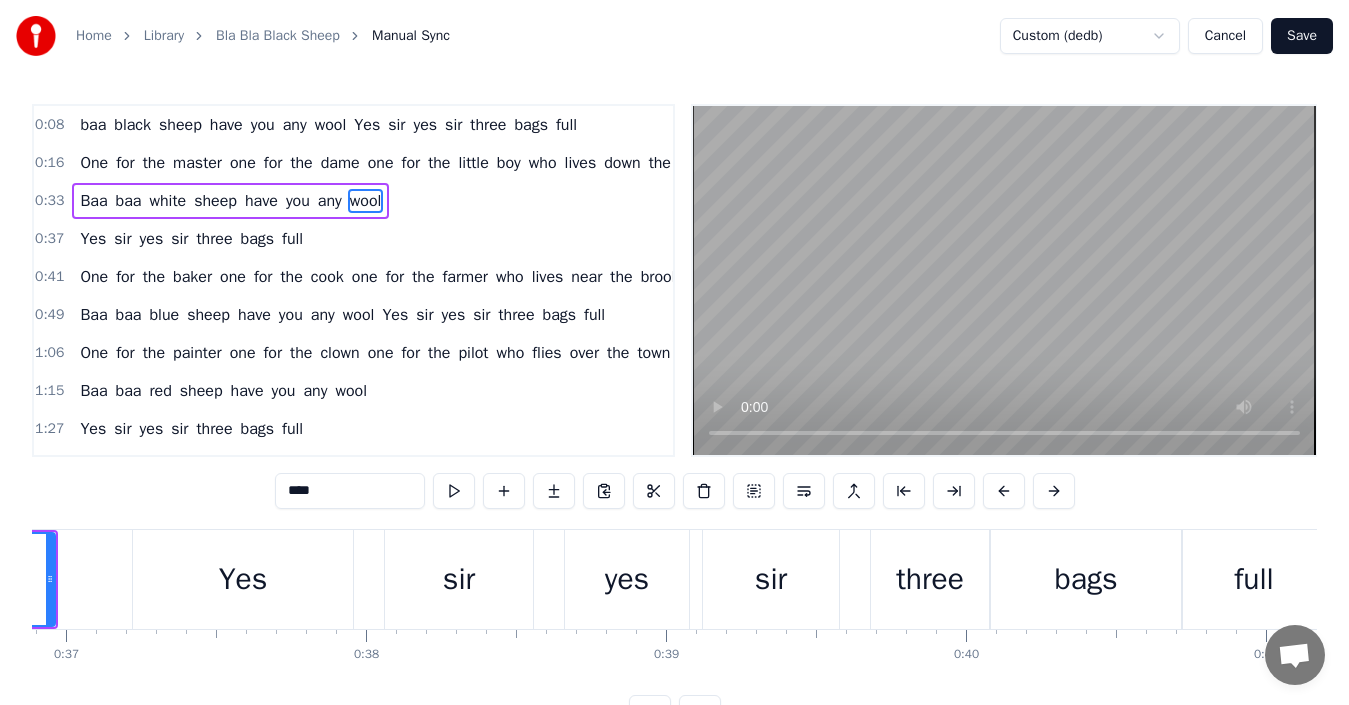scroll, scrollTop: 0, scrollLeft: 10868, axis: horizontal 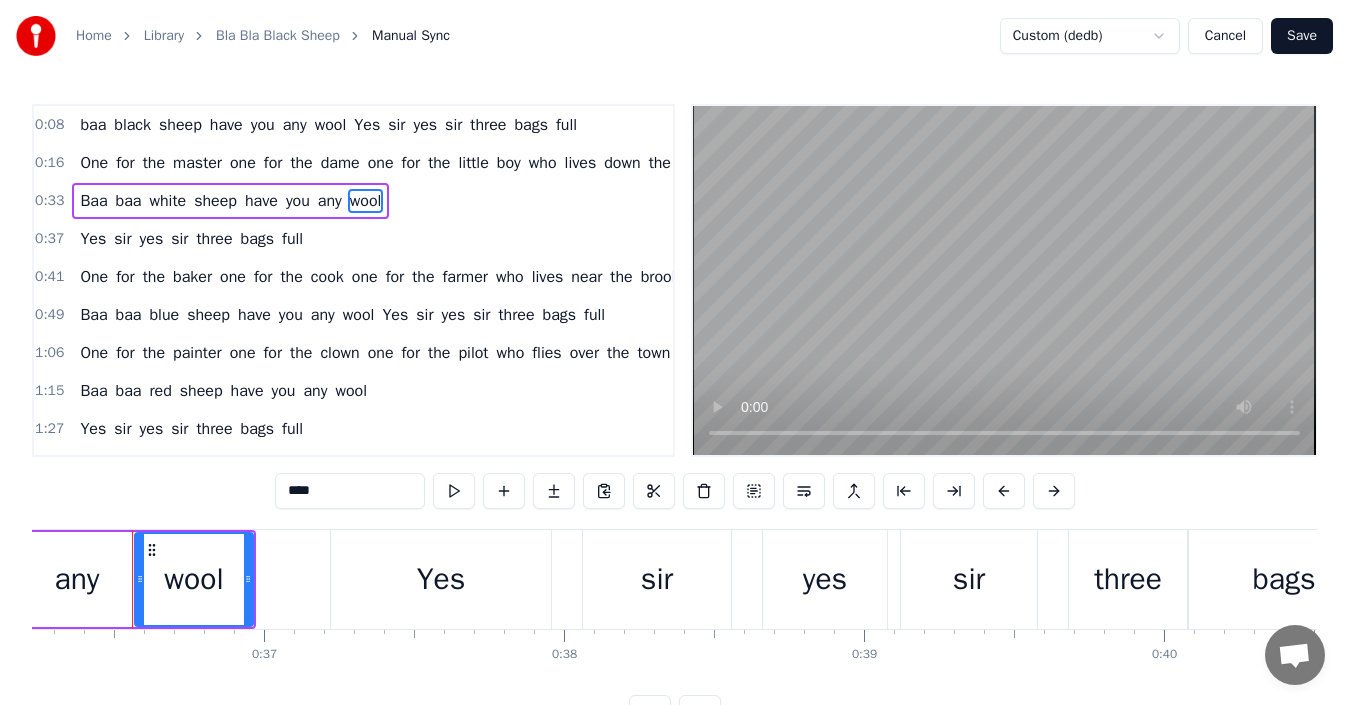 click on "black" at bounding box center (132, 125) 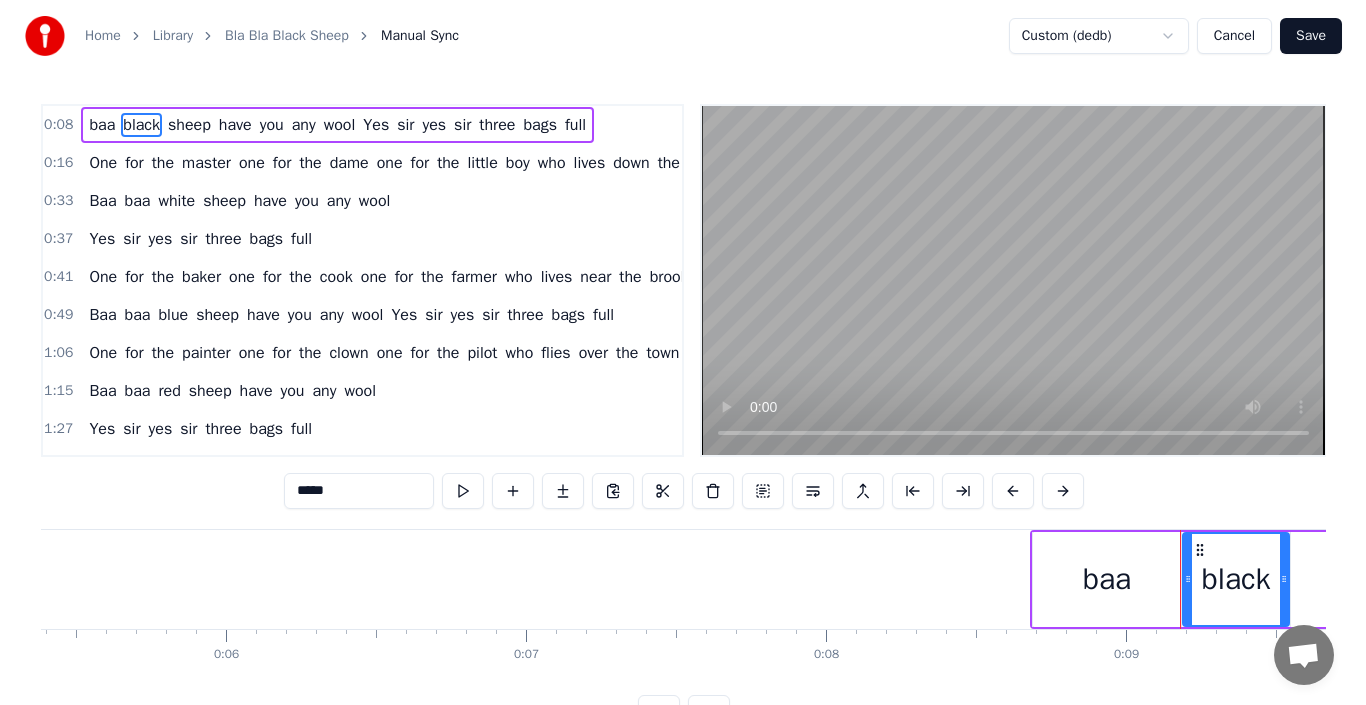 scroll, scrollTop: 0, scrollLeft: 1518, axis: horizontal 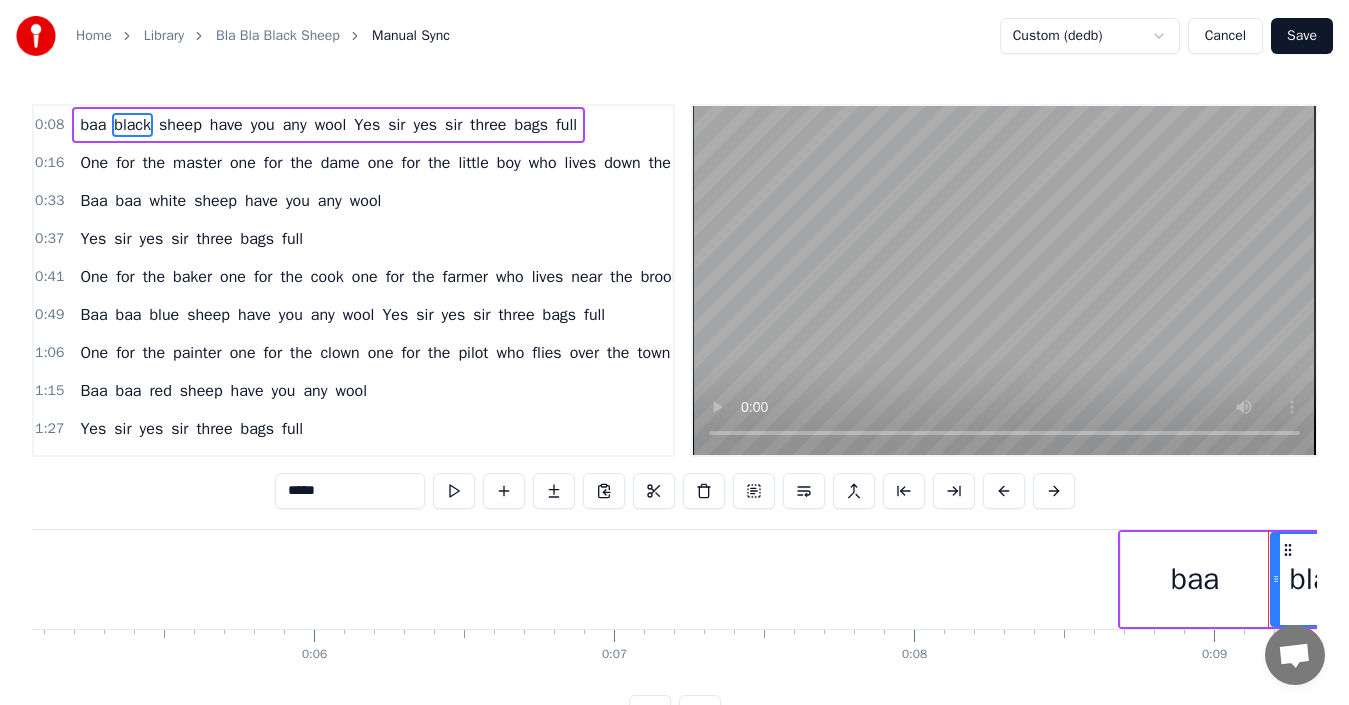 click on "Save" at bounding box center [1302, 36] 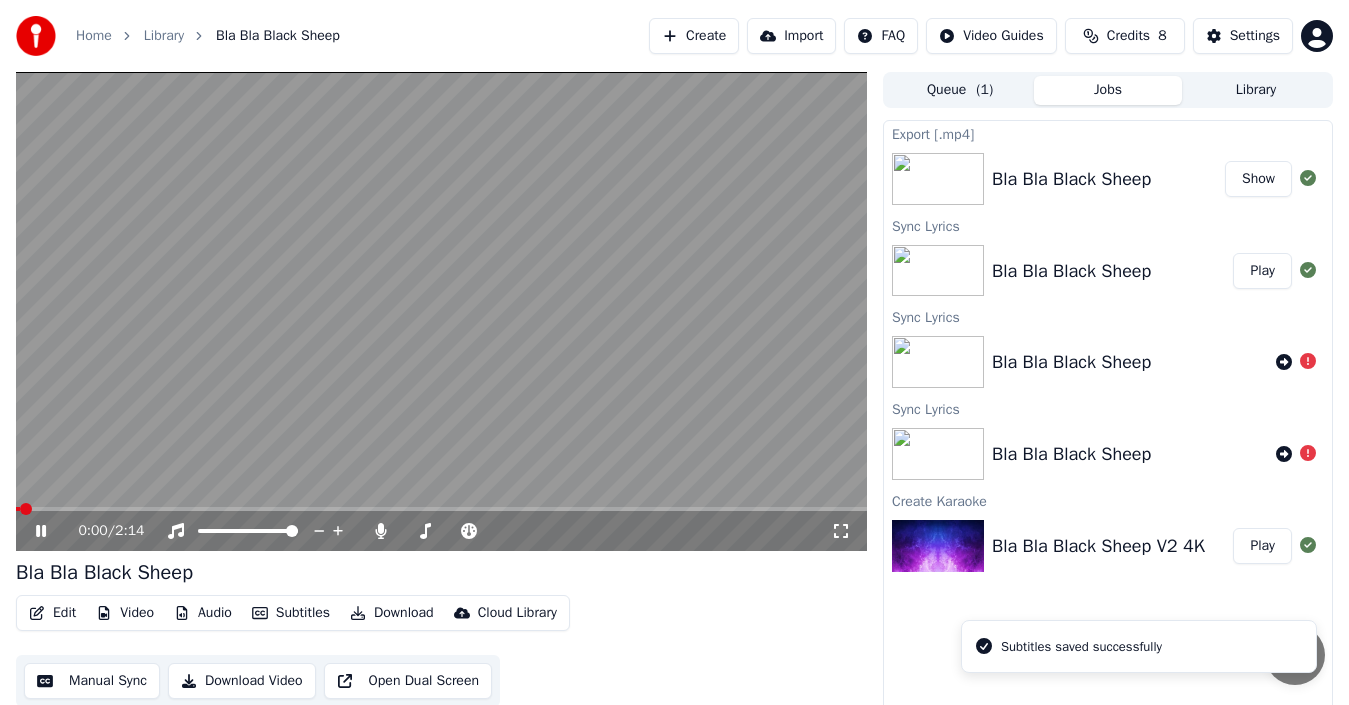 click on "Edit" at bounding box center (52, 613) 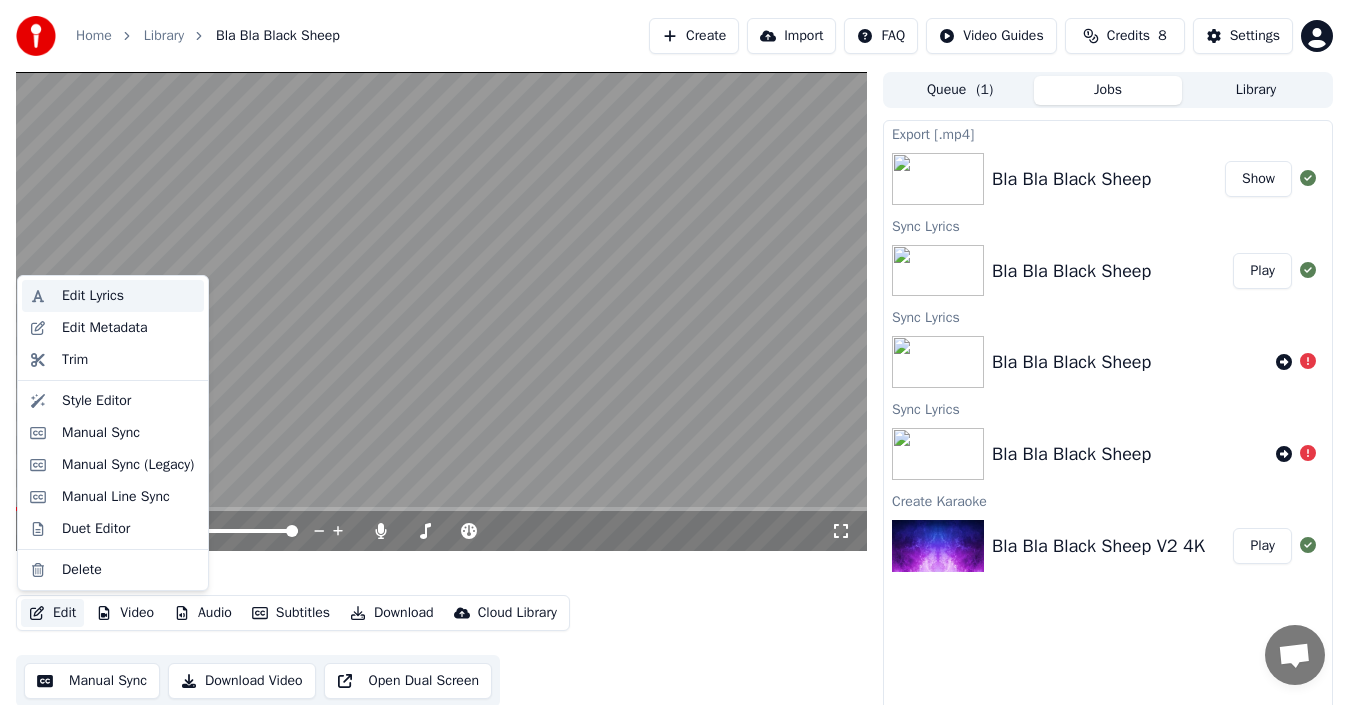 click on "Edit Lyrics" at bounding box center [93, 296] 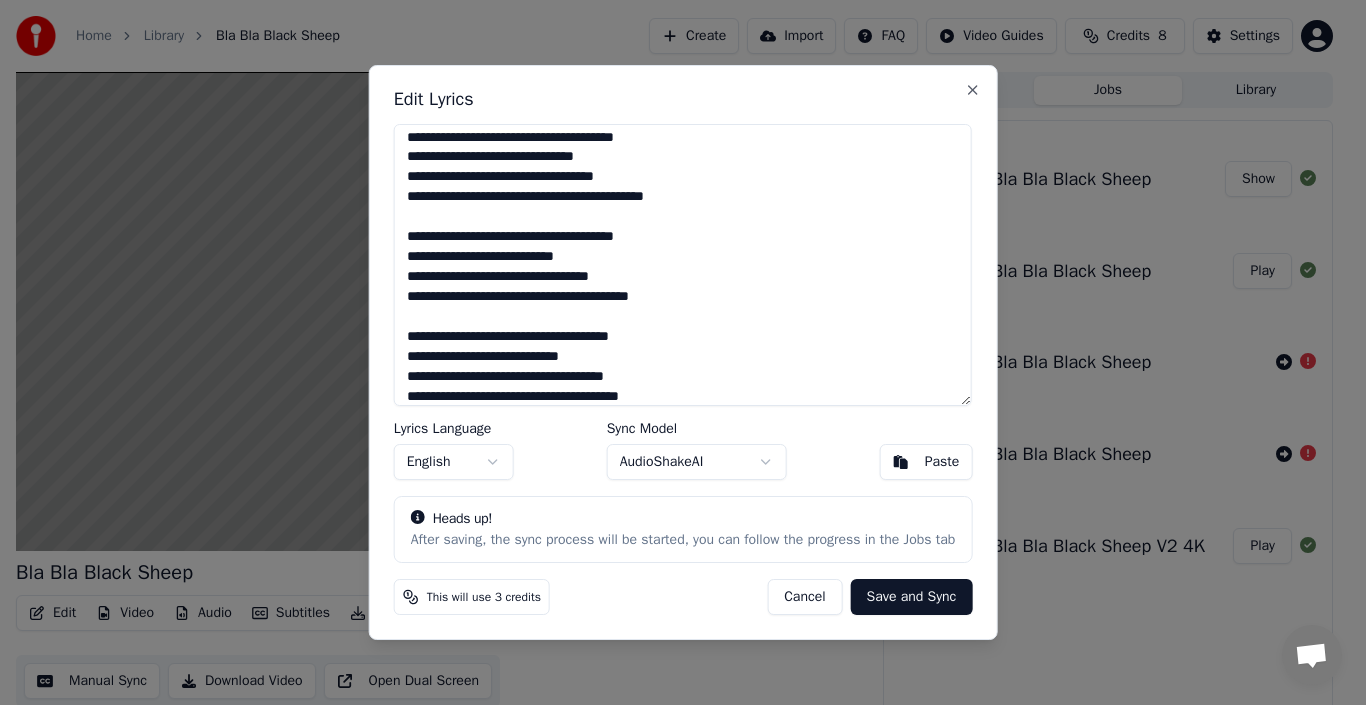 scroll, scrollTop: 0, scrollLeft: 0, axis: both 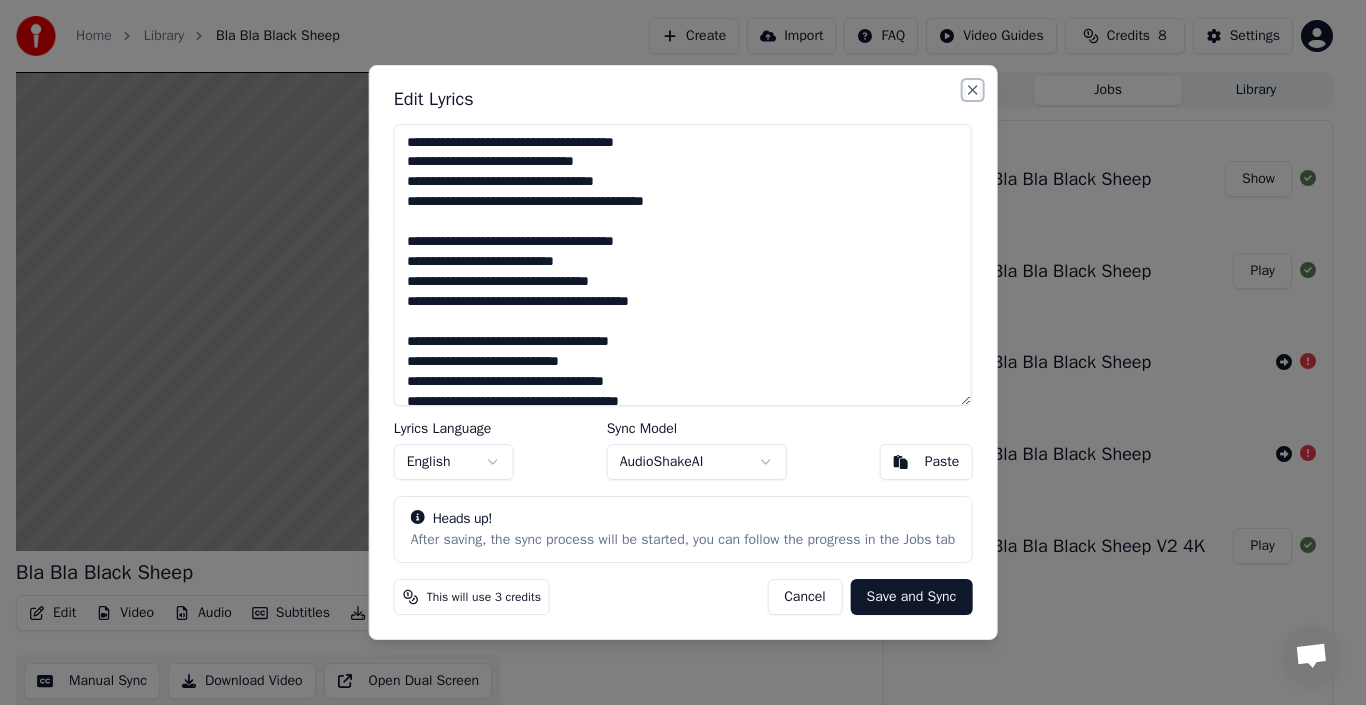 click on "Close" at bounding box center (972, 90) 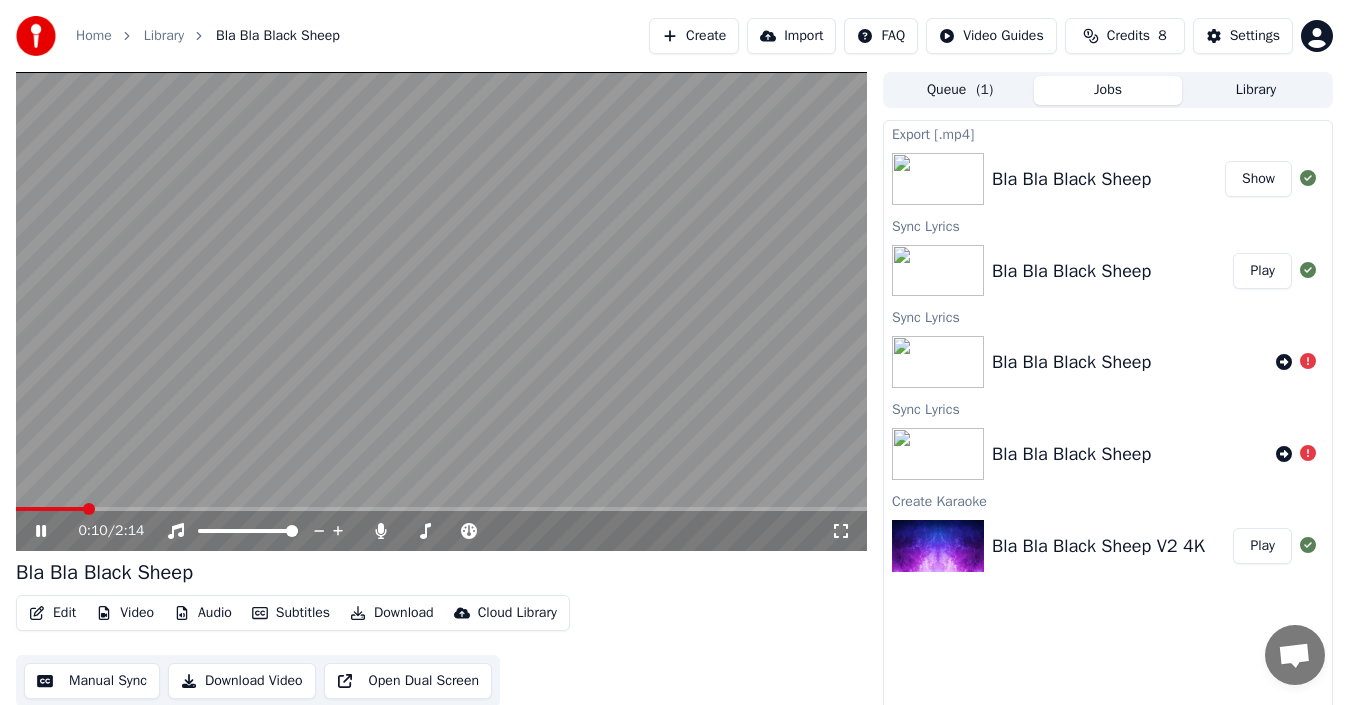 click at bounding box center [441, 311] 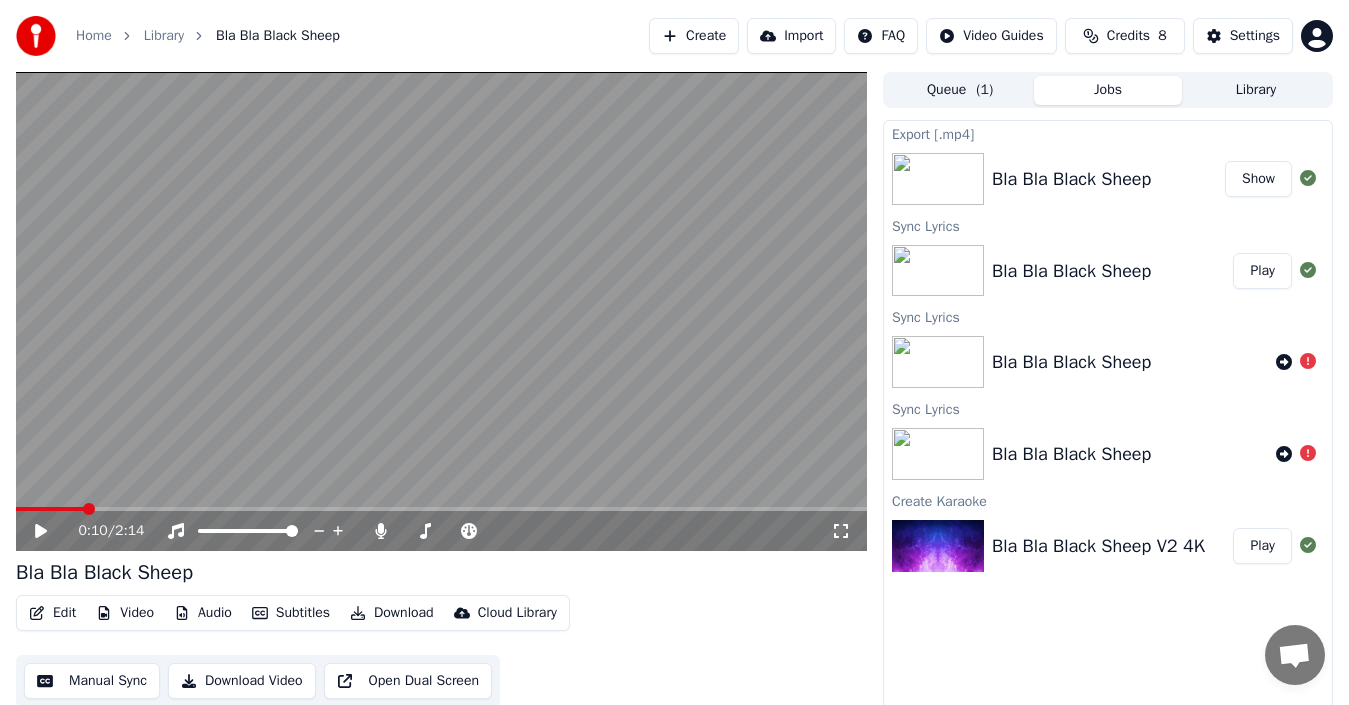 click on "Bla Bla Black Sheep" at bounding box center (1071, 271) 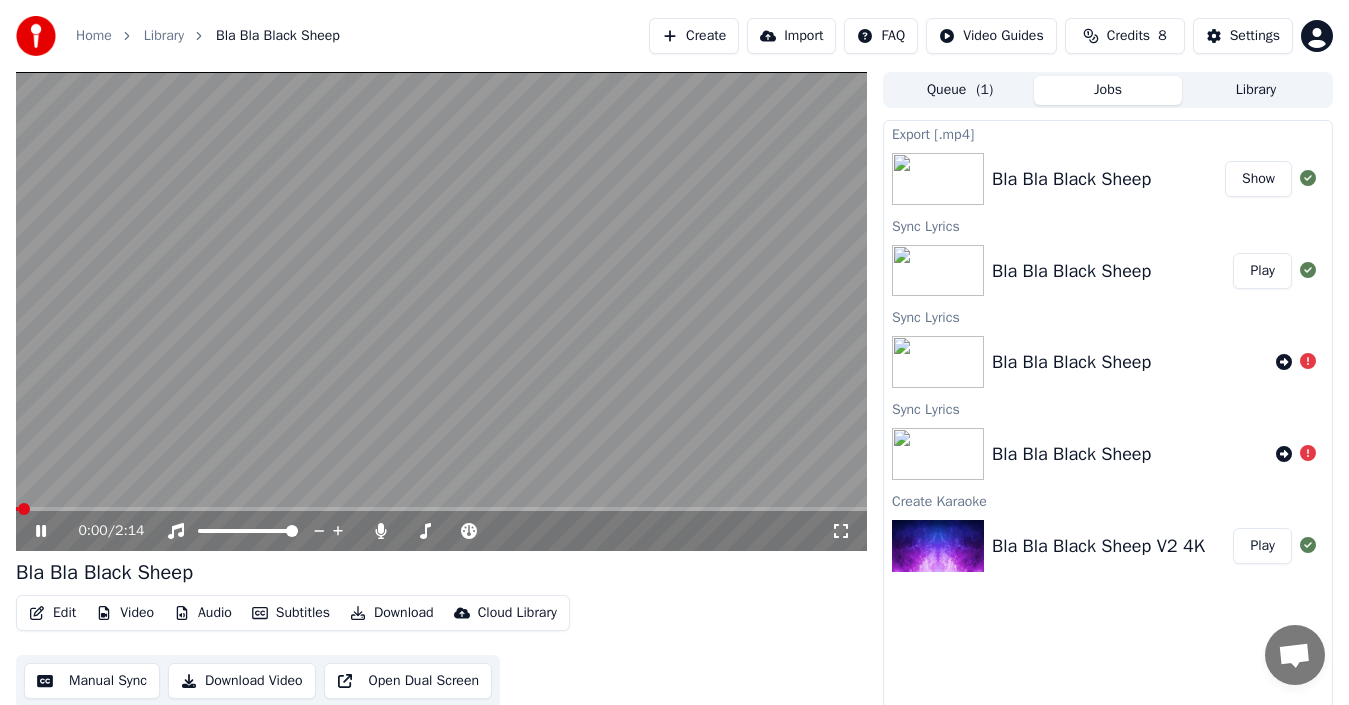 click at bounding box center [441, 311] 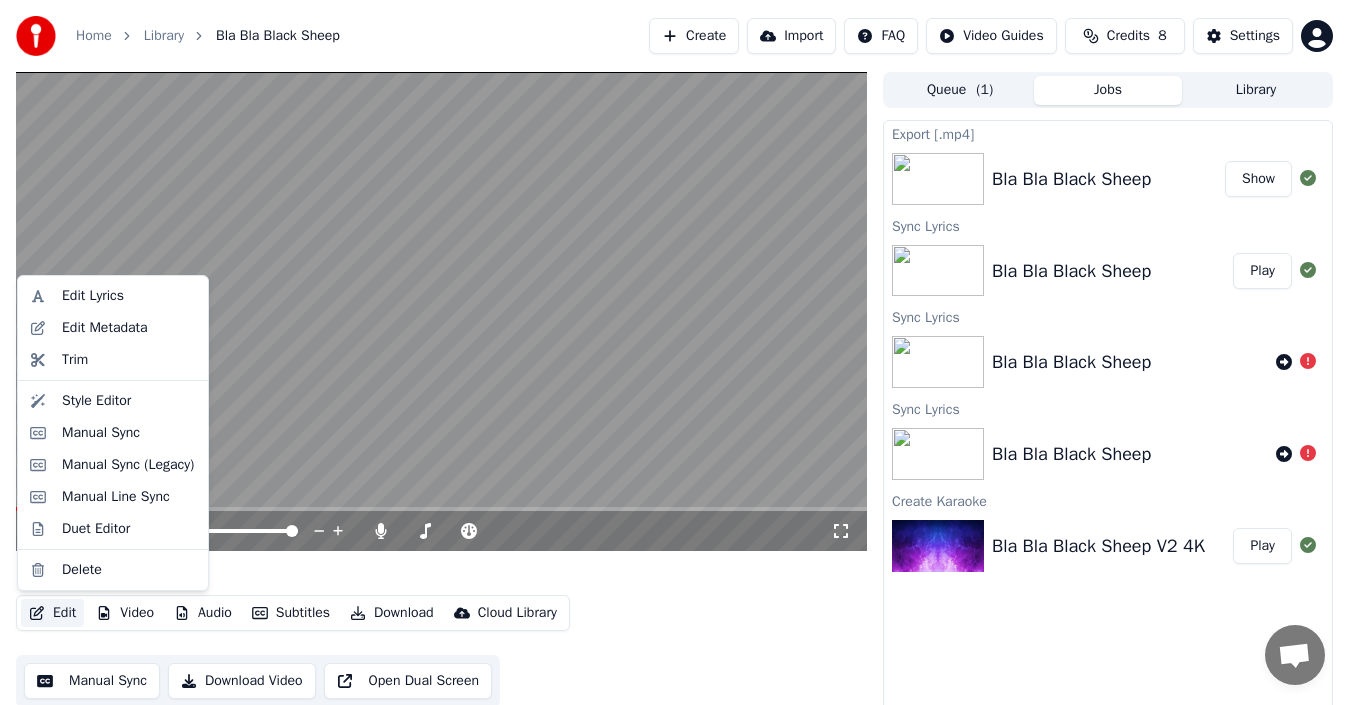 click 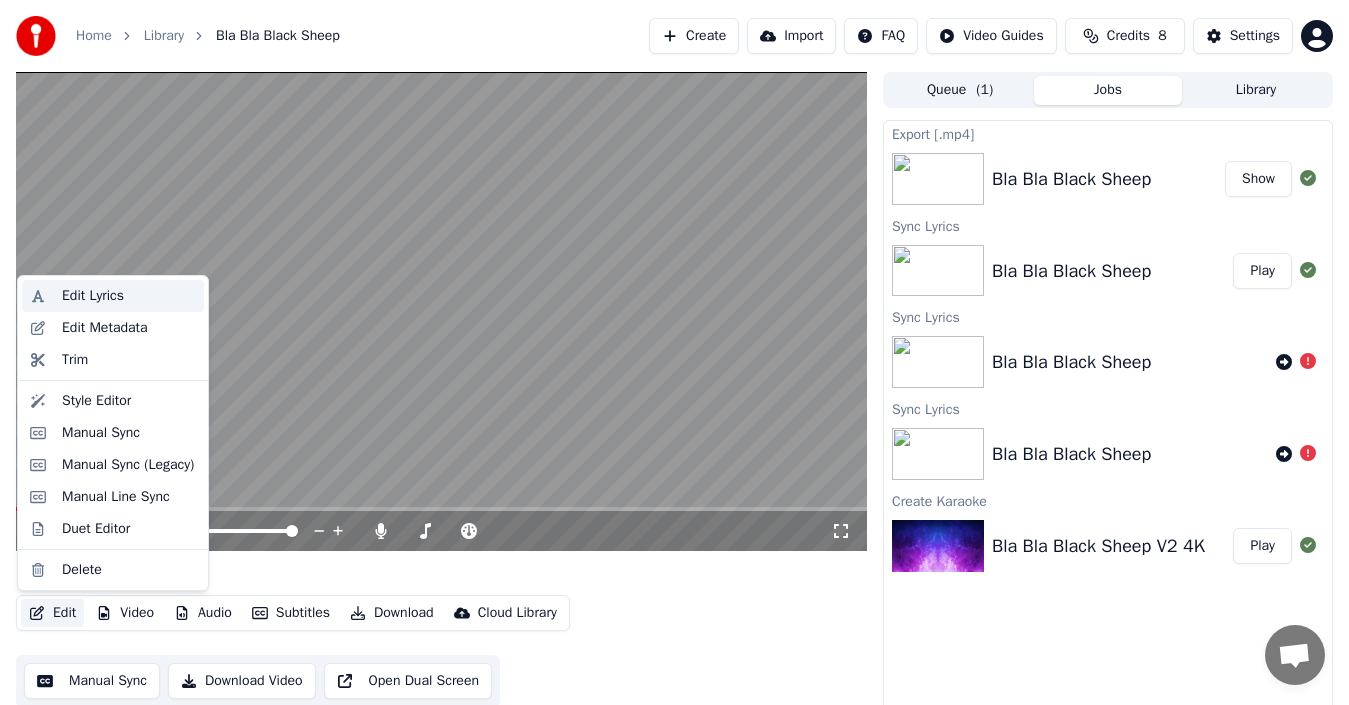 click on "Edit Lyrics" at bounding box center (113, 296) 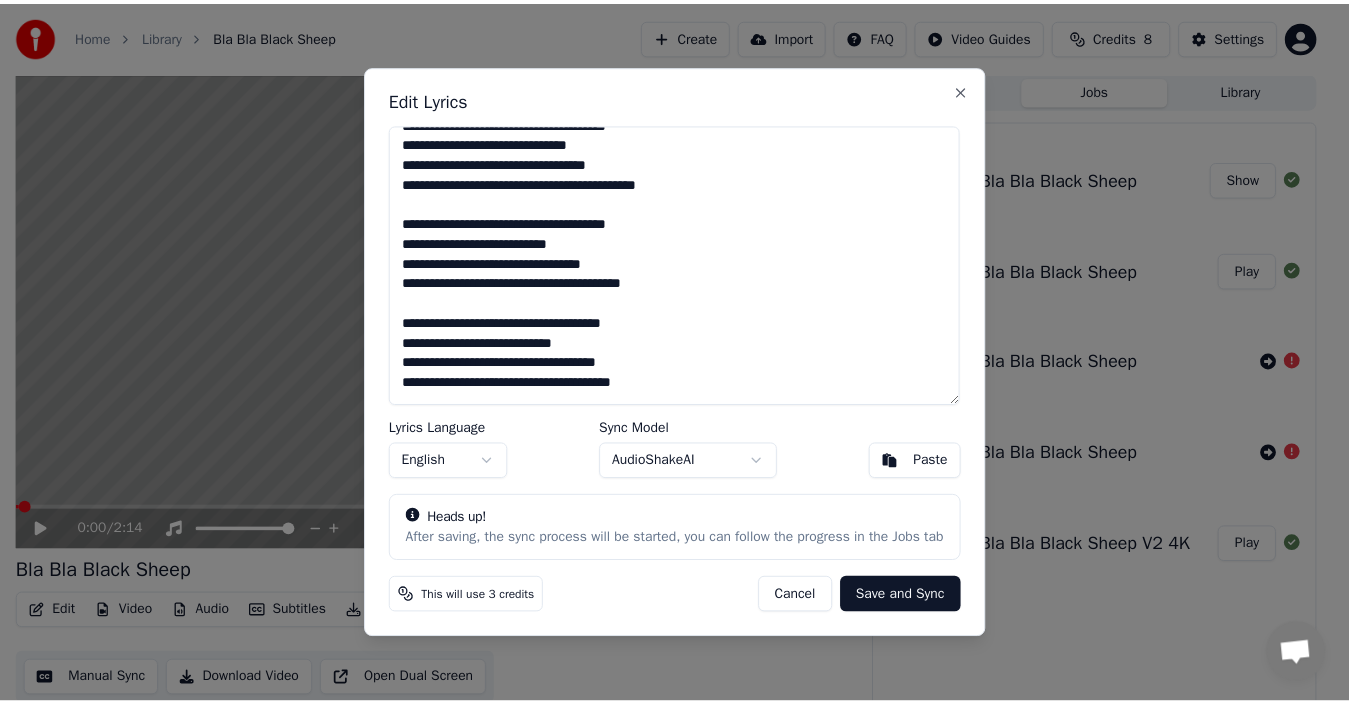 scroll, scrollTop: 0, scrollLeft: 0, axis: both 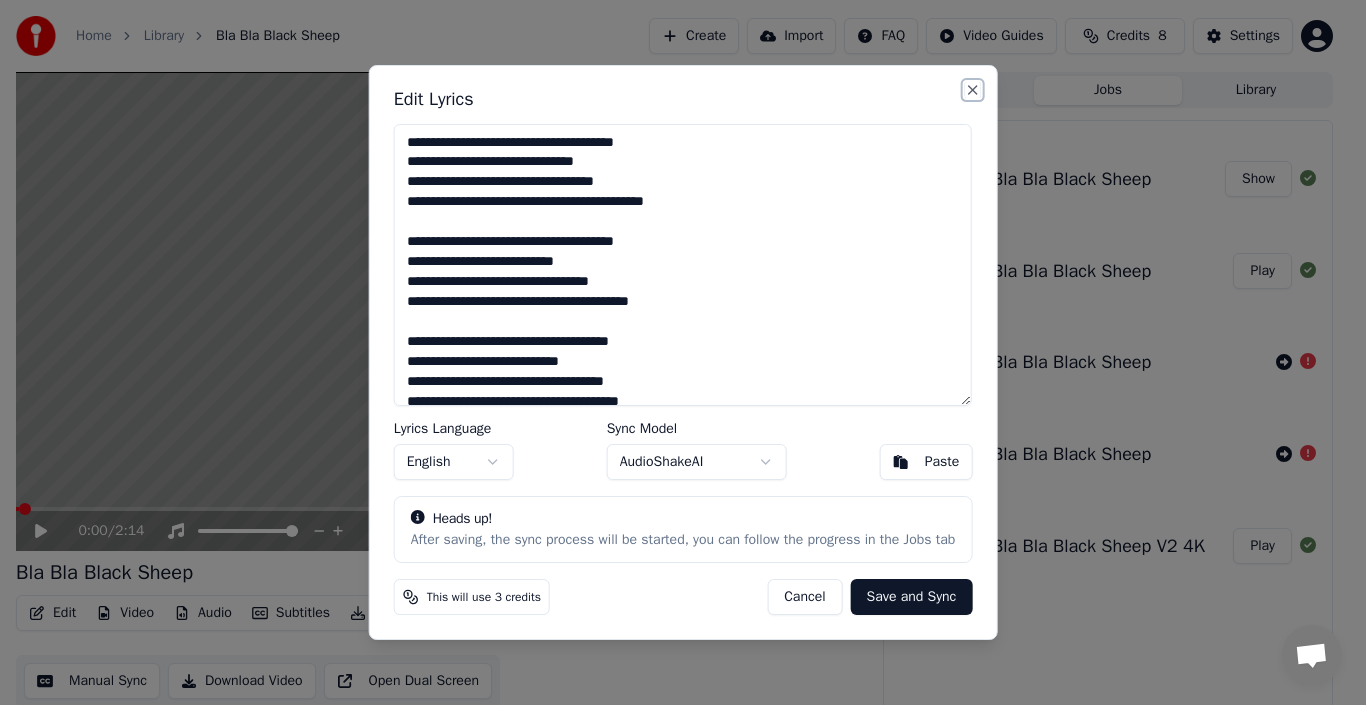 click on "Close" at bounding box center [972, 90] 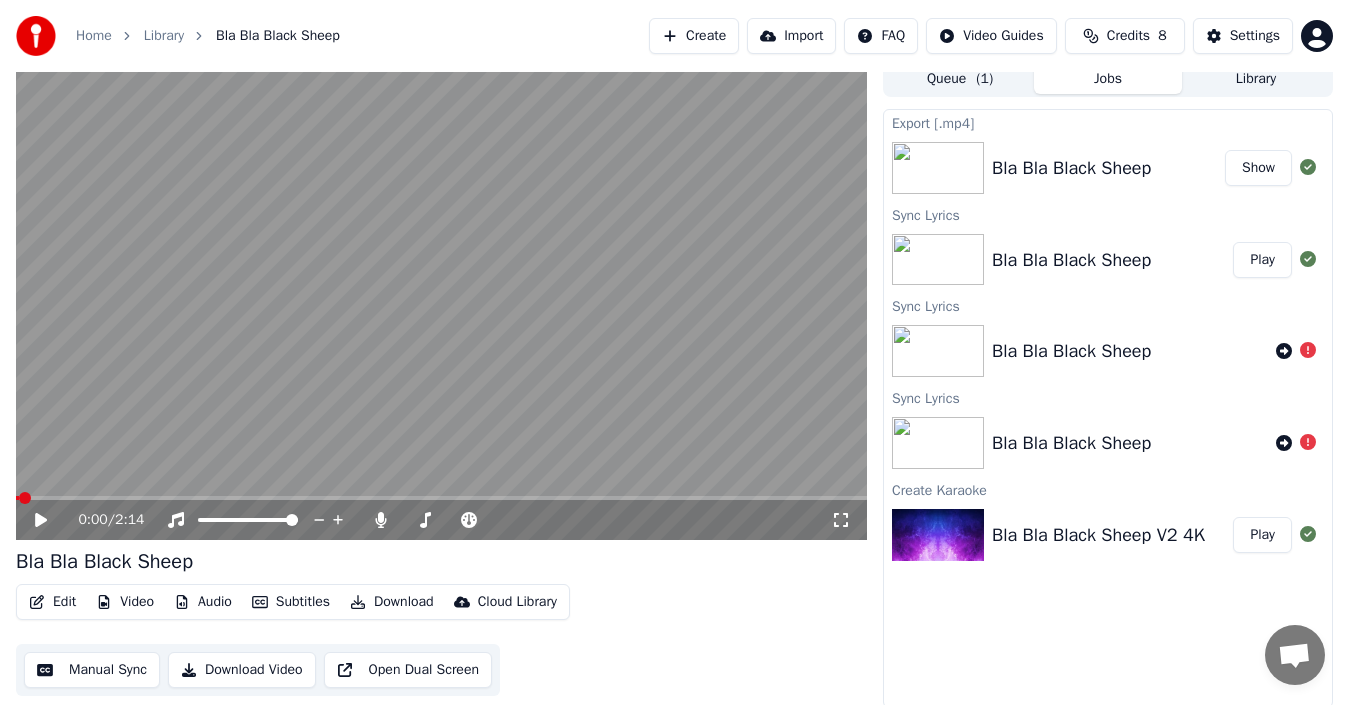 scroll, scrollTop: 14, scrollLeft: 0, axis: vertical 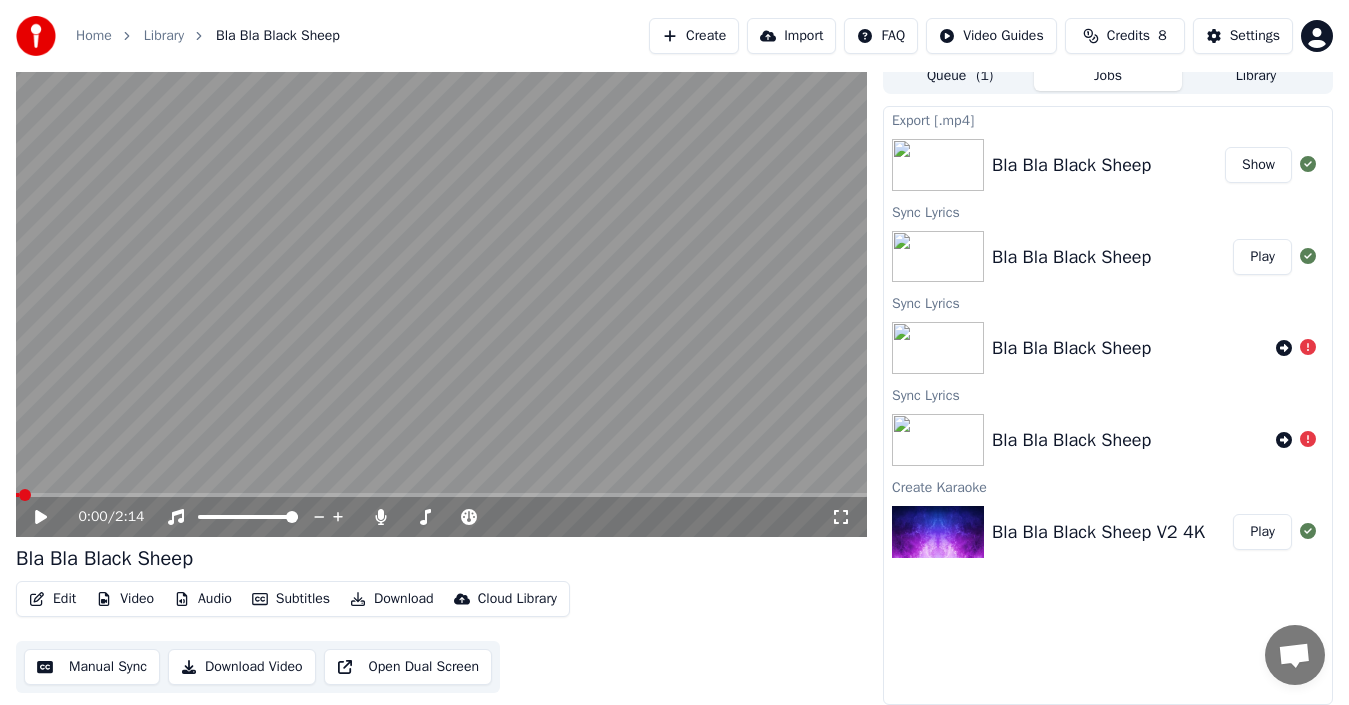 click on "Manual Sync" at bounding box center (92, 667) 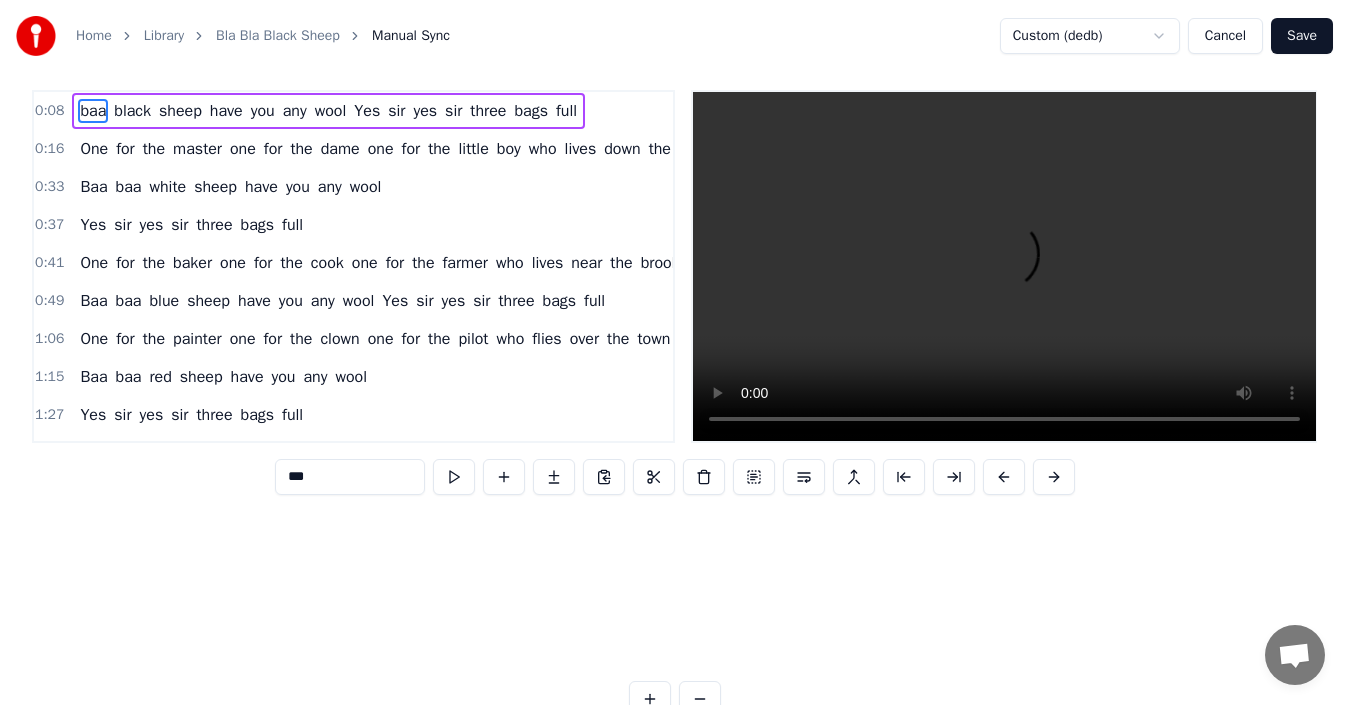 scroll, scrollTop: 0, scrollLeft: 0, axis: both 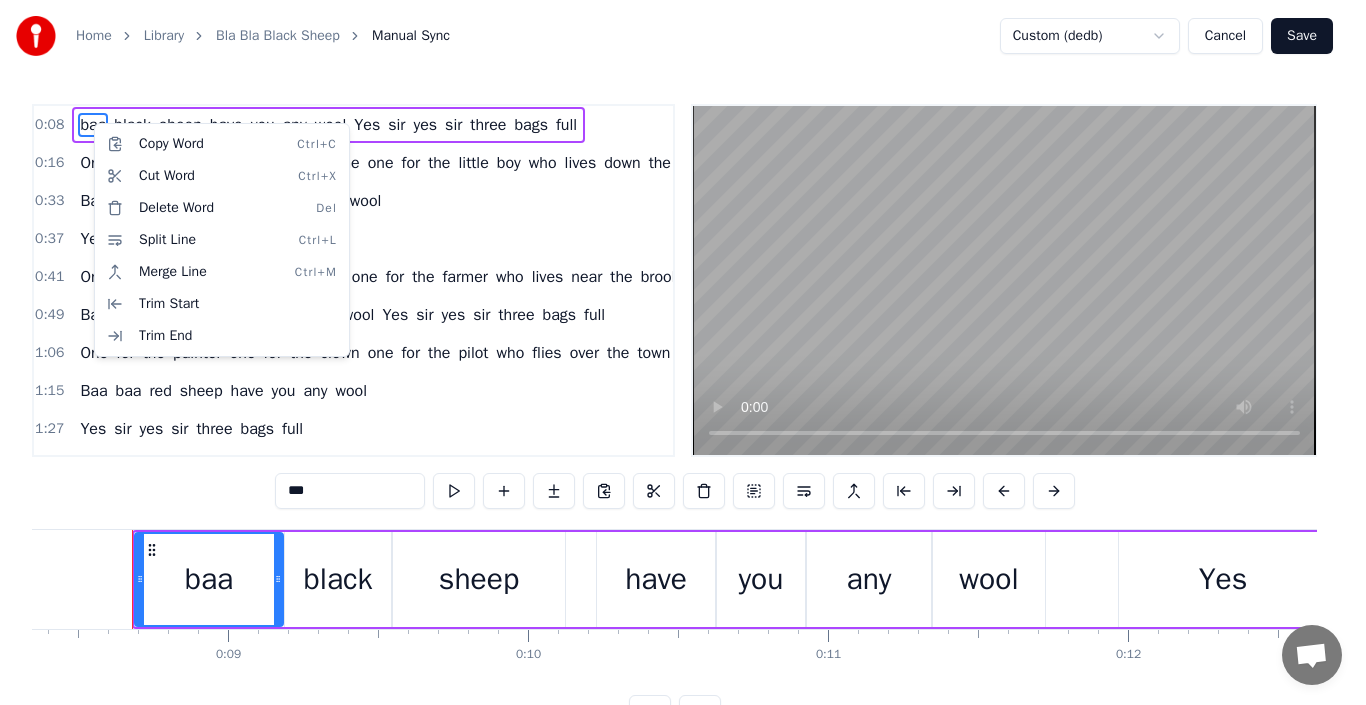 click on "Home Library Bla Bla Black Sheep Manual Sync Custom (dedb) Cancel Save 0:08 baa black sheep have you any wool Yes sir yes sir three bags full 0:16 One for the [PERSON] one for the [PERSON] one for the little [PERSON] who lives down the lane 0:33 Baa baa white sheep have you any wool 0:37 Yes sir yes sir three bags full 0:41 One for the [PERSON] one for the [PERSON] one for the [PERSON] who lives near the brook 0:49 Baa baa blue sheep have you any wool Yes sir yes sir three bags full 1:06 One for the [PERSON] one for the [PERSON] one for the [PERSON] who flies over the town 1:15 Baa baa red sheep have you any wool 1:27 Yes sir yes sir three bags full 1:31 One for the [PERSON] one for the [PERSON] one for the [PERSON] who paints the scene 1:48 Baa baa pink sheep have you any wool Yes sir yes sir three bags full 1:56 One for the [PERSON] one for the [PERSON] one for the [PERSON] who sleeps at night *** baa black sheep have you any wool Yes sir yes sir three bags full One for the [PERSON] one for the [PERSON] one for the little [PERSON] who lives down the lane Baa" at bounding box center (683, 381) 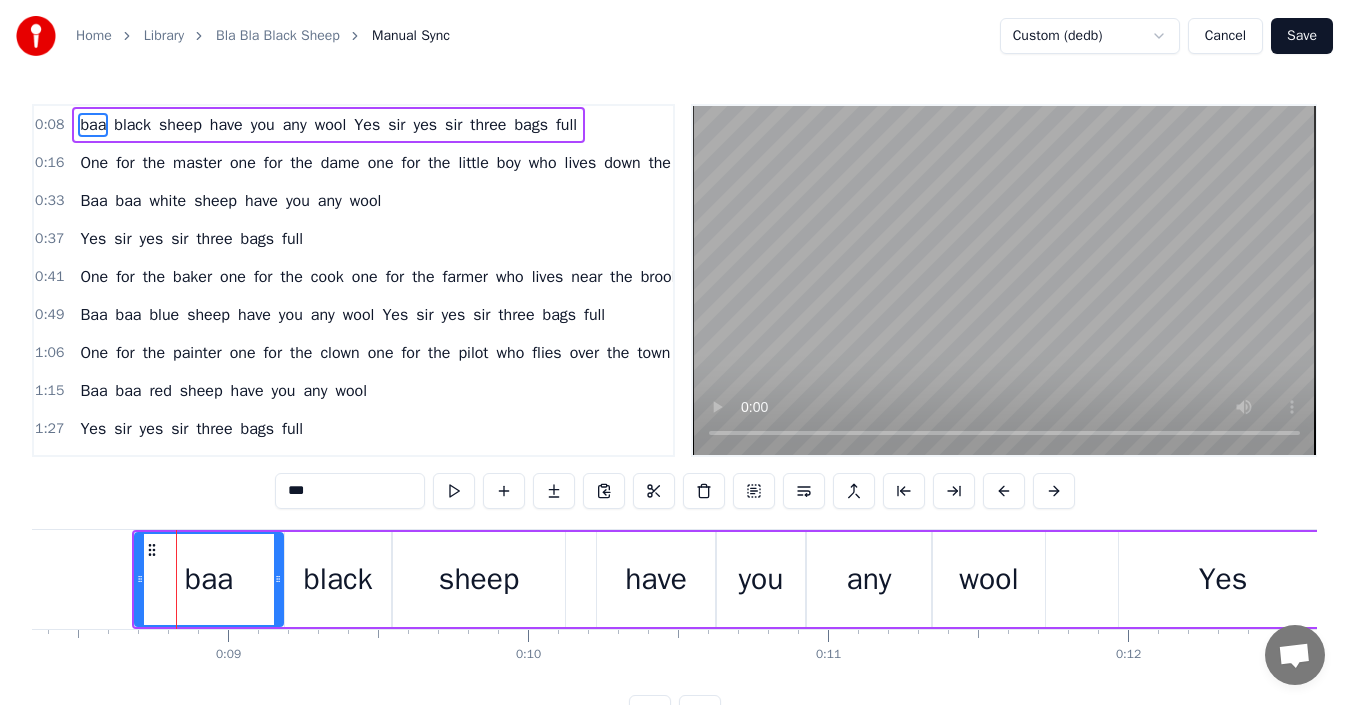 click 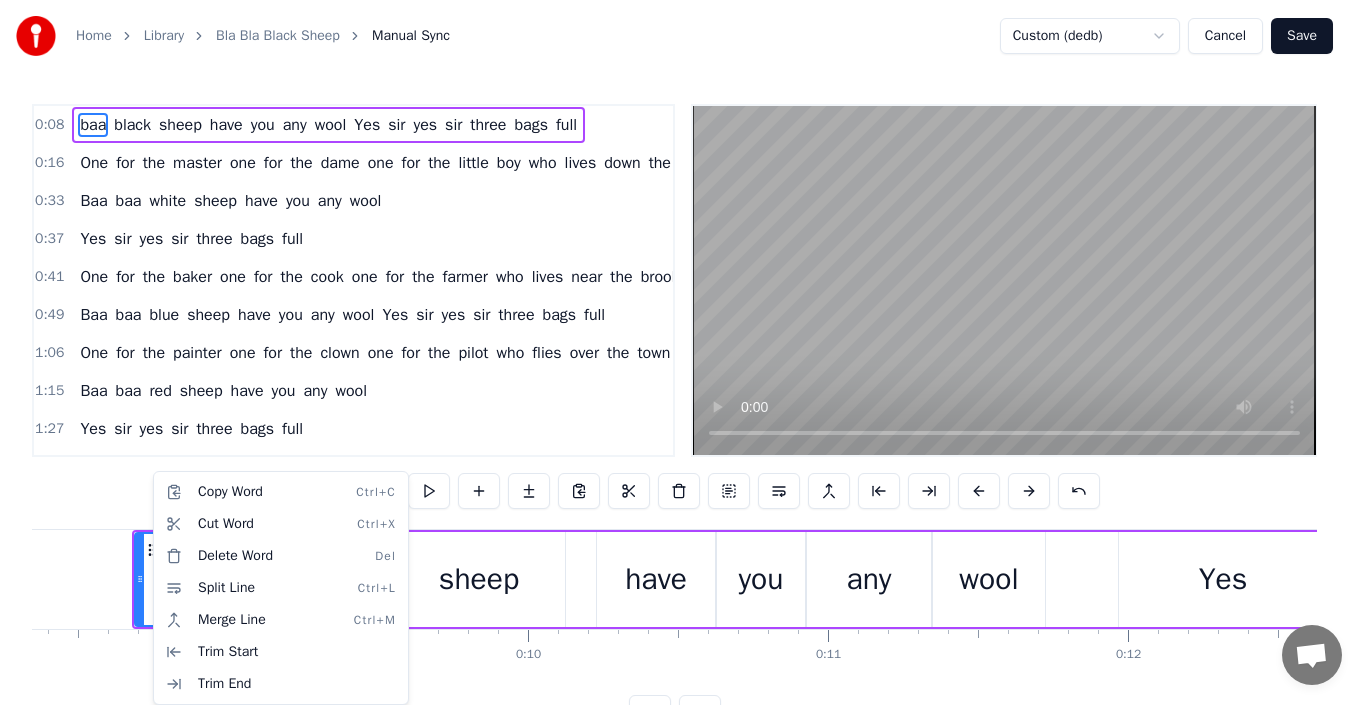 click on "Home Library Bla Bla Black Sheep Manual Sync Custom (dedb) Cancel Save 0:08 baa black sheep have you any wool Yes sir yes sir three bags full 0:16 One for the [PERSON] one for the [PERSON] one for the little [PERSON] who lives down the lane 0:33 Baa baa white sheep have you any wool 0:37 Yes sir yes sir three bags full 0:41 One for the [PERSON] one for the [PERSON] one for the [PERSON] who lives near the brook 0:49 Baa baa blue sheep have you any wool Yes sir yes sir three bags full 1:06 One for the [PERSON] one for the [PERSON] one for the [PERSON] who flies over the town 1:15 Baa baa red sheep have you any wool 1:27 Yes sir yes sir three bags full 1:31 One for the [PERSON] one for the [PERSON] one for the [PERSON] who paints the scene 1:48 Baa baa pink sheep have you any wool Yes sir yes sir three bags full 1:56 One for the [PERSON] one for the [PERSON] one for the [PERSON] who sleeps at night *** baa black sheep have you any wool Yes sir yes sir three bags full One for the [PERSON] one for the [PERSON] one for the little [PERSON] who lives down the lane Baa" at bounding box center (683, 381) 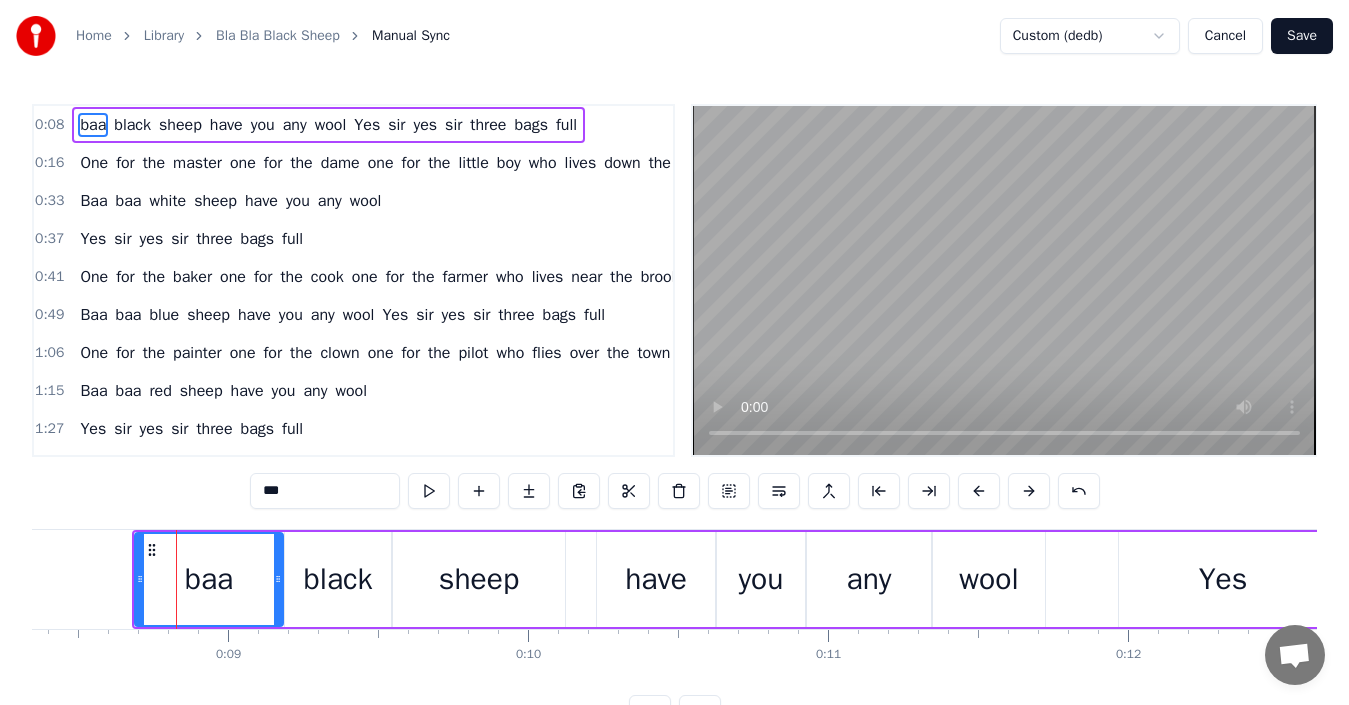 click on "Save" at bounding box center (1302, 36) 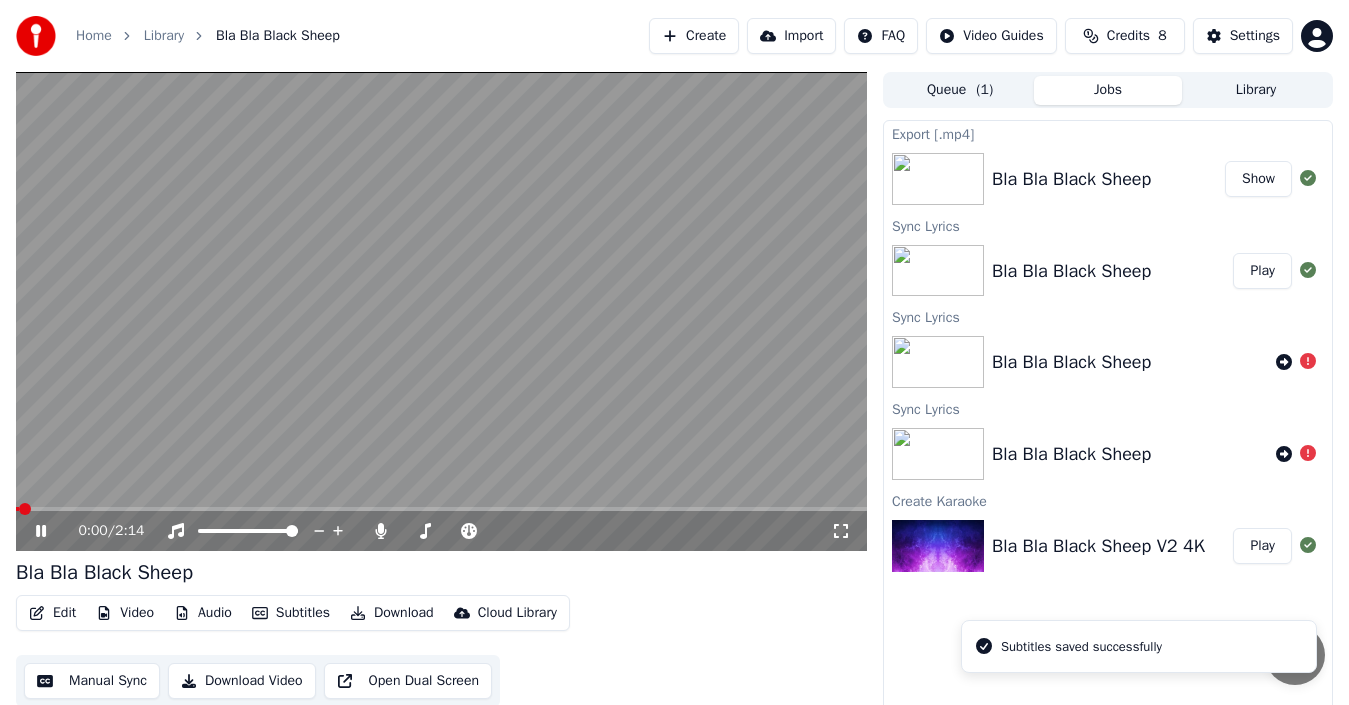 click at bounding box center [441, 311] 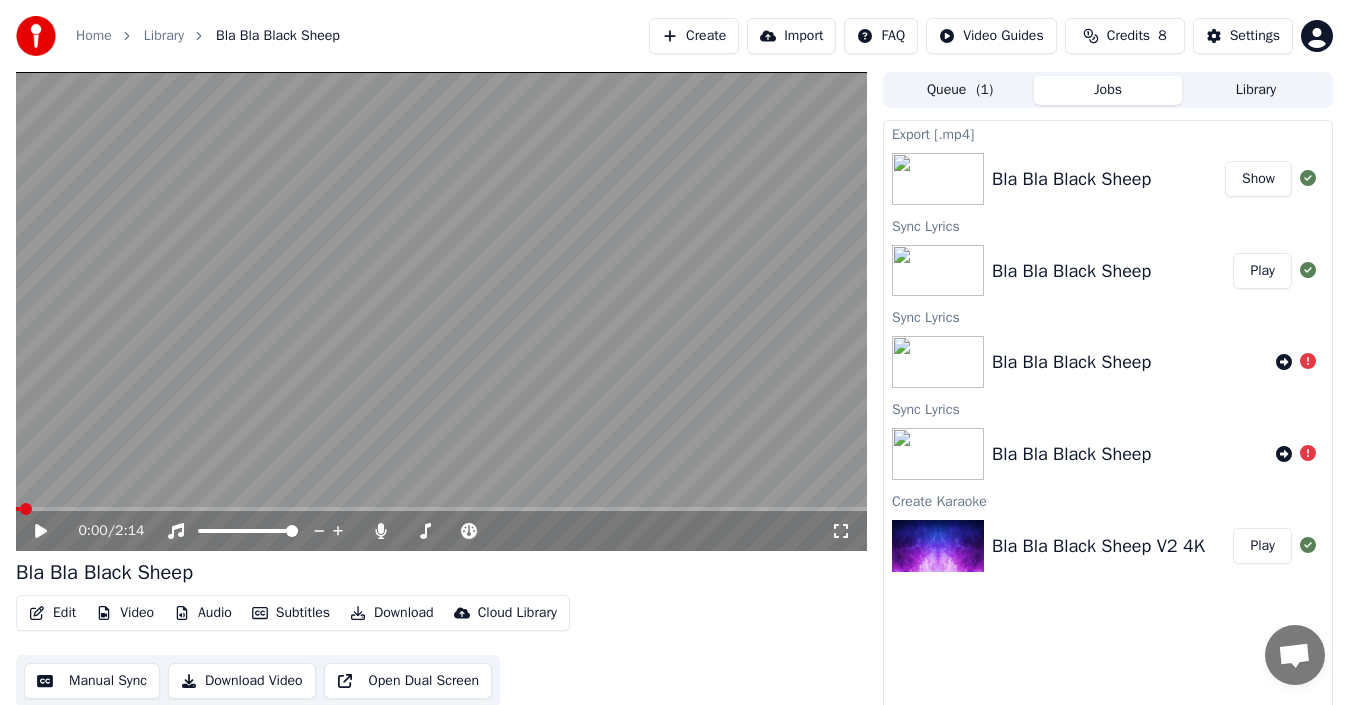 click on "Home" at bounding box center [94, 36] 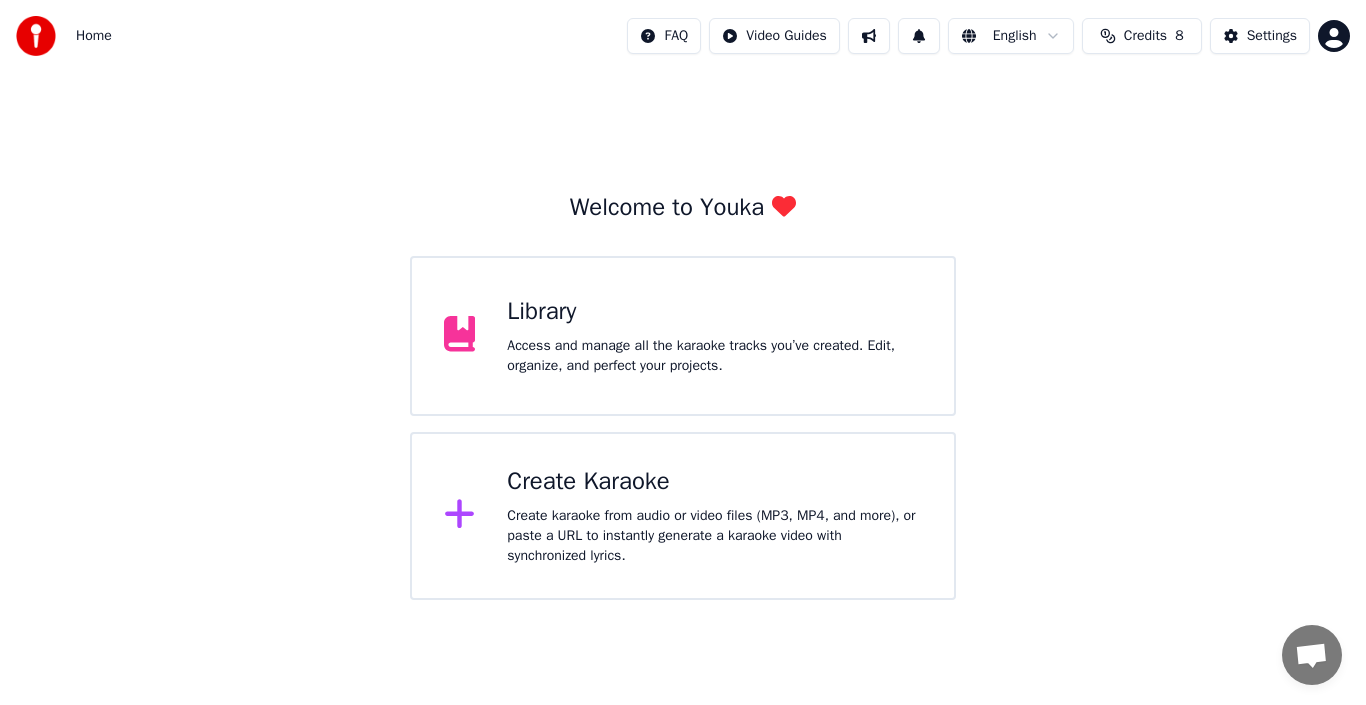 click on "Create Karaoke" at bounding box center (714, 482) 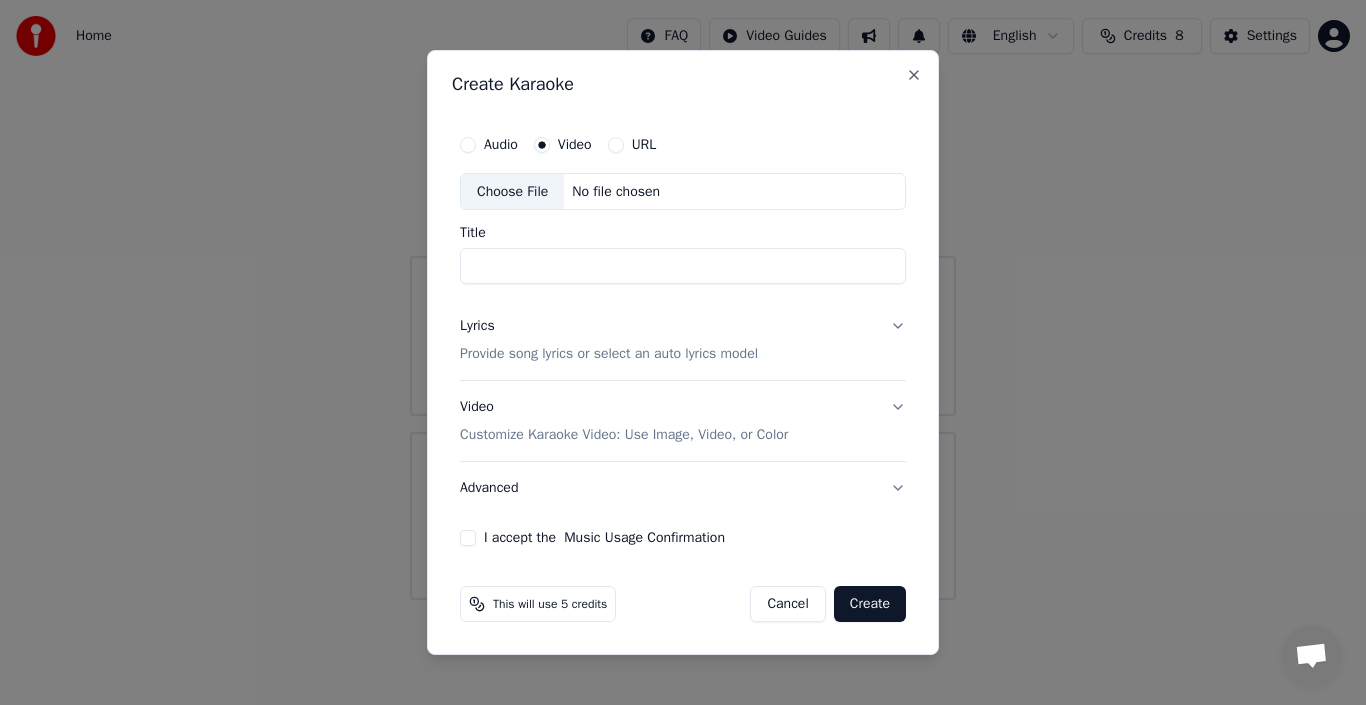 click on "Choose File" at bounding box center (512, 192) 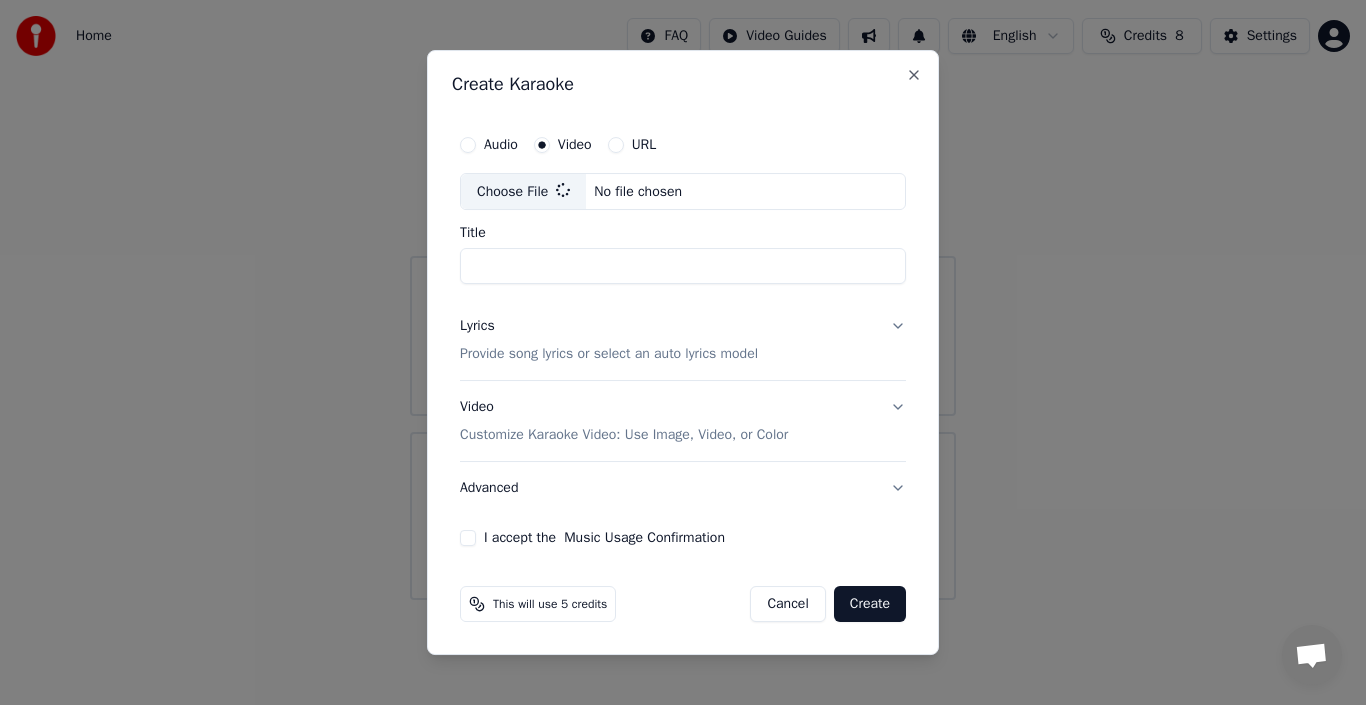click on "Lyrics Provide song lyrics or select an auto lyrics model" at bounding box center (683, 341) 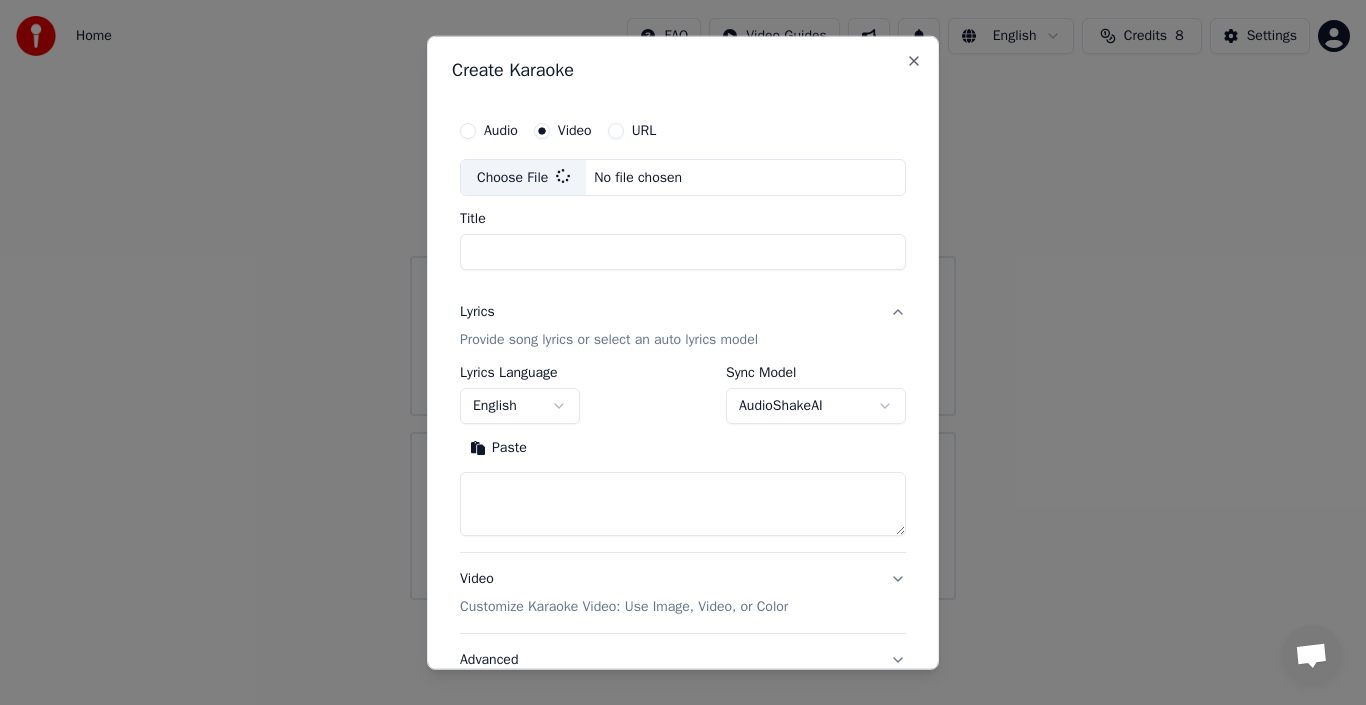 click on "Advanced" at bounding box center (683, 660) 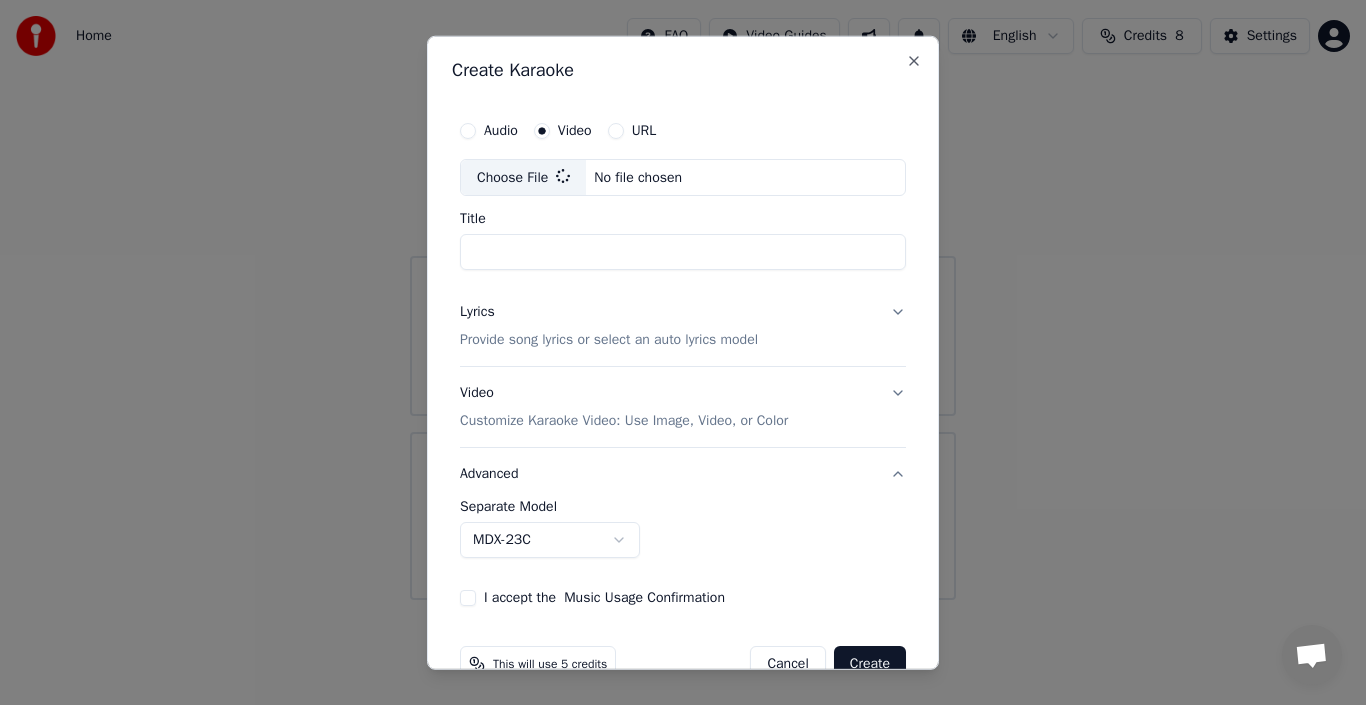 click on "Lyrics Provide song lyrics or select an auto lyrics model" at bounding box center [683, 326] 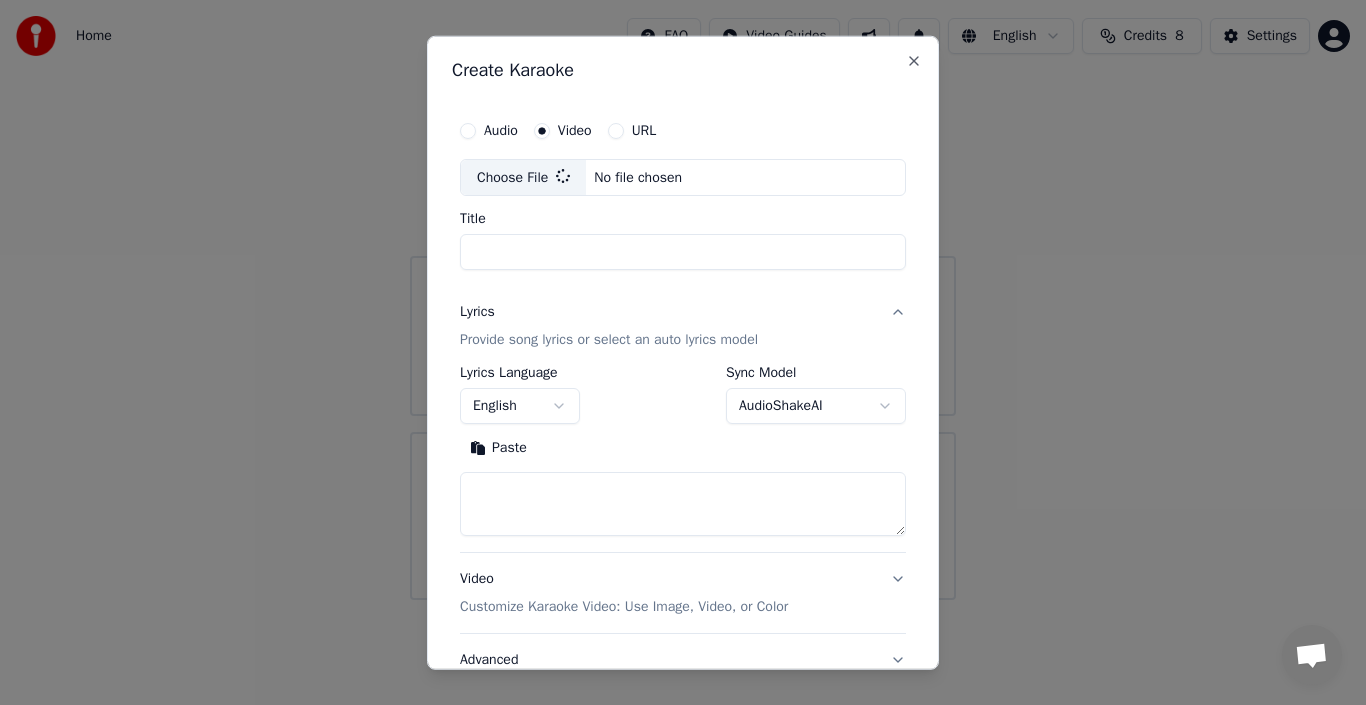 click at bounding box center (683, 504) 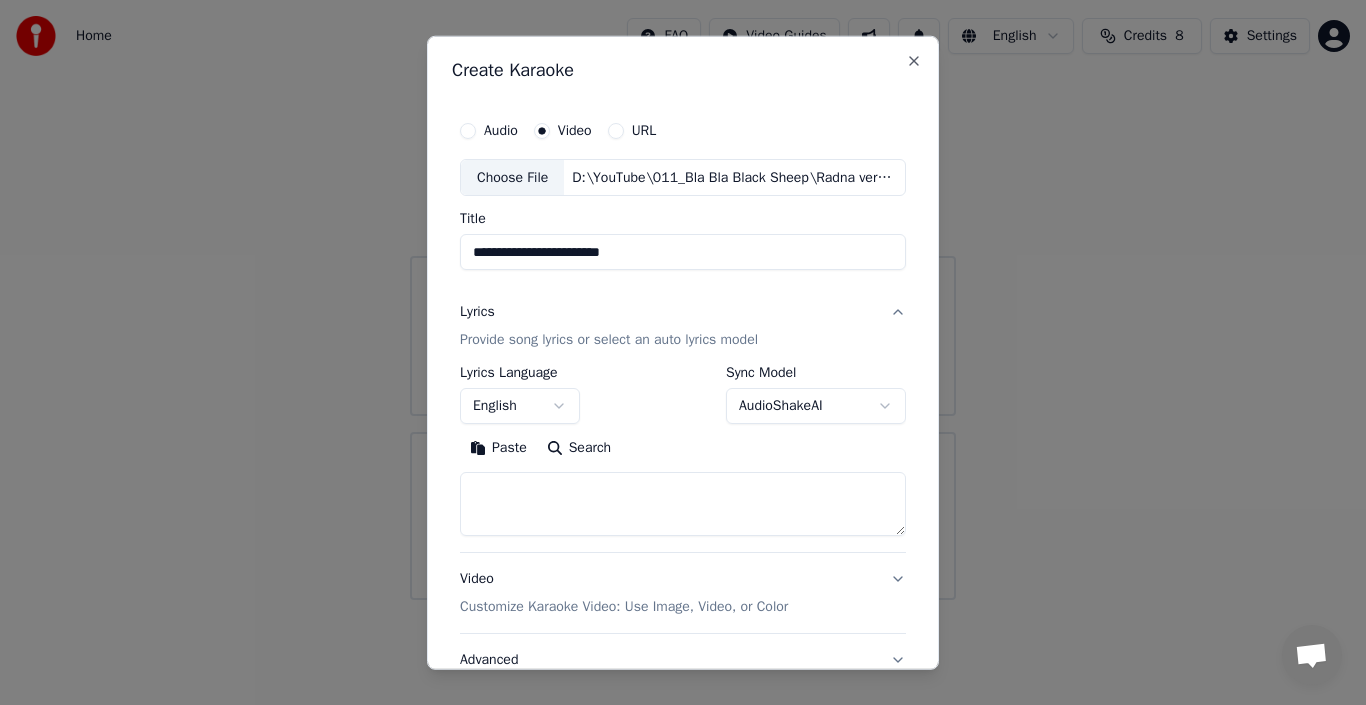 type on "**********" 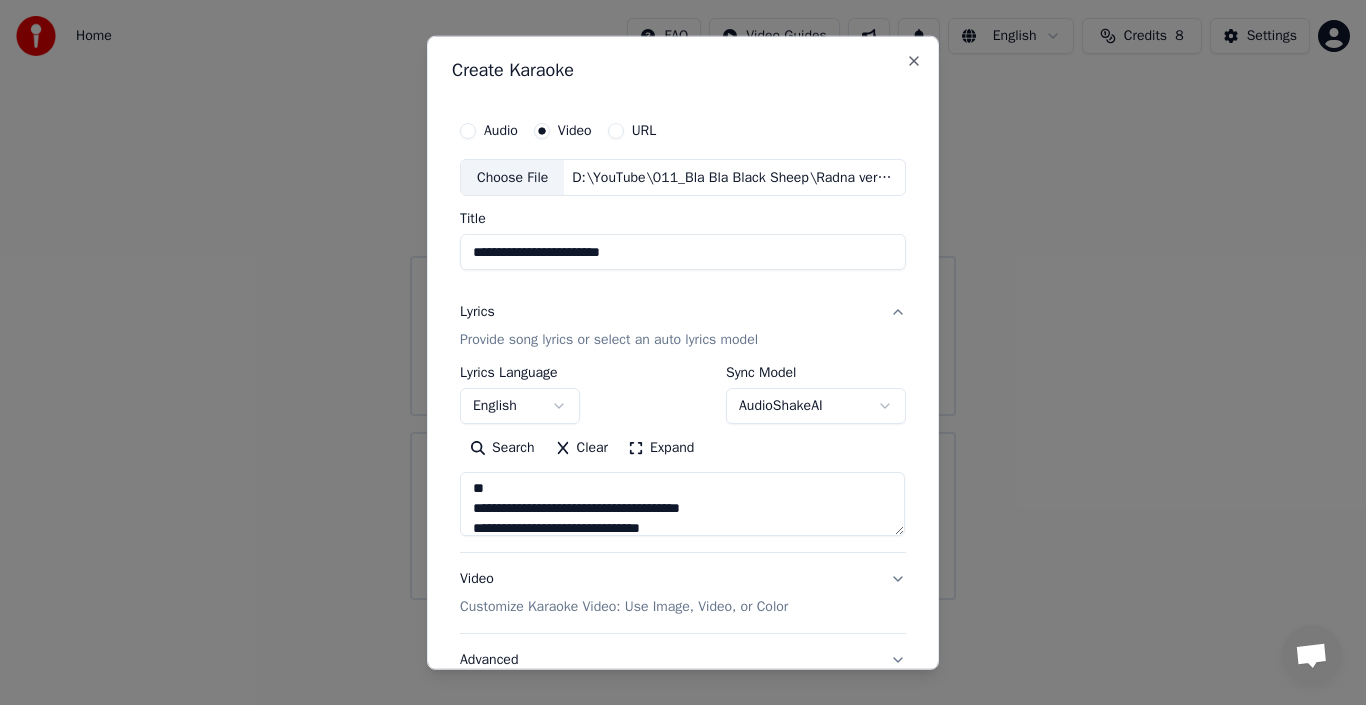 scroll, scrollTop: 0, scrollLeft: 0, axis: both 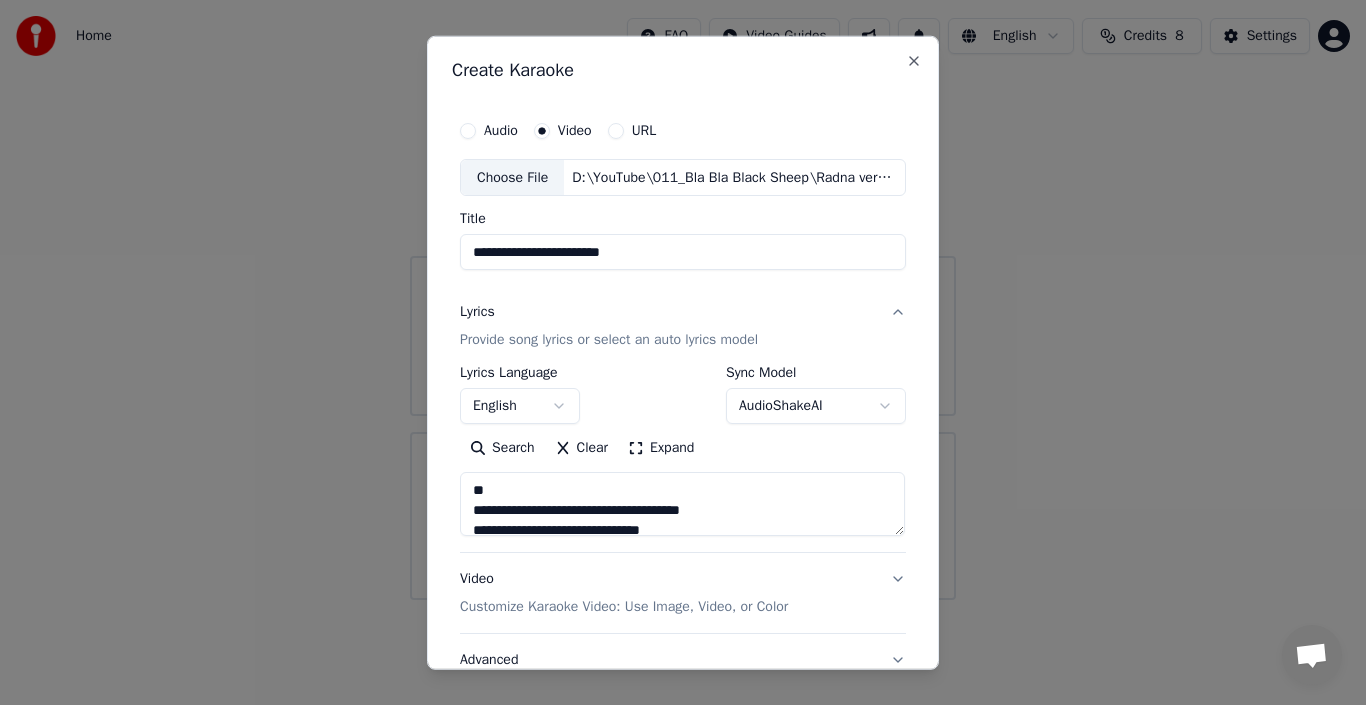 click on "**********" at bounding box center [682, 504] 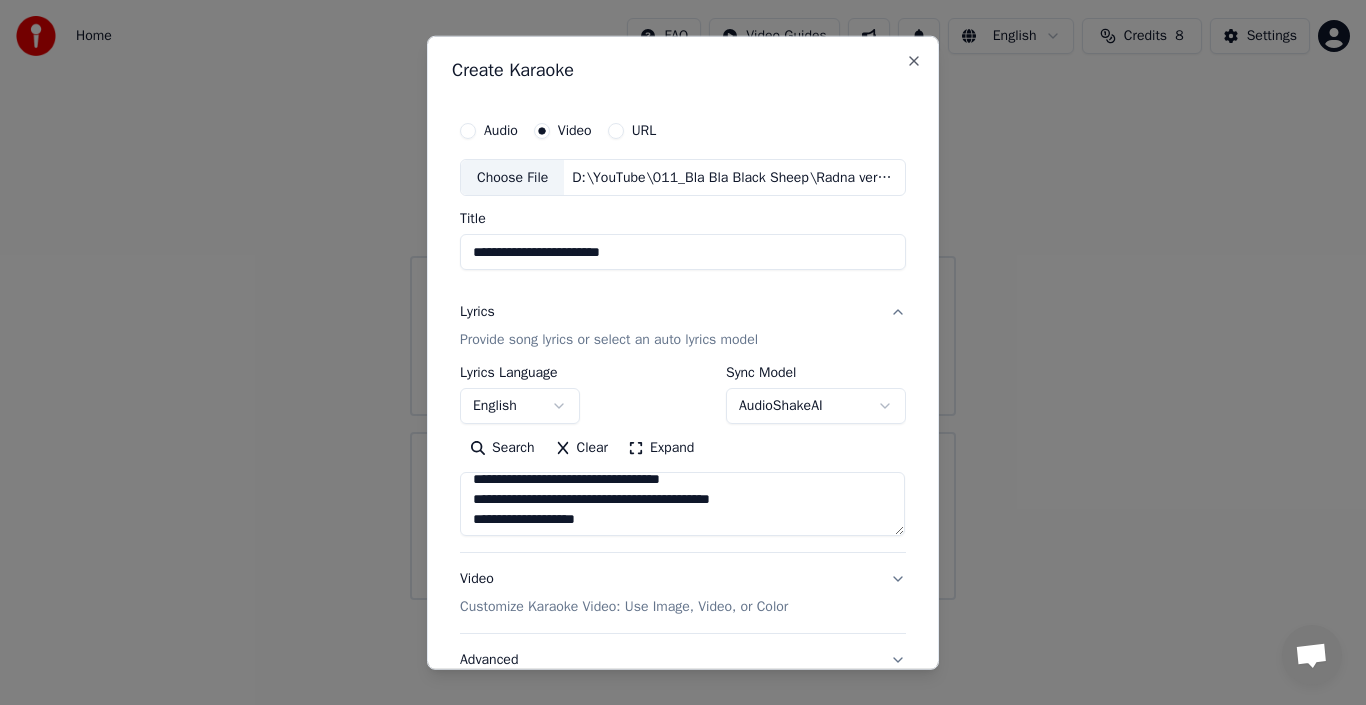 scroll, scrollTop: 100, scrollLeft: 0, axis: vertical 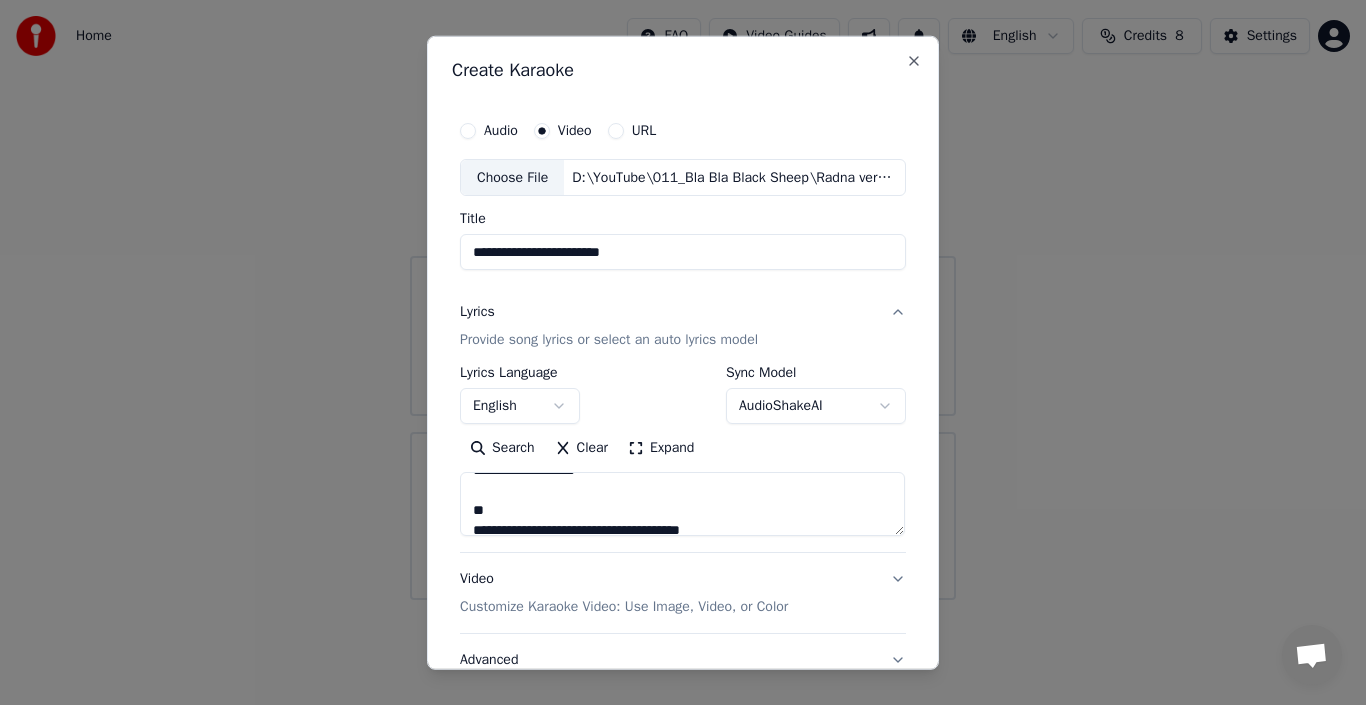 click on "**********" at bounding box center [682, 504] 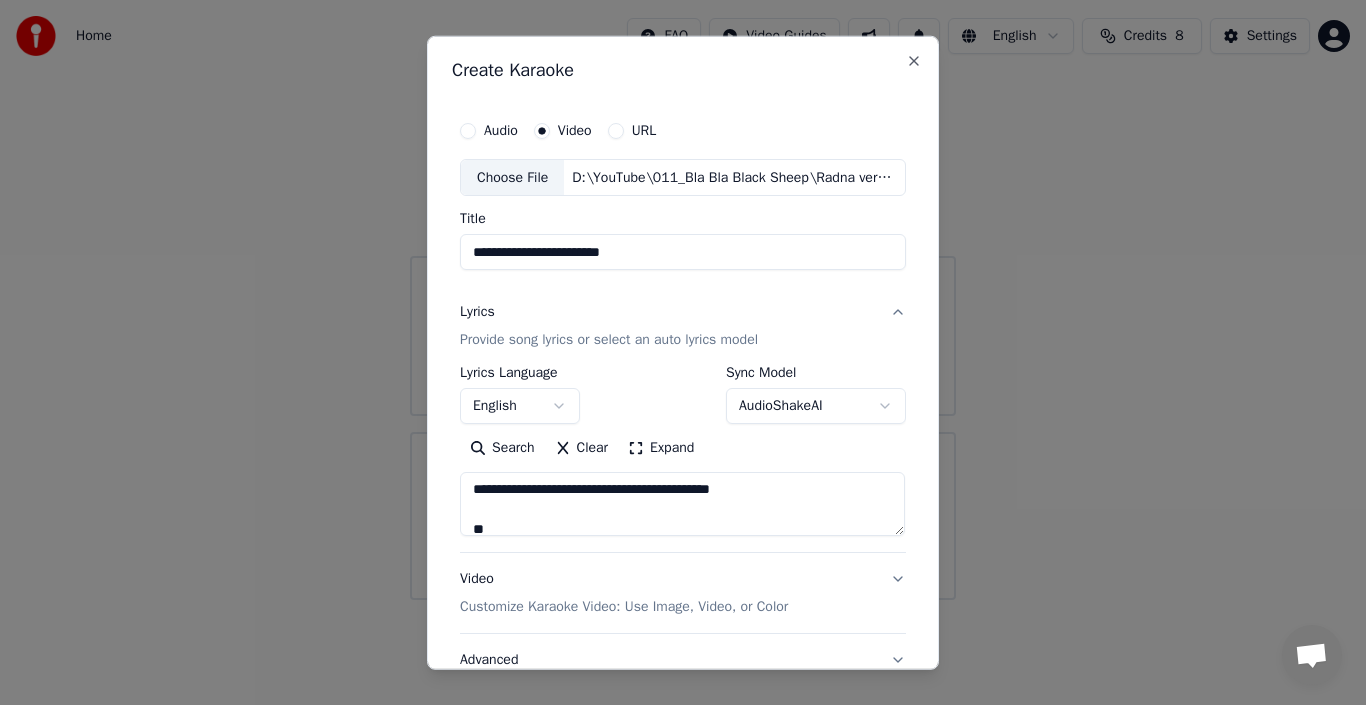 scroll, scrollTop: 26, scrollLeft: 0, axis: vertical 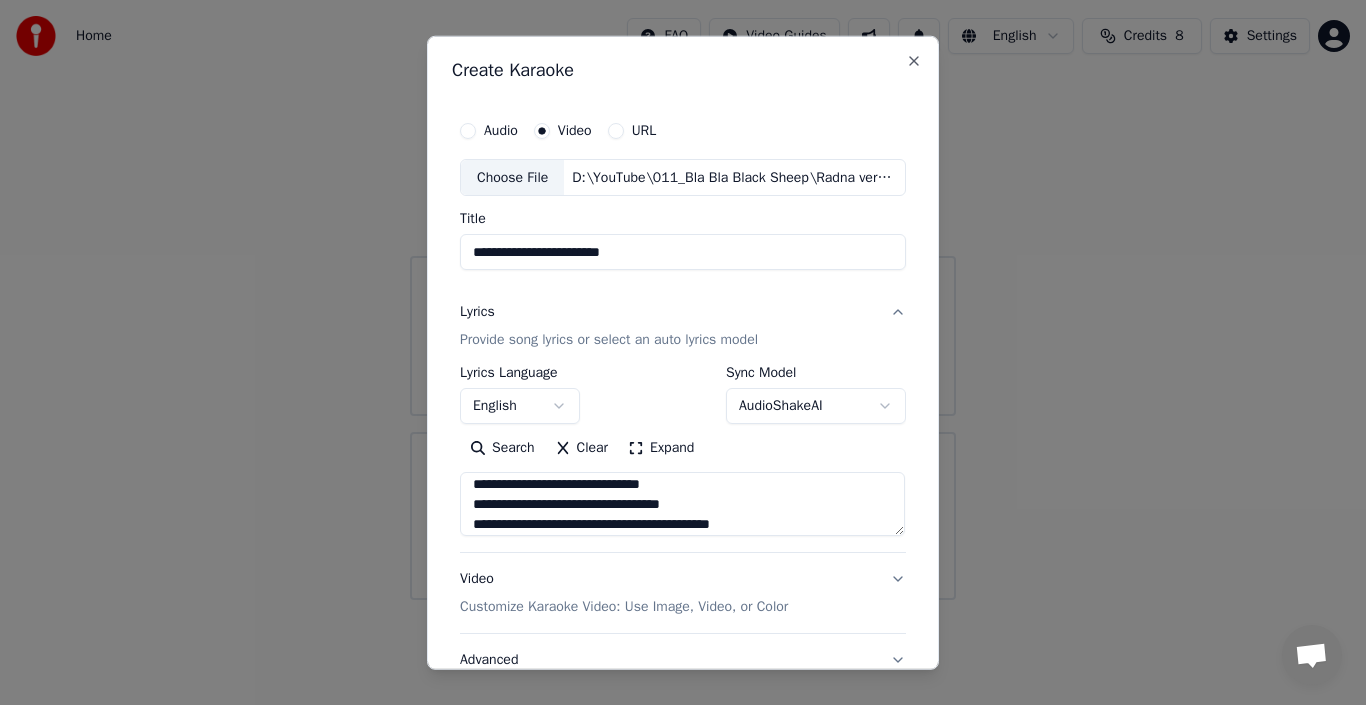 click on "Expand" at bounding box center (661, 448) 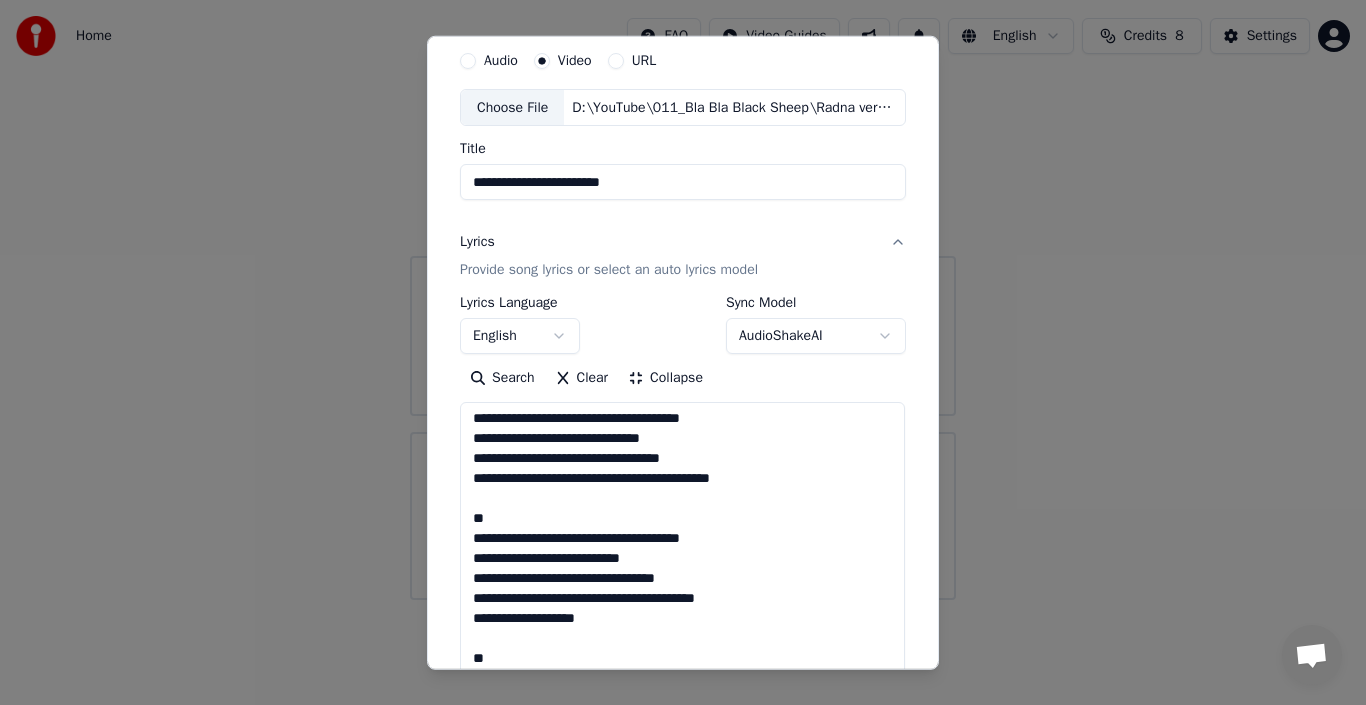 scroll, scrollTop: 100, scrollLeft: 0, axis: vertical 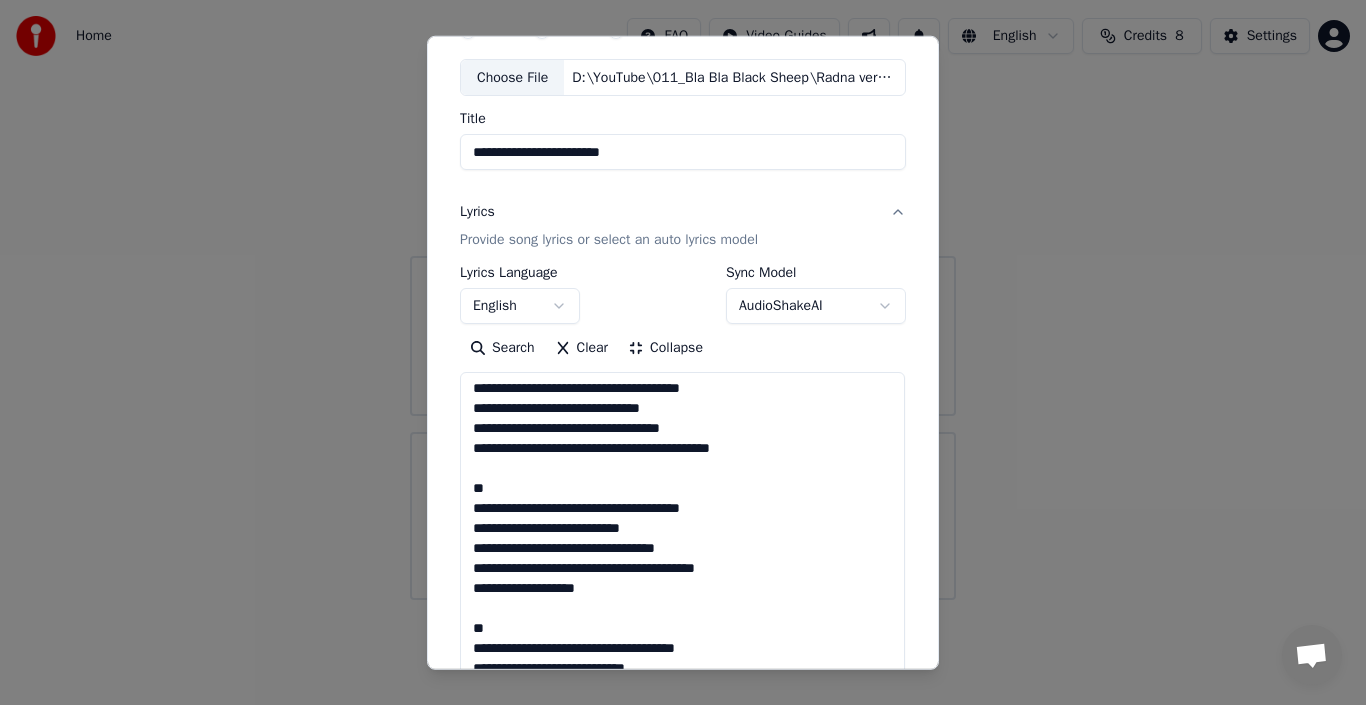click on "**********" at bounding box center [682, 690] 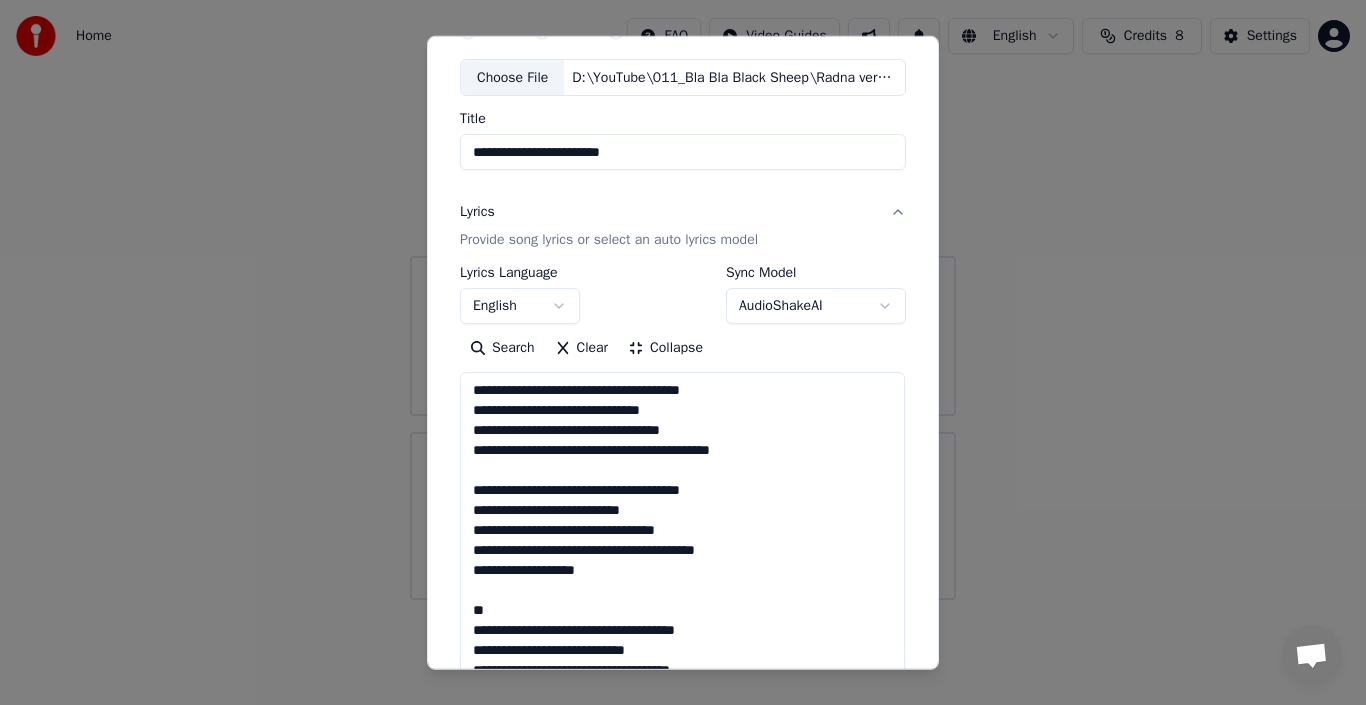 scroll, scrollTop: 0, scrollLeft: 0, axis: both 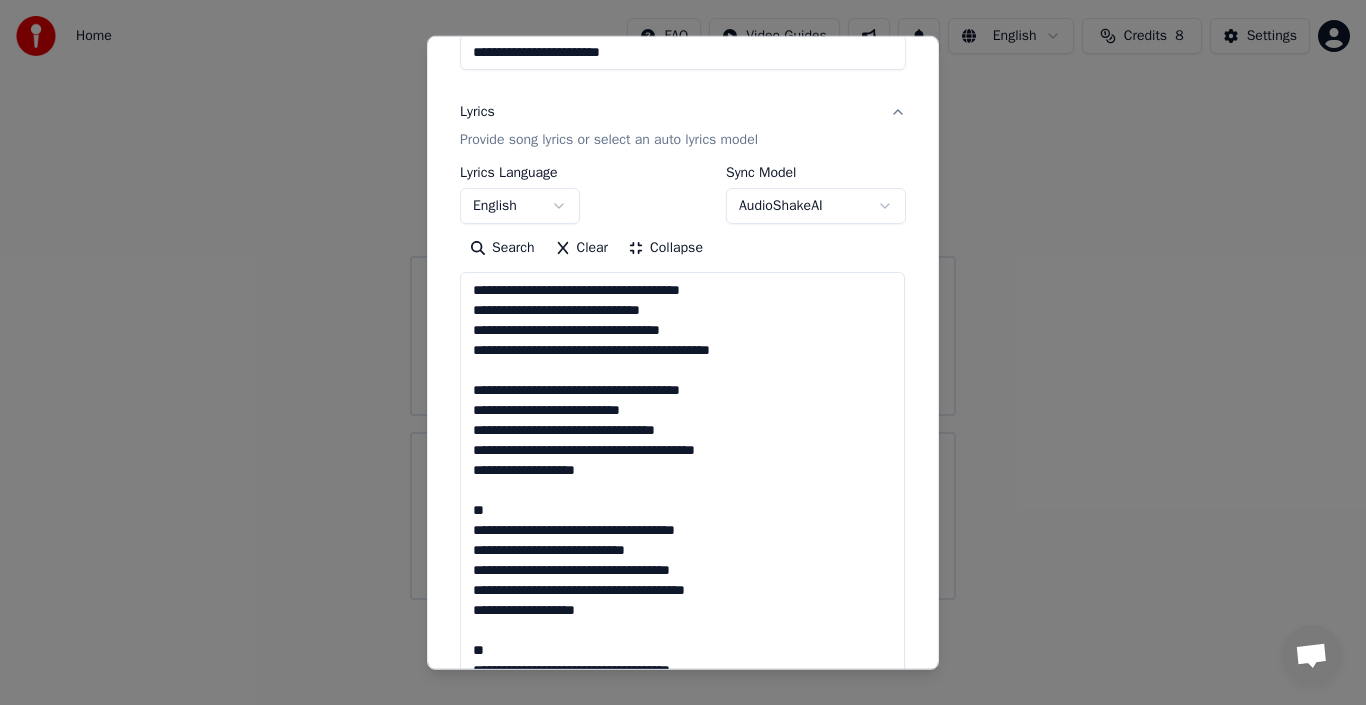click on "**********" at bounding box center (682, 590) 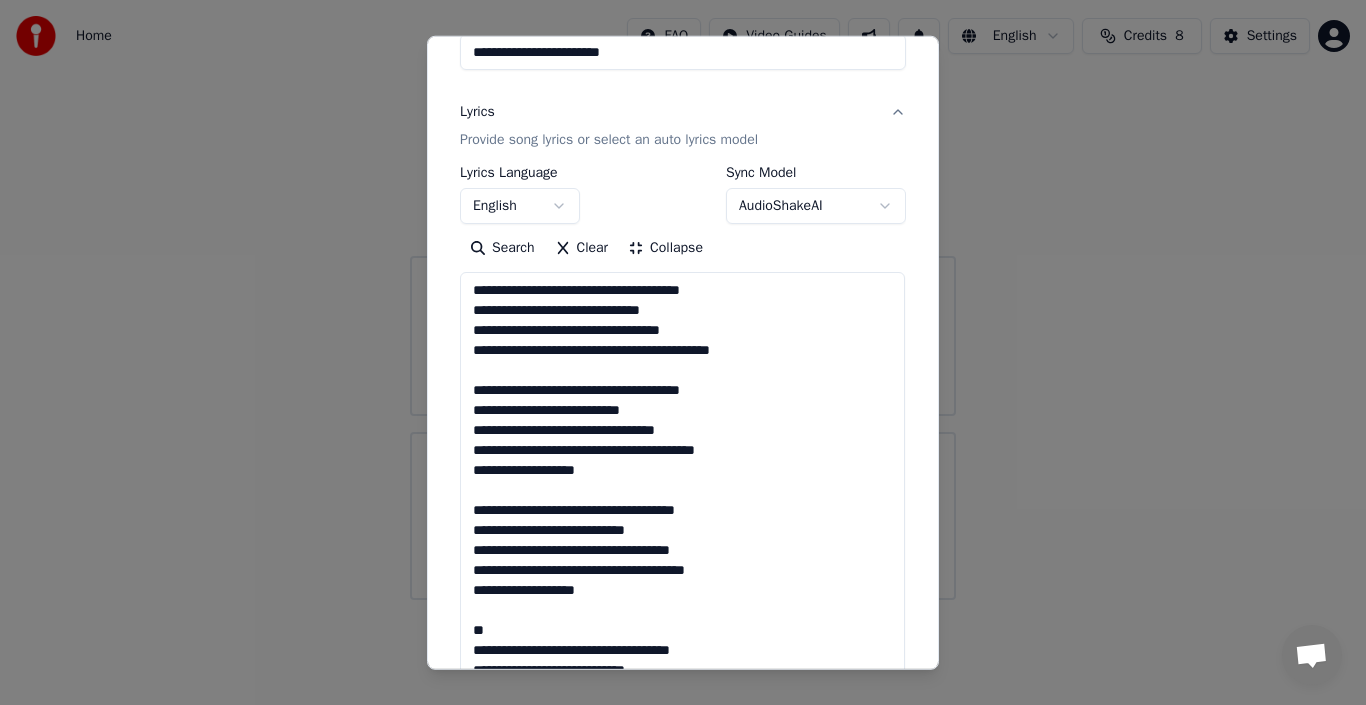 click on "**********" at bounding box center (682, 590) 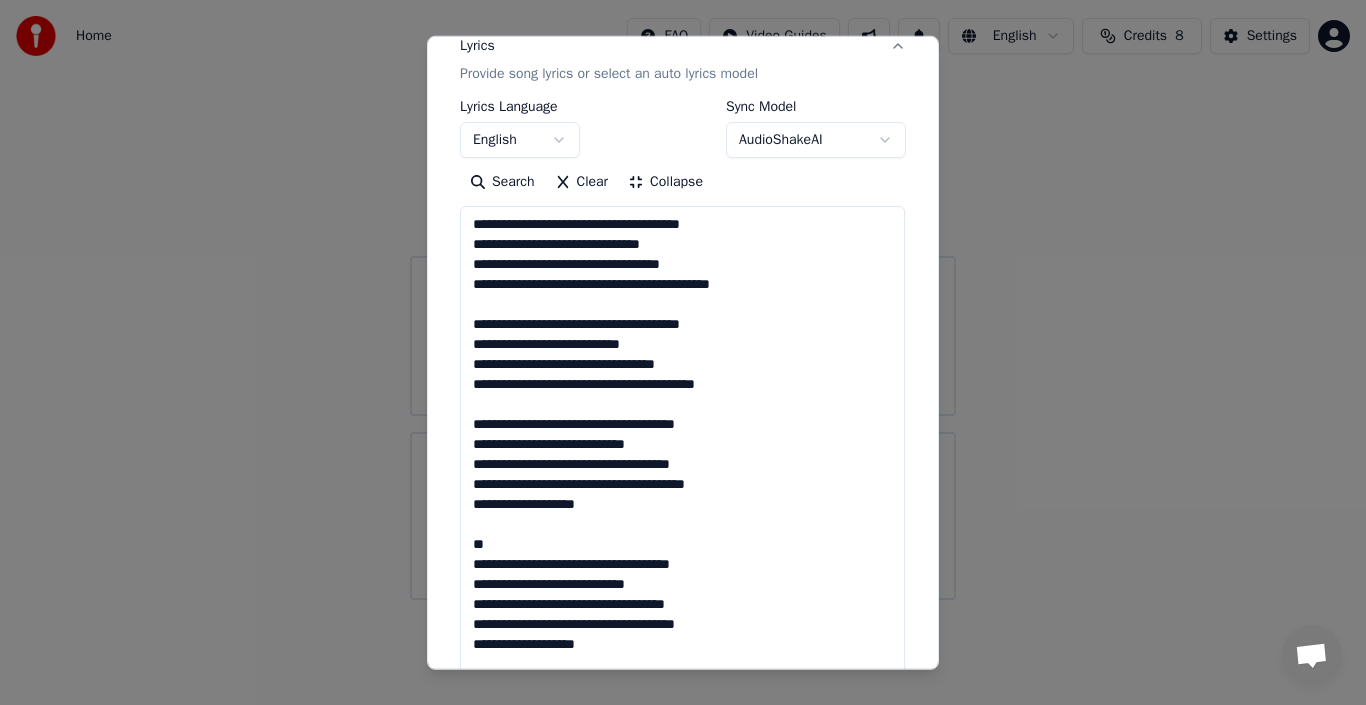 scroll, scrollTop: 300, scrollLeft: 0, axis: vertical 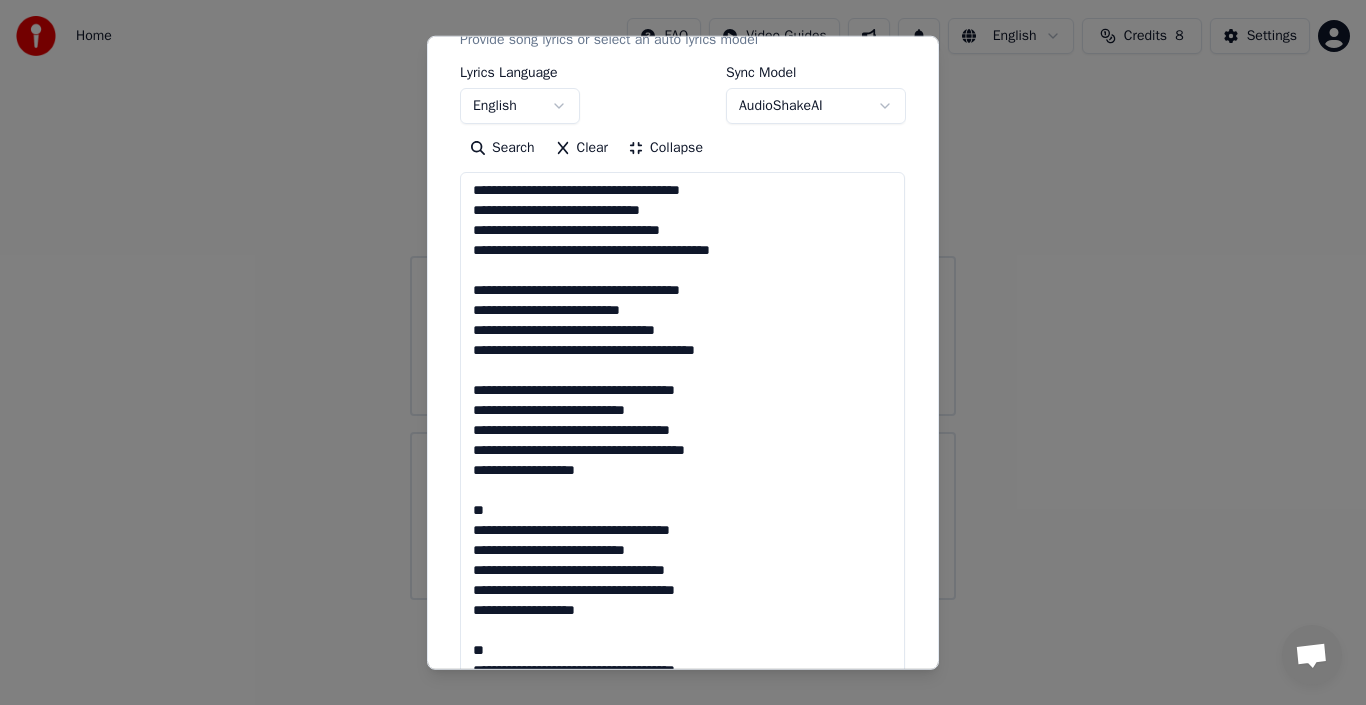click on "**********" at bounding box center [682, 490] 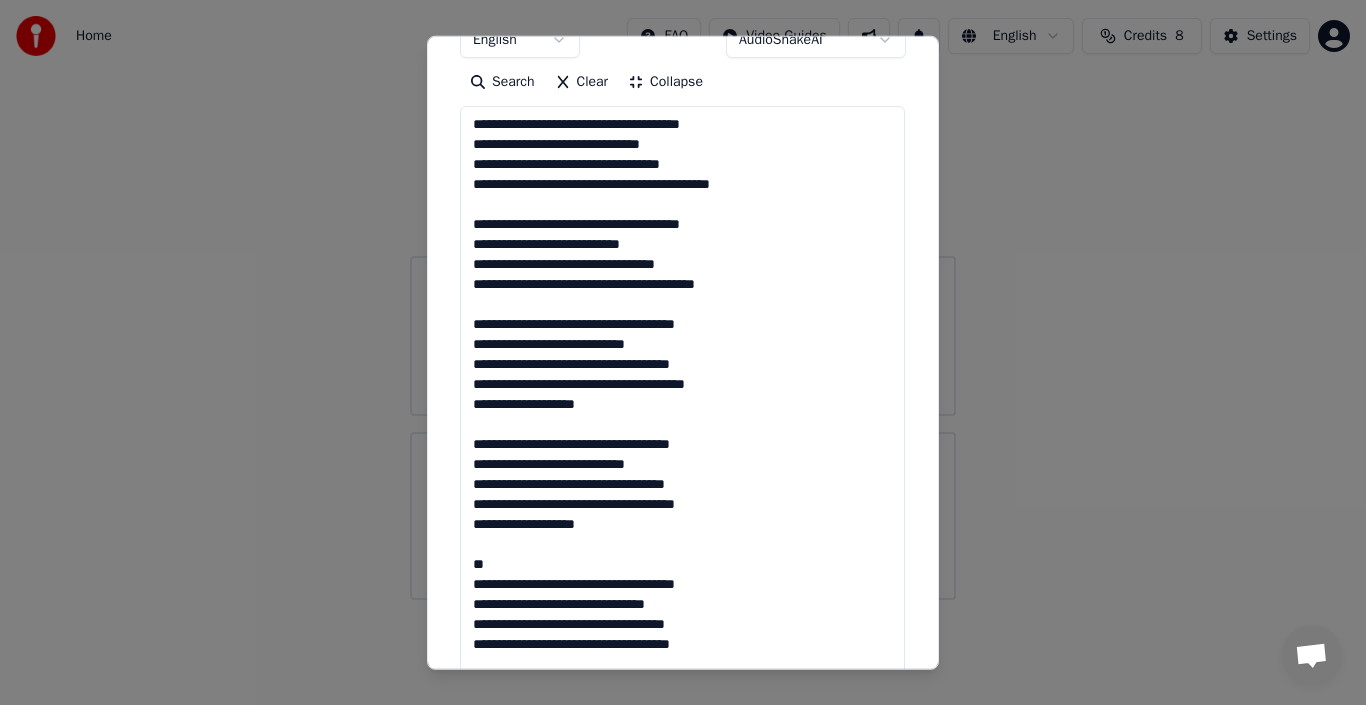 scroll, scrollTop: 400, scrollLeft: 0, axis: vertical 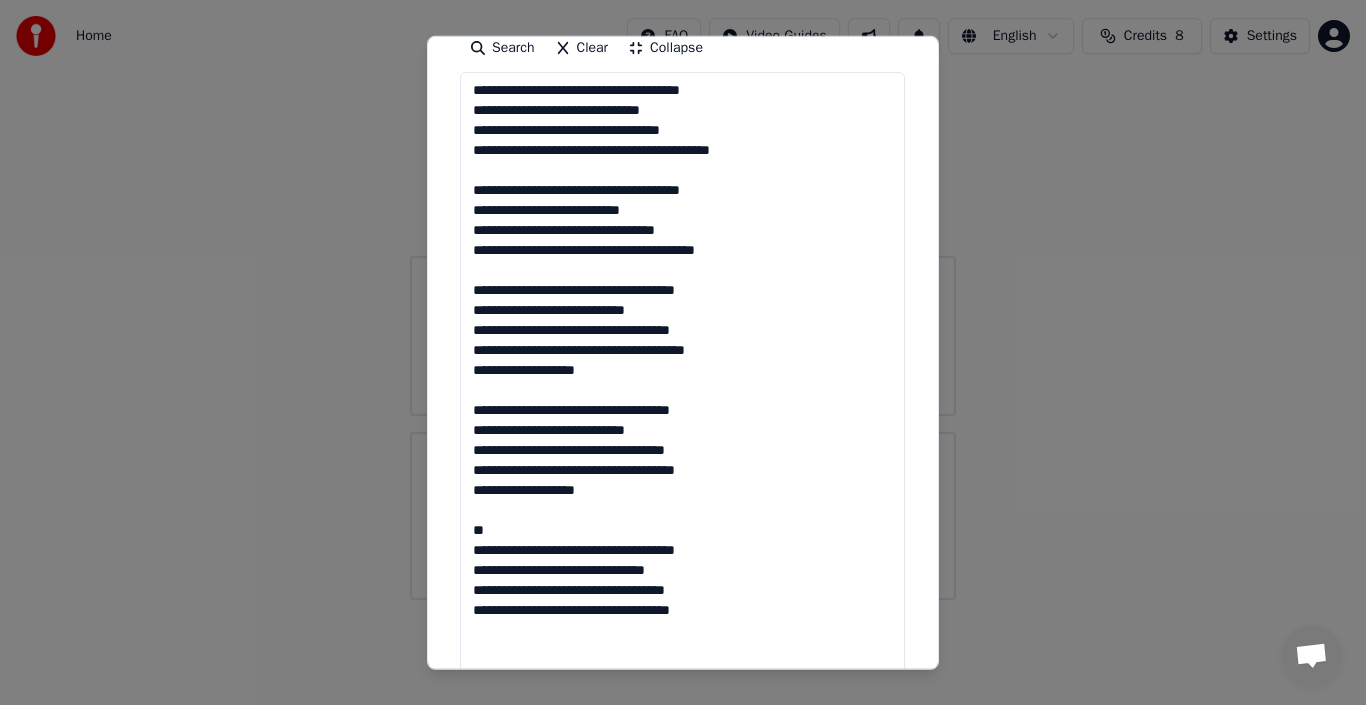 click on "**********" at bounding box center [682, 390] 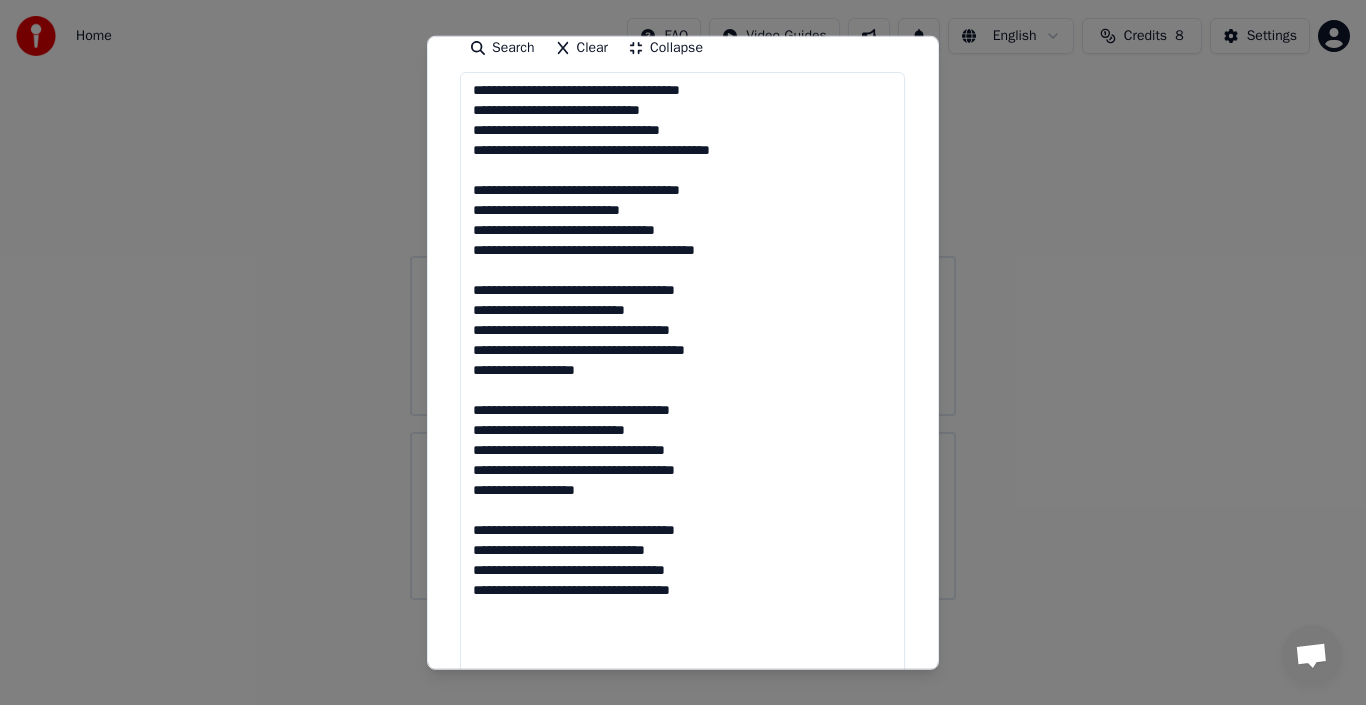 click on "**********" at bounding box center [682, 390] 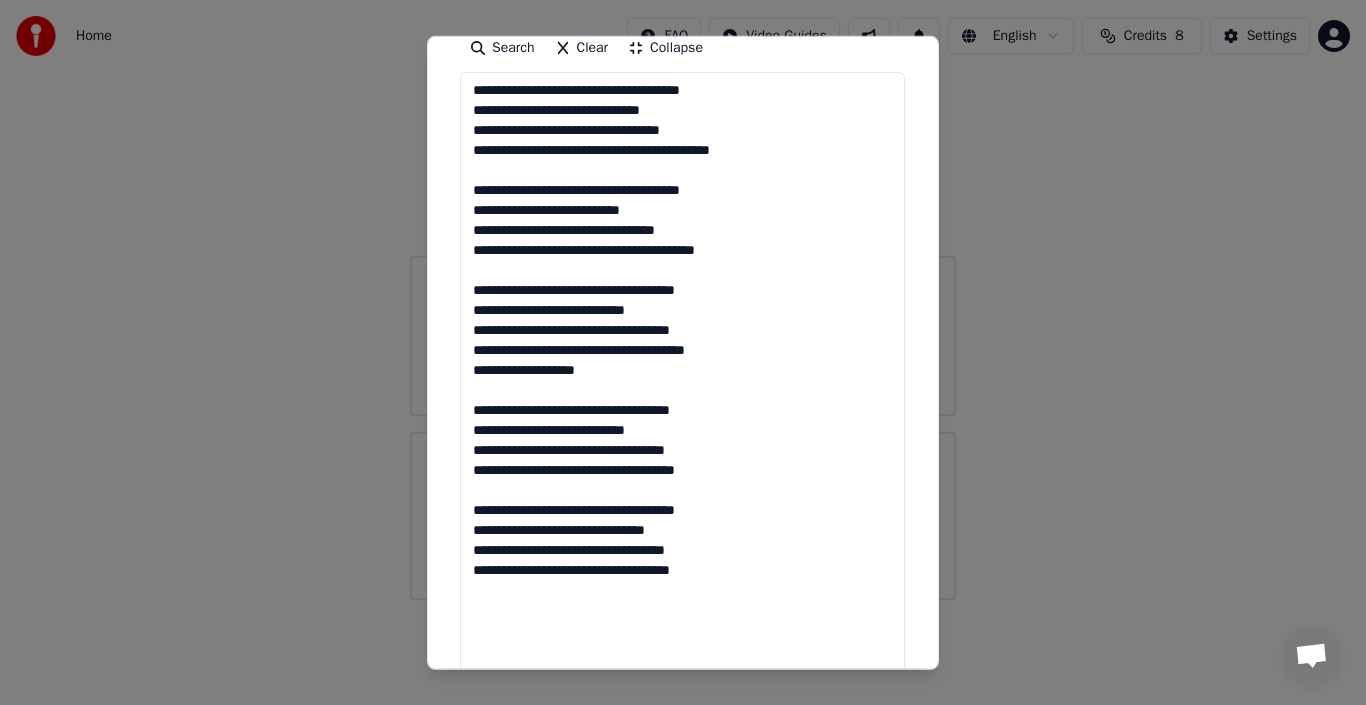 click on "**********" at bounding box center (682, 390) 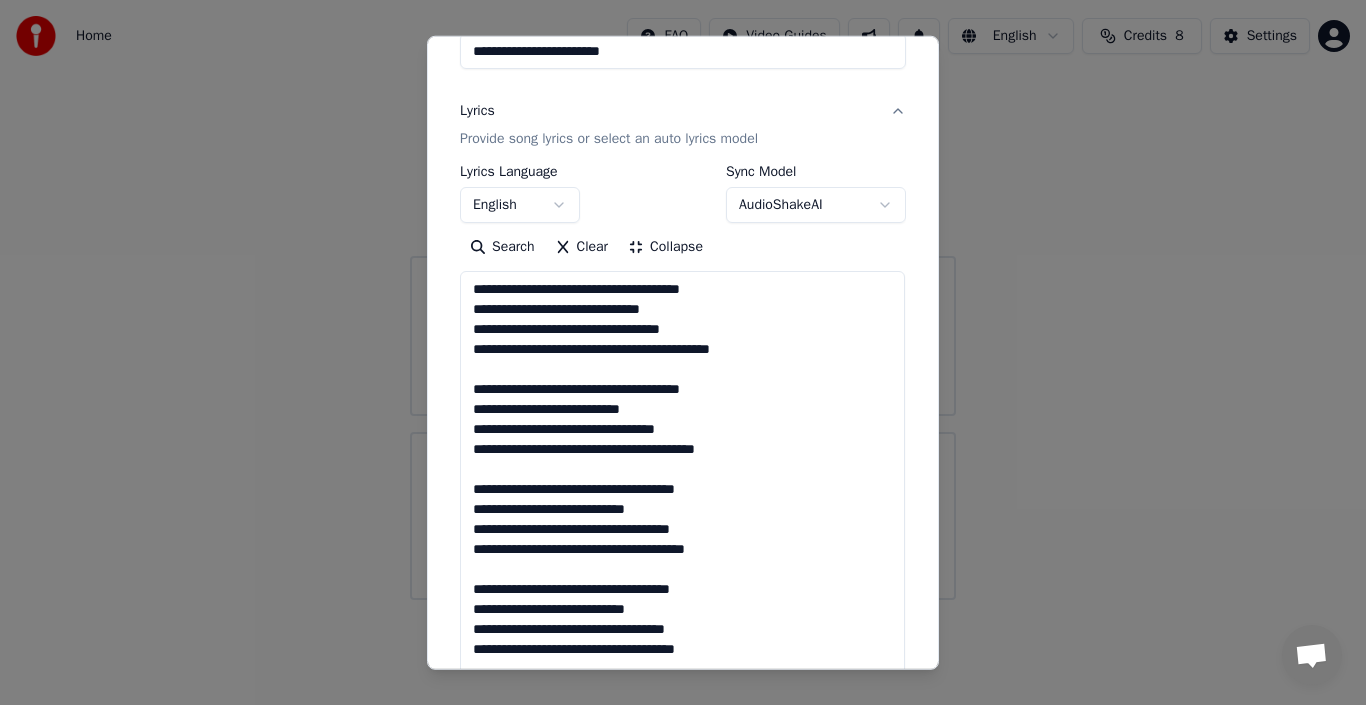 scroll, scrollTop: 200, scrollLeft: 0, axis: vertical 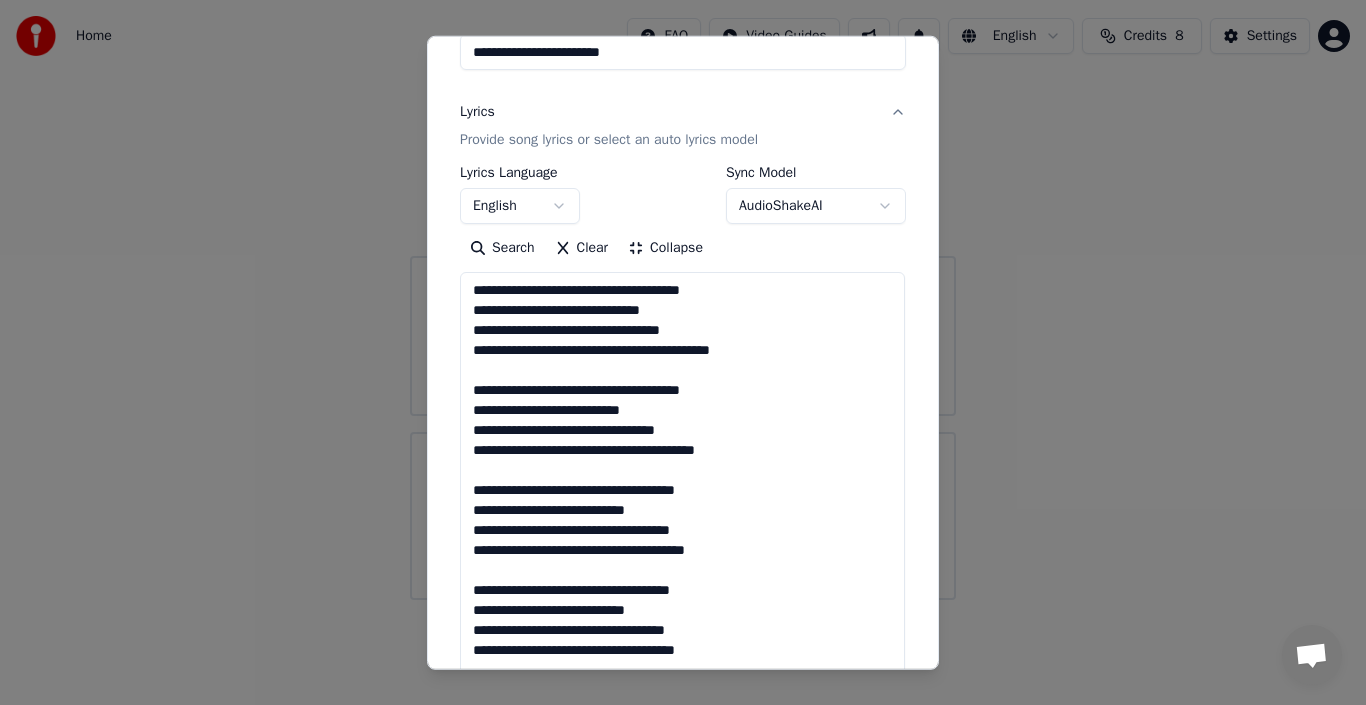 type on "**********" 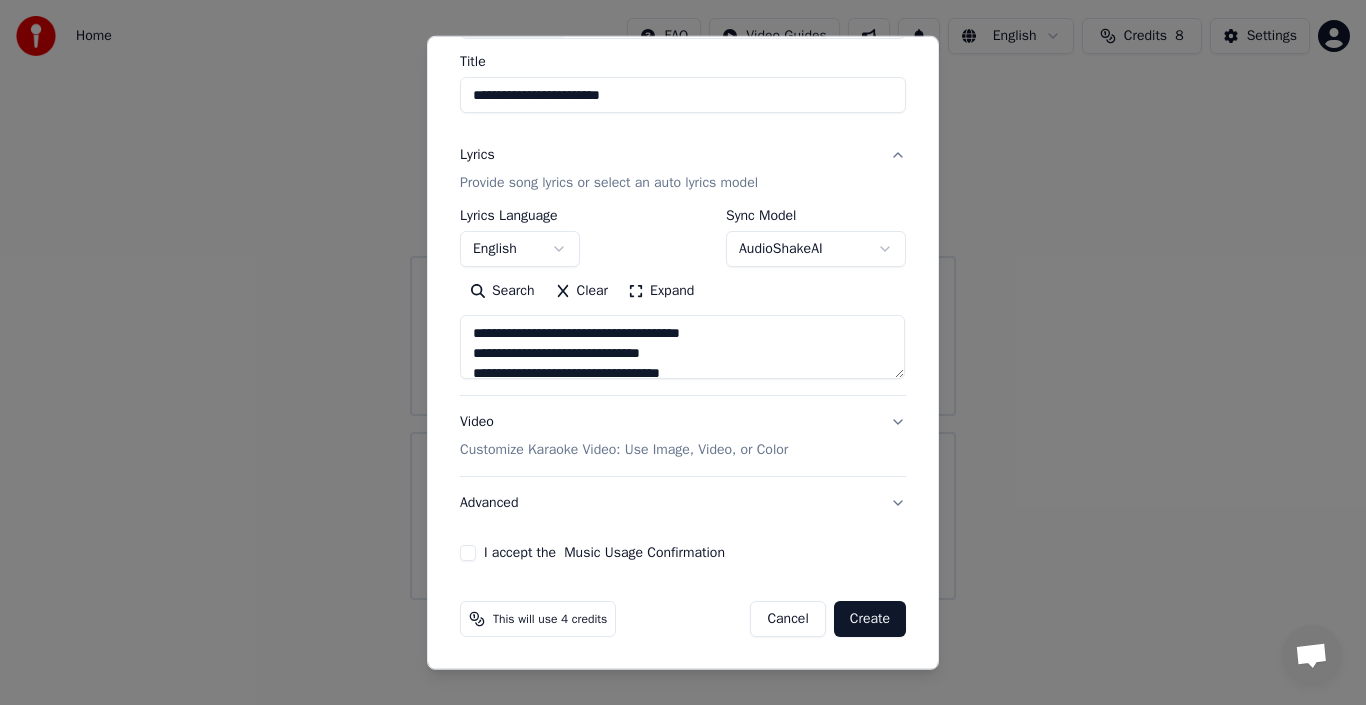 click on "I accept the   Music Usage Confirmation" at bounding box center (468, 553) 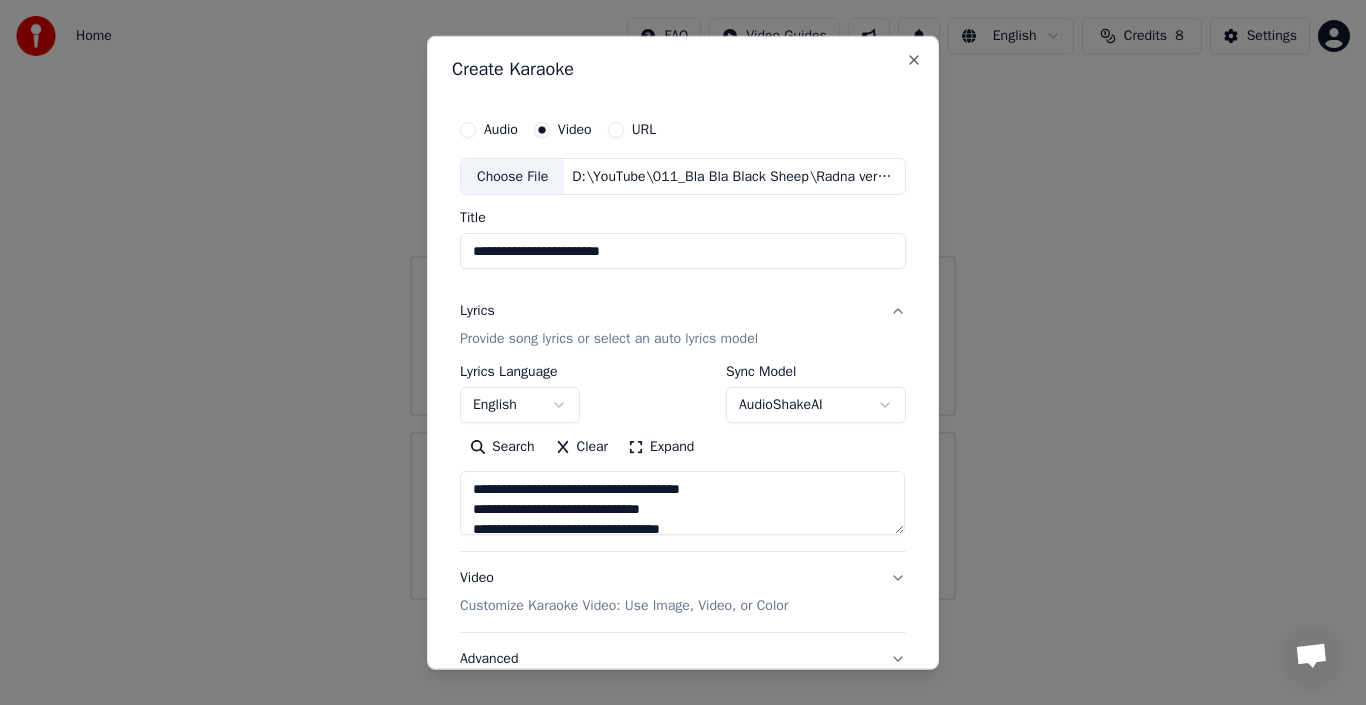 scroll, scrollTop: 0, scrollLeft: 0, axis: both 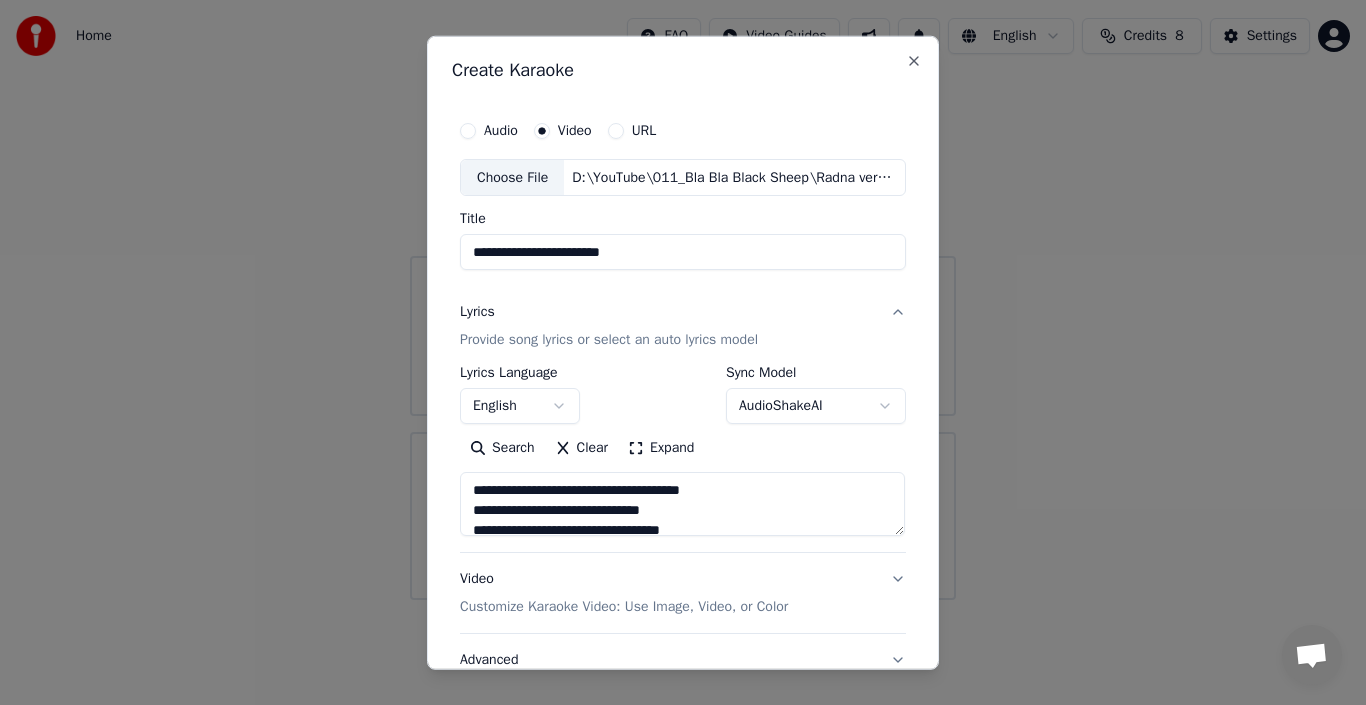 click on "**********" at bounding box center [683, 300] 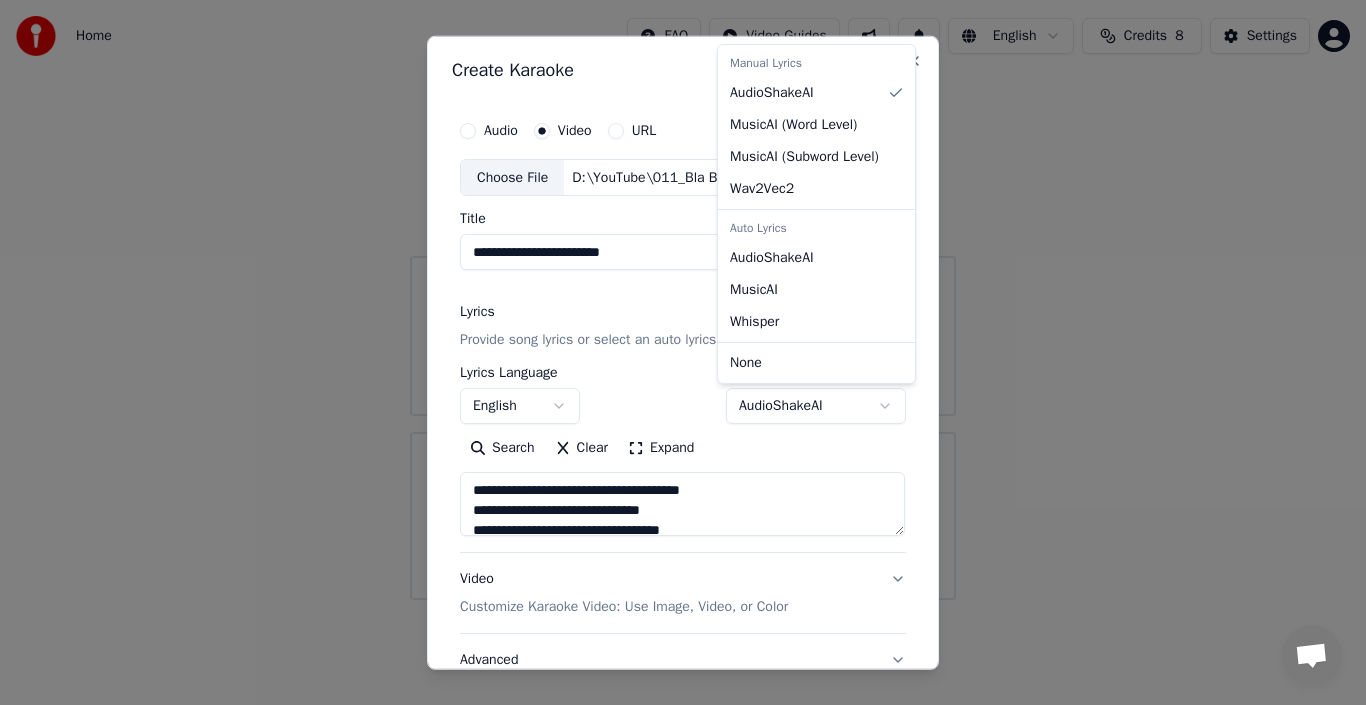 click on "**********" at bounding box center [683, 300] 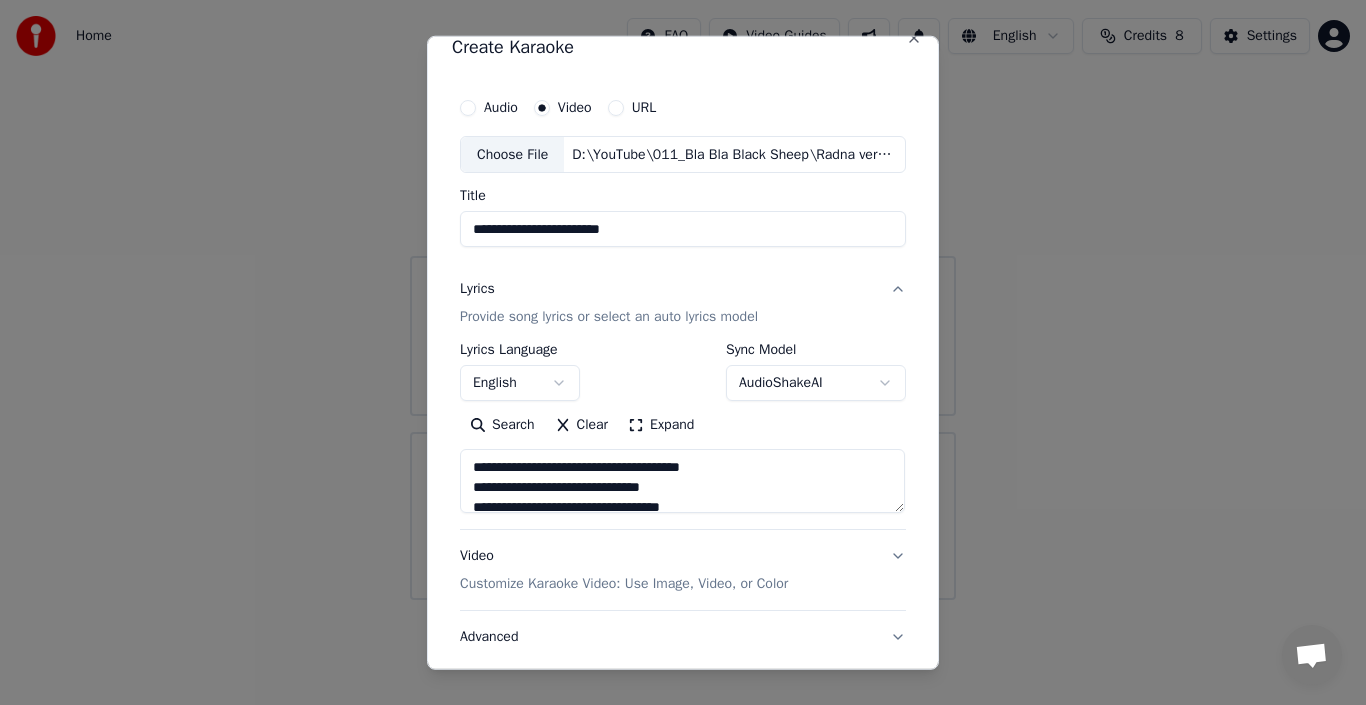 scroll, scrollTop: 0, scrollLeft: 0, axis: both 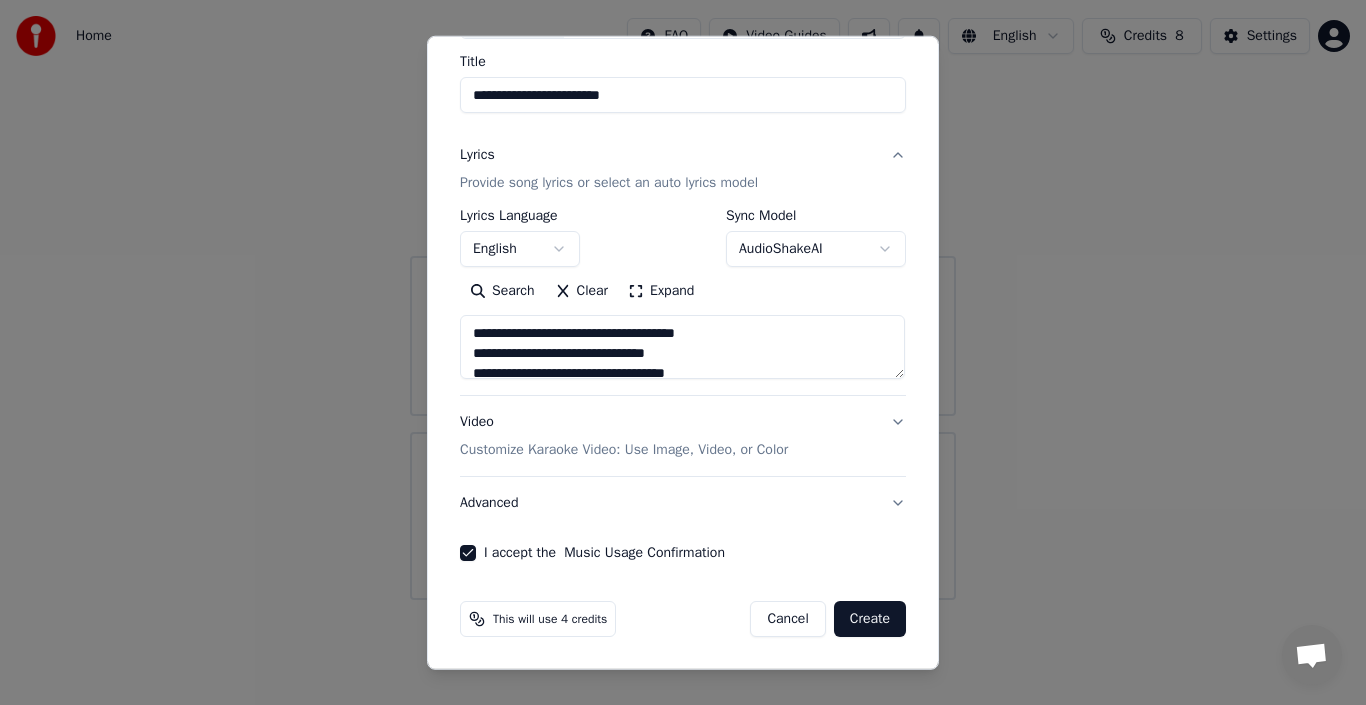click on "Create" at bounding box center [870, 619] 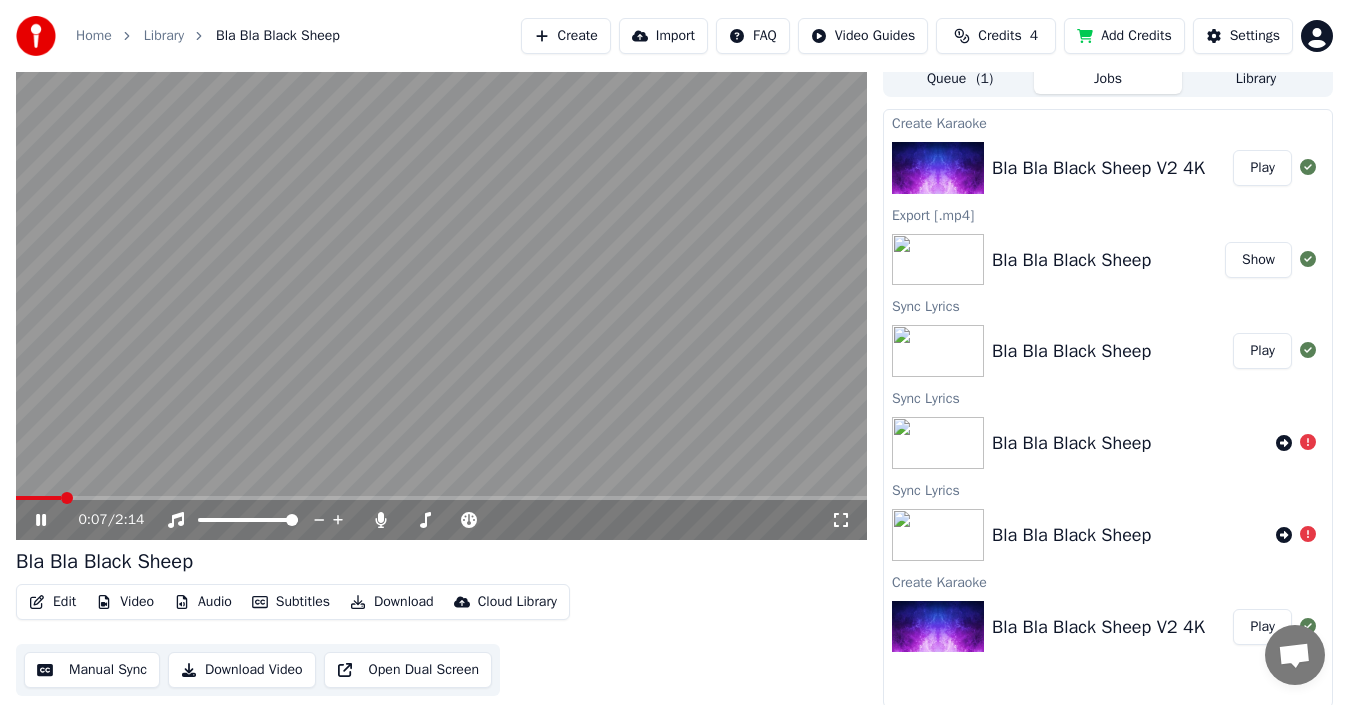 scroll, scrollTop: 14, scrollLeft: 0, axis: vertical 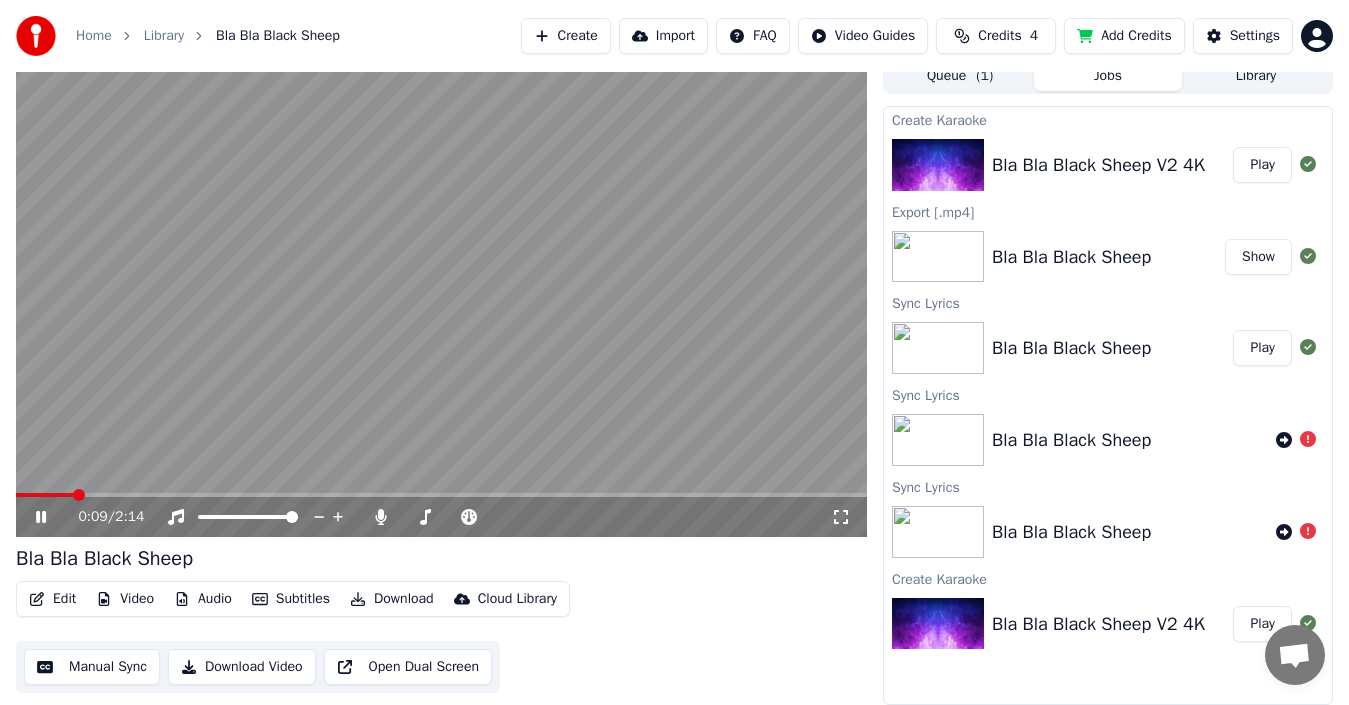 click at bounding box center [441, 297] 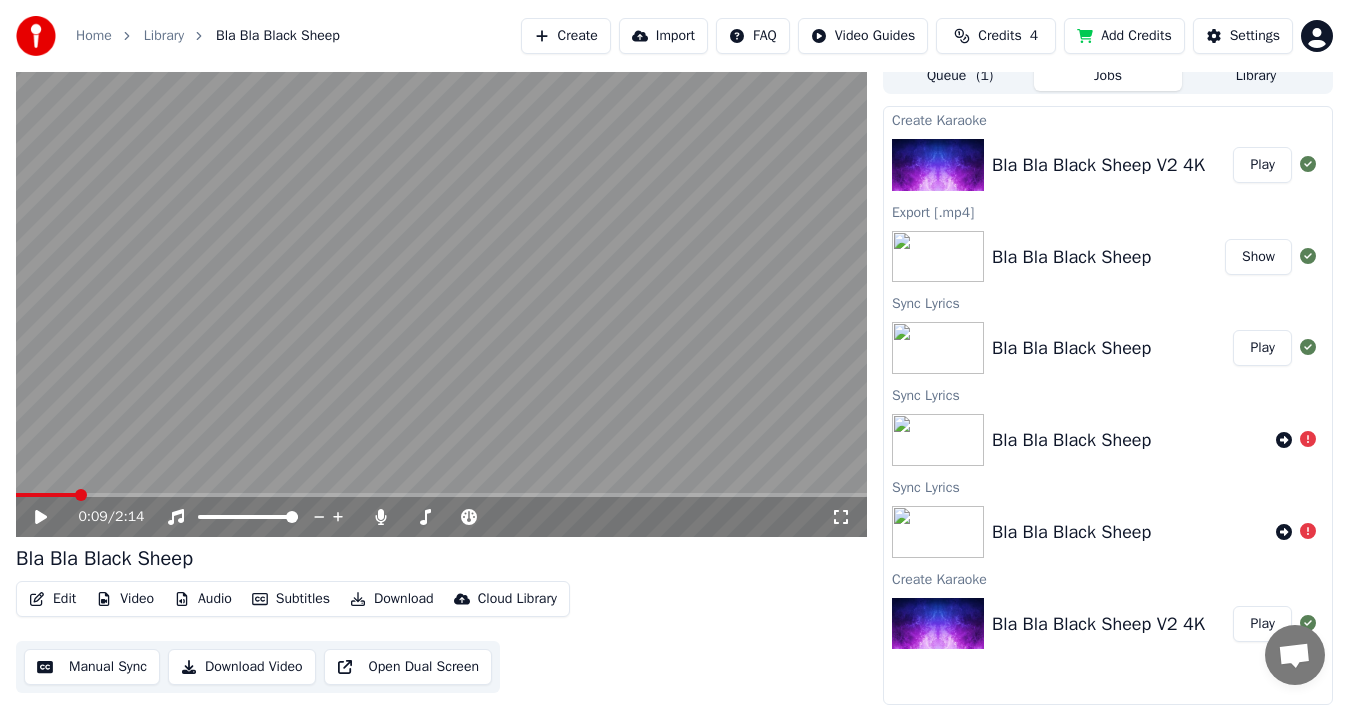 click on "Play" at bounding box center [1262, 624] 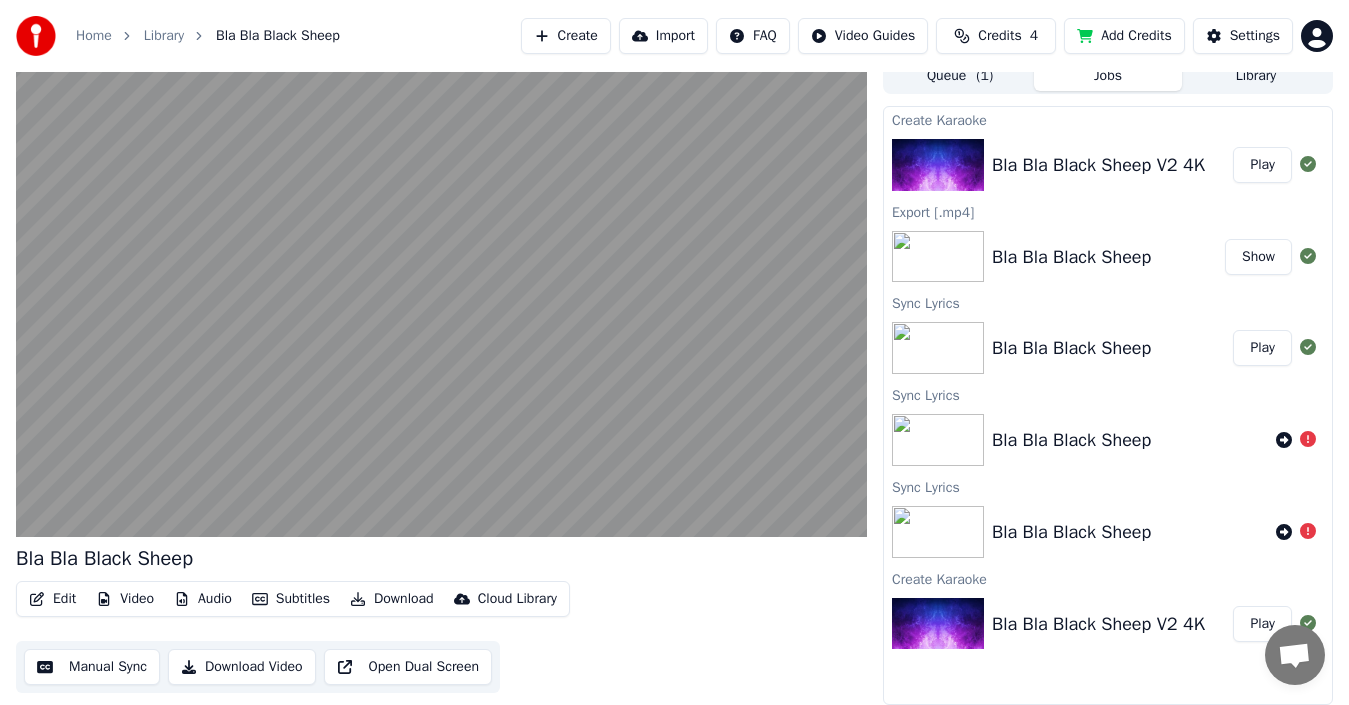 scroll, scrollTop: 0, scrollLeft: 0, axis: both 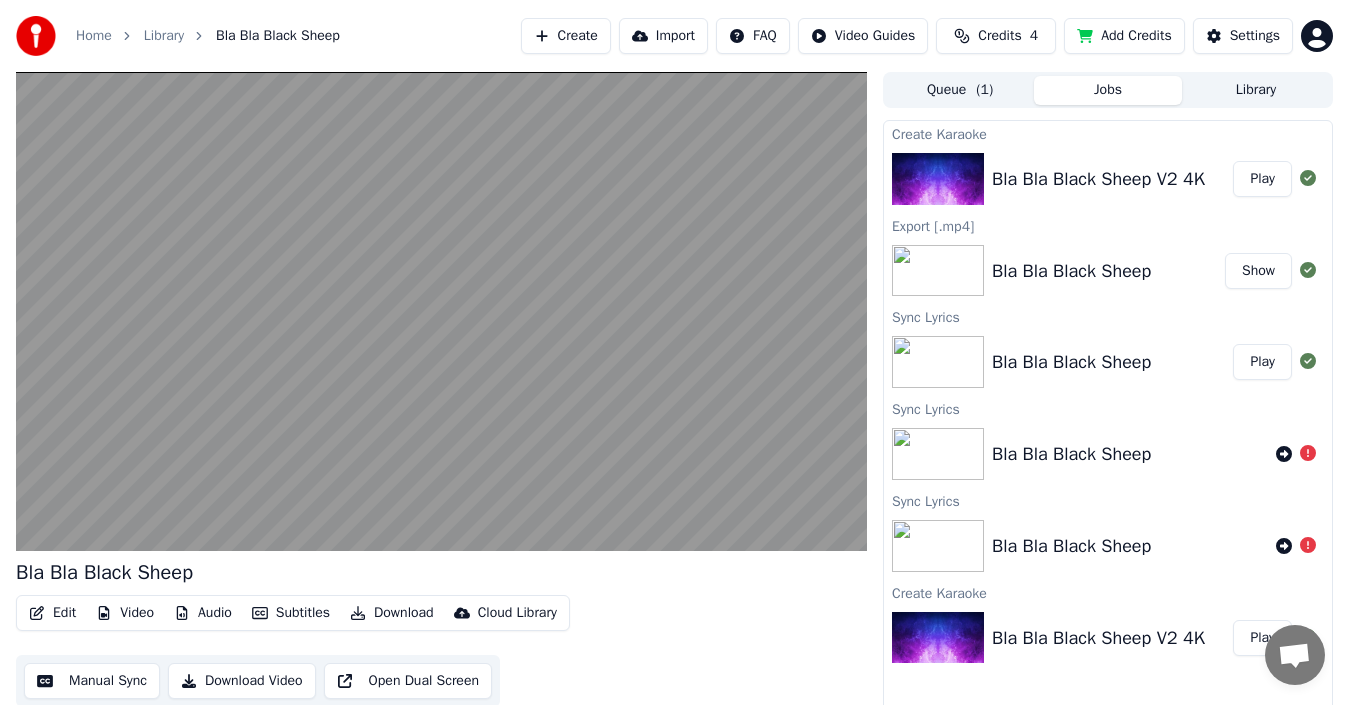 click on "Play" at bounding box center (1262, 179) 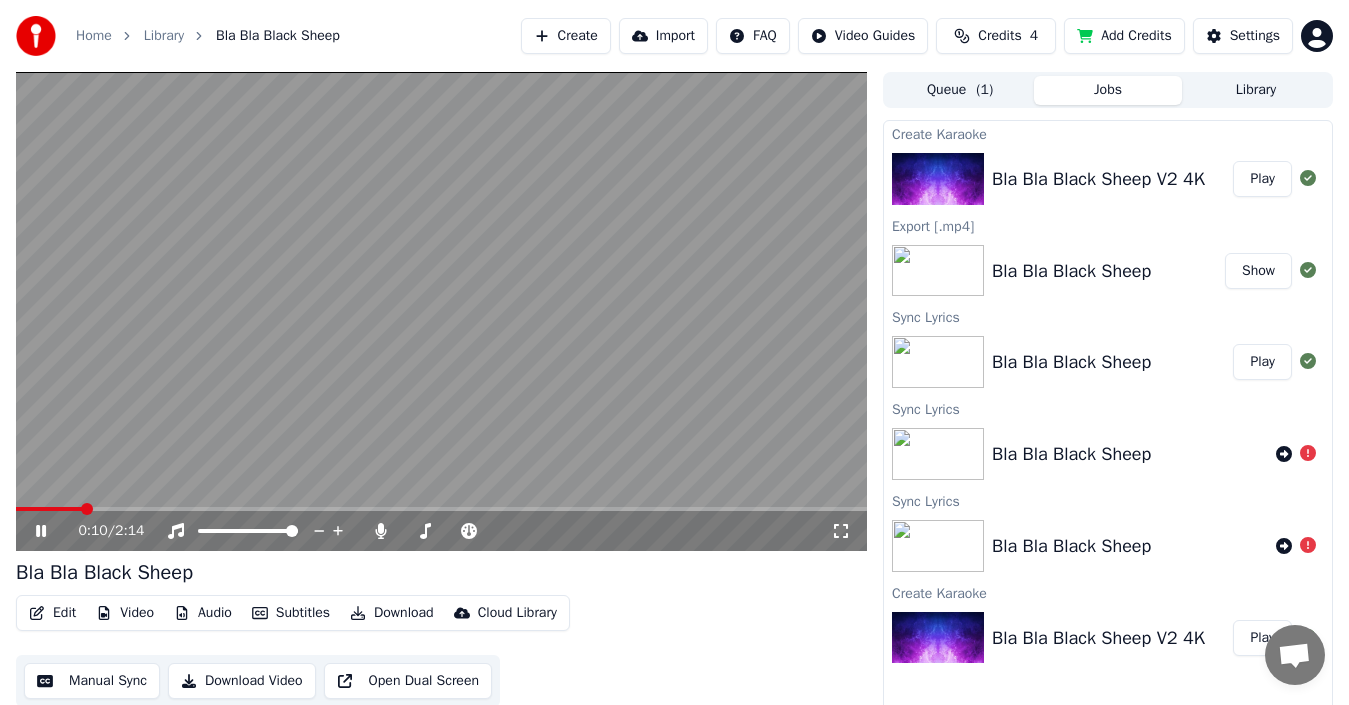 click 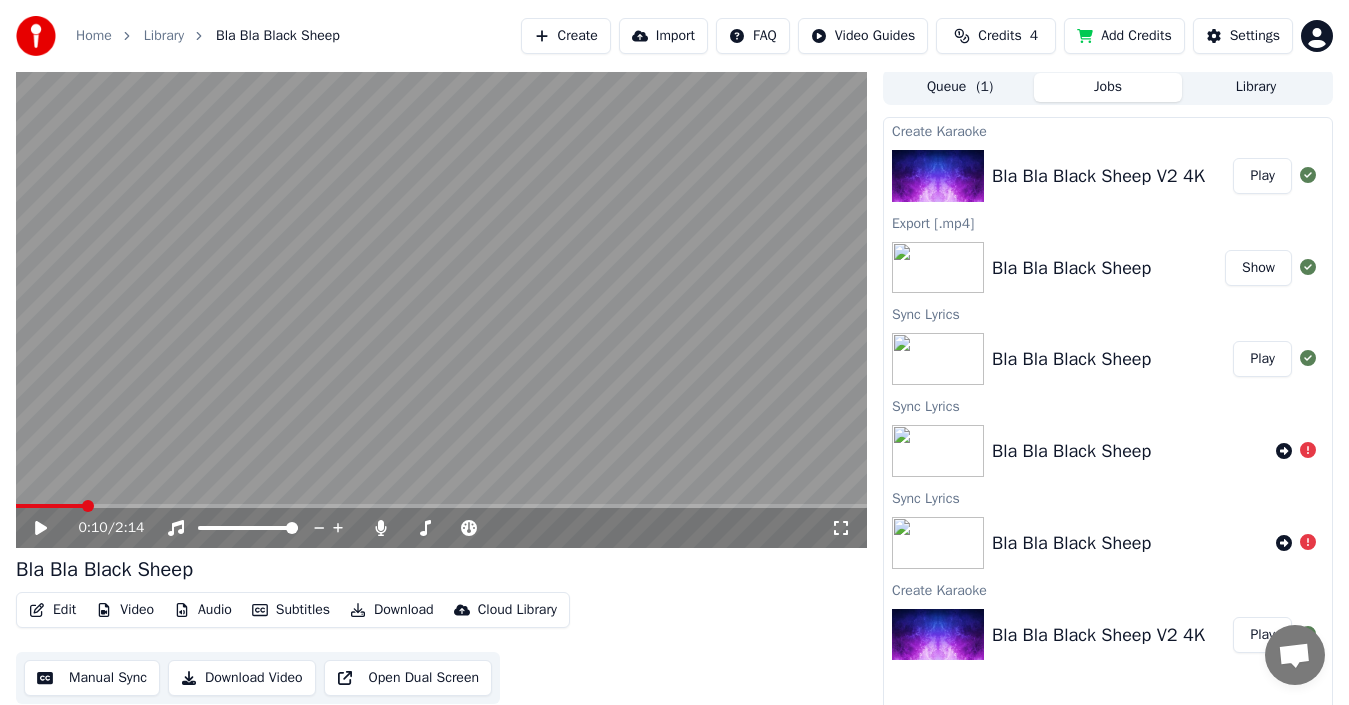 scroll, scrollTop: 0, scrollLeft: 0, axis: both 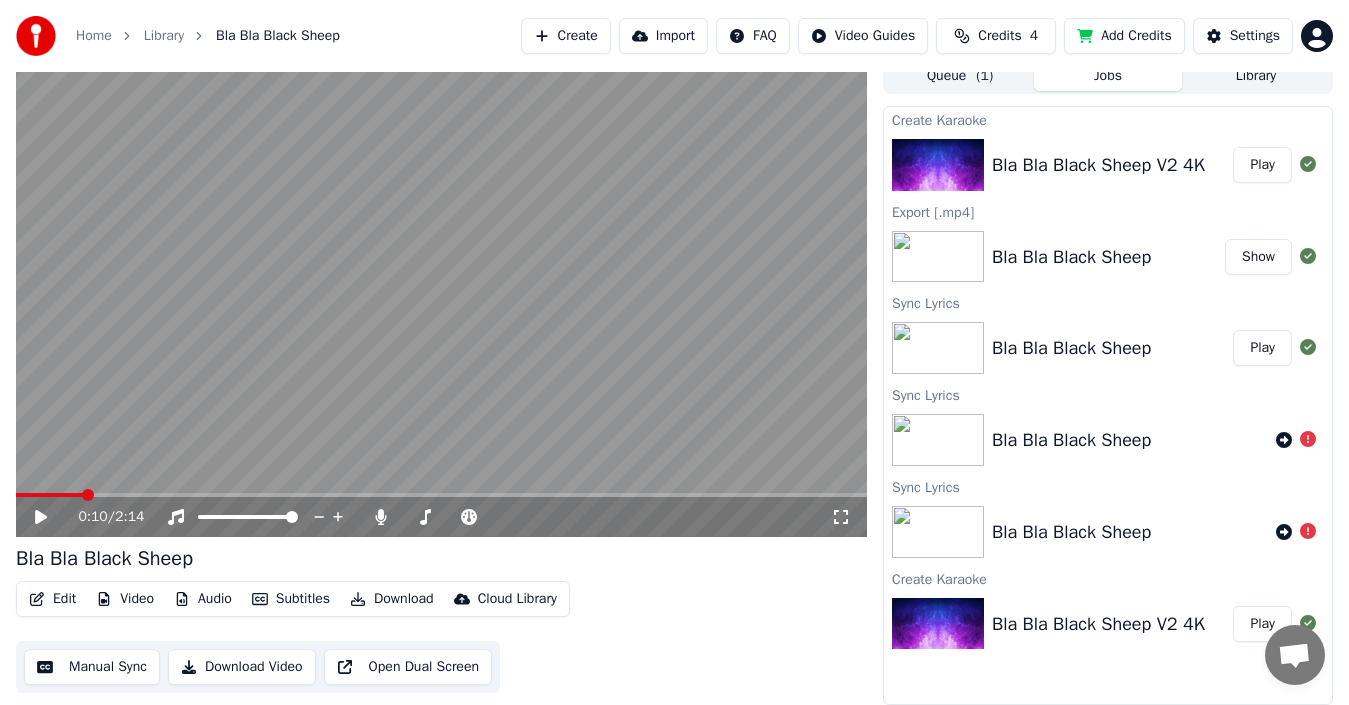 click on "Library" at bounding box center (164, 36) 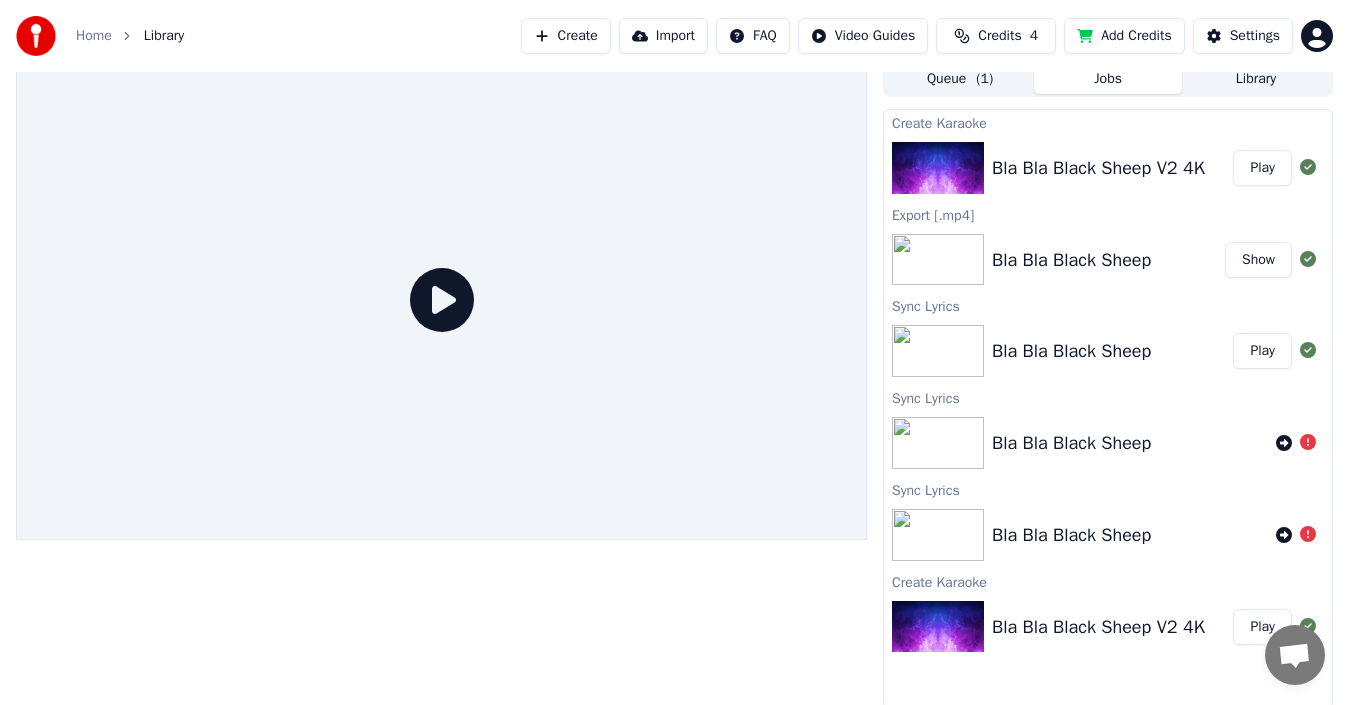 scroll, scrollTop: 14, scrollLeft: 0, axis: vertical 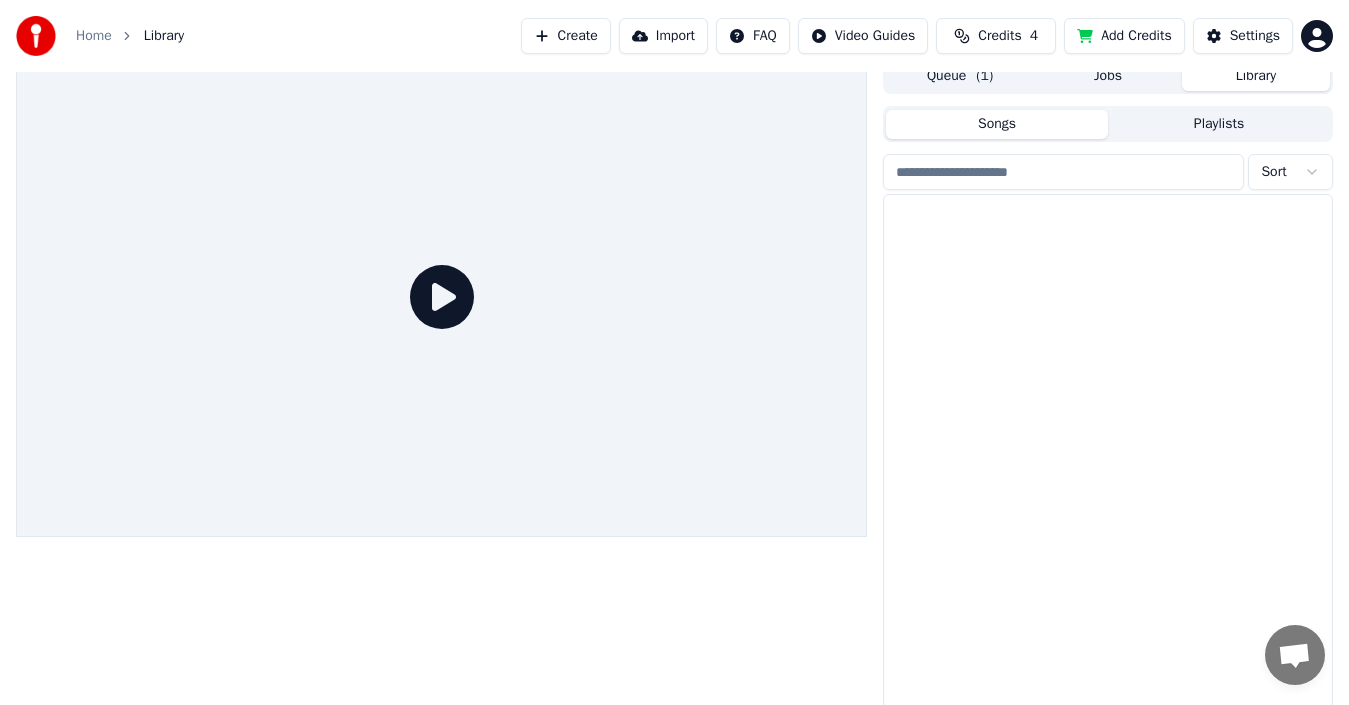 click on "Library" at bounding box center (1256, 76) 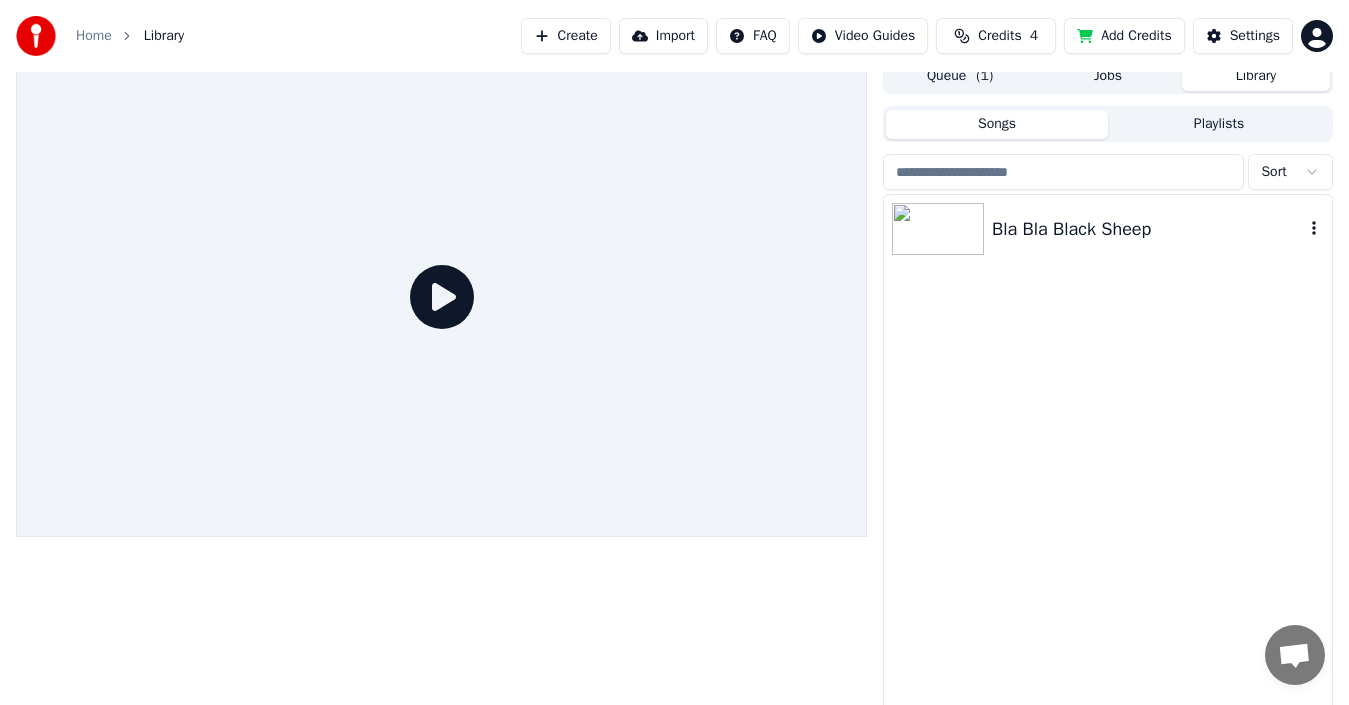 click on "Bla Bla Black Sheep" at bounding box center [1148, 229] 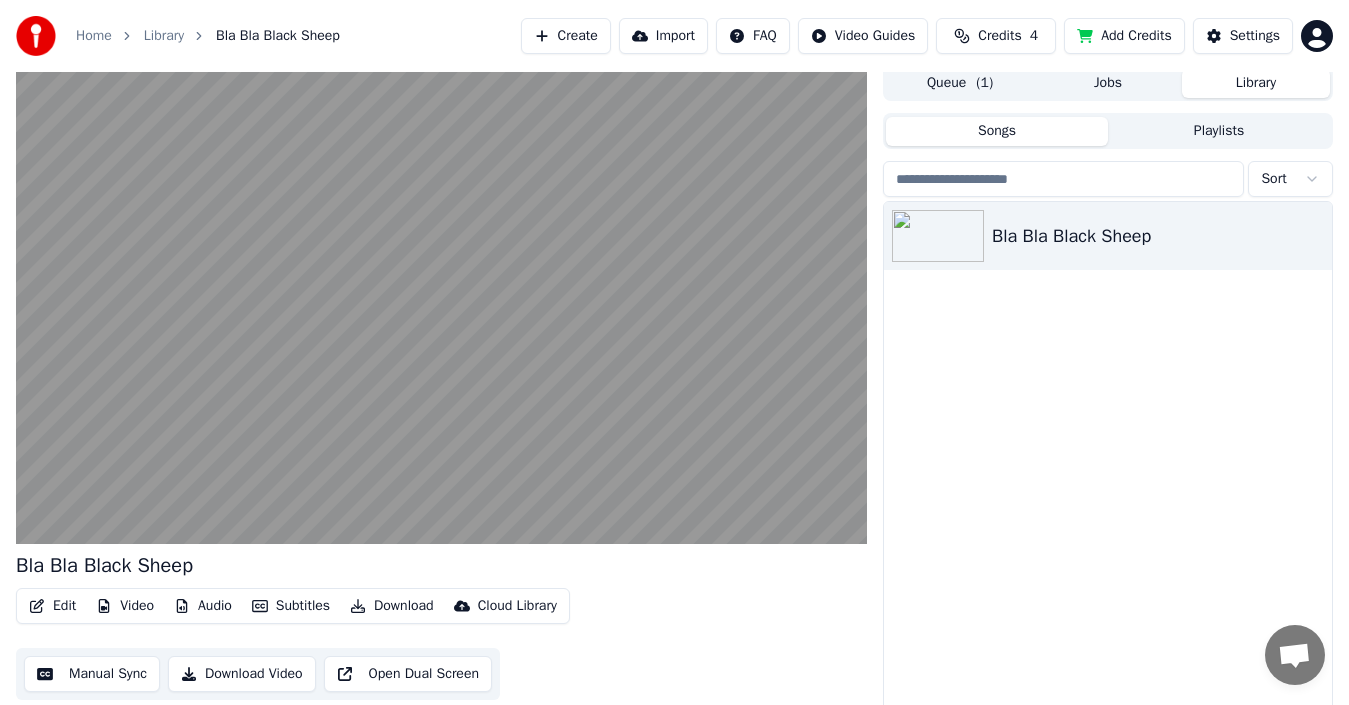 scroll, scrollTop: 0, scrollLeft: 0, axis: both 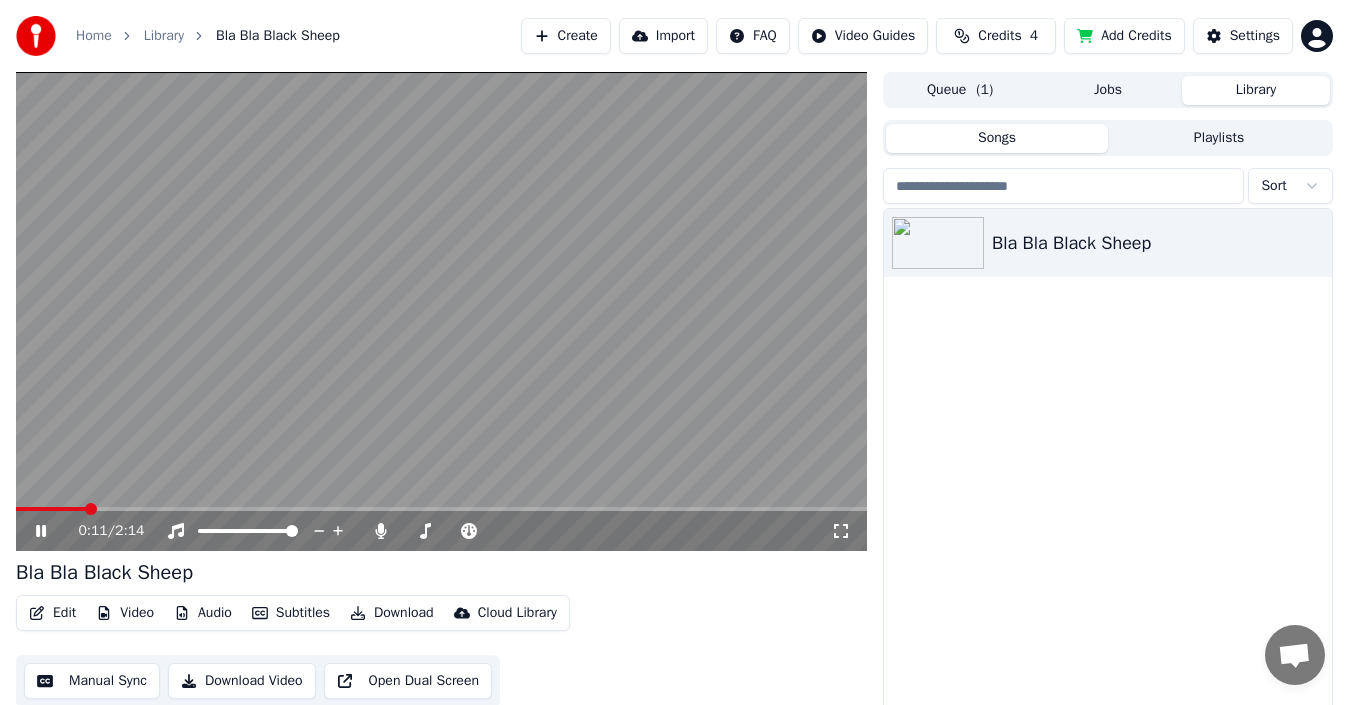 click at bounding box center (441, 509) 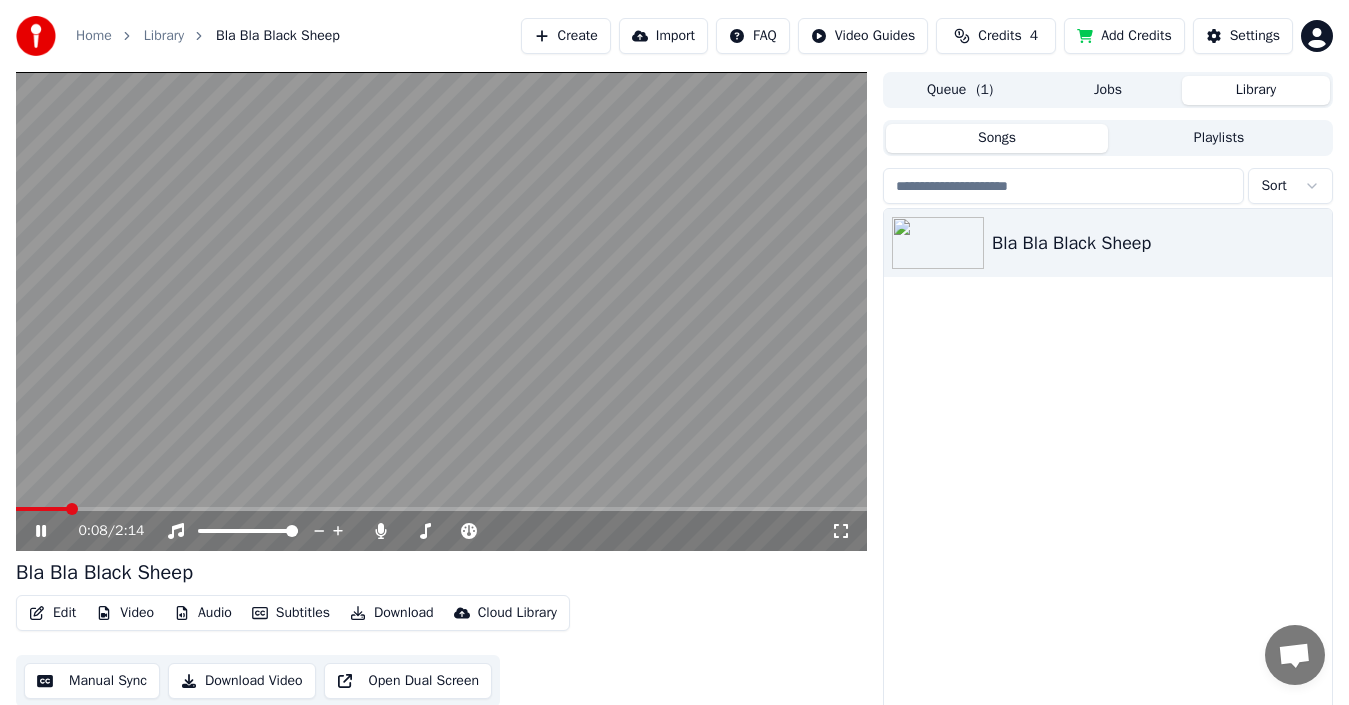 click at bounding box center (41, 509) 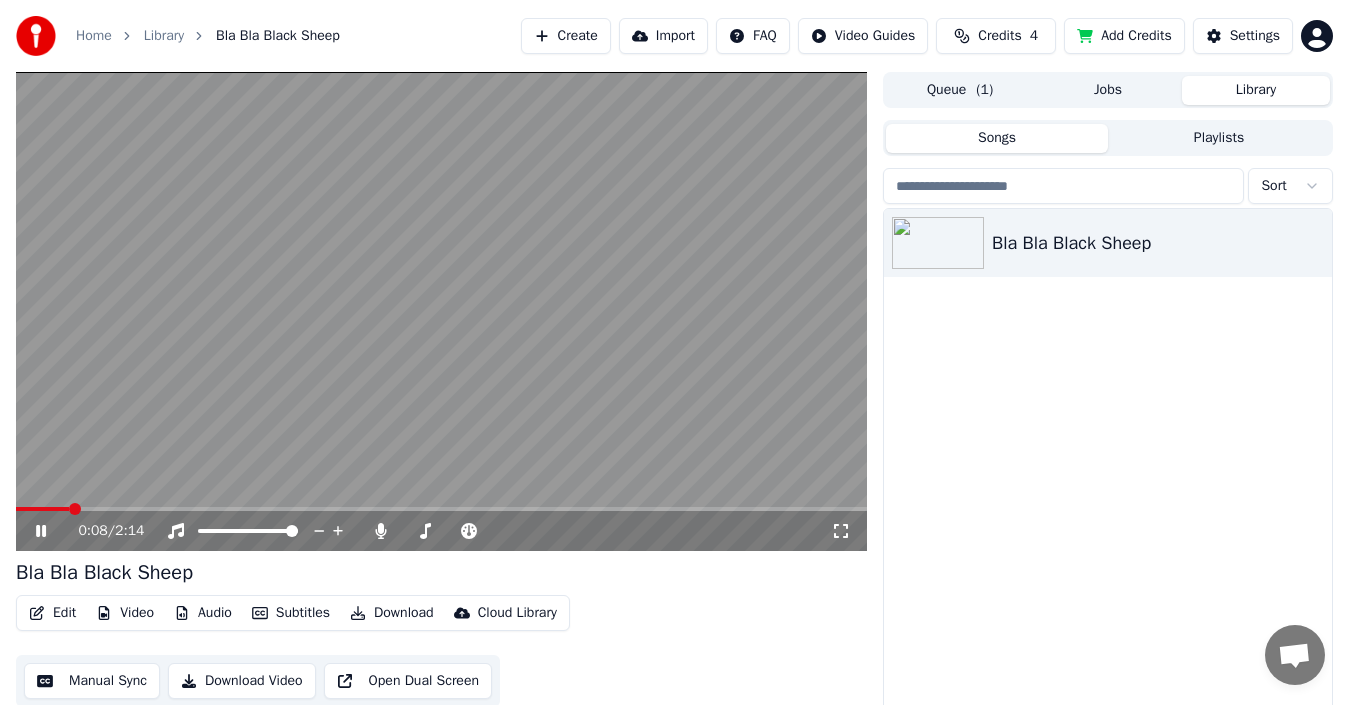 click at bounding box center [42, 509] 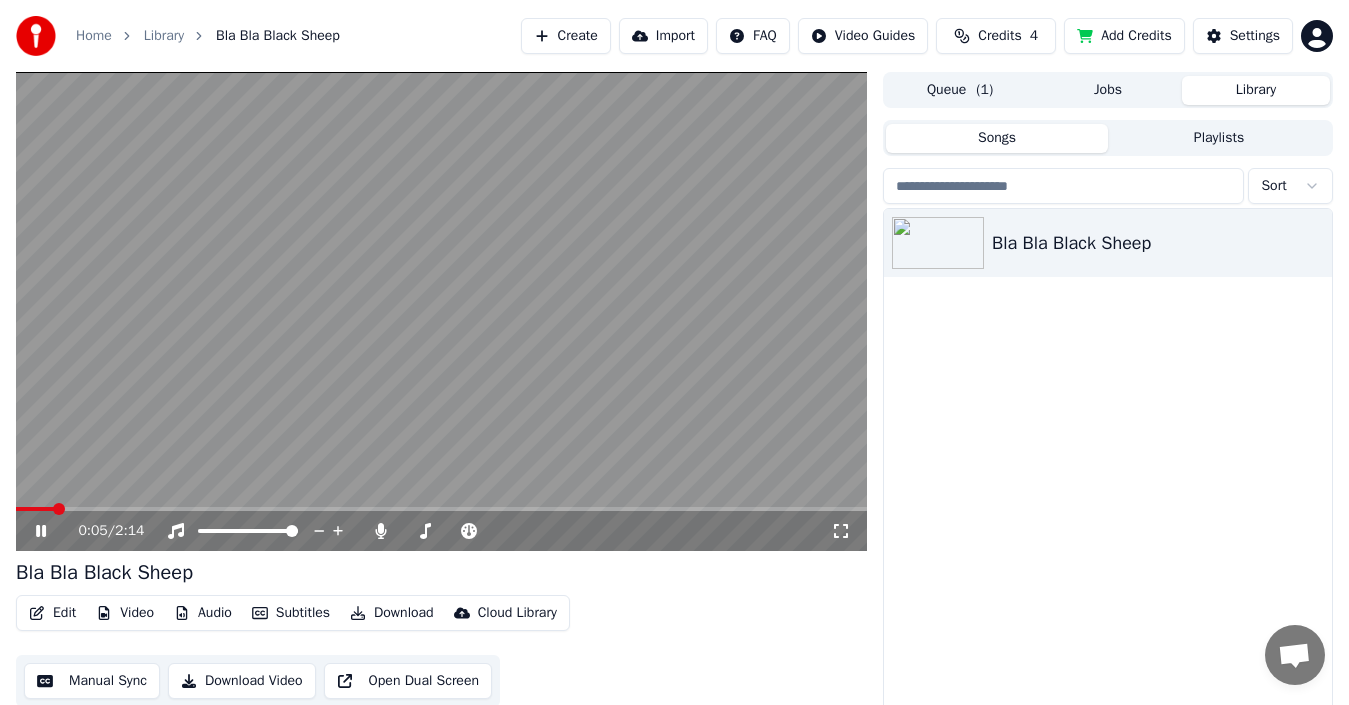 click at bounding box center (441, 311) 